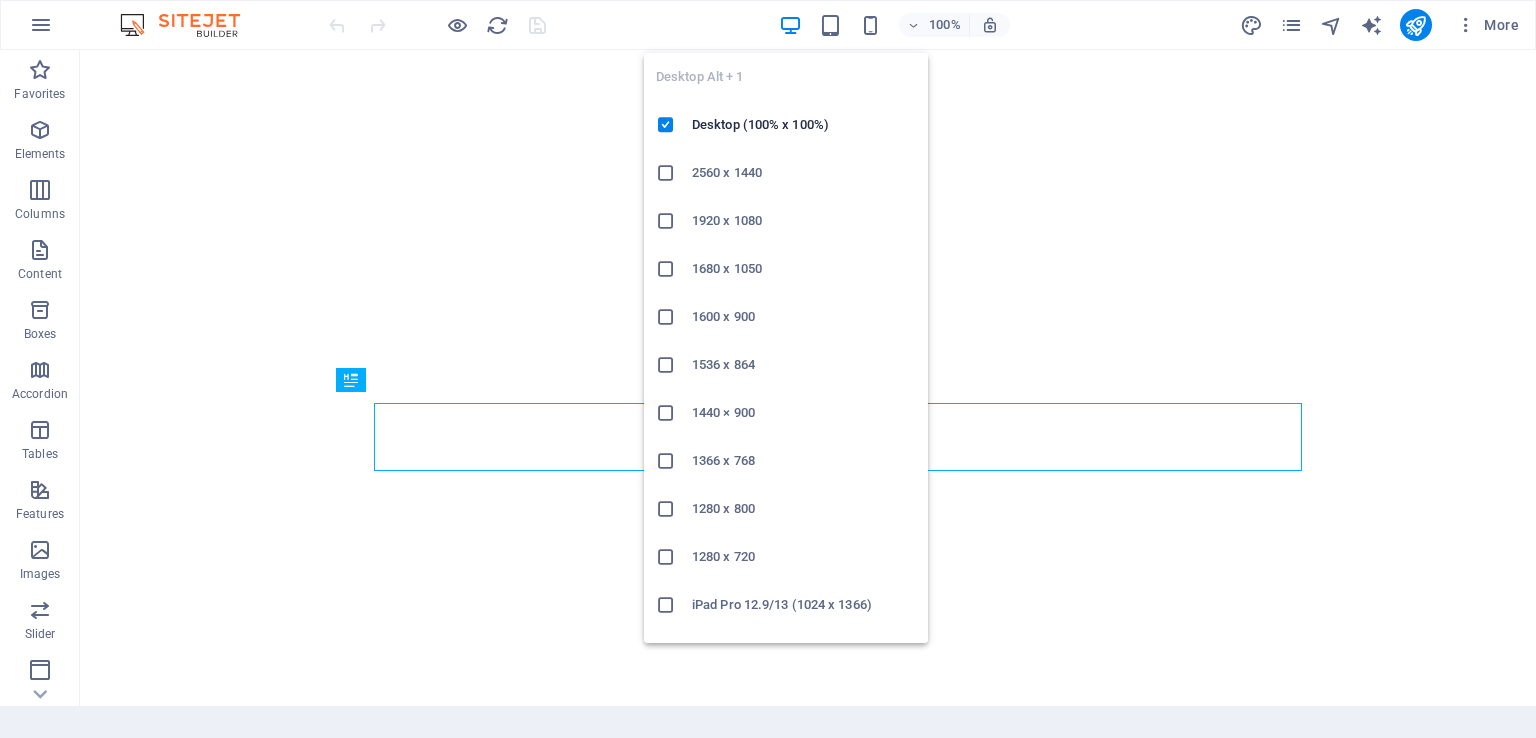 scroll, scrollTop: 0, scrollLeft: 0, axis: both 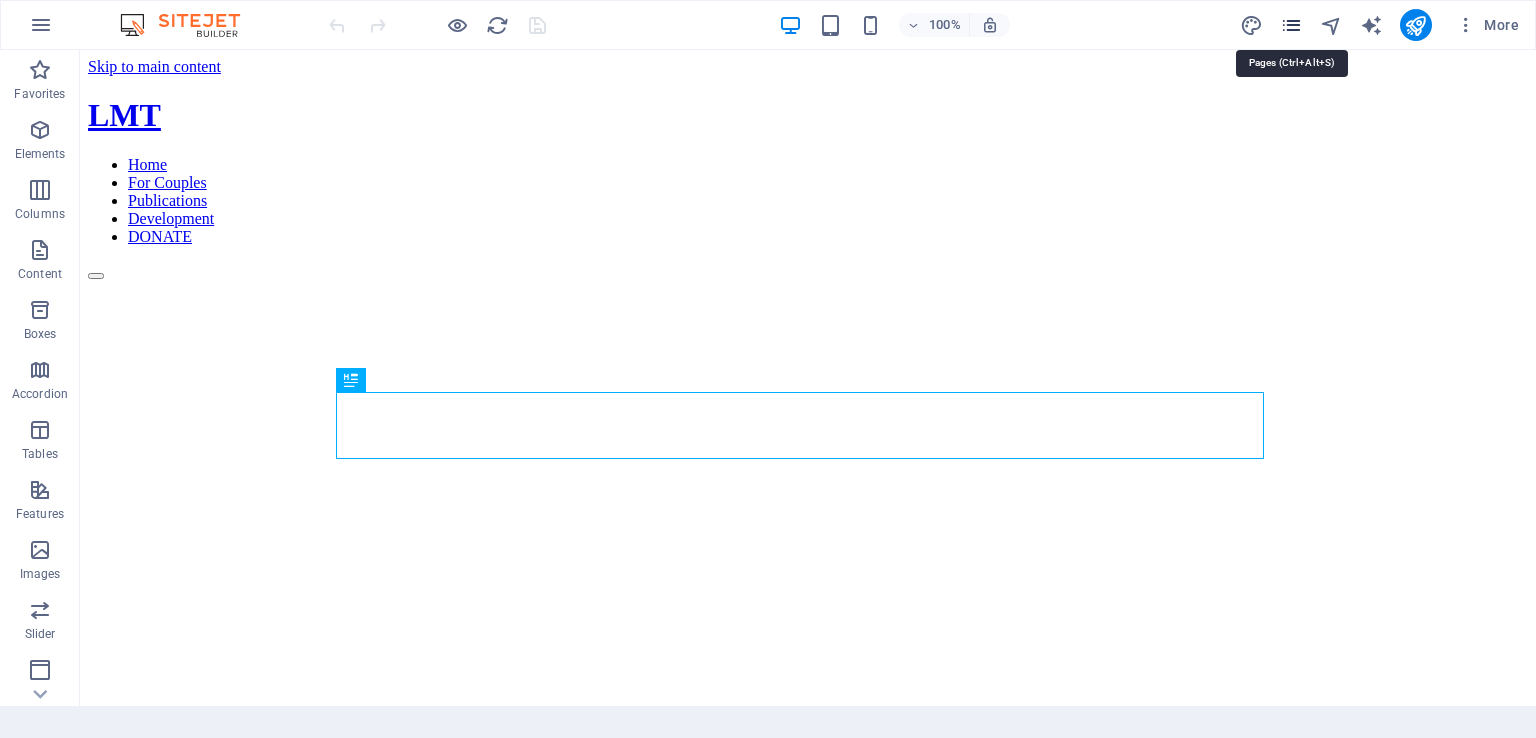 click at bounding box center (1291, 25) 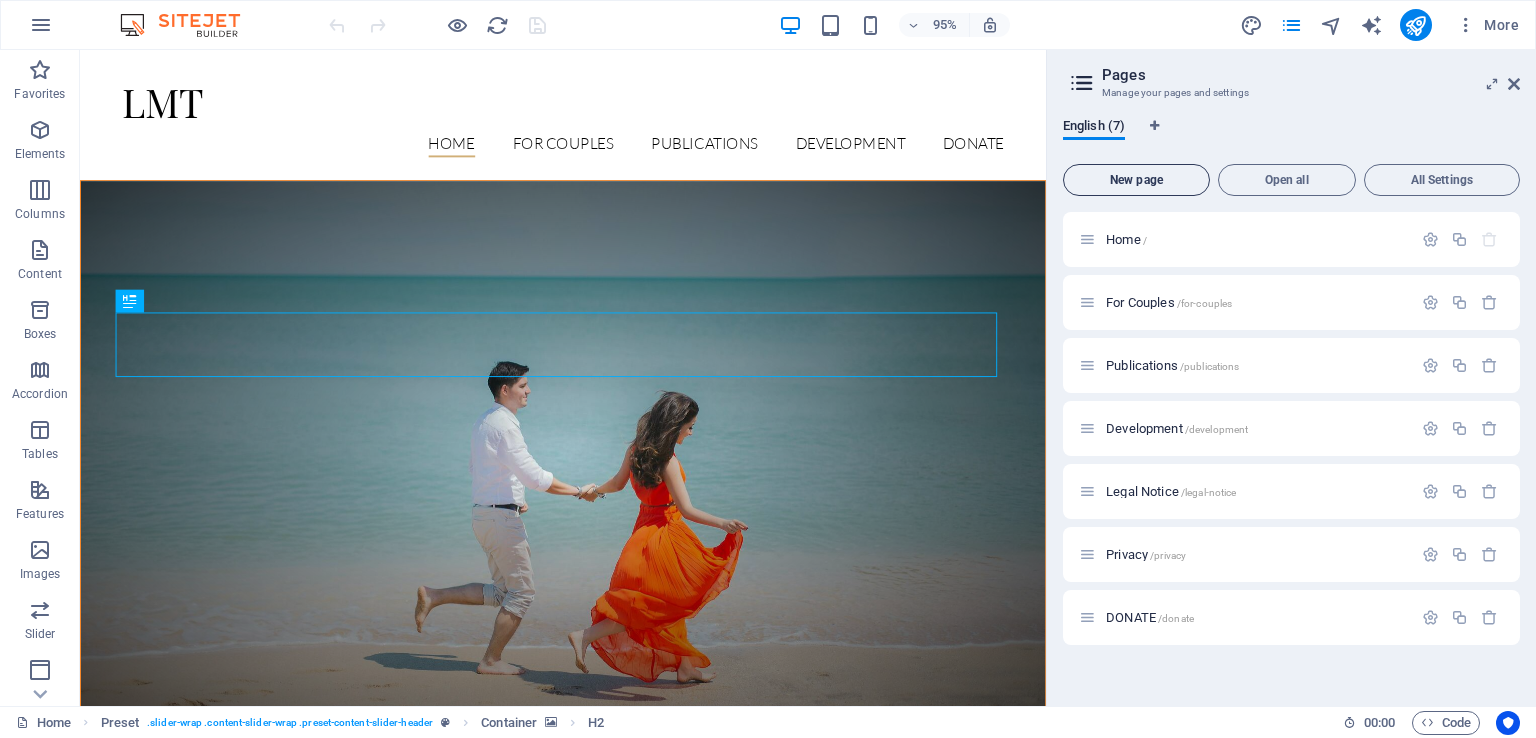 click on "New page" at bounding box center (1136, 180) 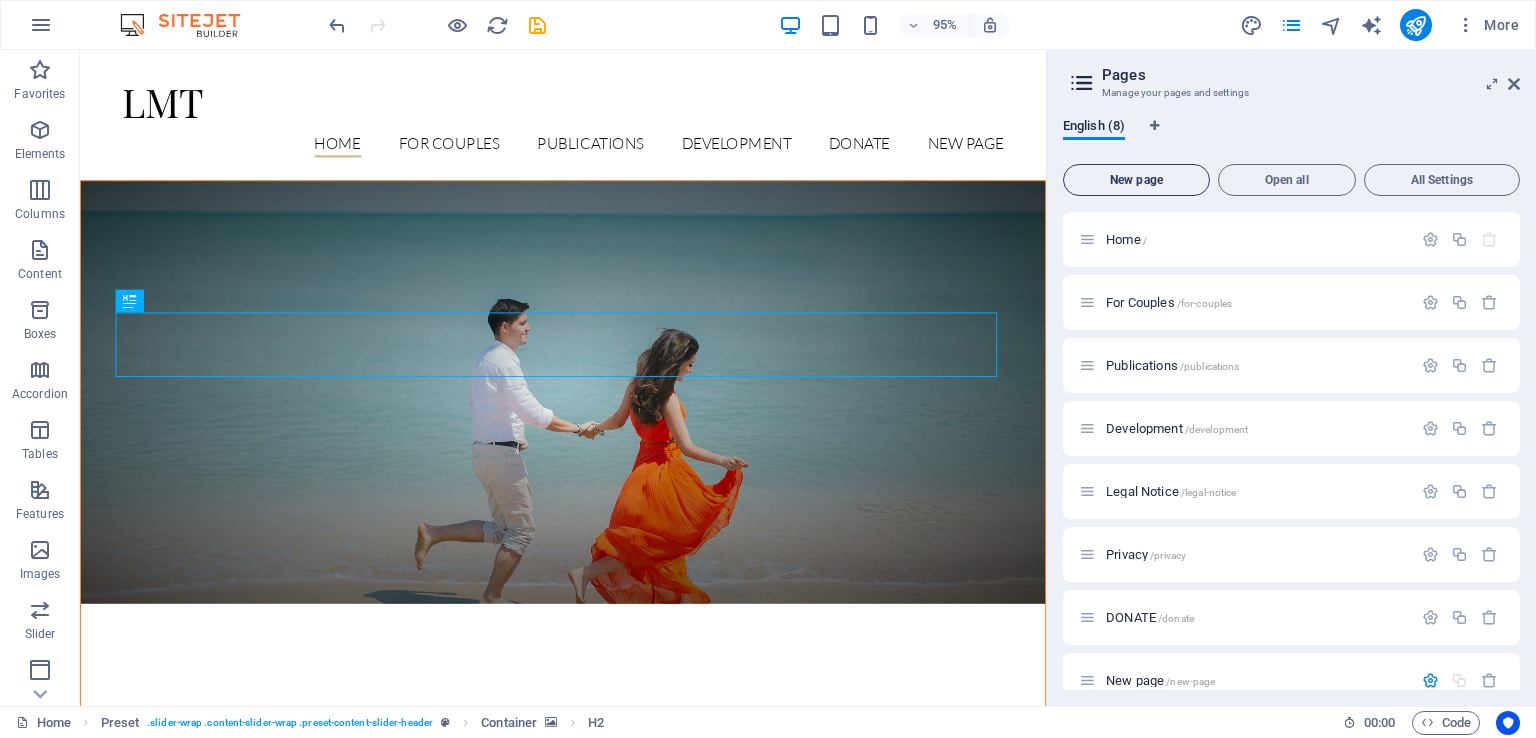scroll, scrollTop: 305, scrollLeft: 0, axis: vertical 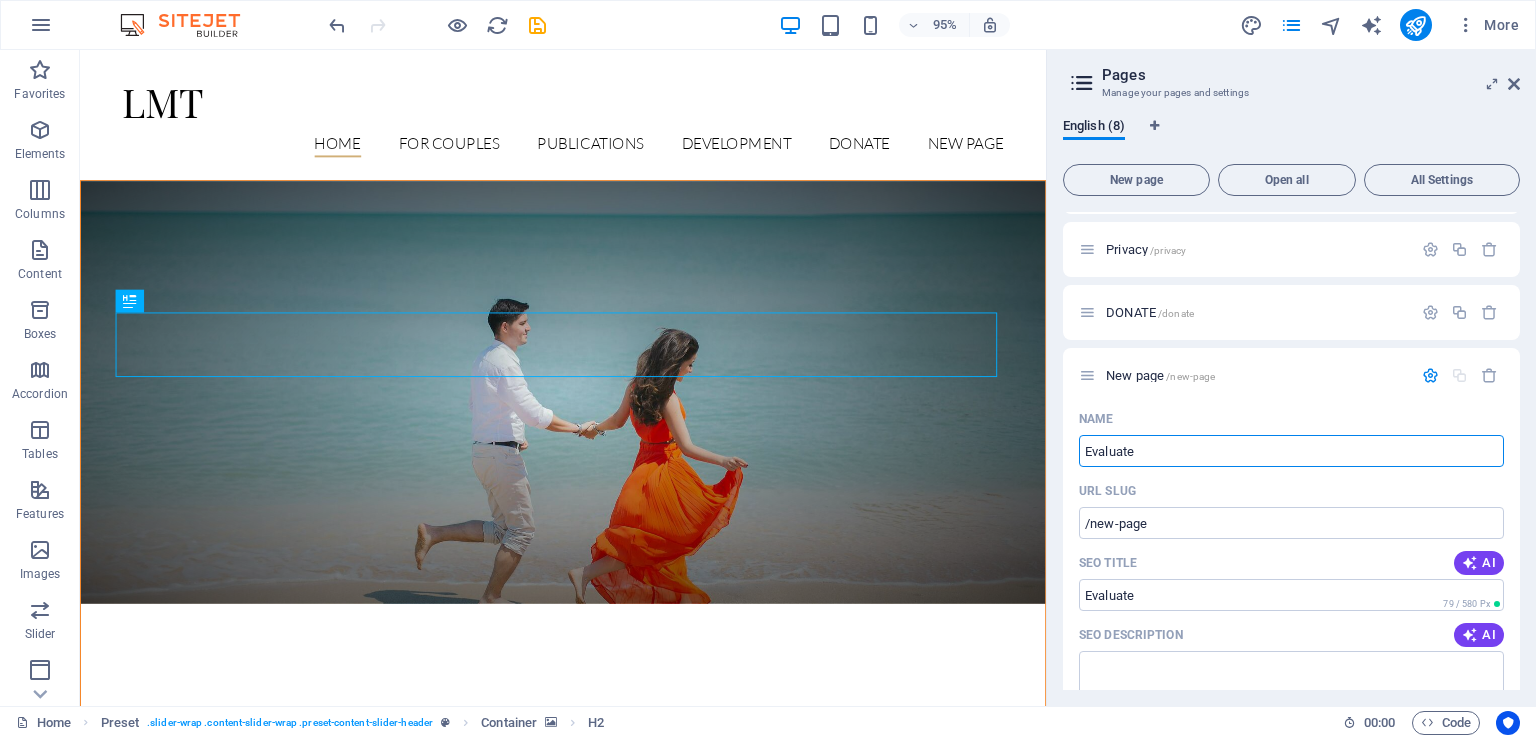type on "Evaluate" 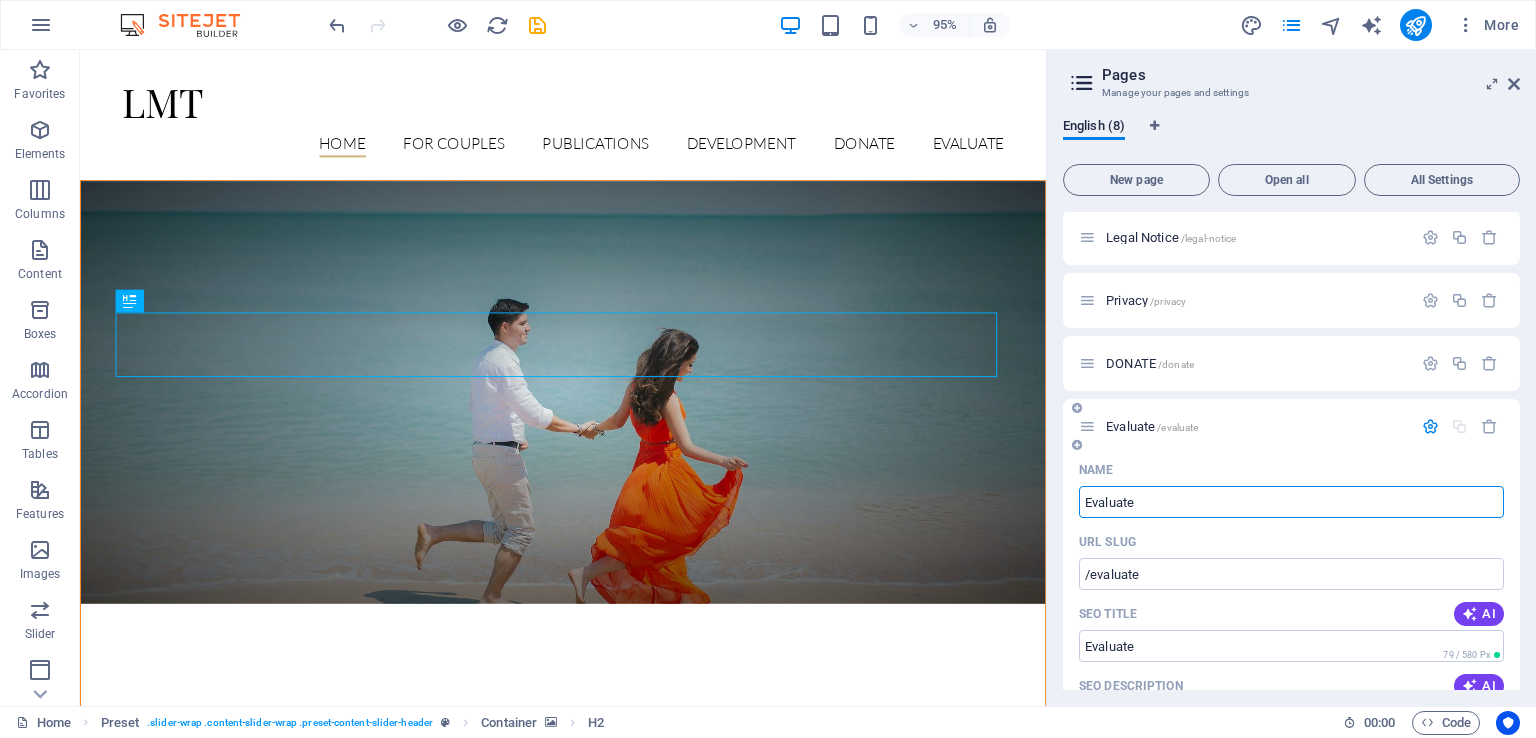 scroll, scrollTop: 205, scrollLeft: 0, axis: vertical 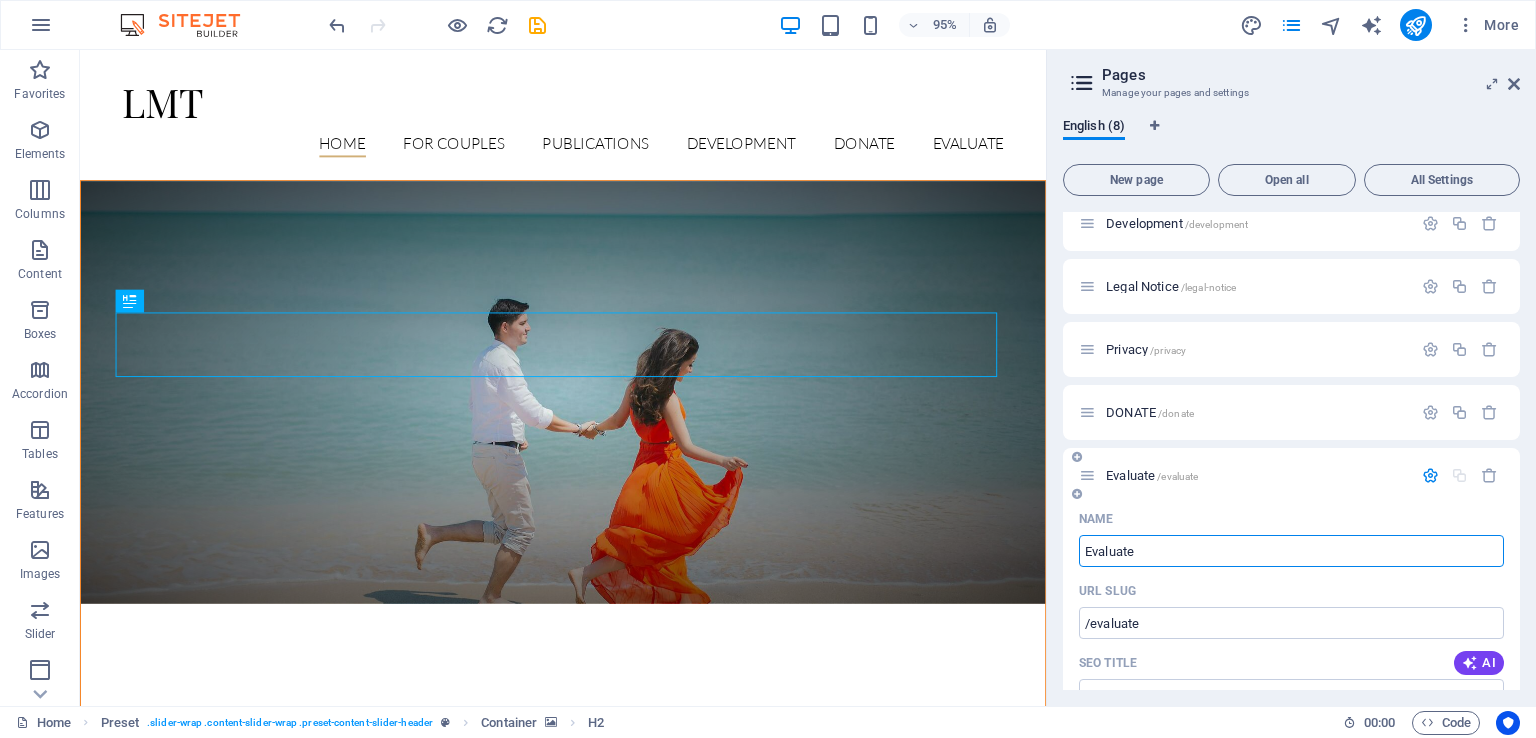 type on "Evaluate" 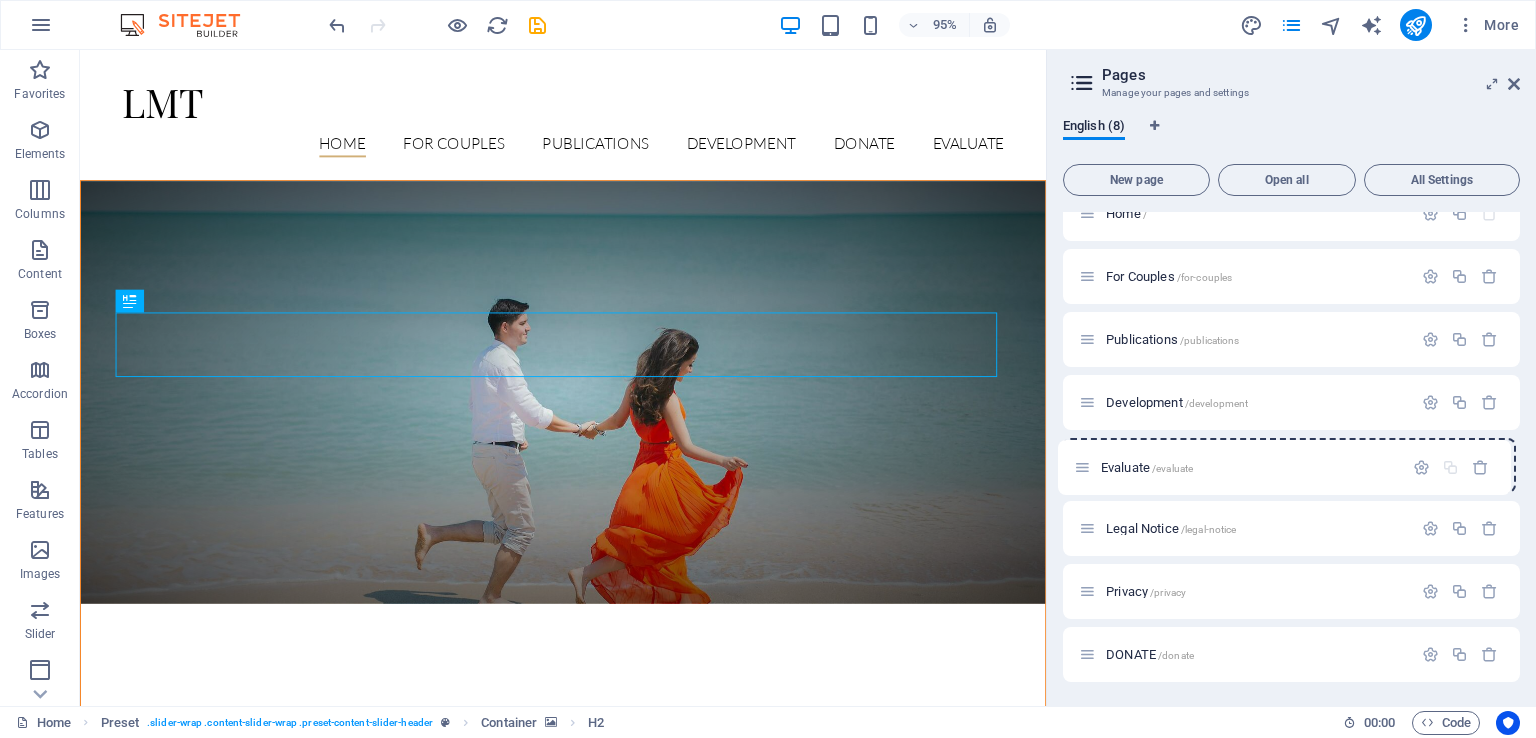 drag, startPoint x: 1088, startPoint y: 655, endPoint x: 1084, endPoint y: 463, distance: 192.04166 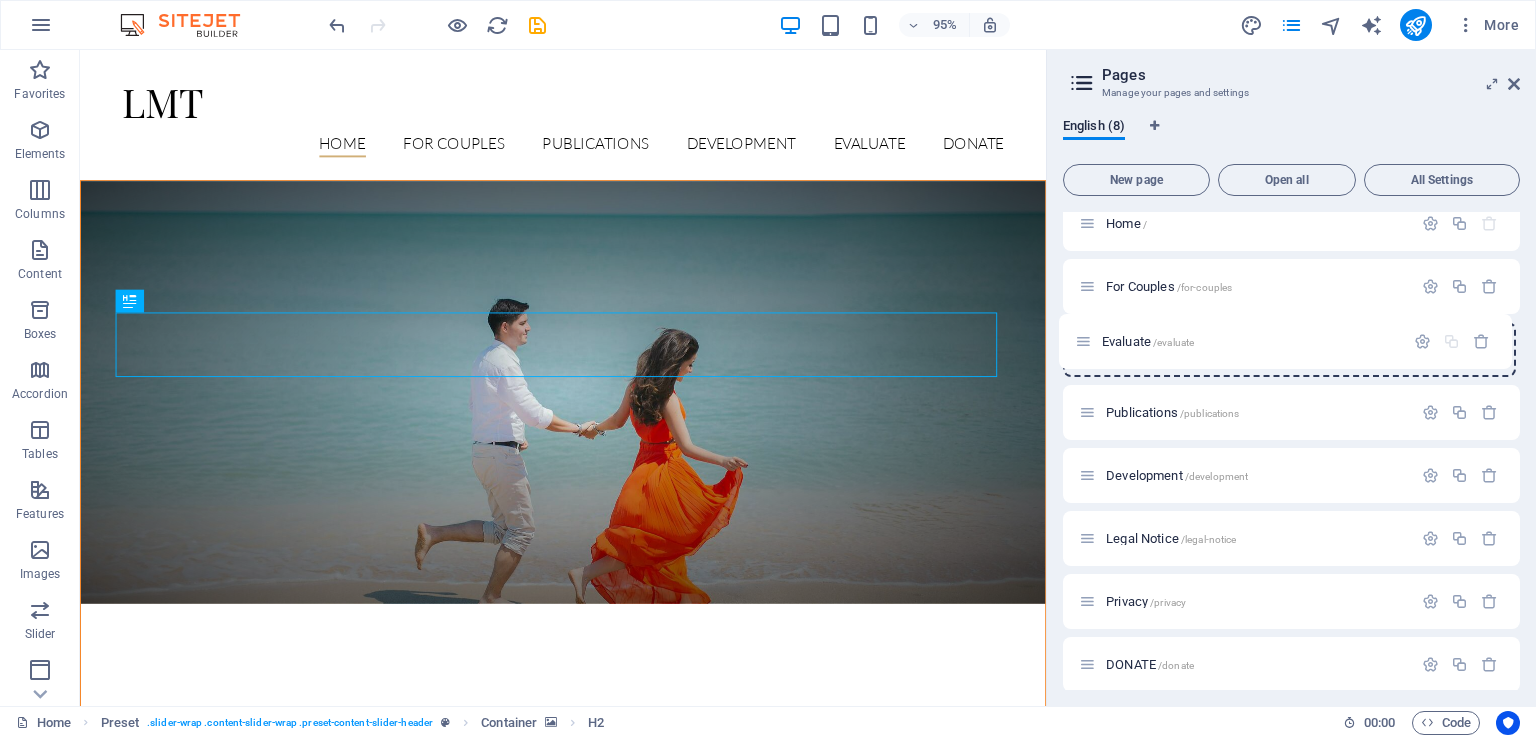 scroll, scrollTop: 14, scrollLeft: 0, axis: vertical 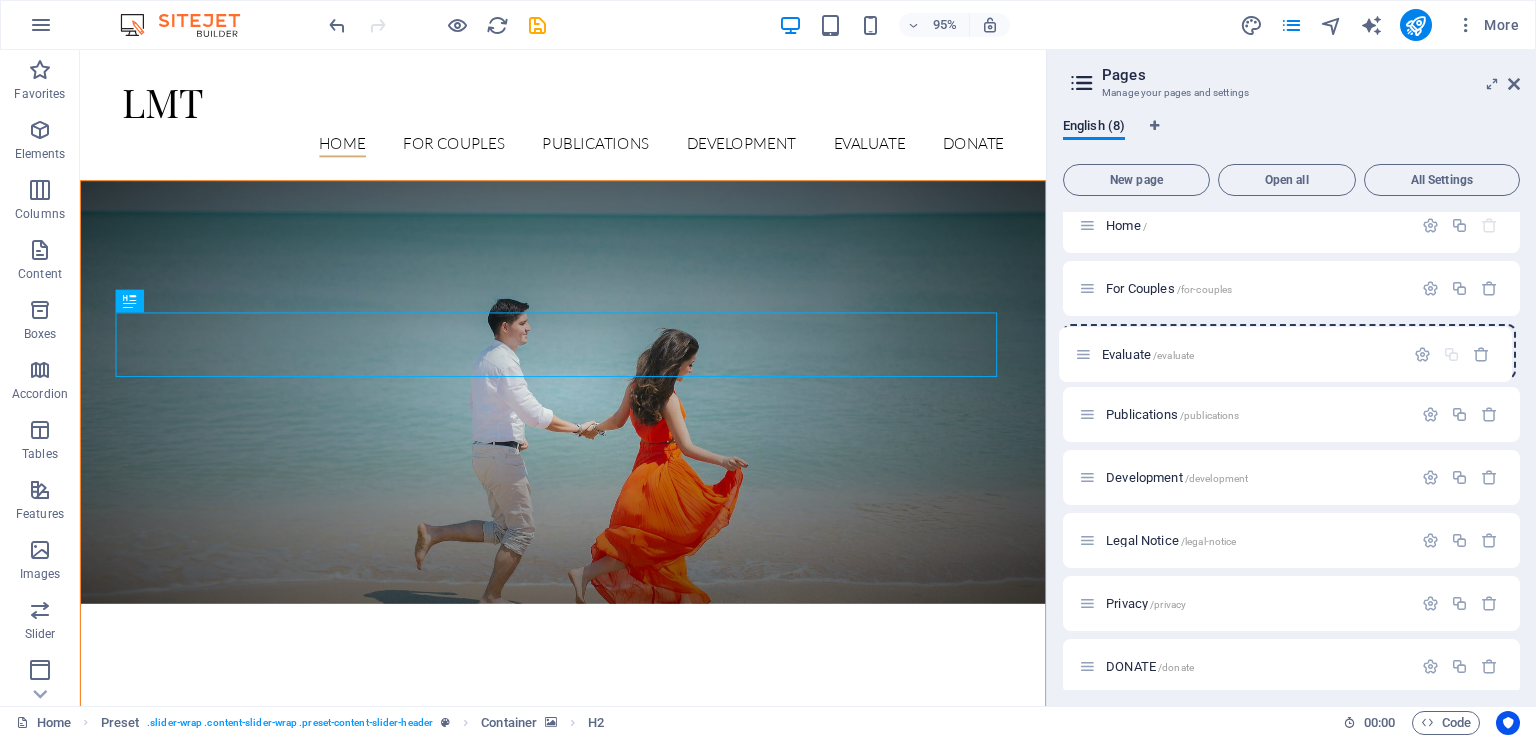 drag, startPoint x: 1085, startPoint y: 471, endPoint x: 1084, endPoint y: 354, distance: 117.00427 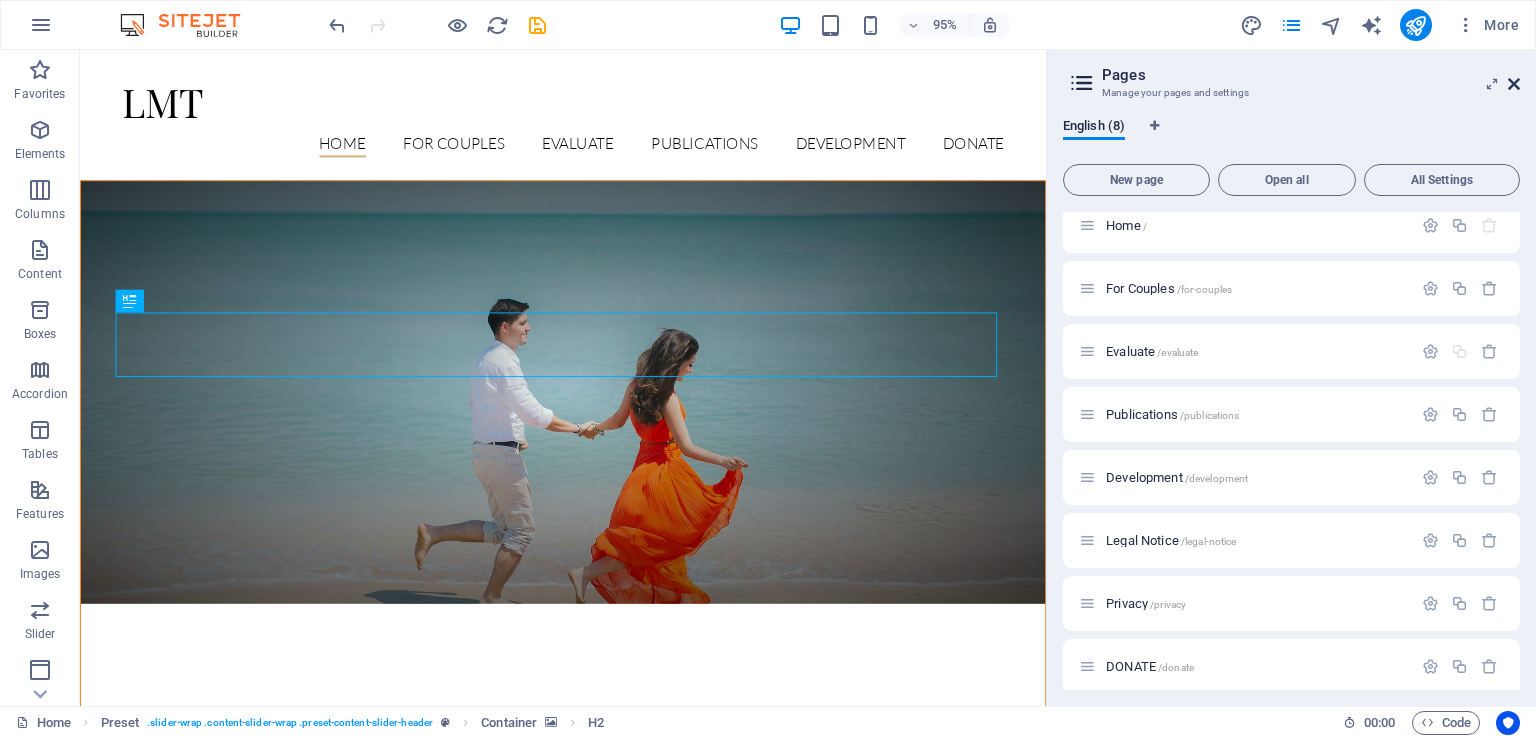 click at bounding box center (1514, 84) 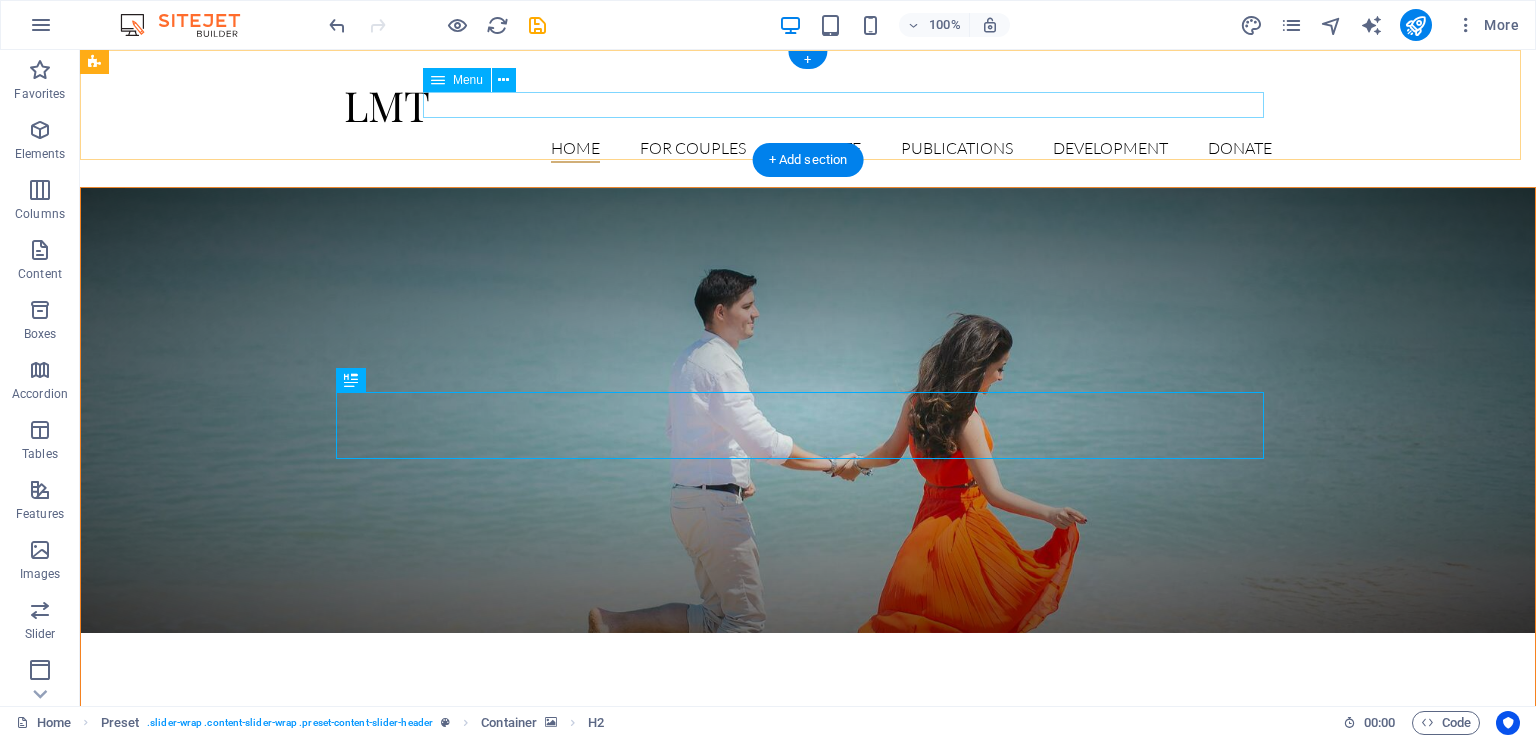 click on "Home For Couples Evaluate Publications Development DONATE" at bounding box center (808, 149) 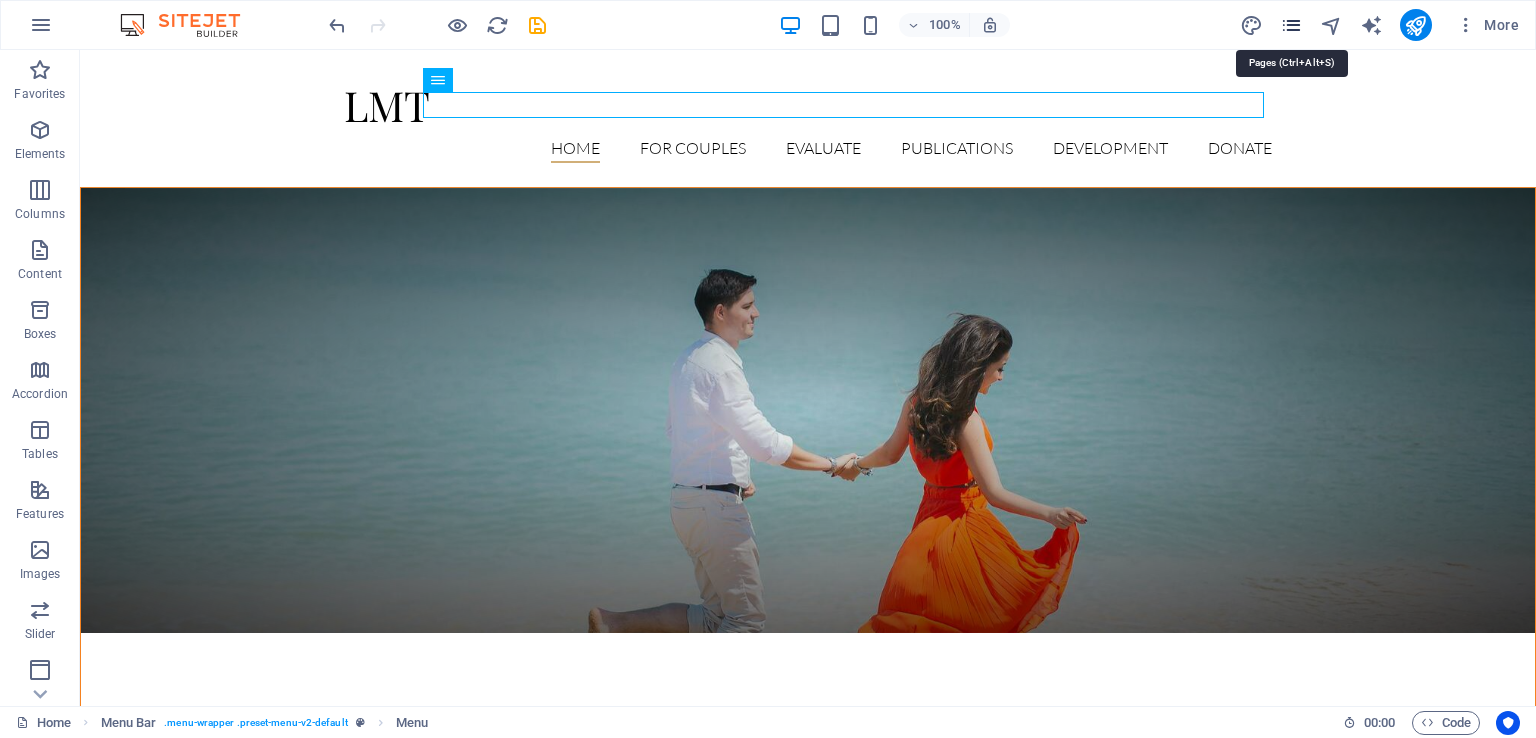 click at bounding box center (1291, 25) 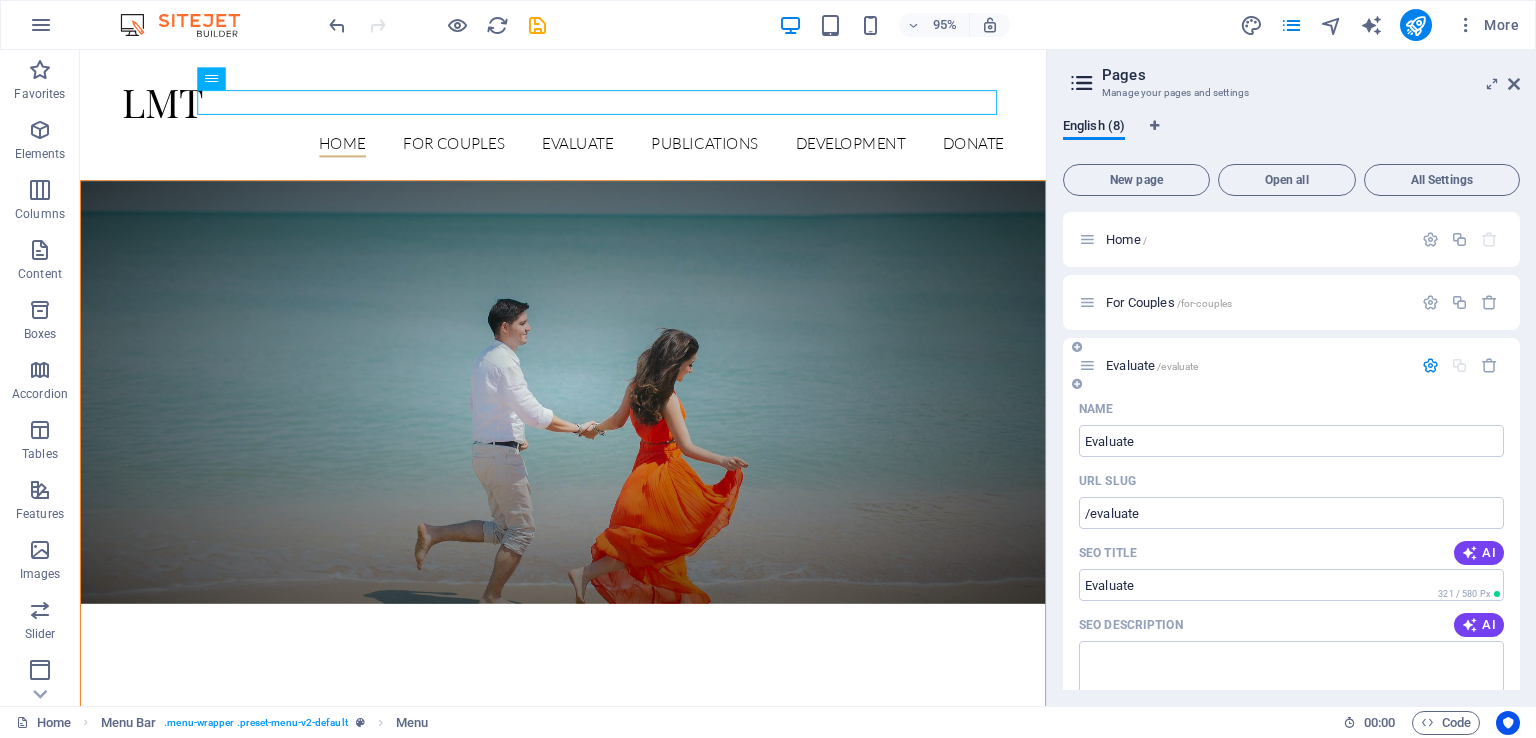 click on "/evaluate" at bounding box center (1177, 366) 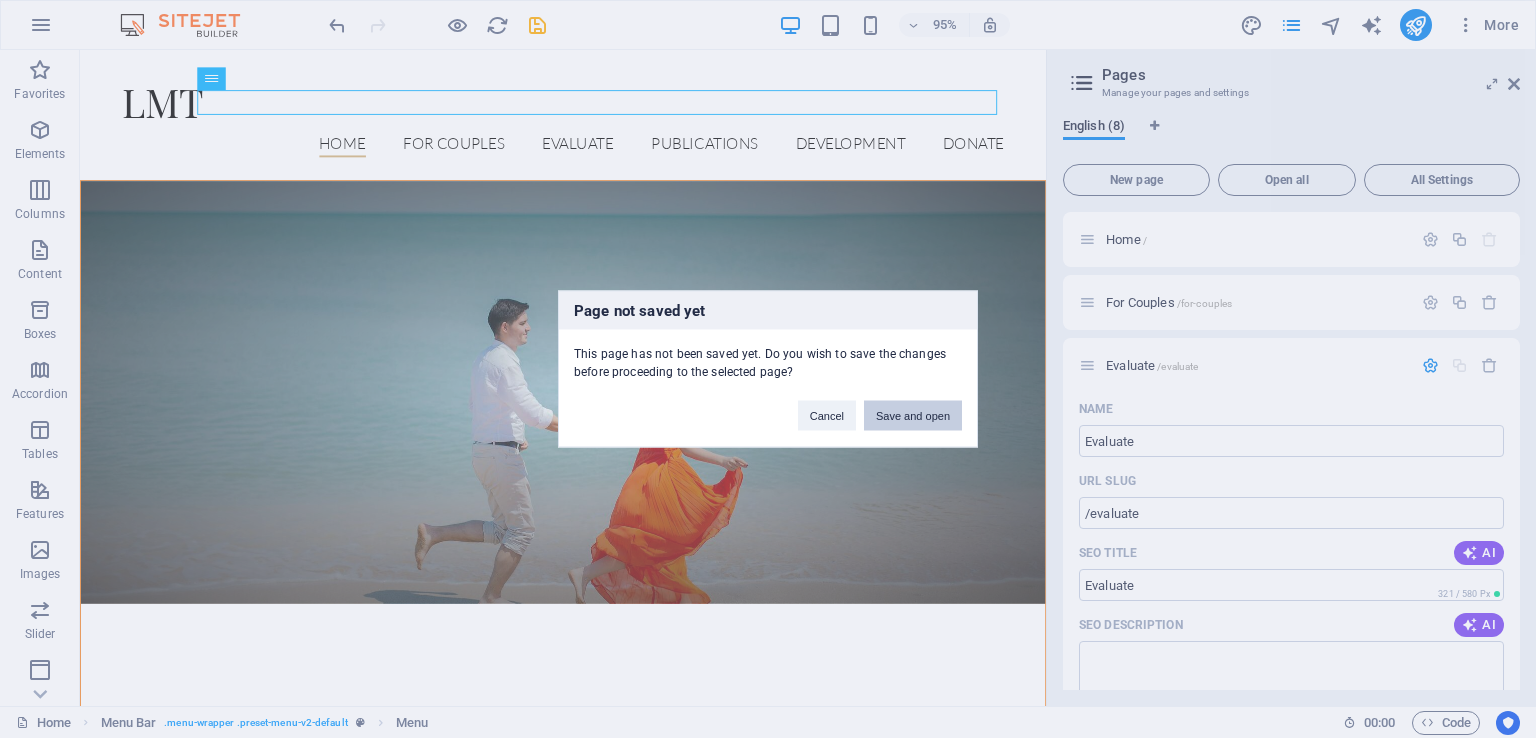 click on "Save and open" at bounding box center [913, 416] 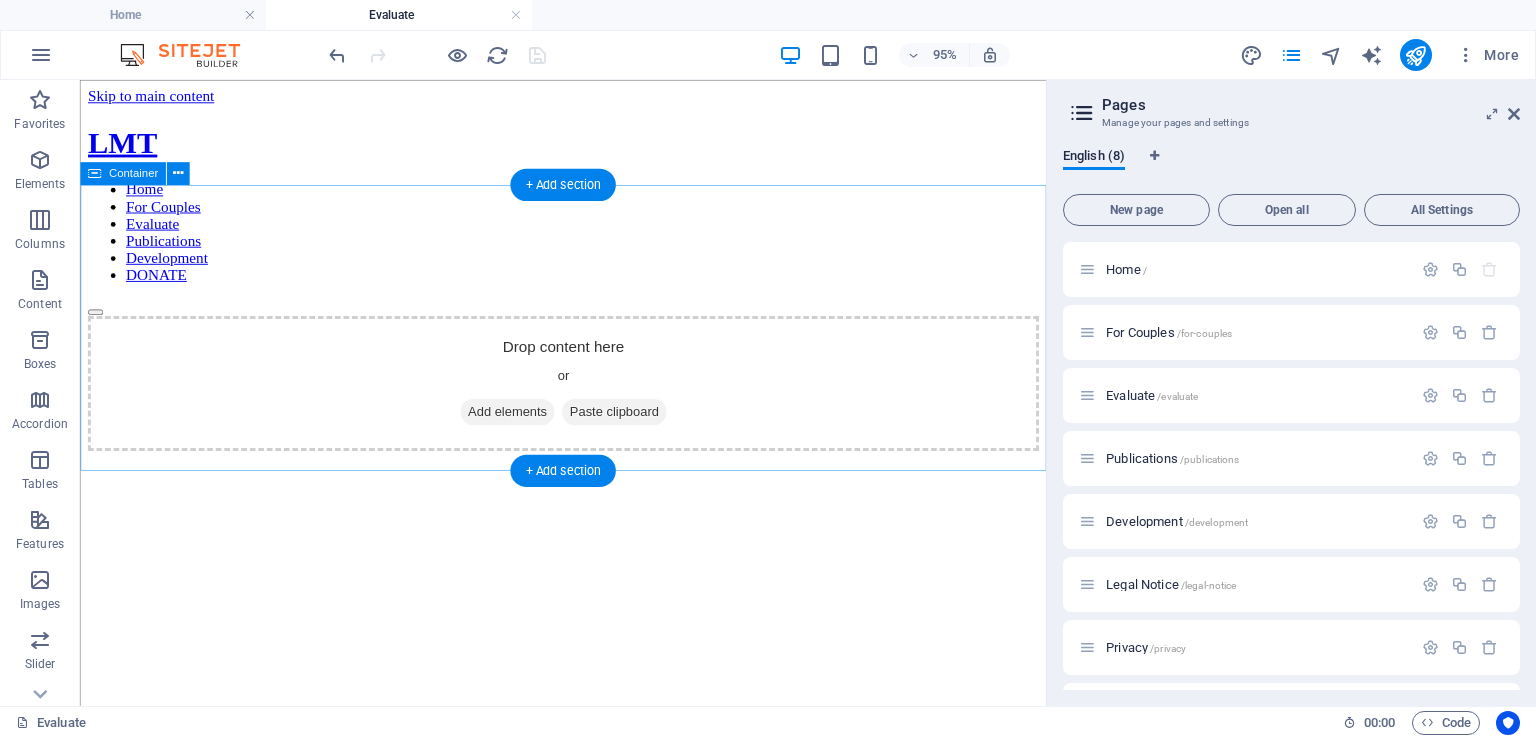 scroll, scrollTop: 0, scrollLeft: 0, axis: both 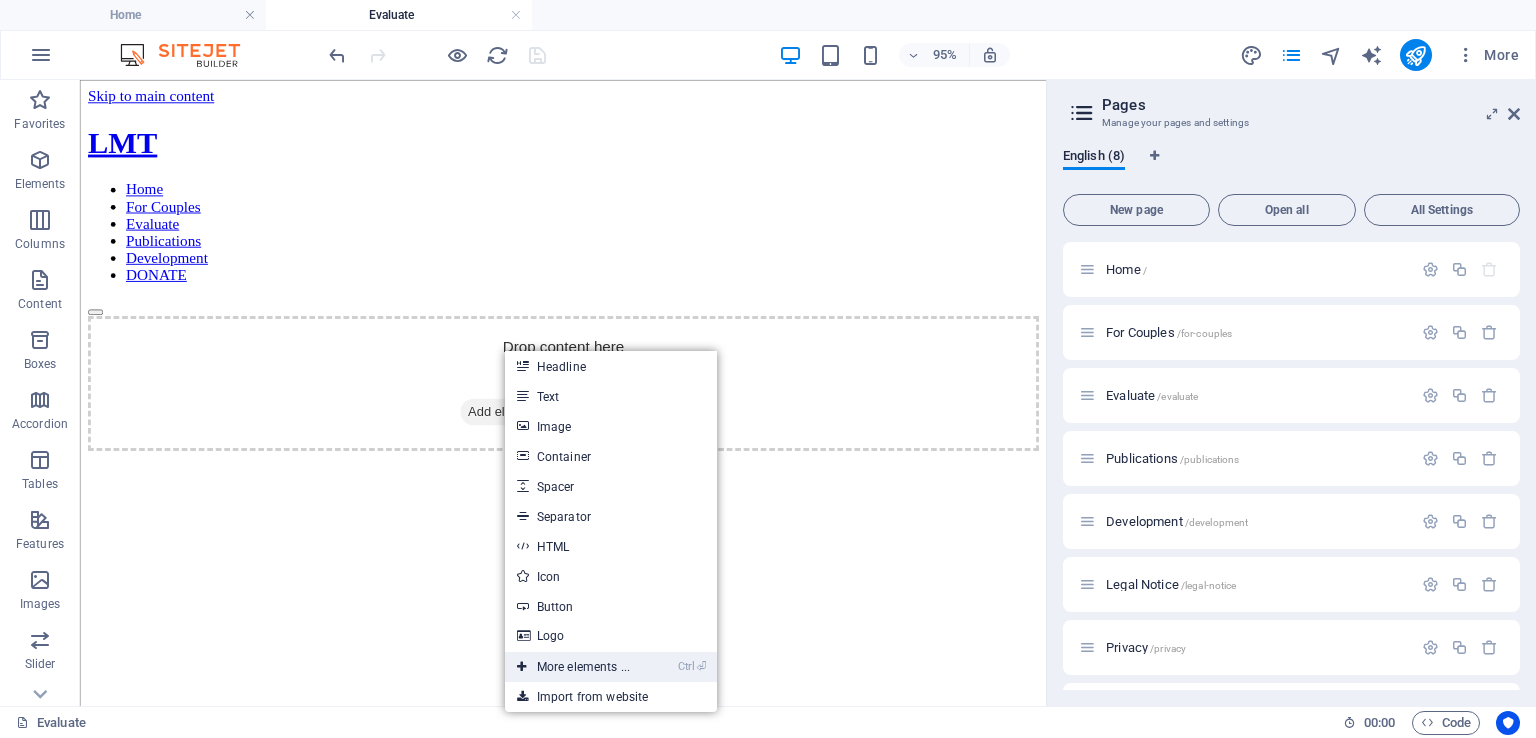click on "Ctrl ⏎  More elements ..." at bounding box center (573, 667) 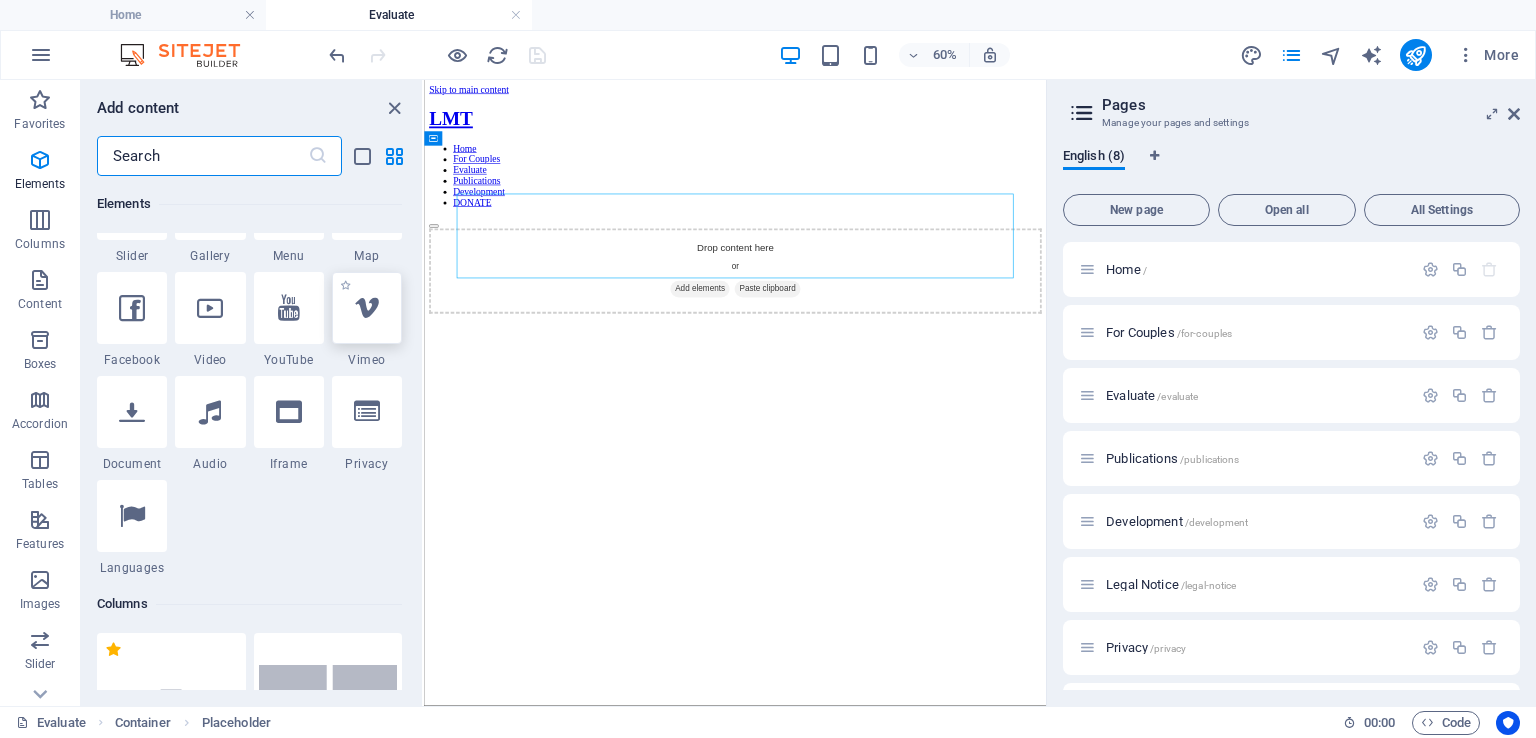 scroll, scrollTop: 812, scrollLeft: 0, axis: vertical 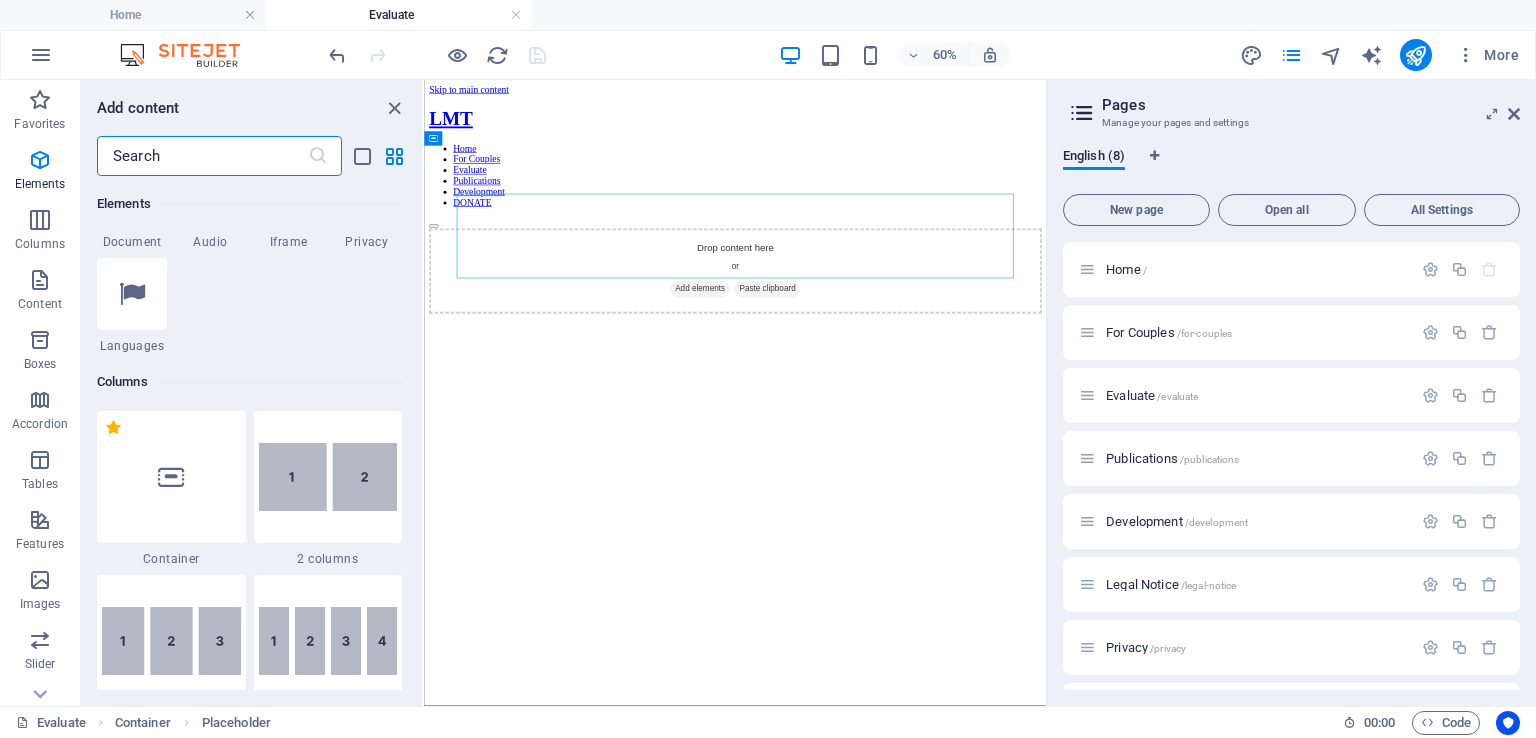 click at bounding box center (202, 156) 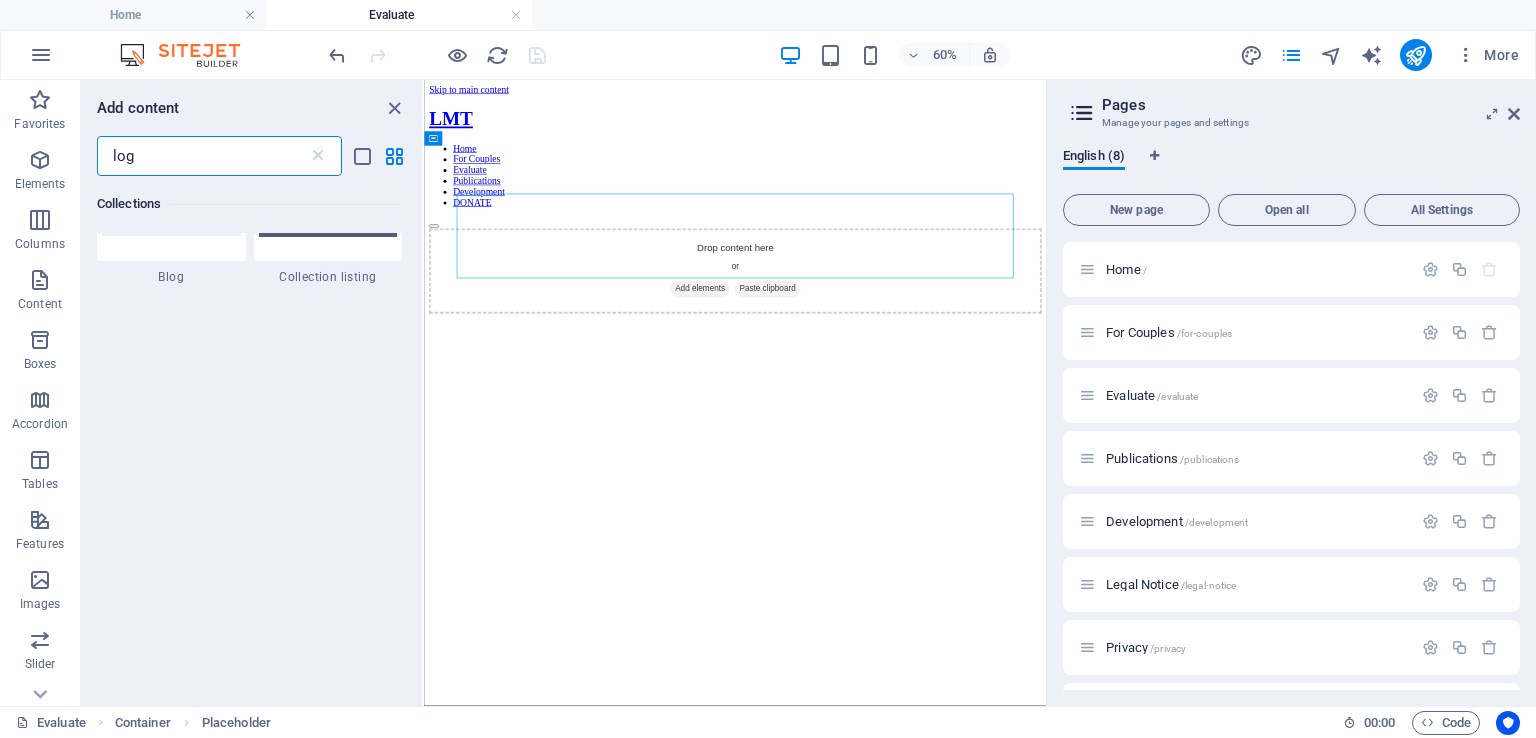 scroll, scrollTop: 900, scrollLeft: 0, axis: vertical 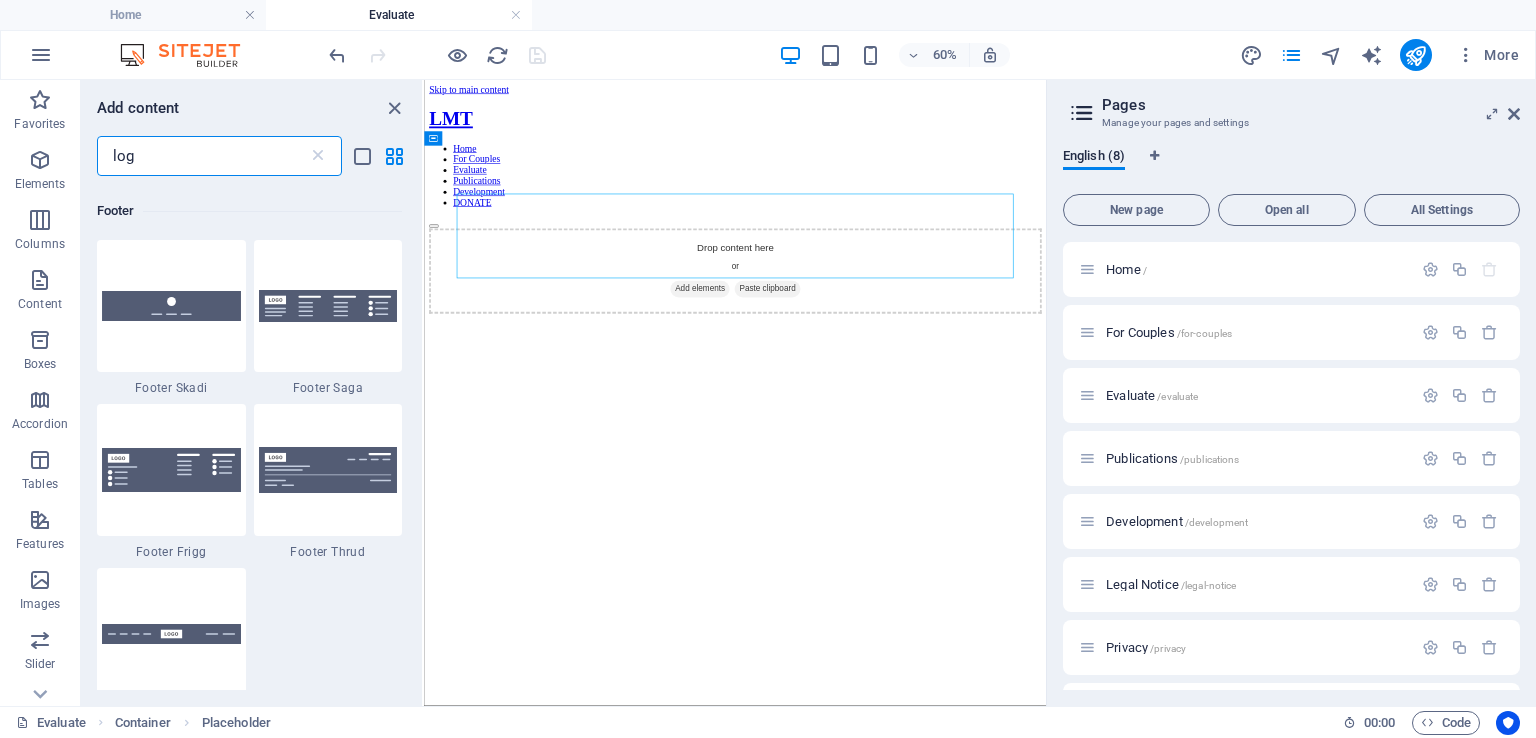 drag, startPoint x: 176, startPoint y: 155, endPoint x: 87, endPoint y: 152, distance: 89.050545 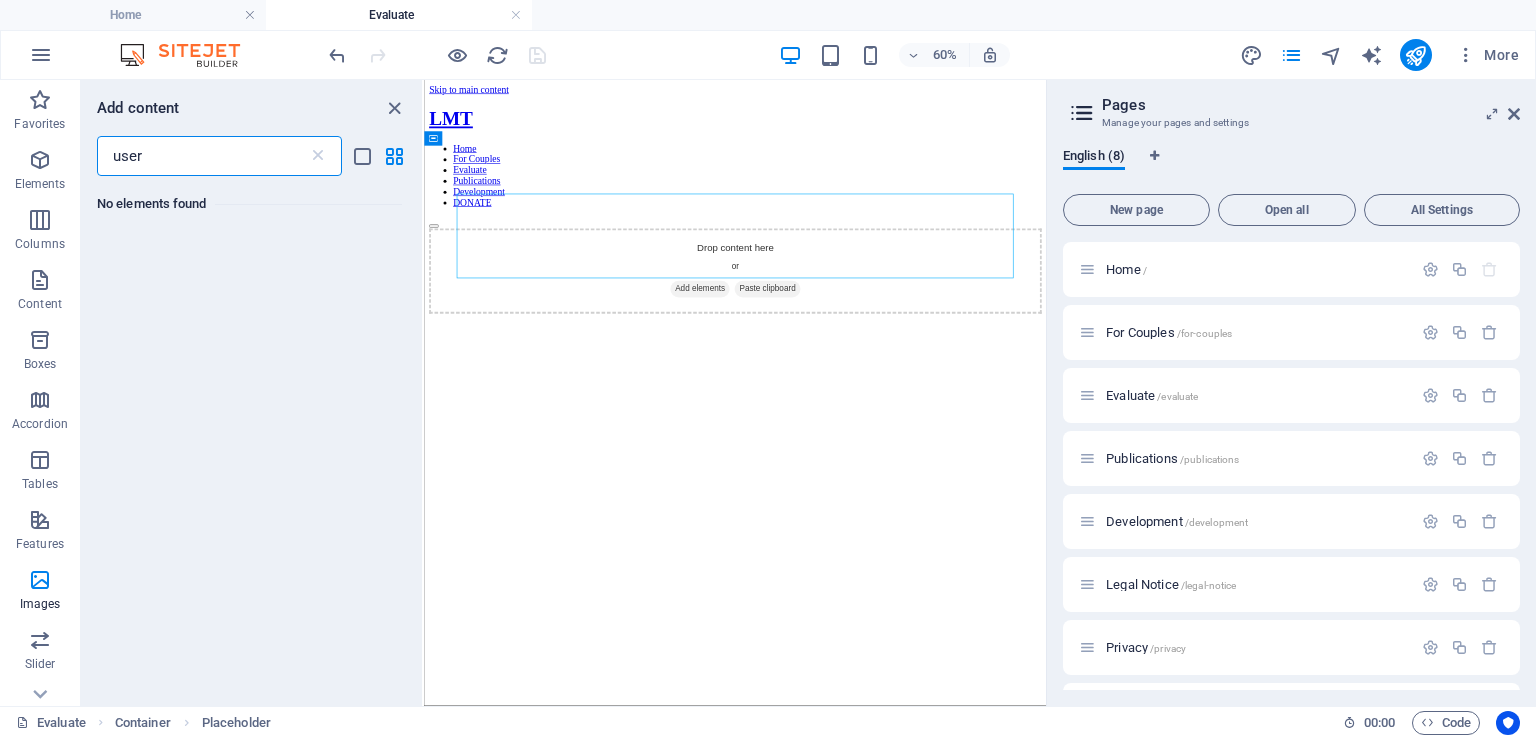 scroll, scrollTop: 0, scrollLeft: 0, axis: both 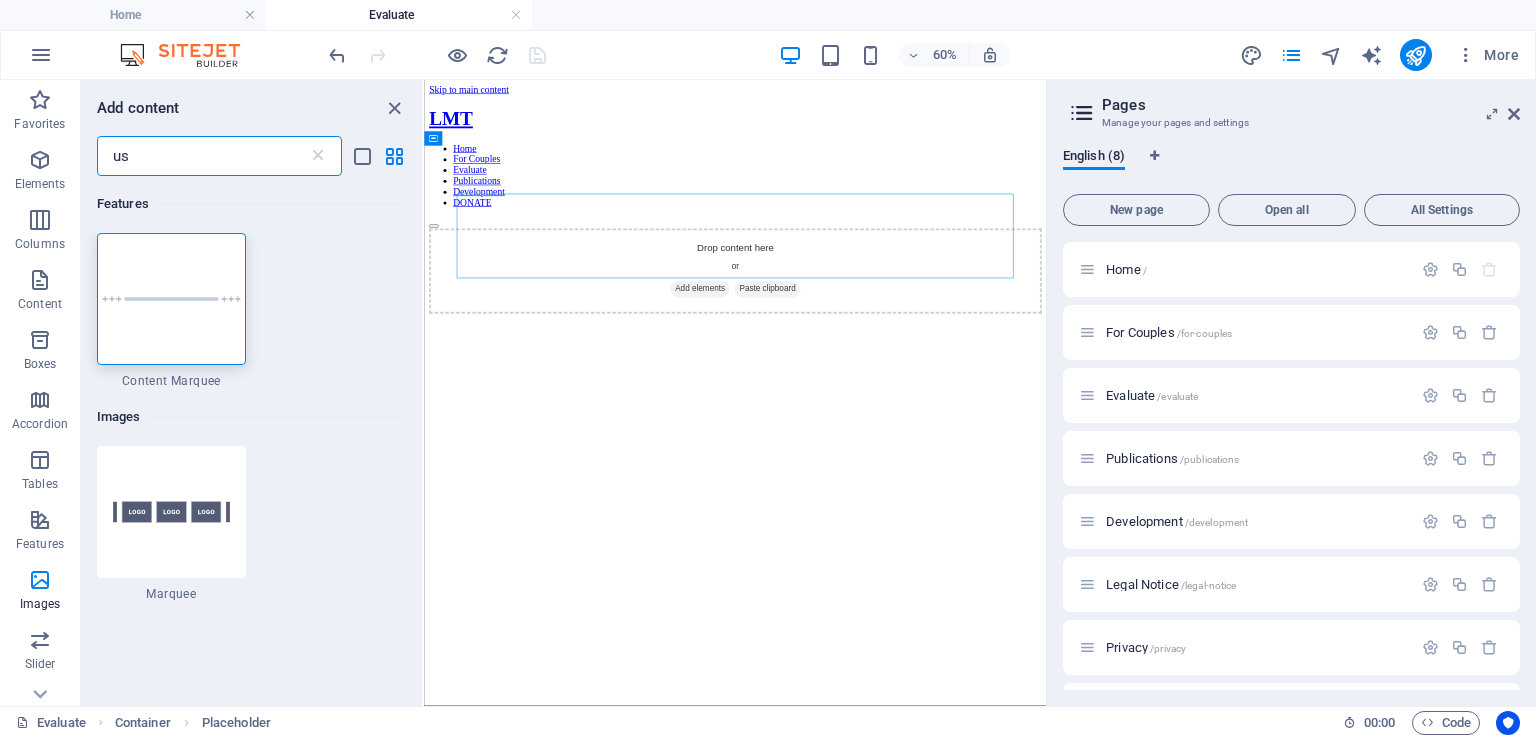 type on "u" 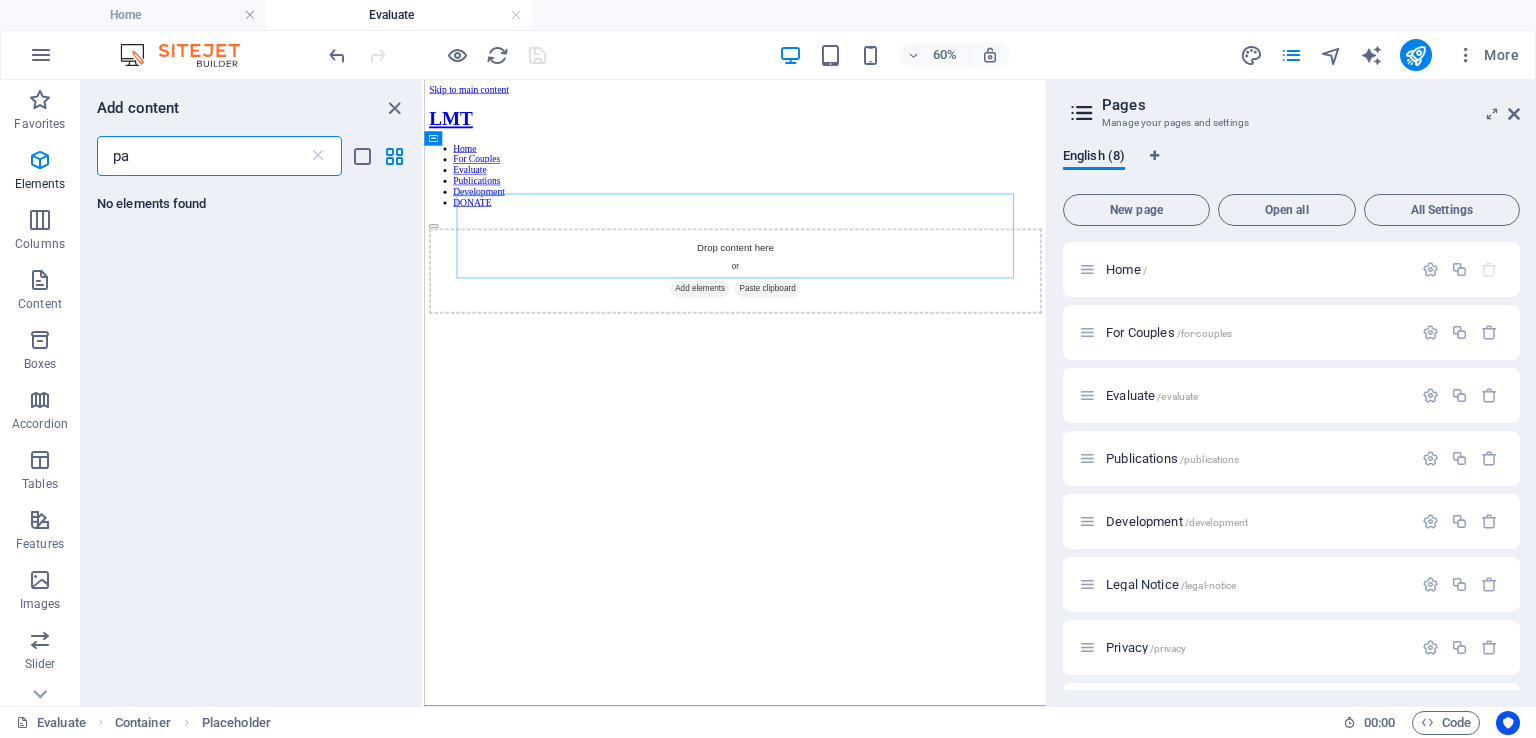 type on "p" 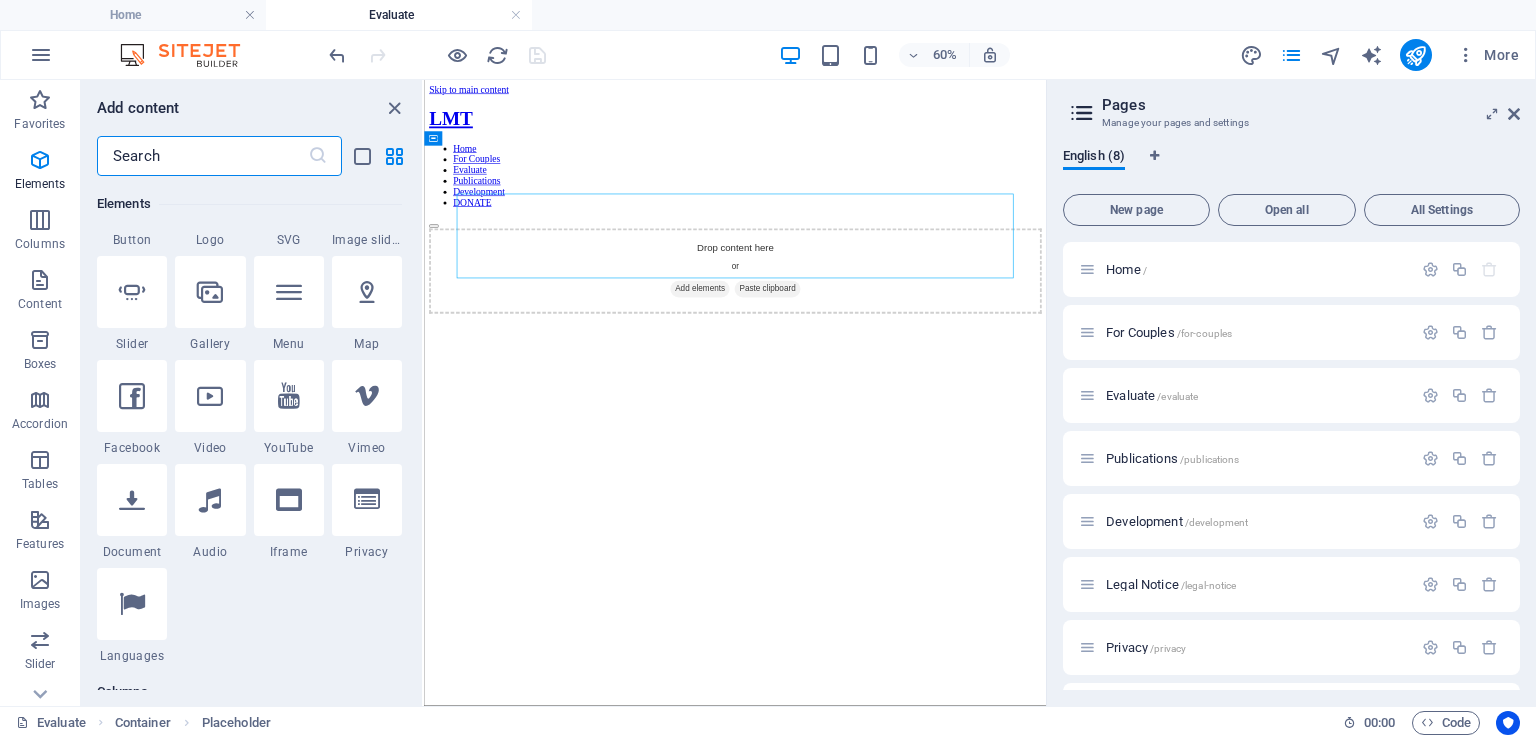 scroll, scrollTop: 500, scrollLeft: 0, axis: vertical 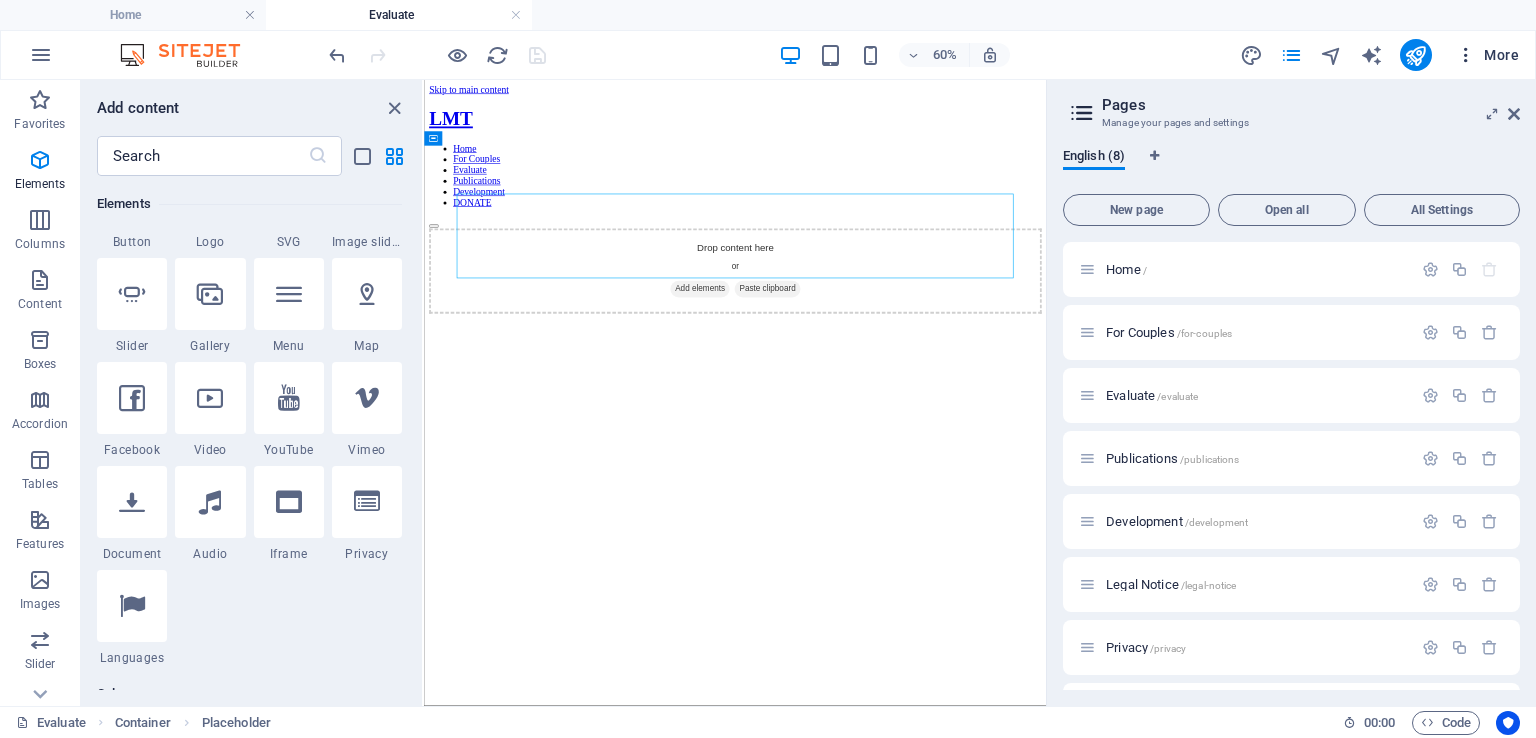 click at bounding box center [1466, 55] 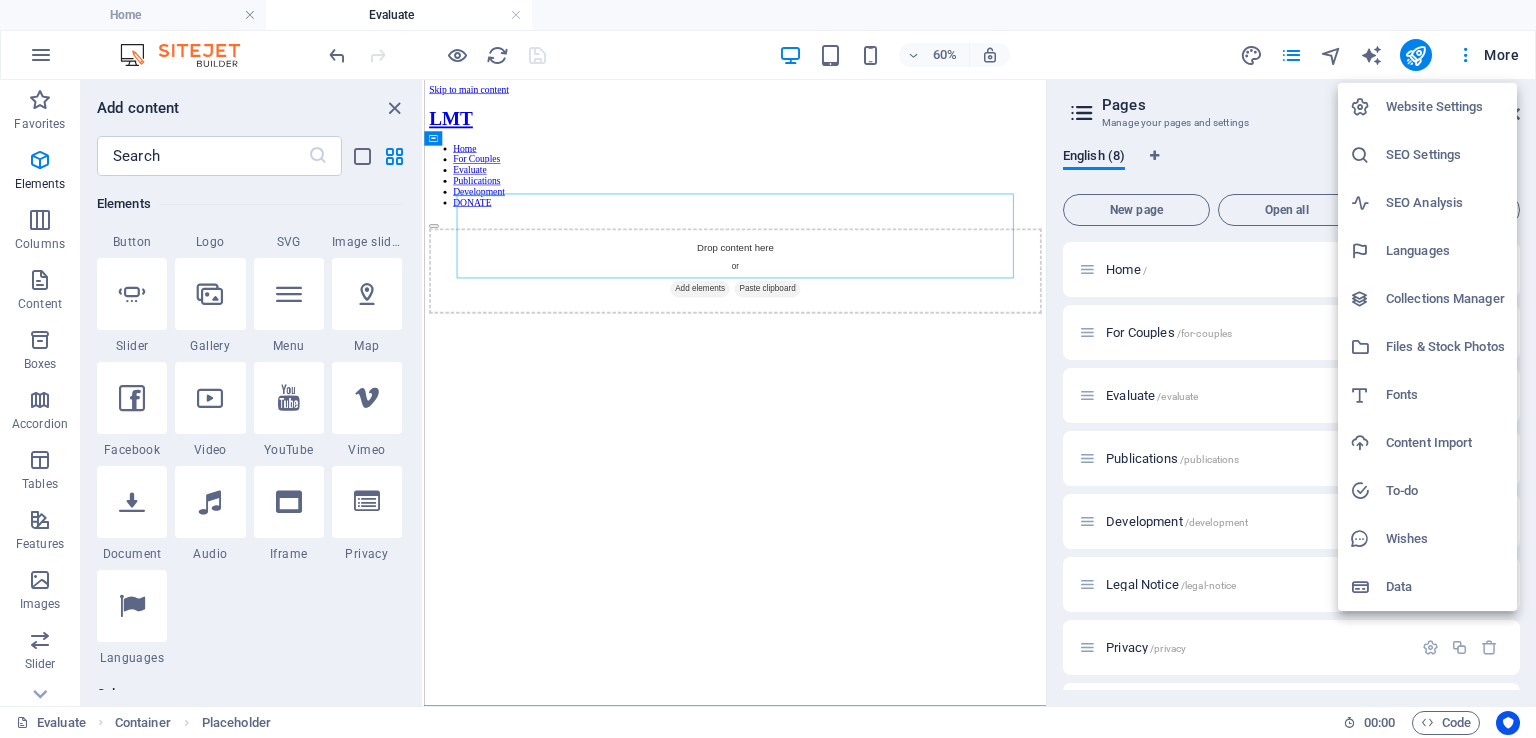 click at bounding box center (768, 369) 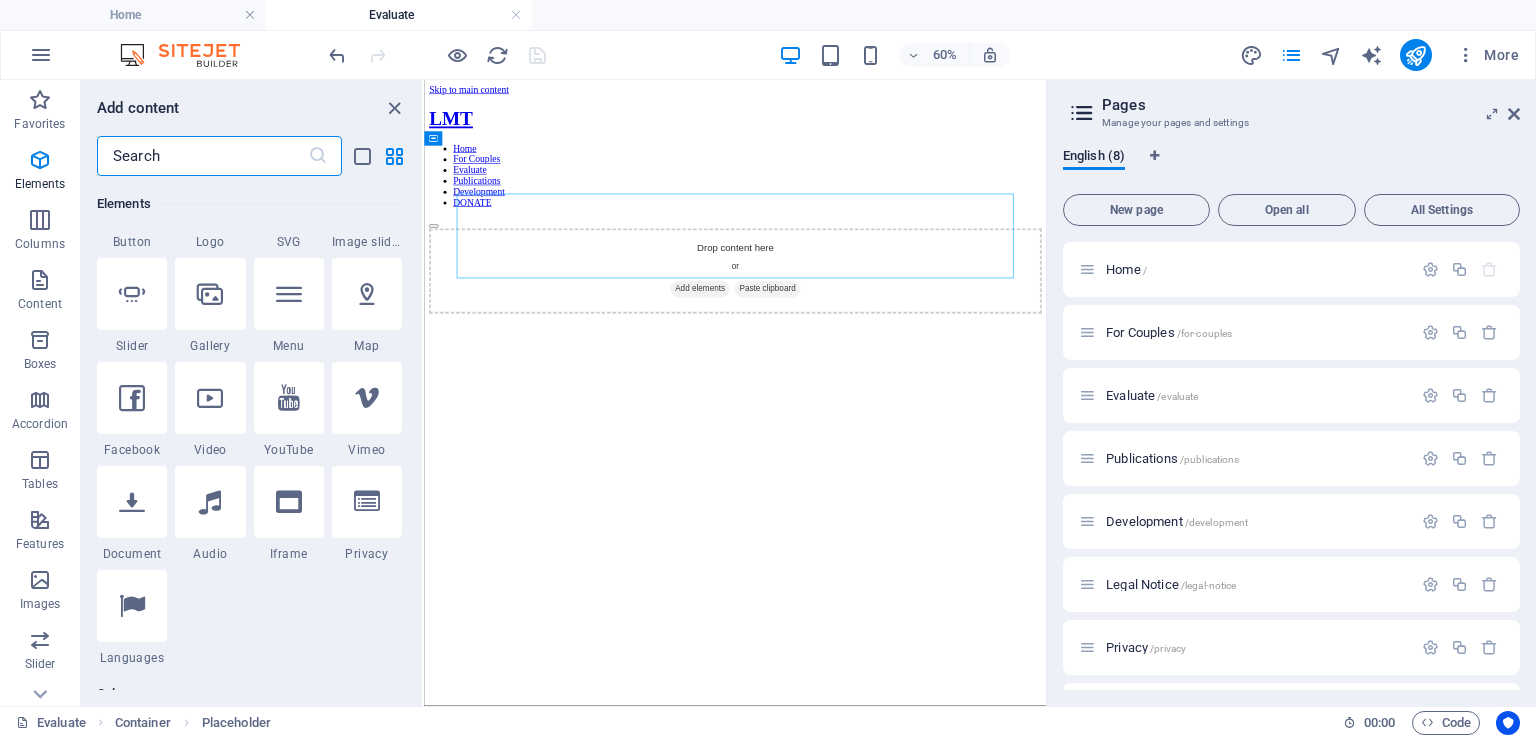 click at bounding box center (202, 156) 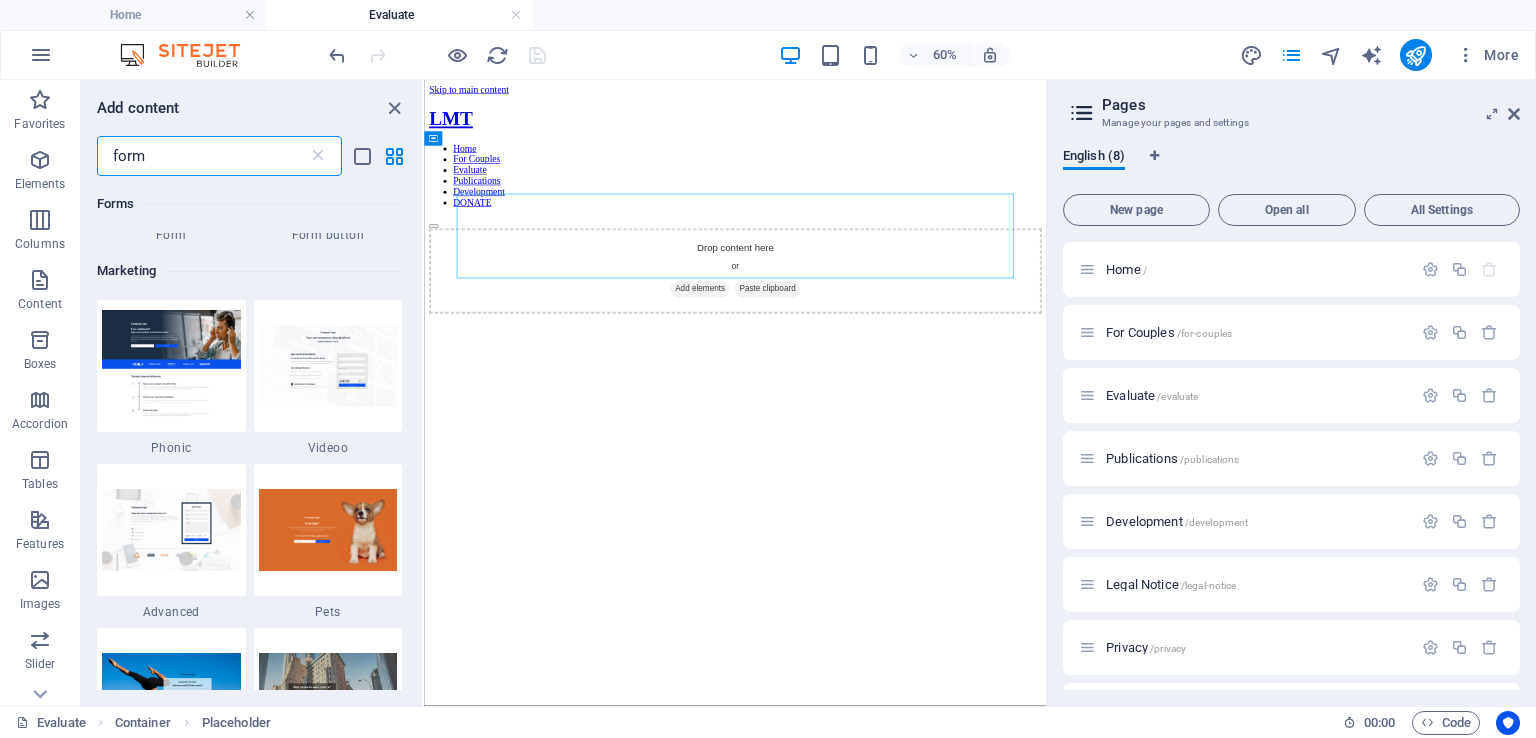 scroll, scrollTop: 1200, scrollLeft: 0, axis: vertical 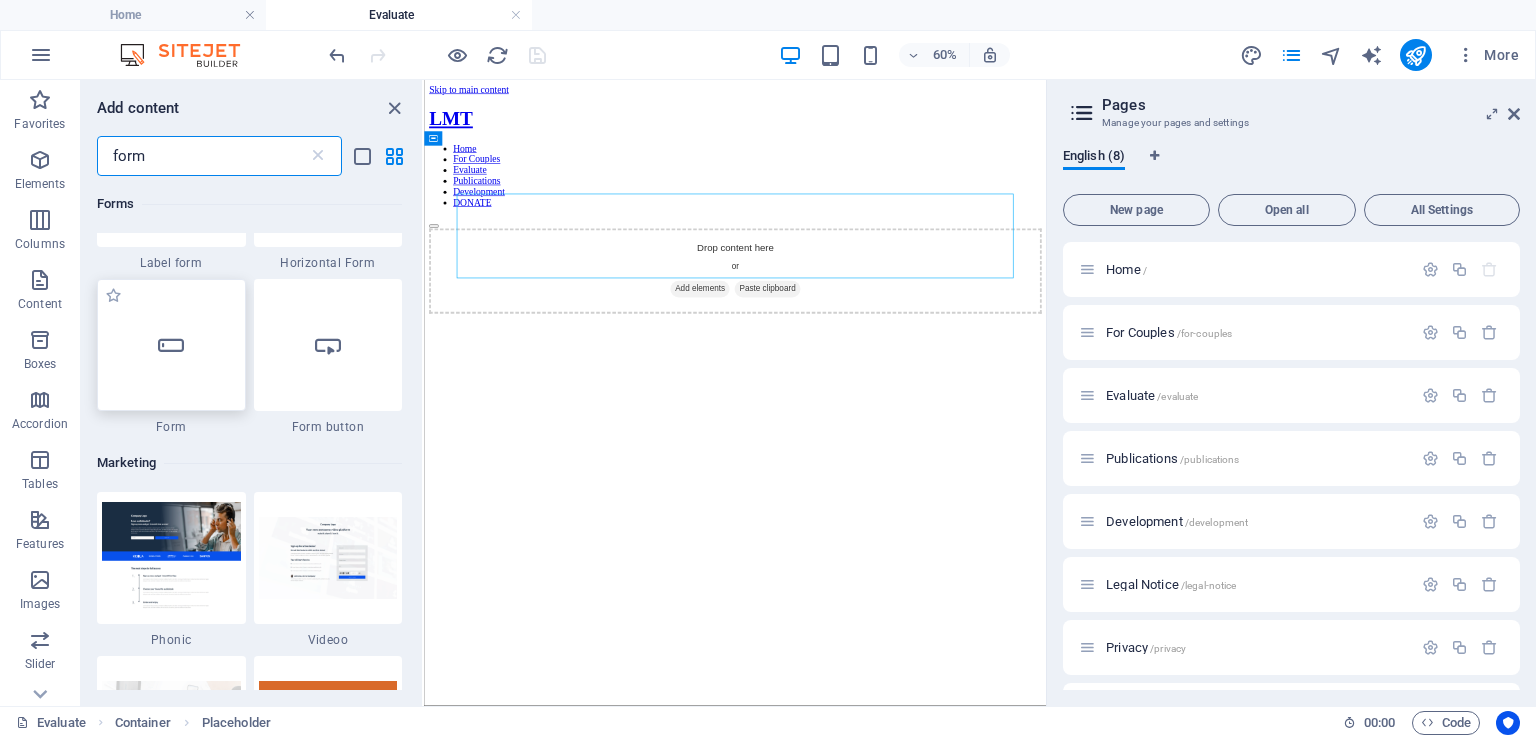 type on "form" 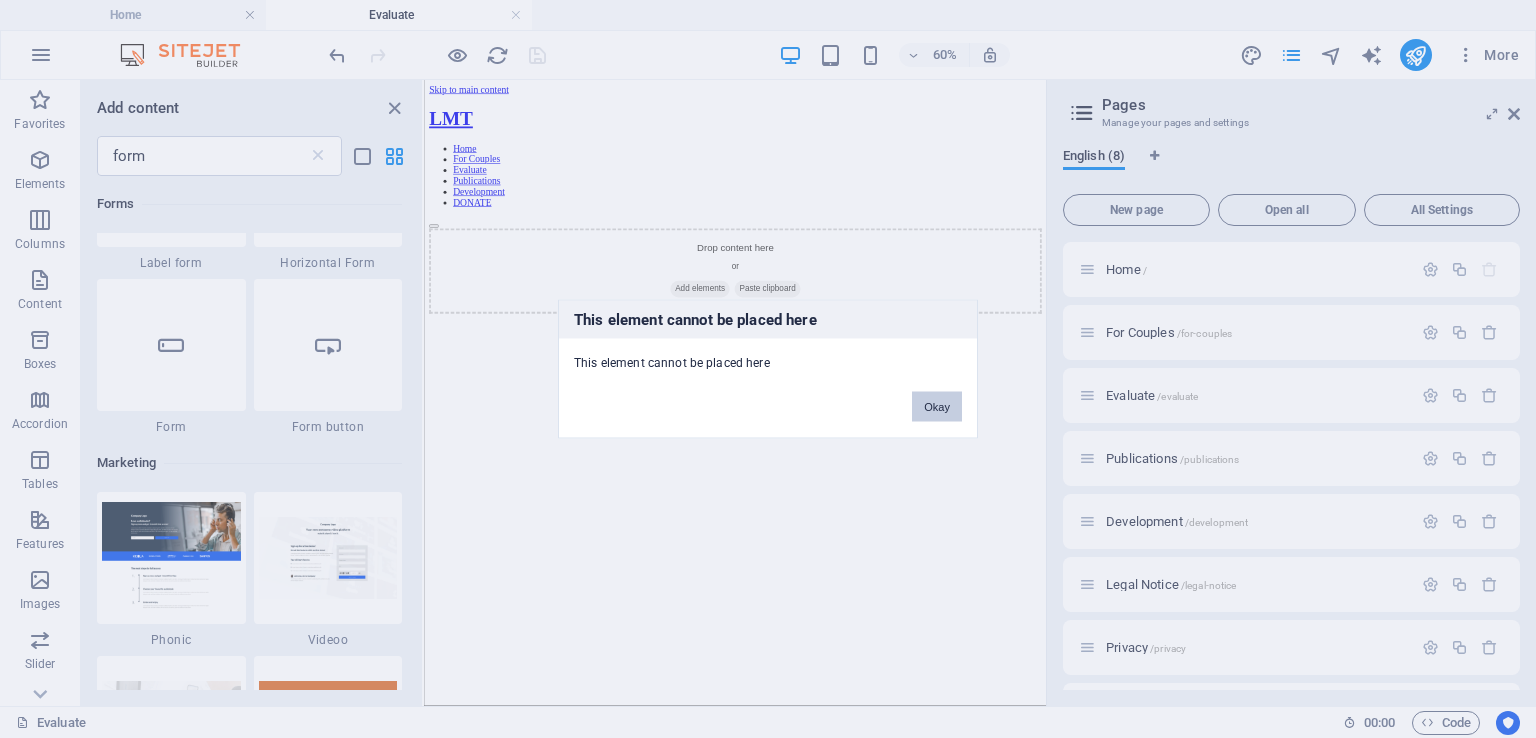click on "Okay" at bounding box center [937, 407] 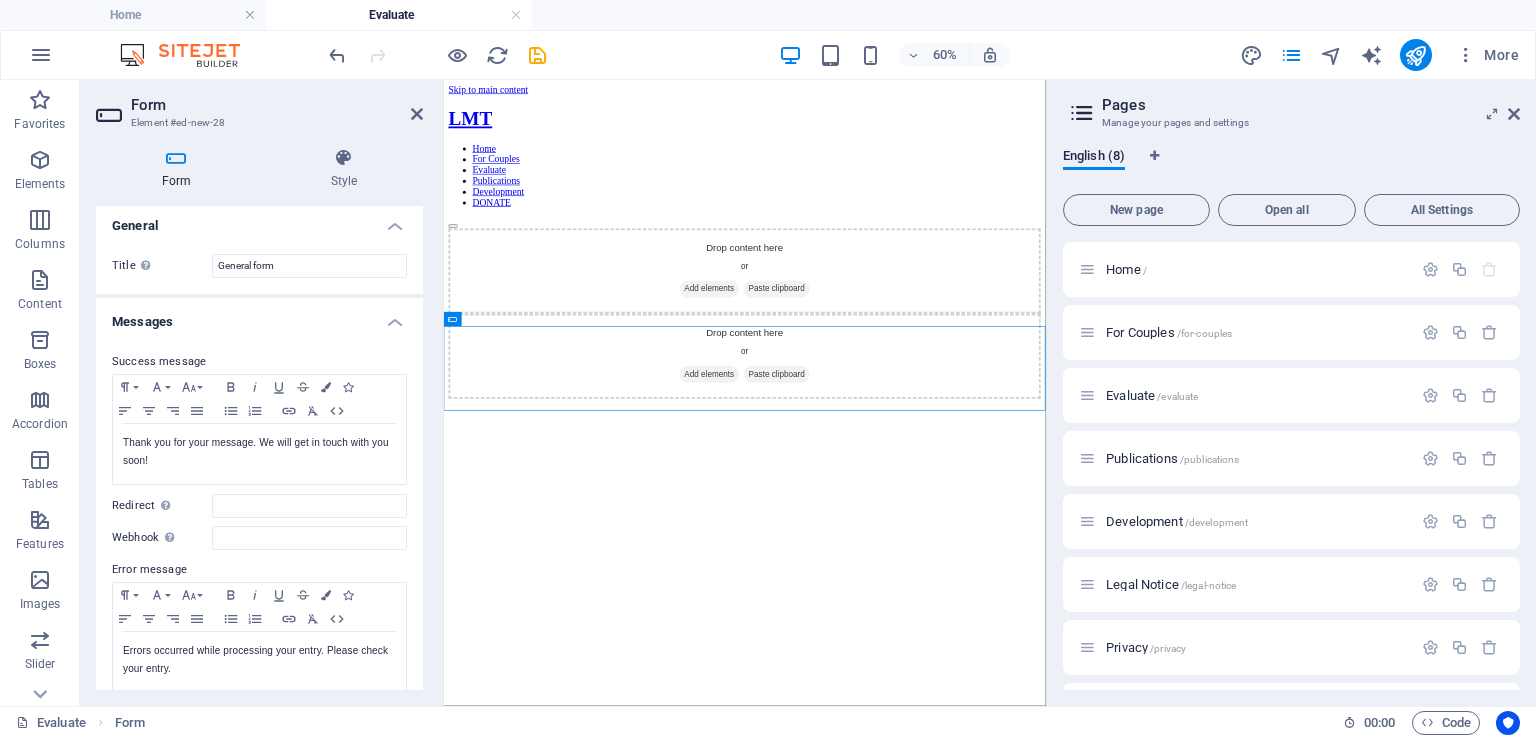 scroll, scrollTop: 0, scrollLeft: 0, axis: both 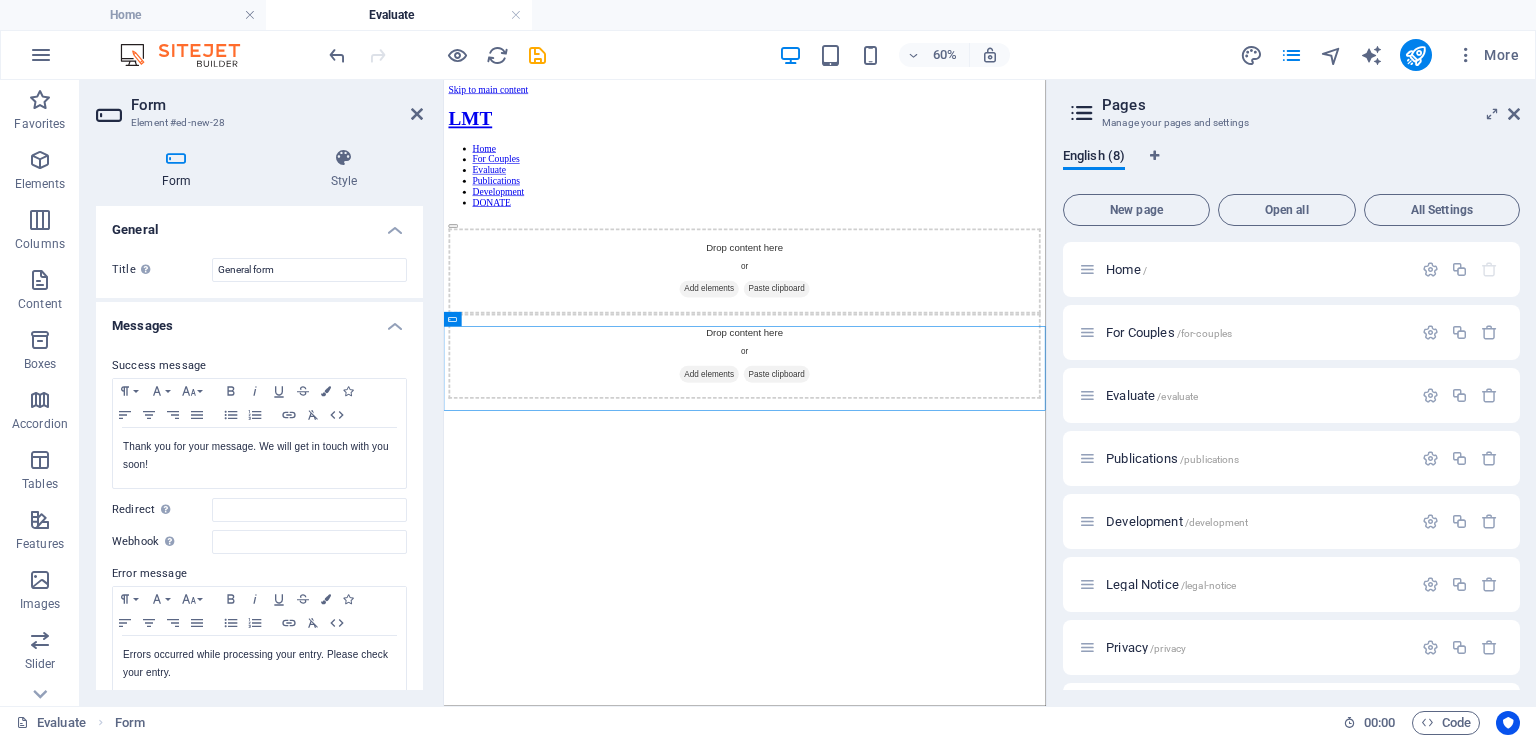 click at bounding box center [176, 158] 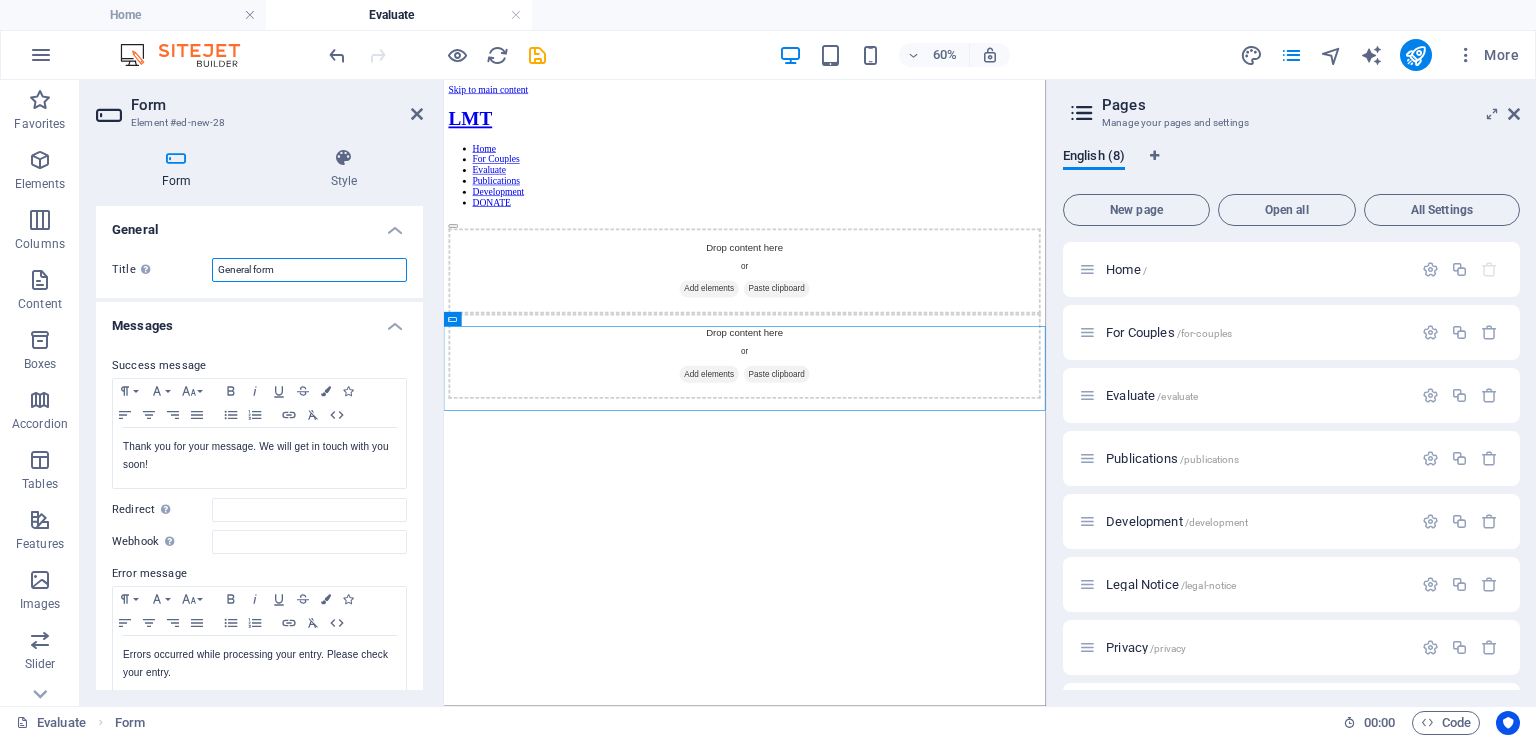 click on "General form" at bounding box center (309, 270) 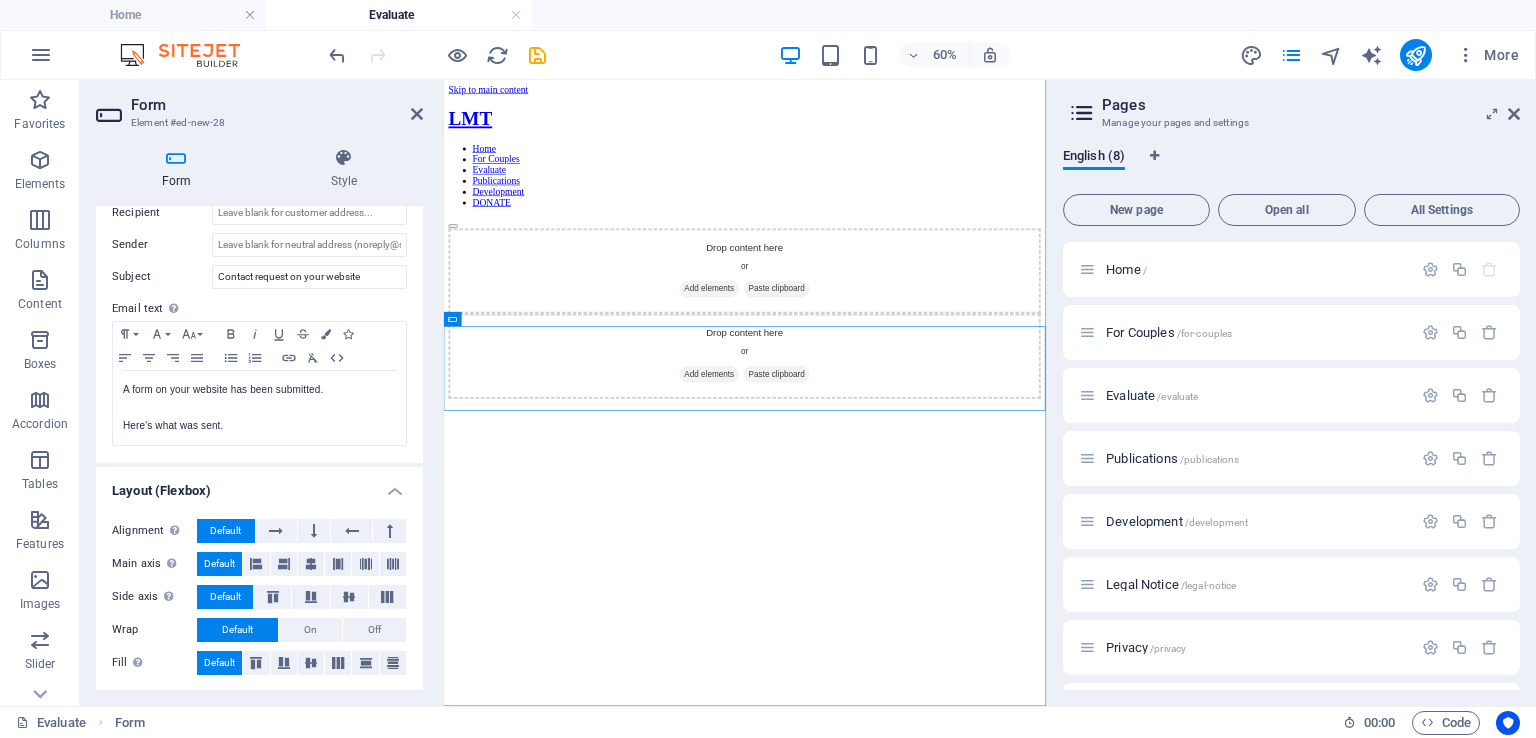 scroll, scrollTop: 0, scrollLeft: 0, axis: both 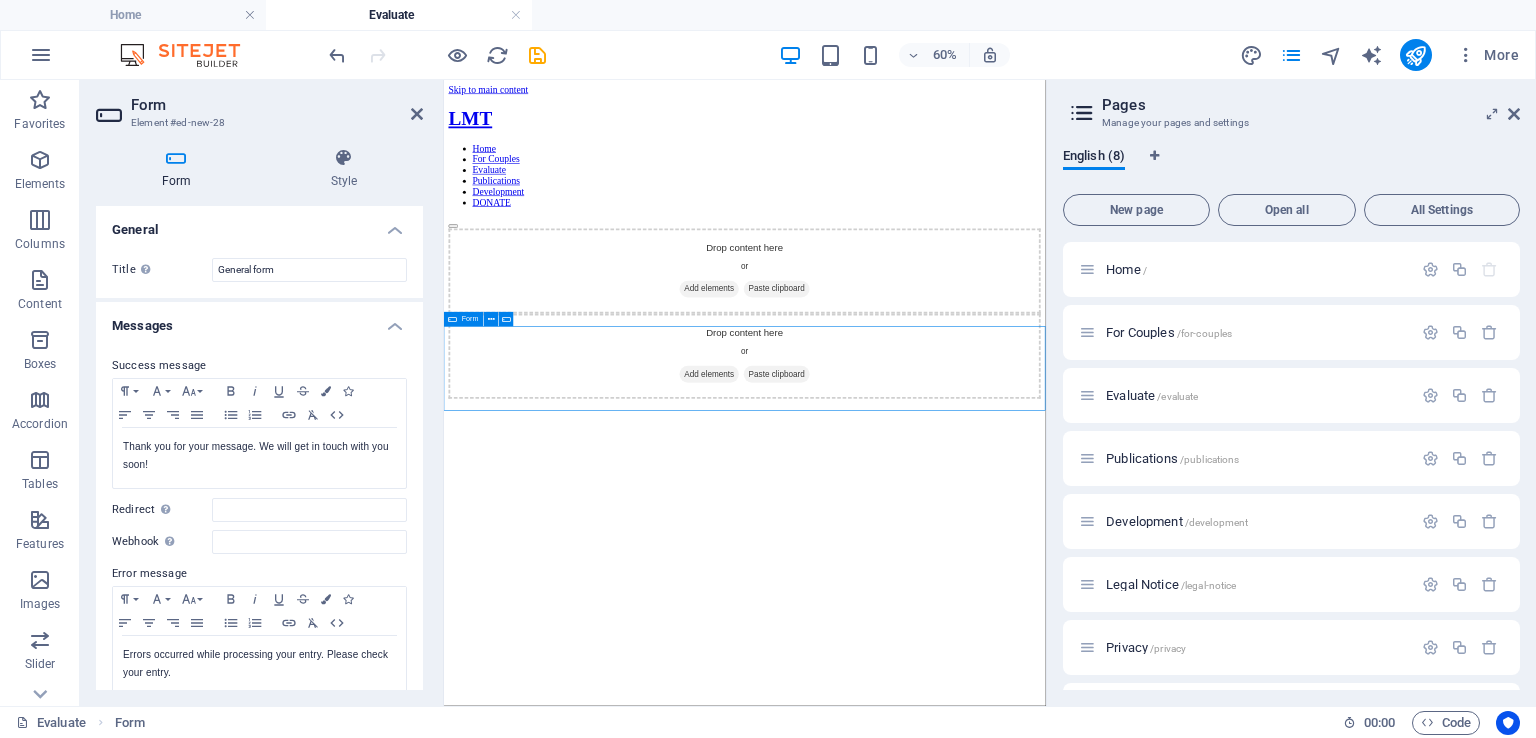 click on "Drop content here or  Add elements  Paste clipboard" at bounding box center (945, 541) 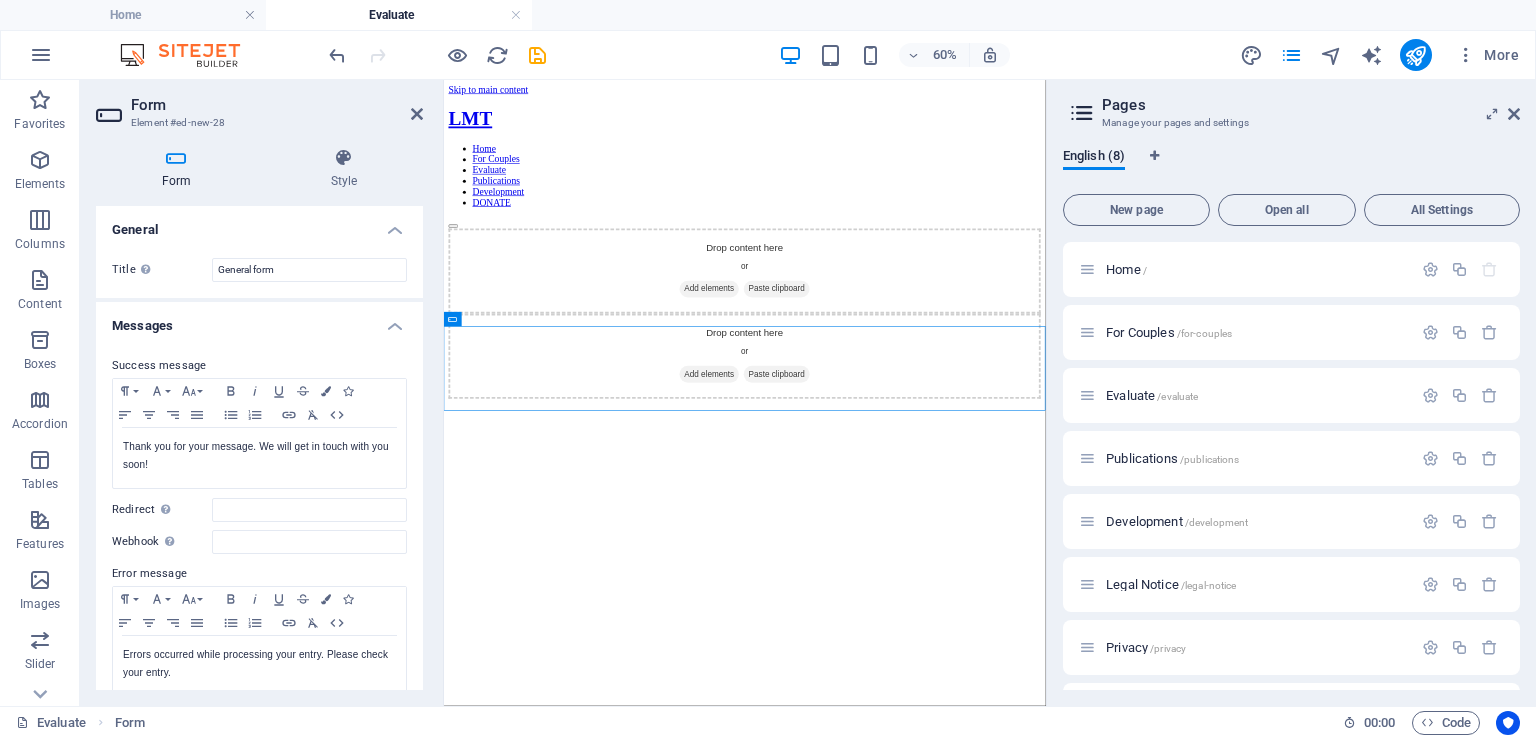 drag, startPoint x: 1243, startPoint y: 585, endPoint x: 1189, endPoint y: 614, distance: 61.294373 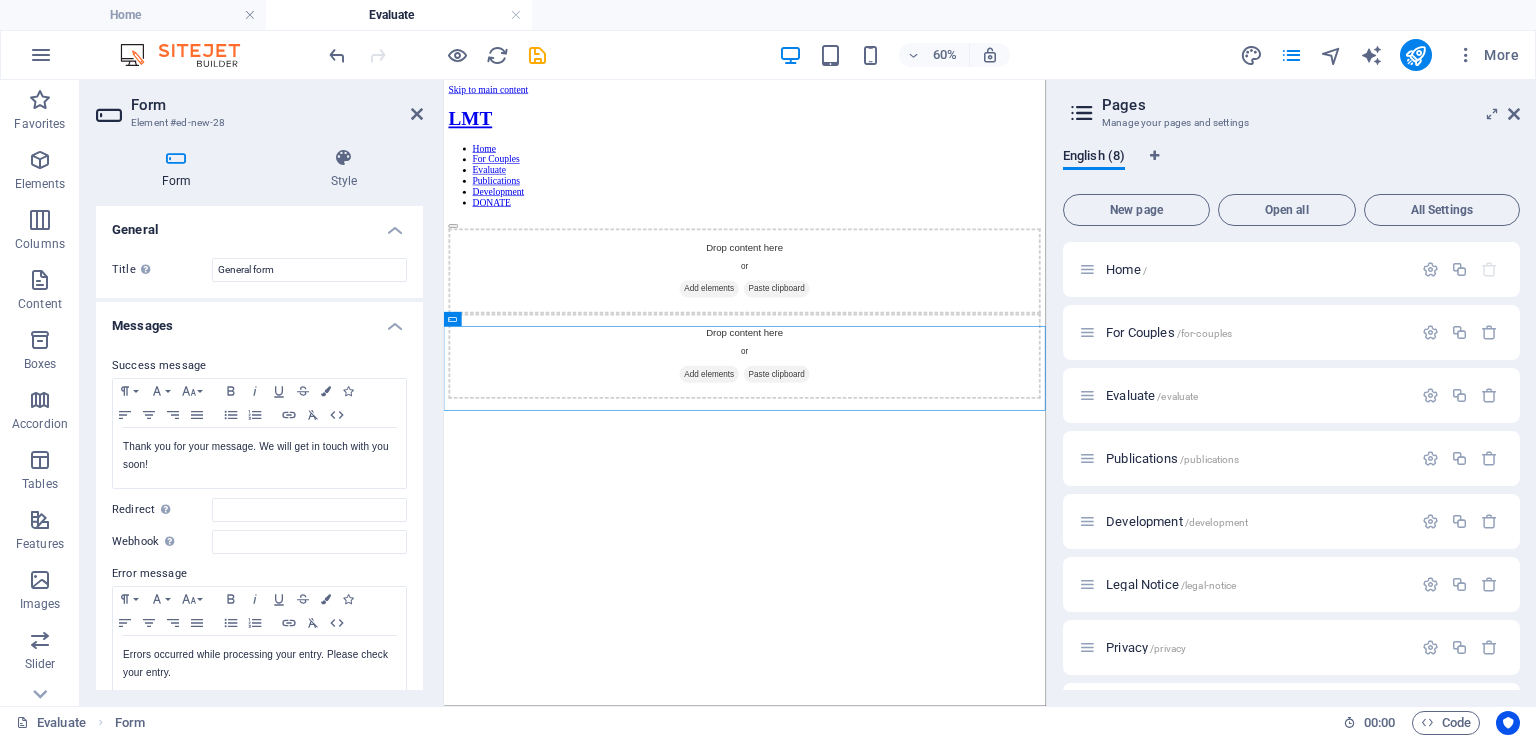 click on "Skip to main content
LMT Home For Couples Evaluate Publications Development DONATE Drop content here or  Add elements  Paste clipboard Drop content here or  Add elements  Paste clipboard" at bounding box center (945, 350) 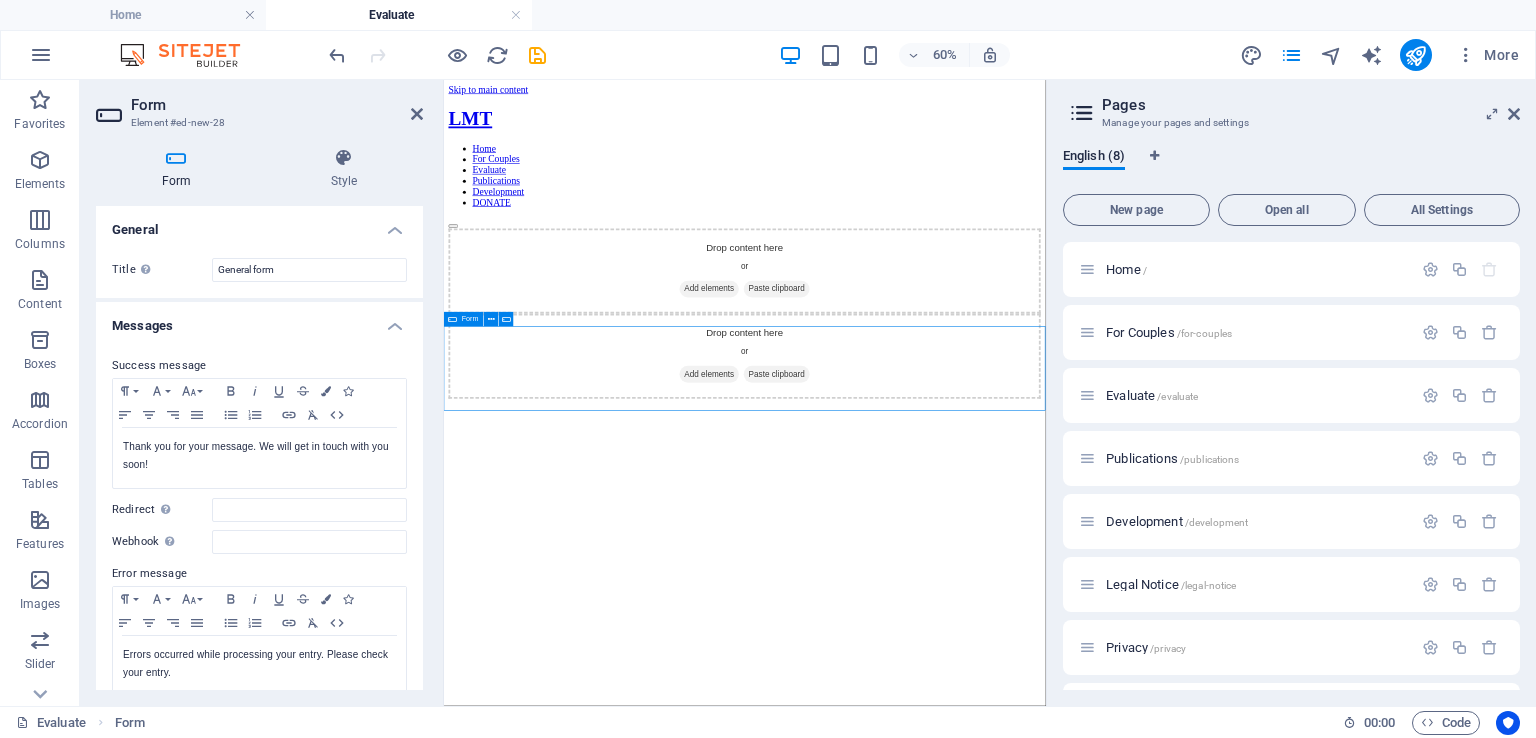 click on "Drop content here or  Add elements  Paste clipboard" at bounding box center [945, 541] 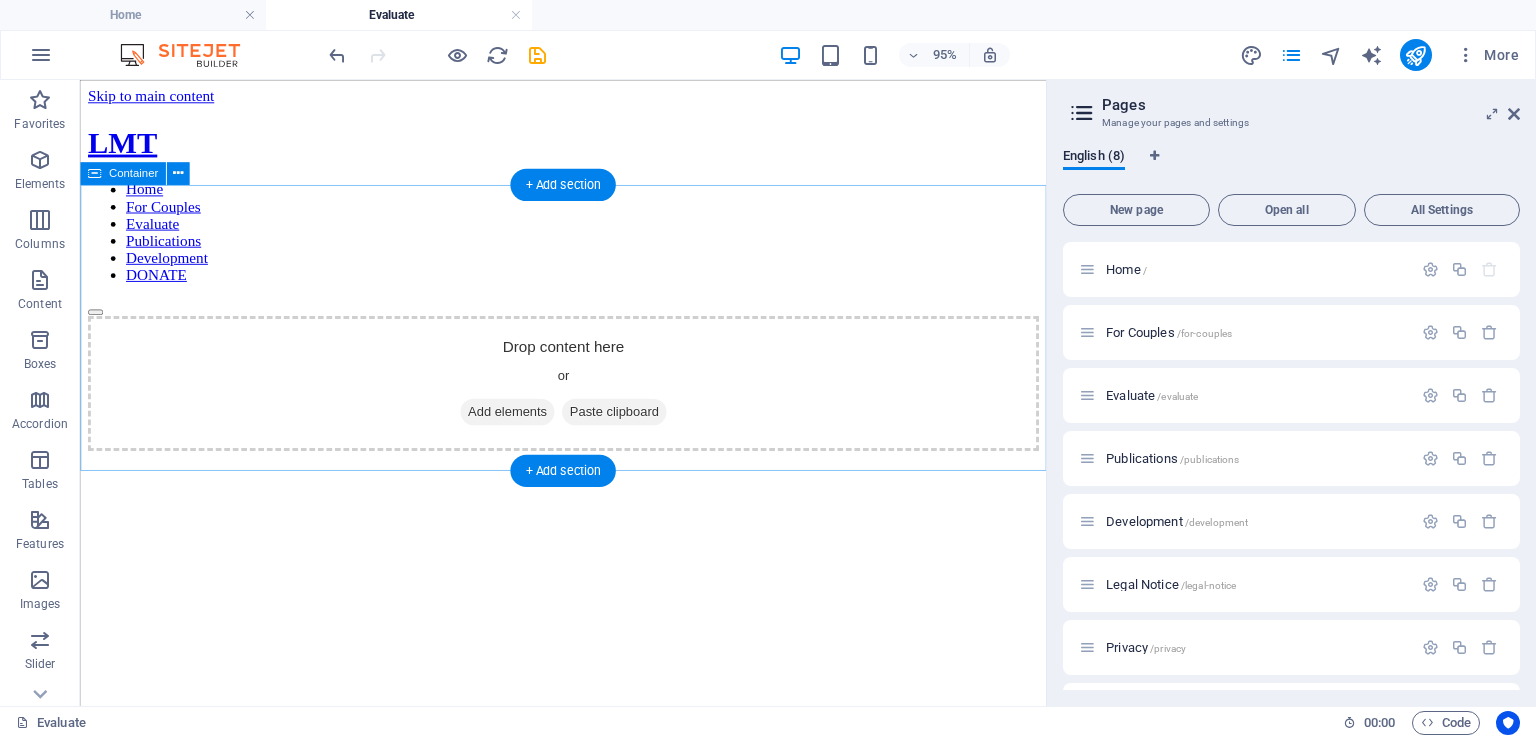 click on "Add elements" at bounding box center (529, 429) 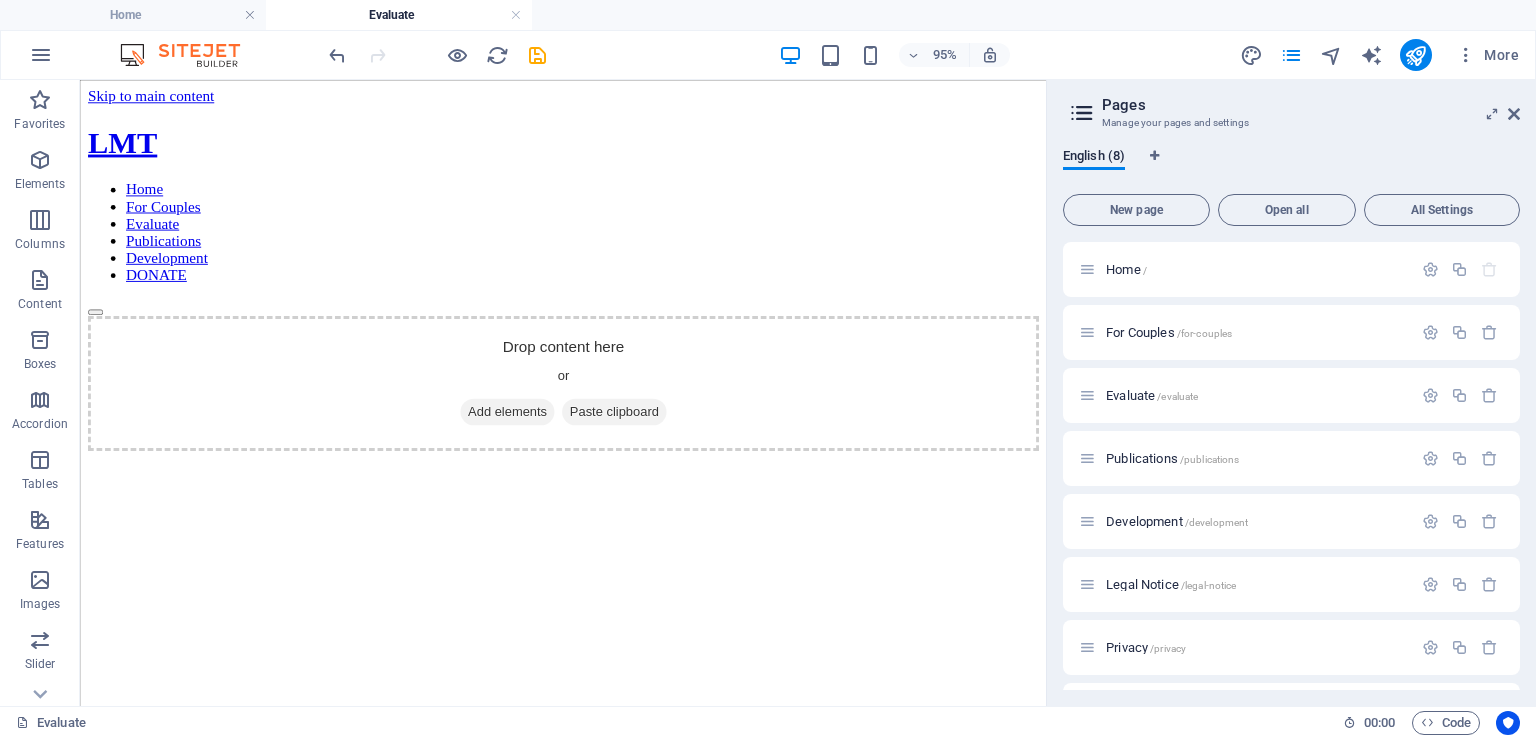 click on "Skip to main content
LMT Home For Couples Evaluate Publications Development DONATE Drop content here or  Add elements  Paste clipboard" at bounding box center [588, 279] 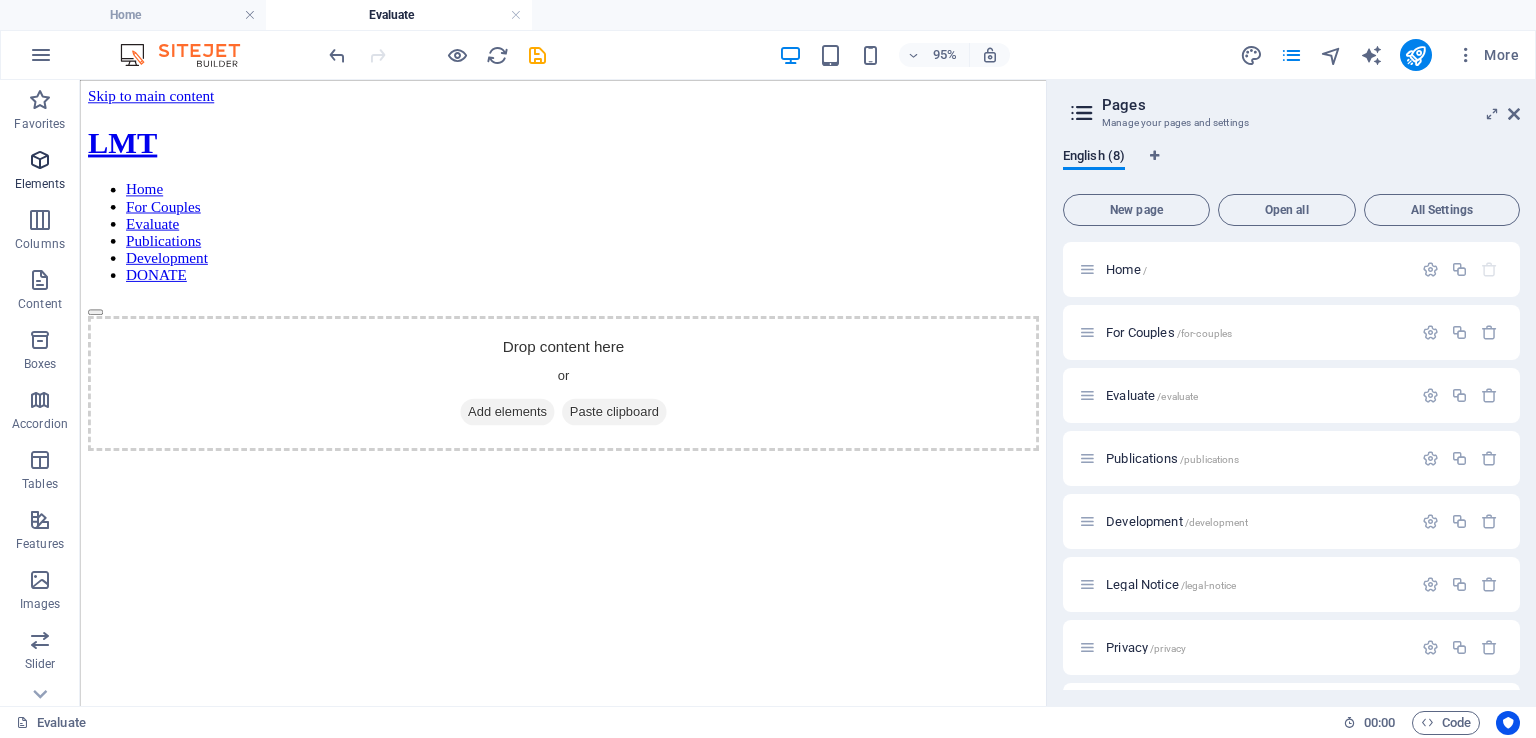 click at bounding box center (40, 160) 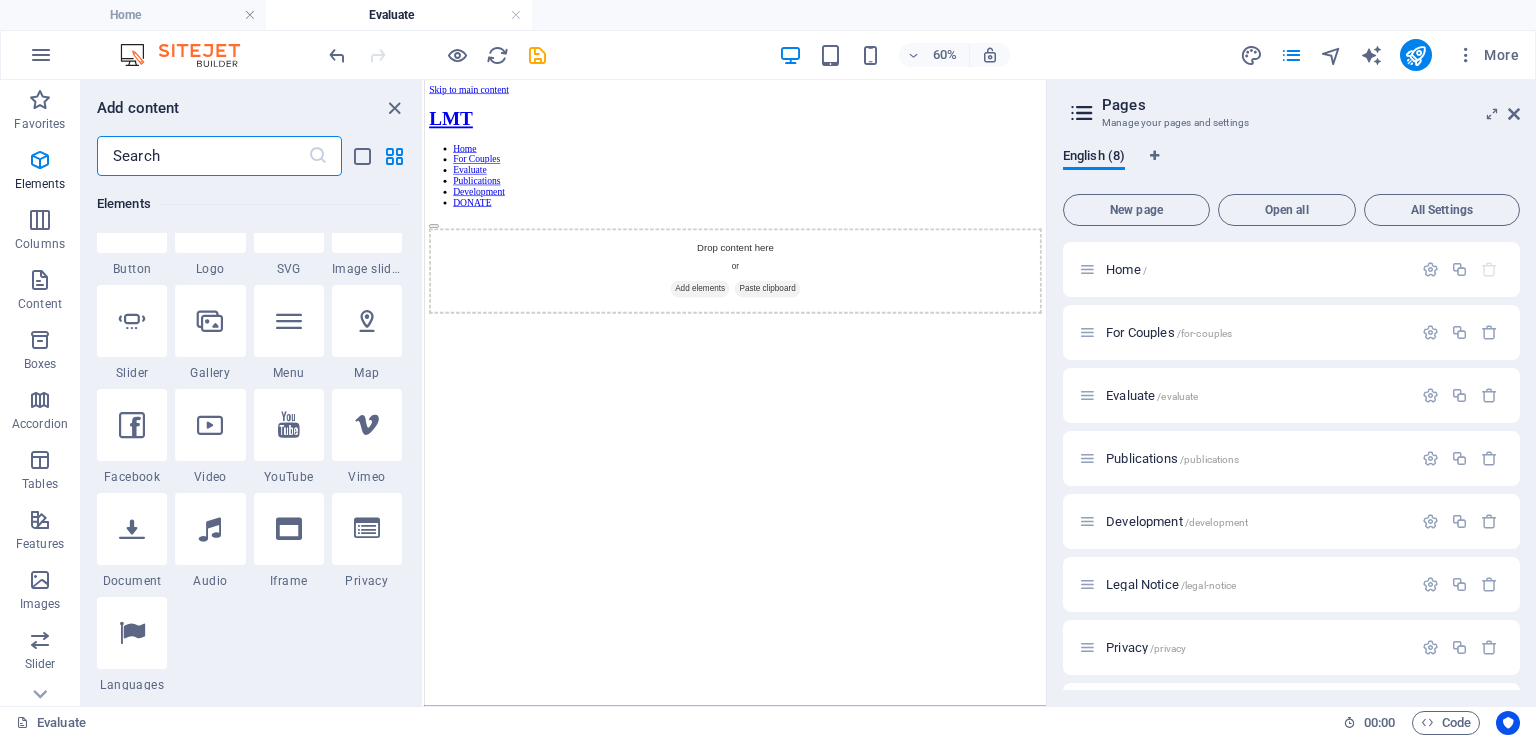 scroll, scrollTop: 500, scrollLeft: 0, axis: vertical 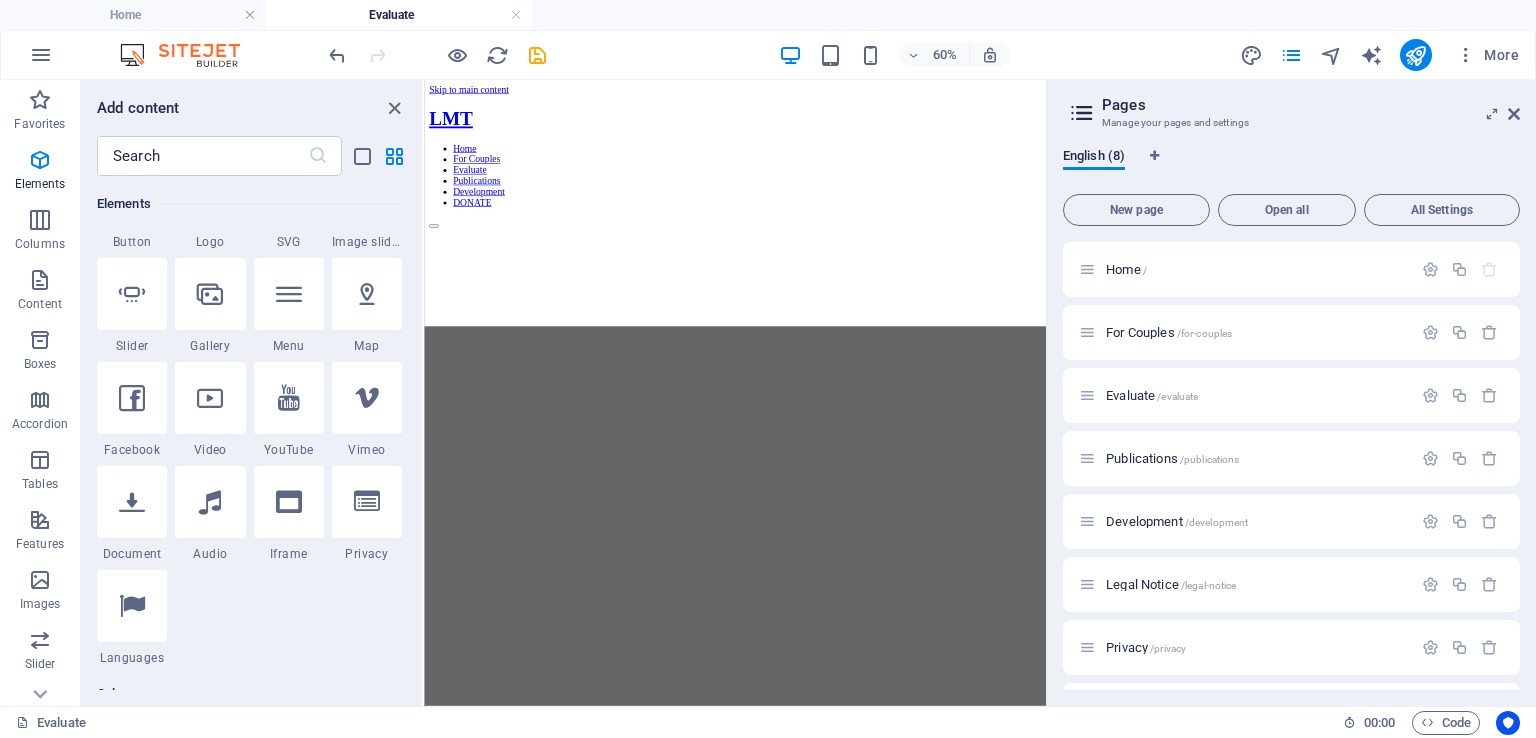 select on "%" 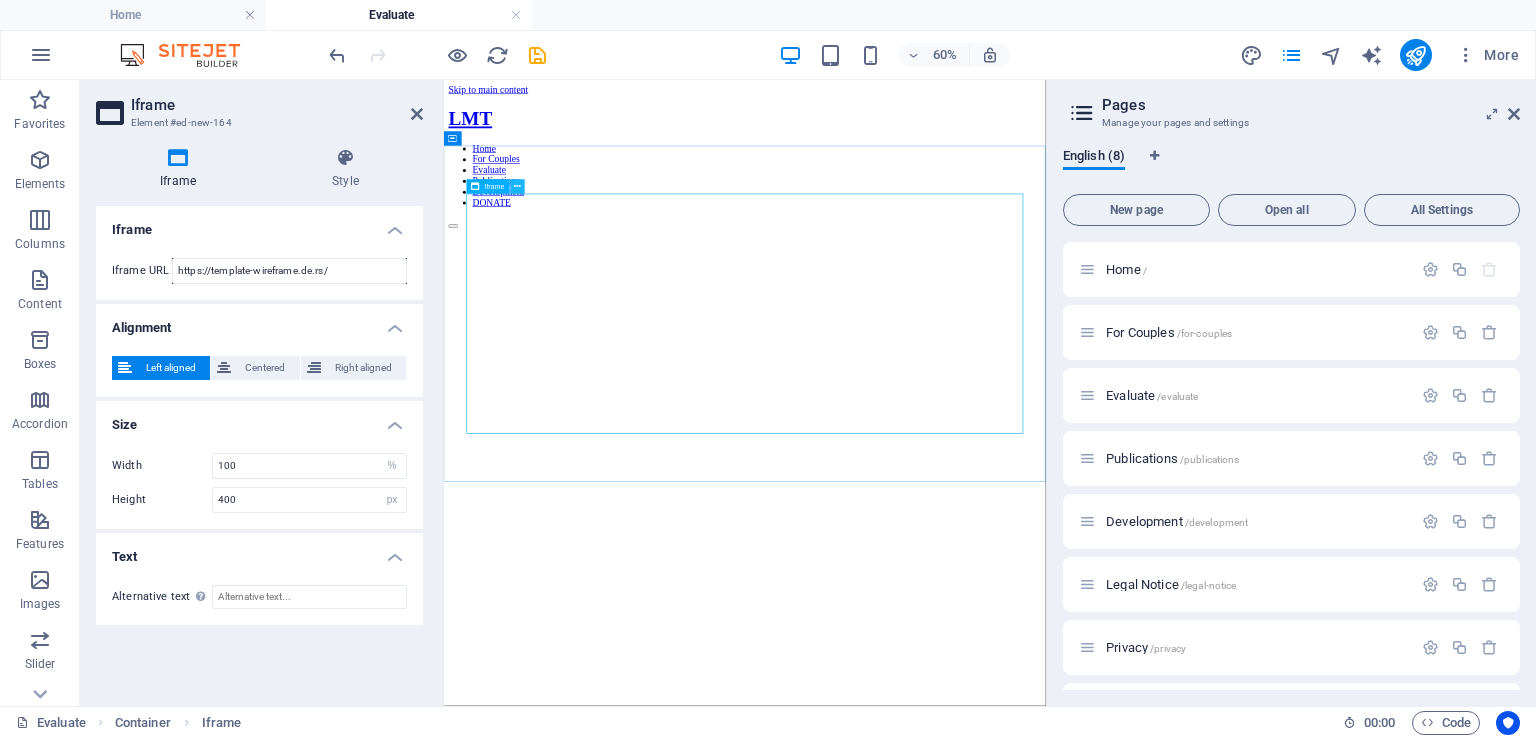click at bounding box center [517, 187] 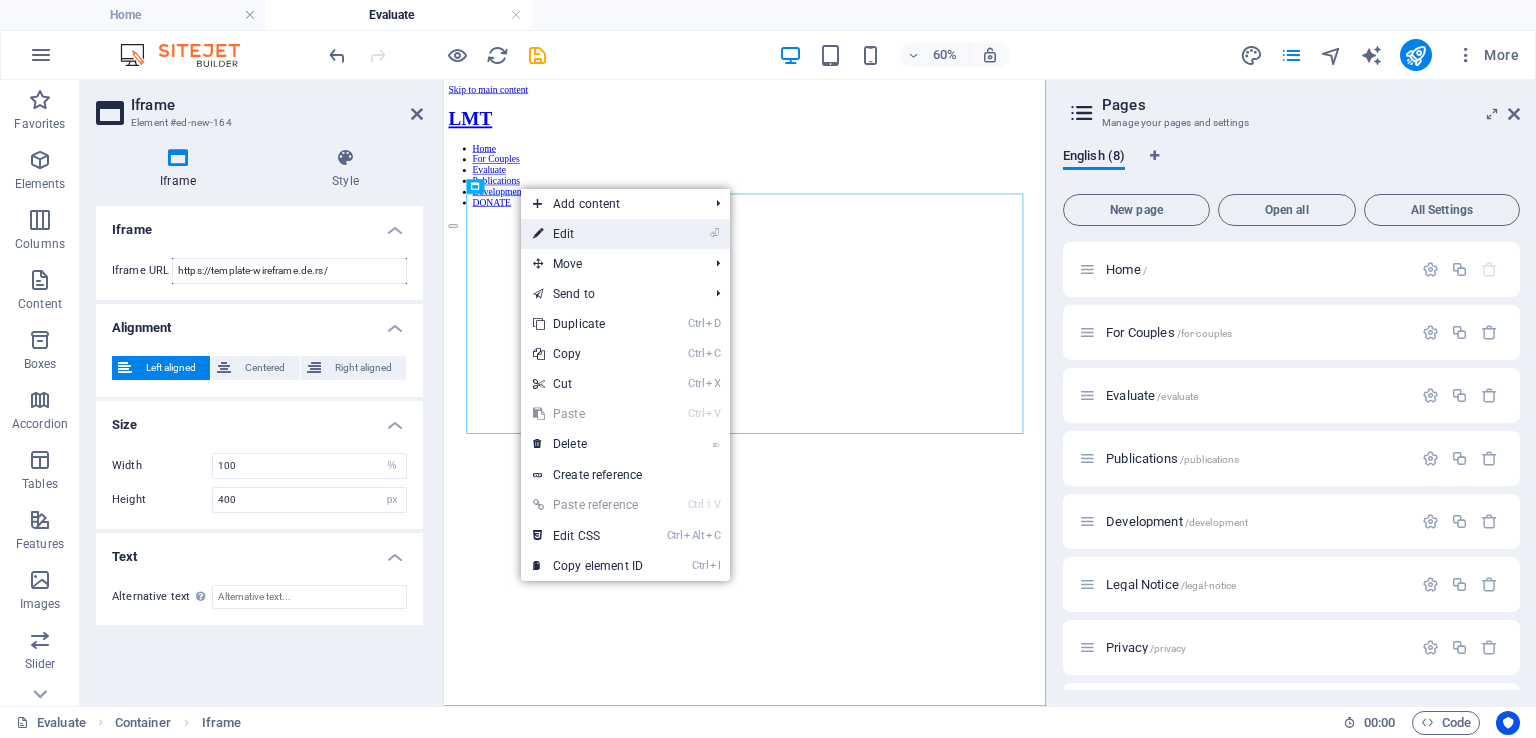 click at bounding box center [538, 234] 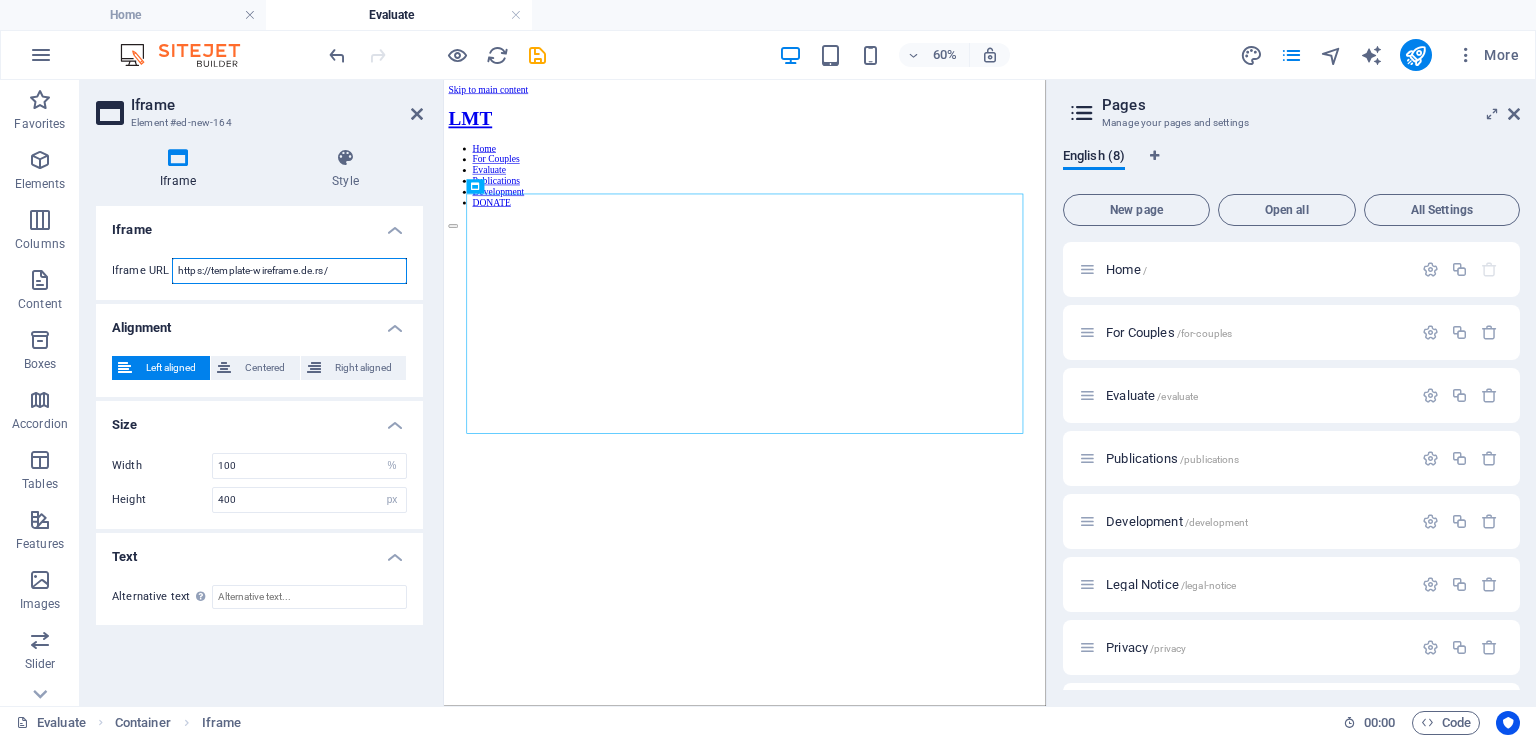 drag, startPoint x: 345, startPoint y: 273, endPoint x: 166, endPoint y: 274, distance: 179.00279 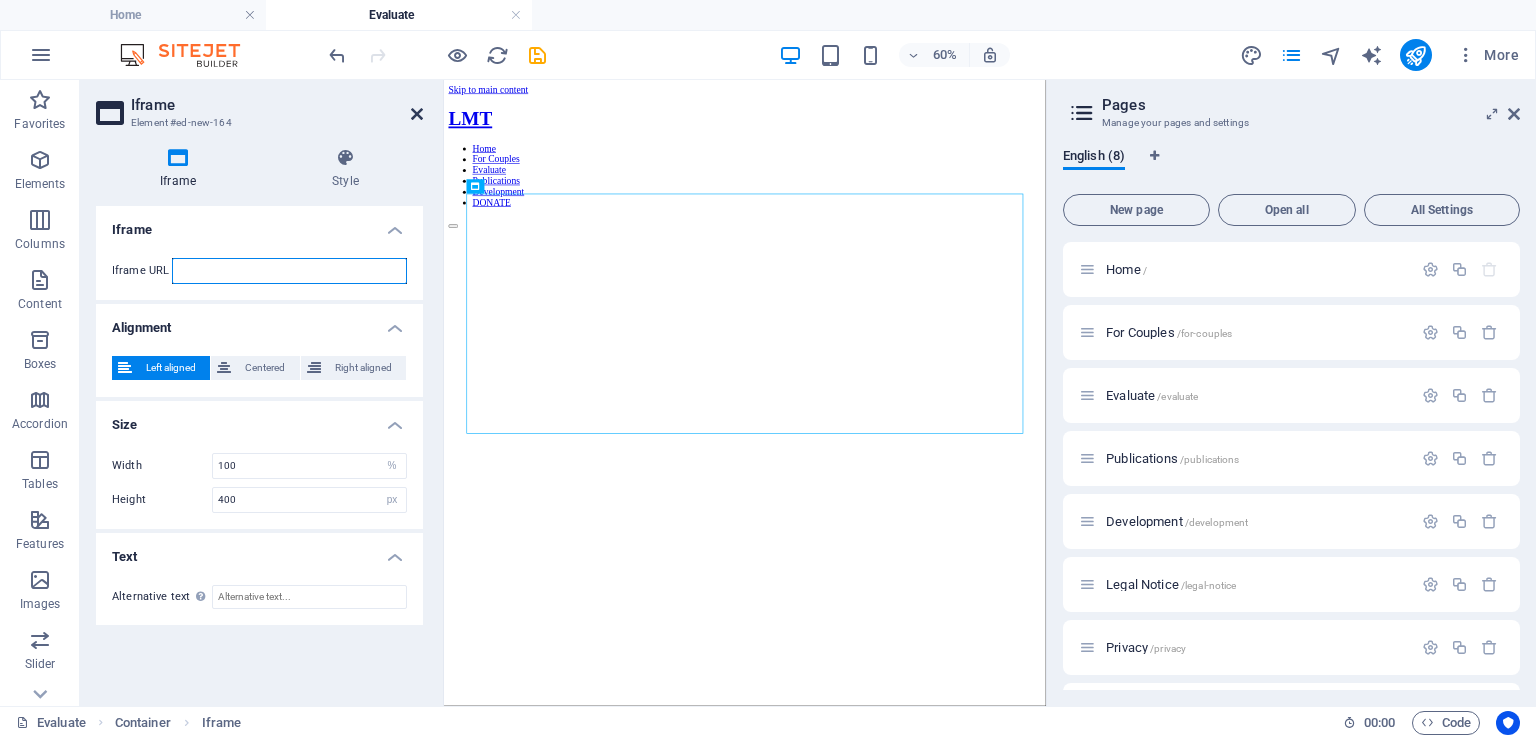 type 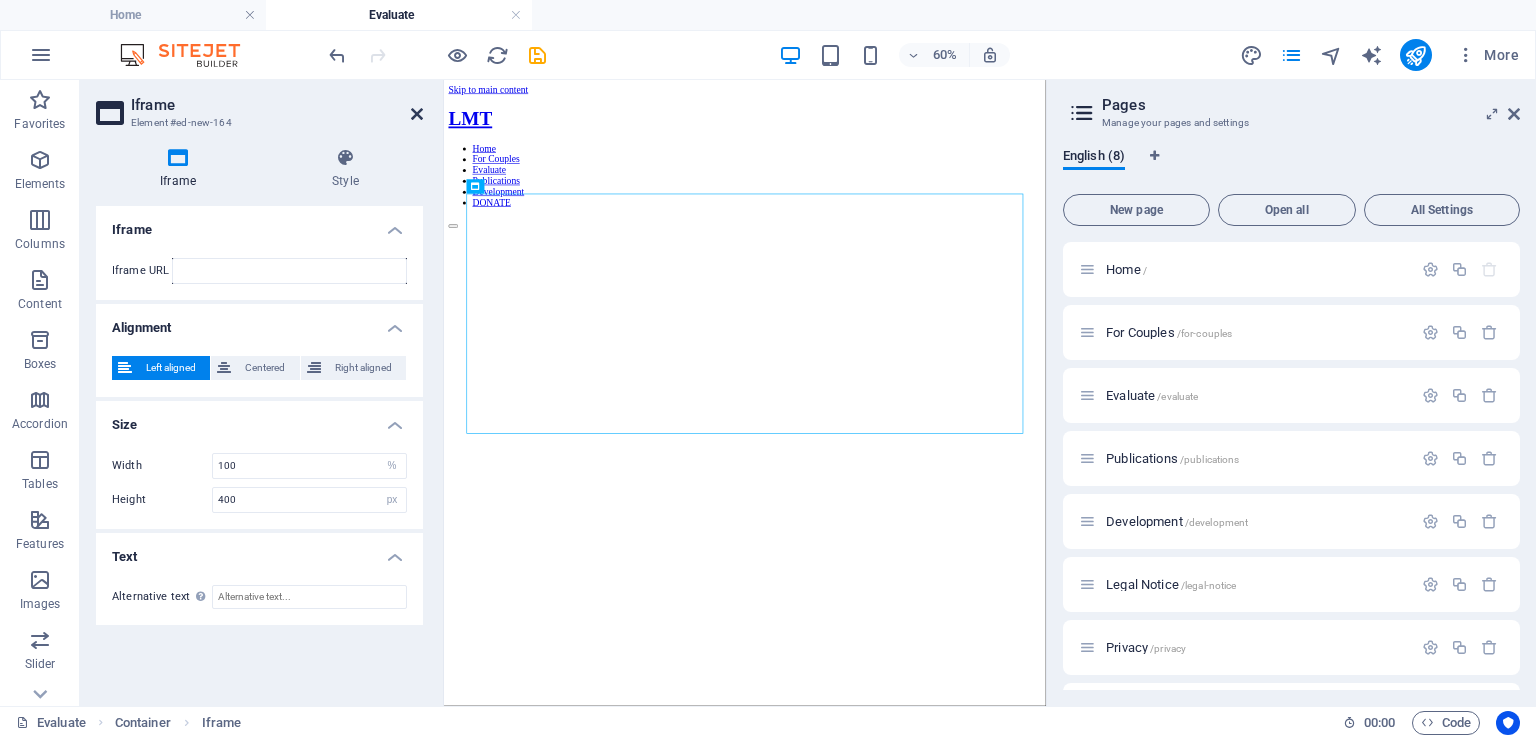 click at bounding box center [417, 114] 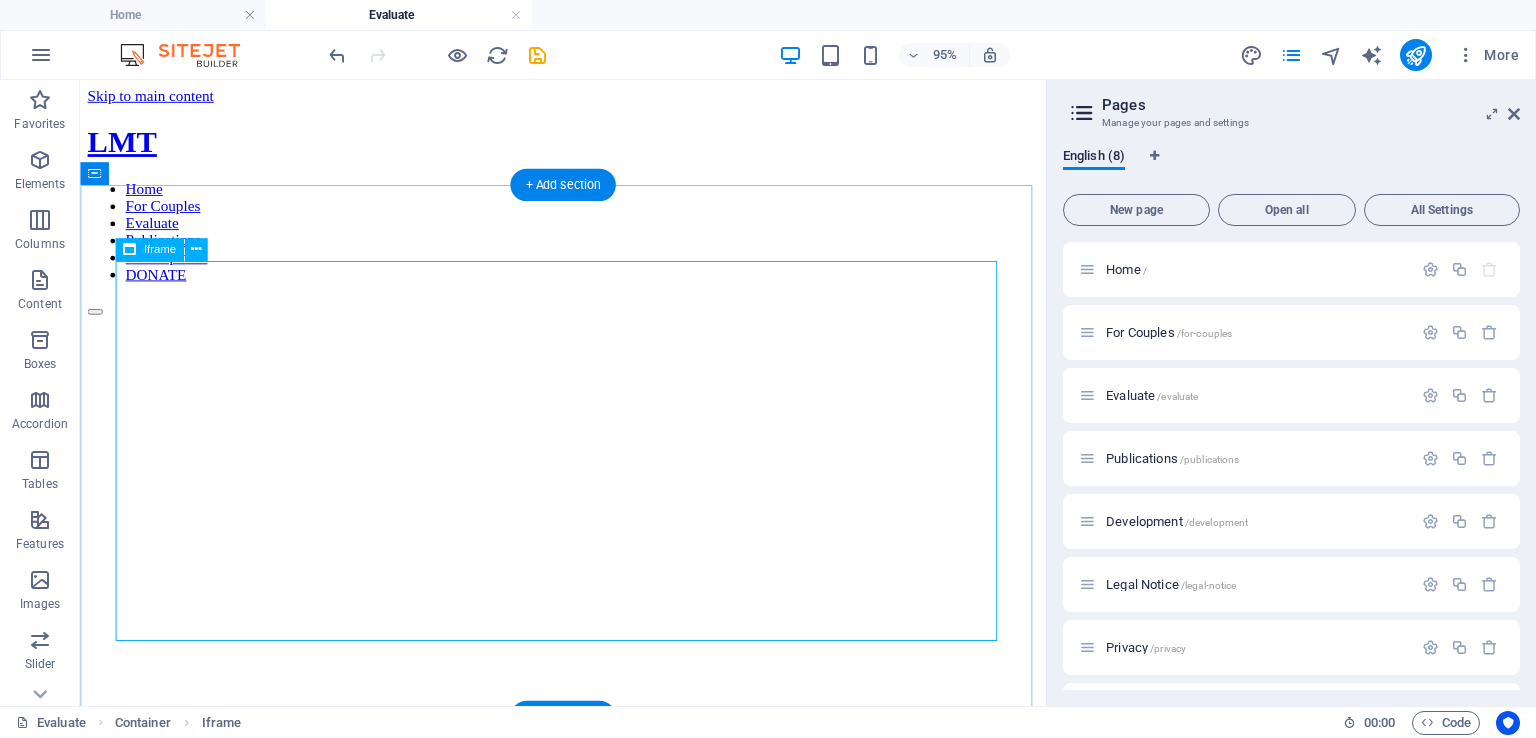 click on "</div>" at bounding box center (588, 530) 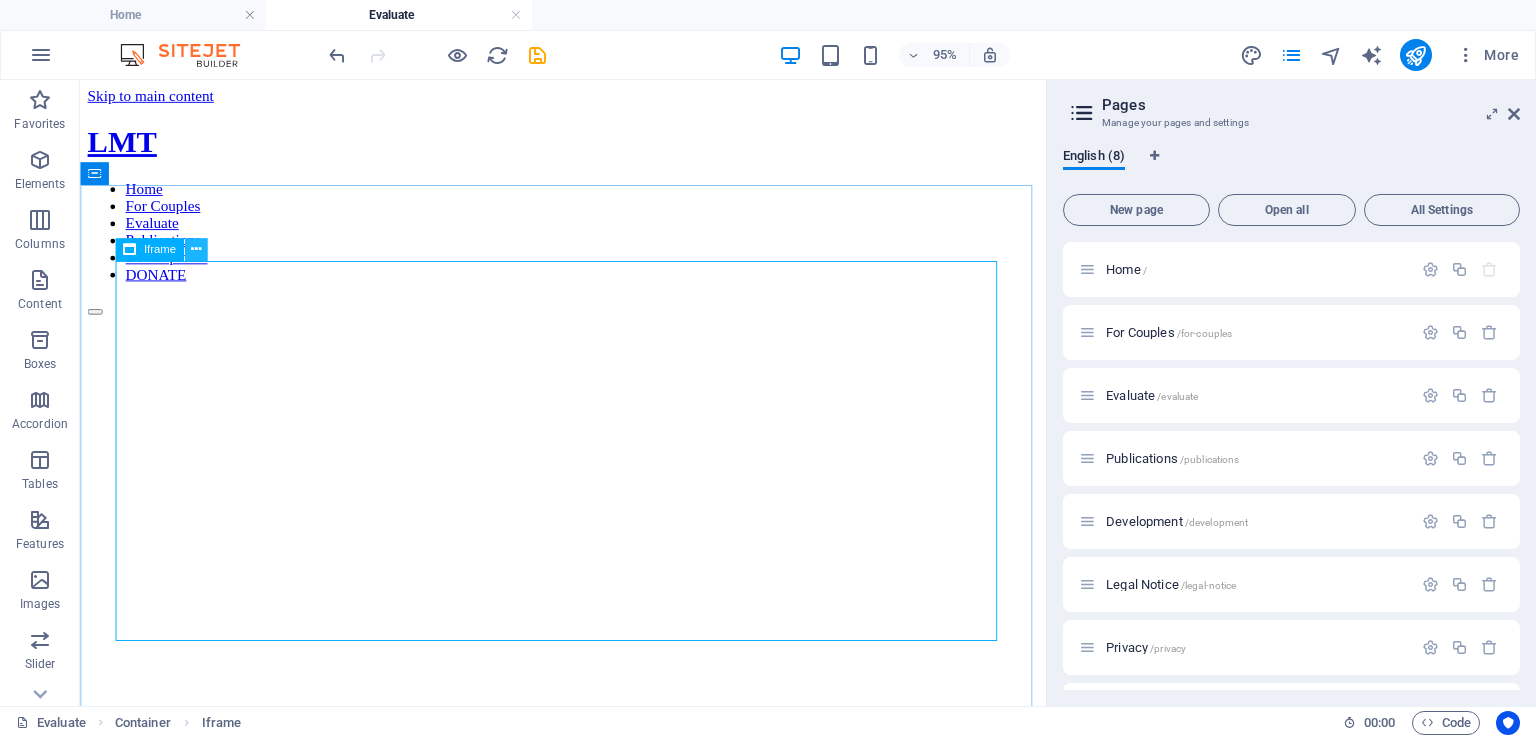 click at bounding box center (196, 250) 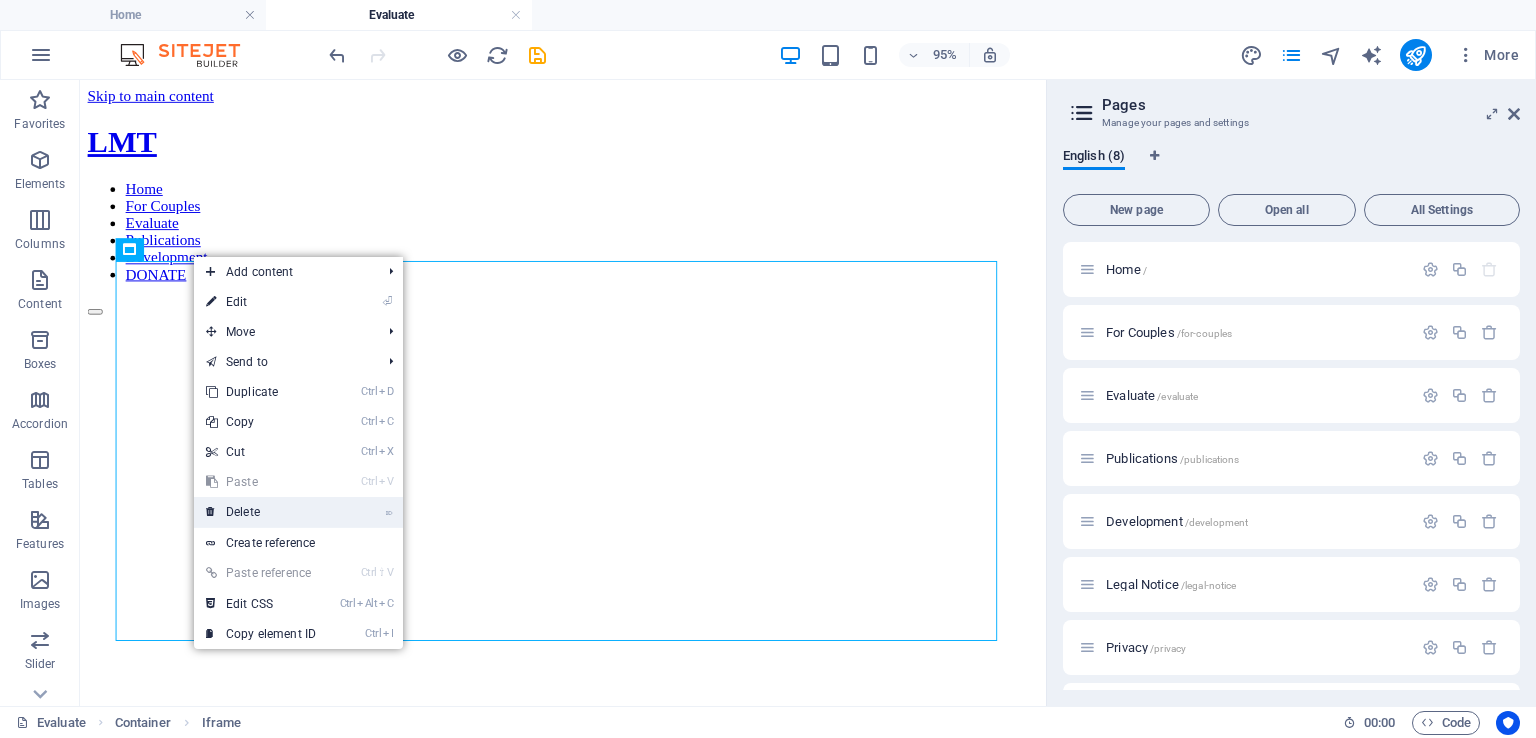 click on "⌦  Delete" at bounding box center (261, 512) 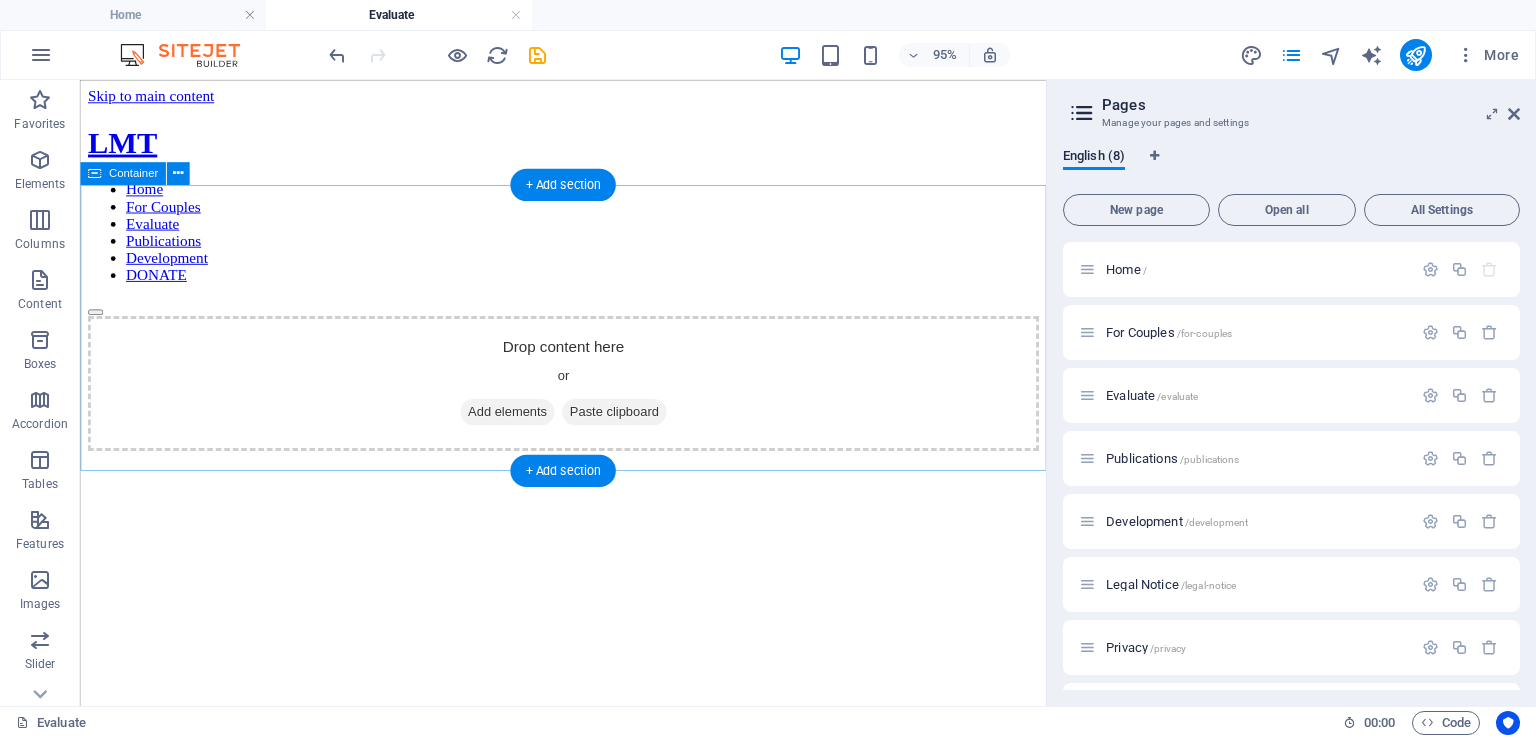 click on "Add elements" at bounding box center [529, 429] 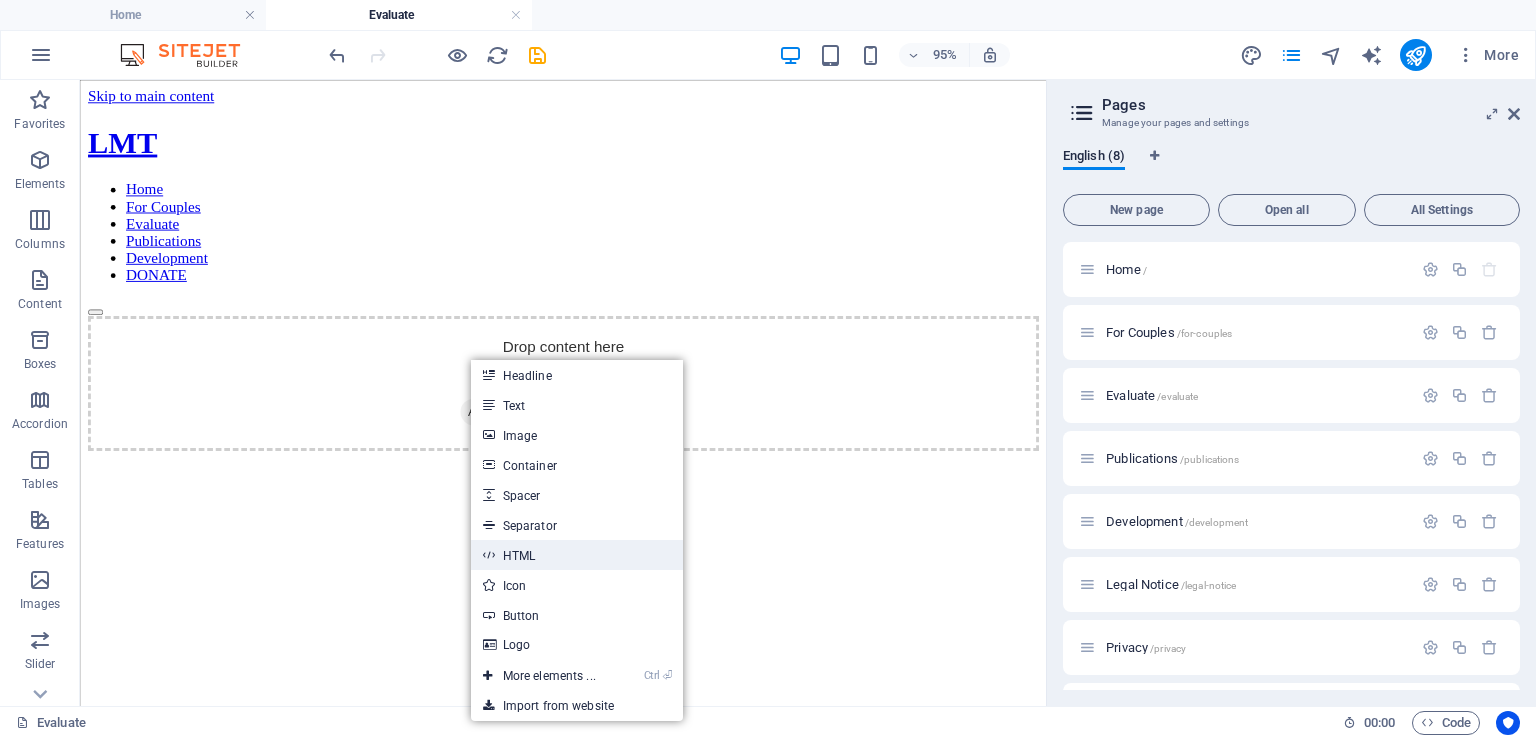 click on "HTML" at bounding box center [577, 555] 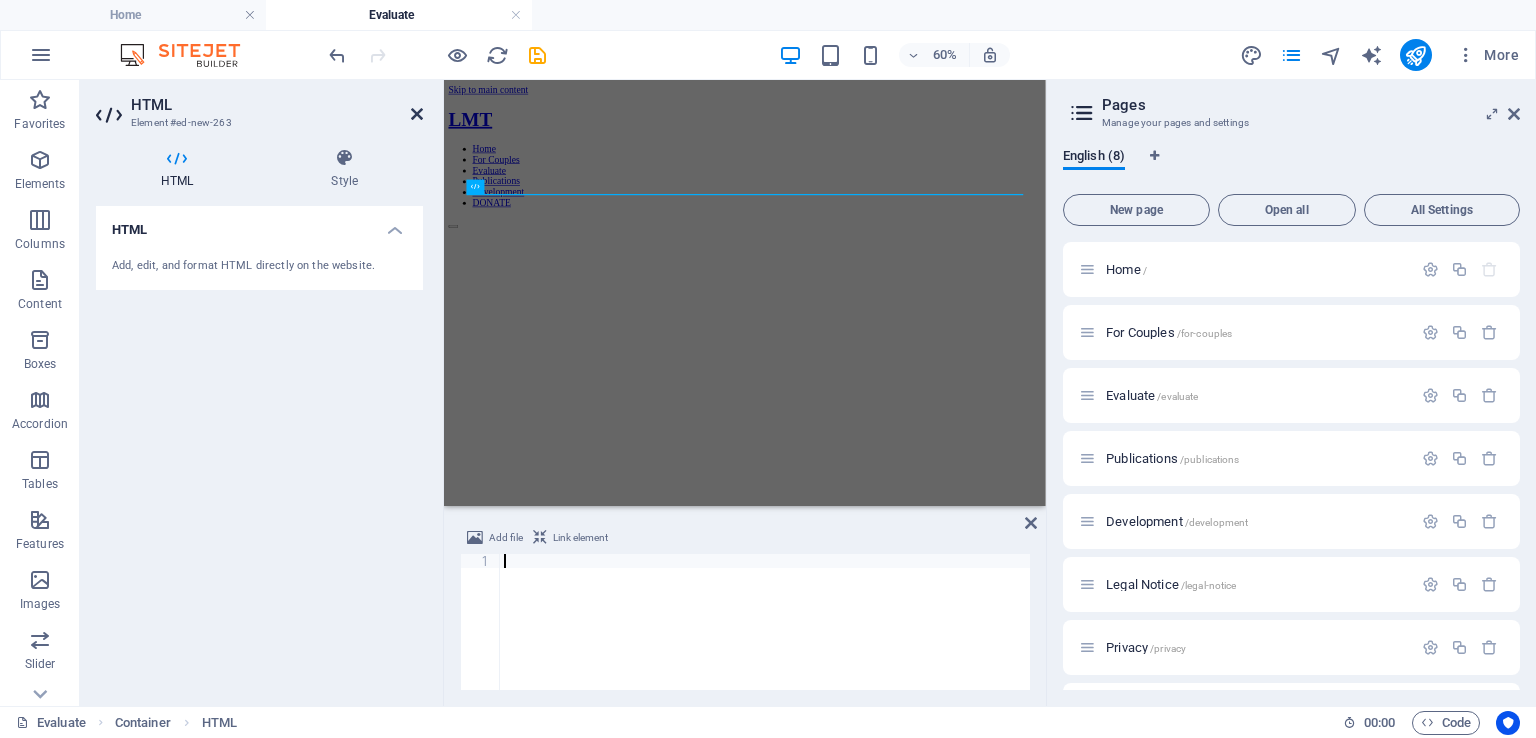 click at bounding box center (417, 114) 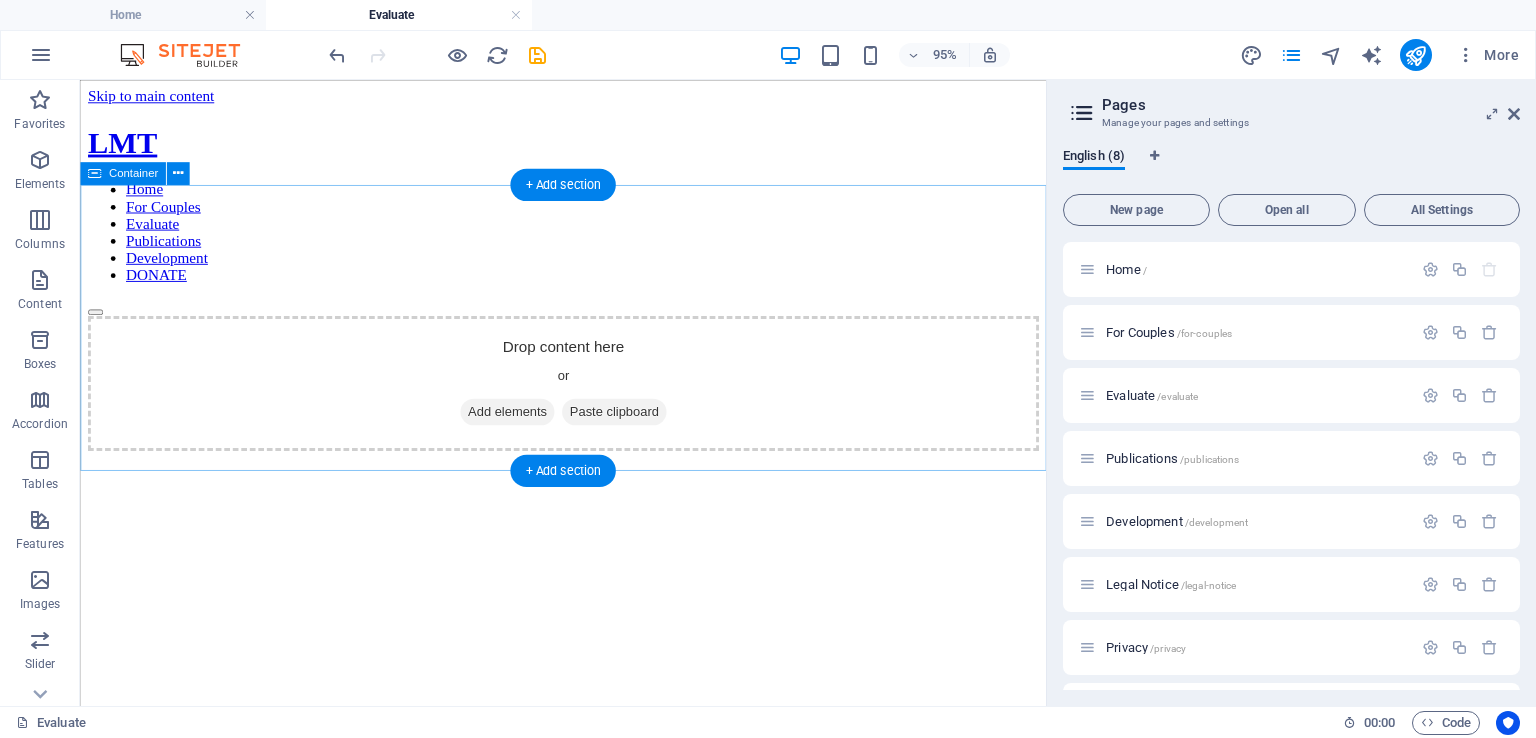 click on "Add elements" at bounding box center (529, 429) 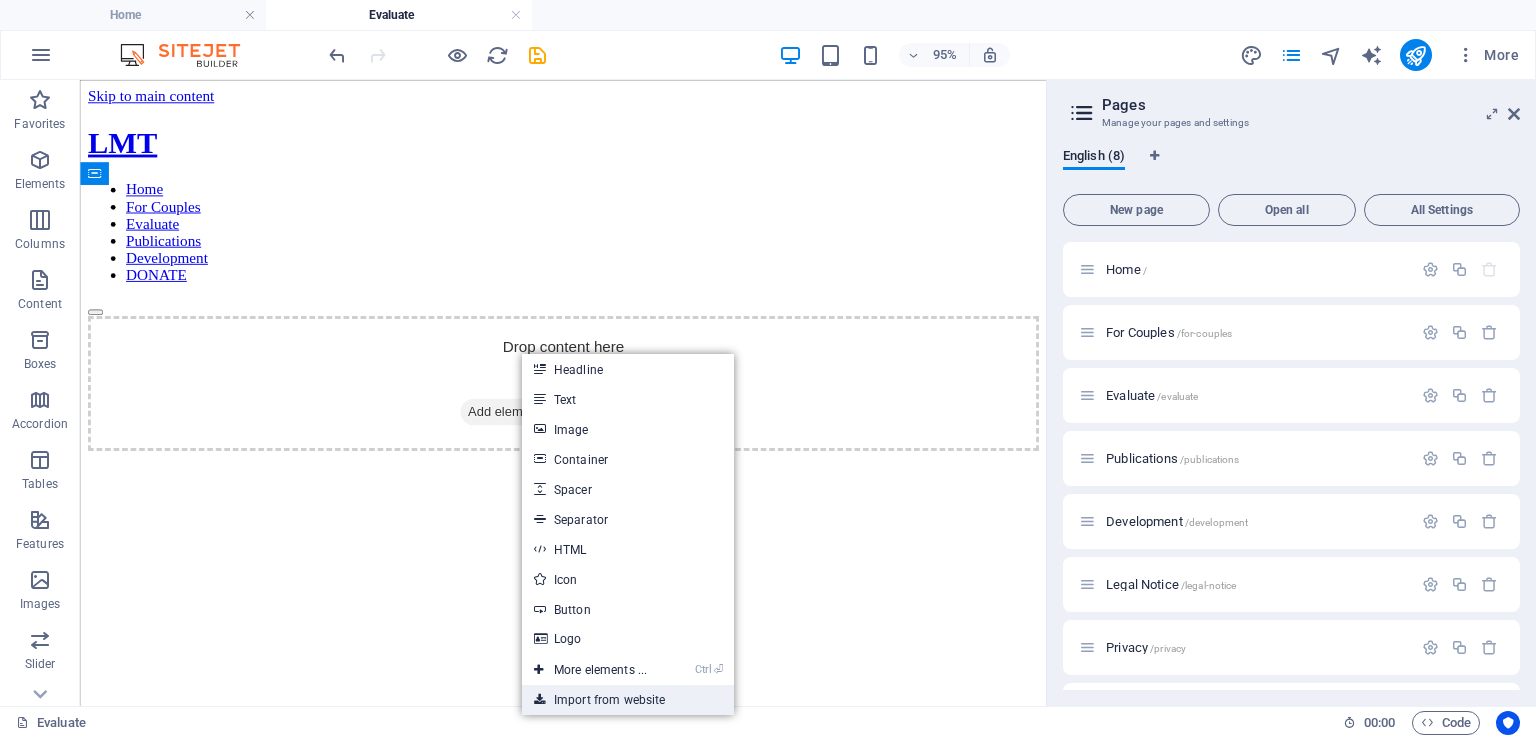 click on "Import from website" at bounding box center (628, 700) 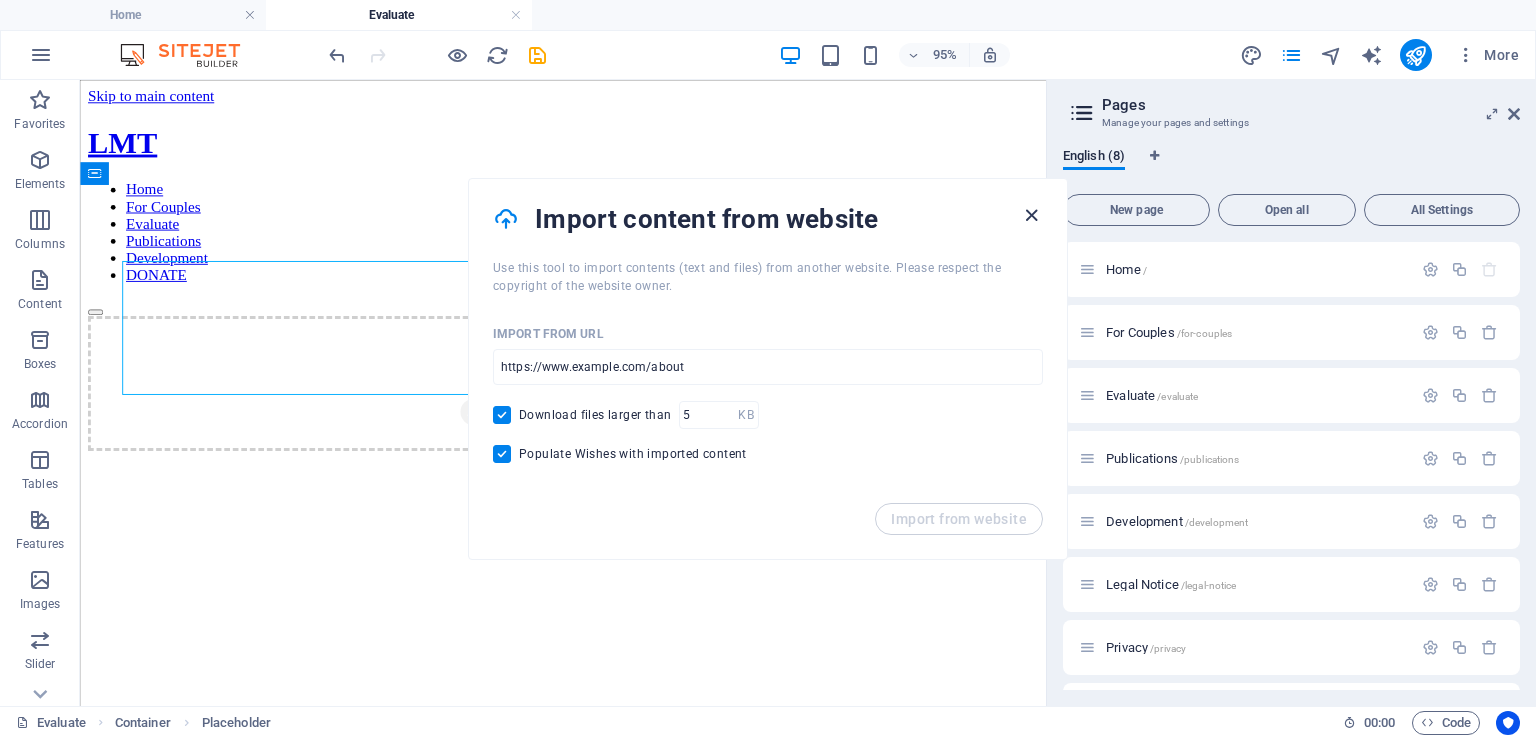 click at bounding box center [1031, 215] 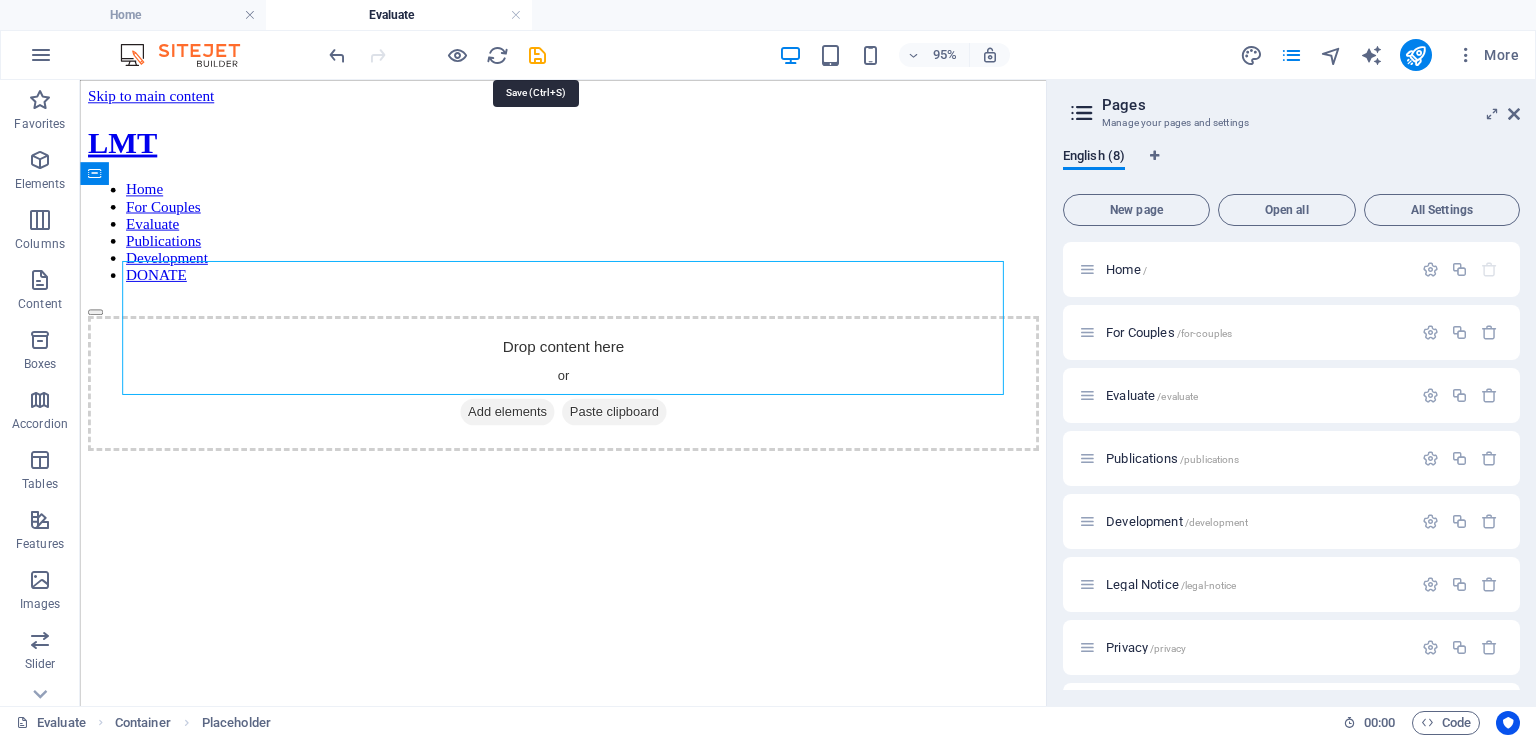 click at bounding box center (537, 55) 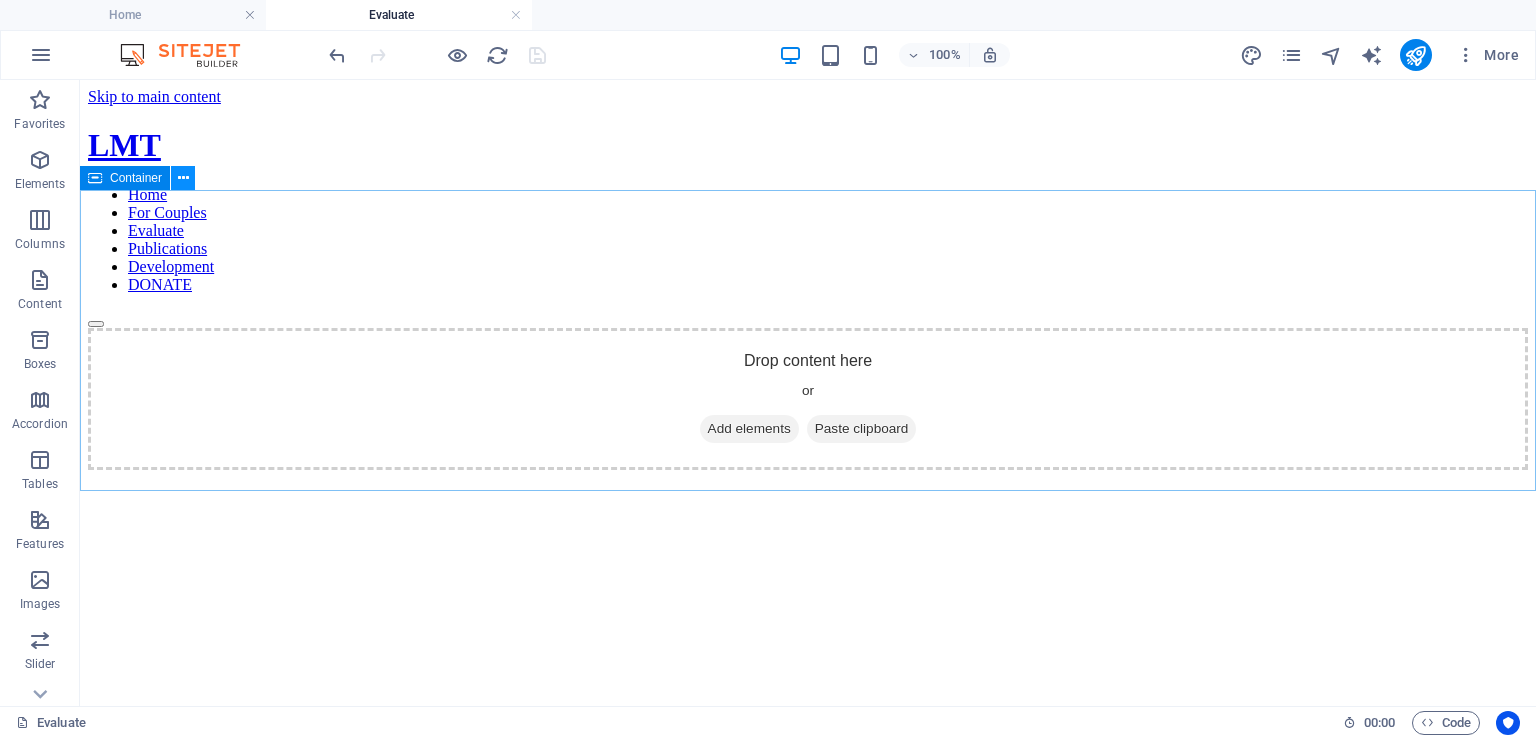 click at bounding box center [183, 178] 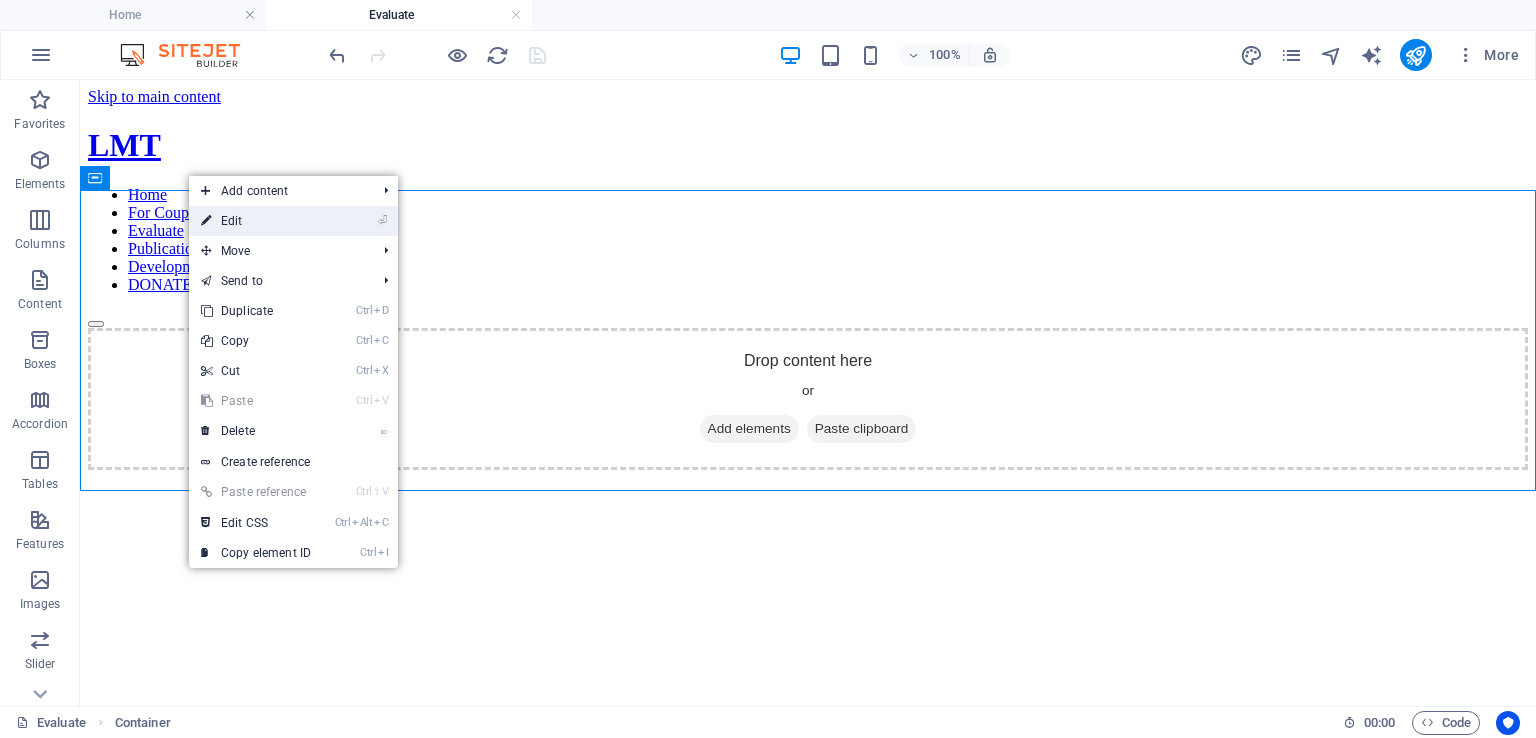 click on "⏎  Edit" at bounding box center (256, 221) 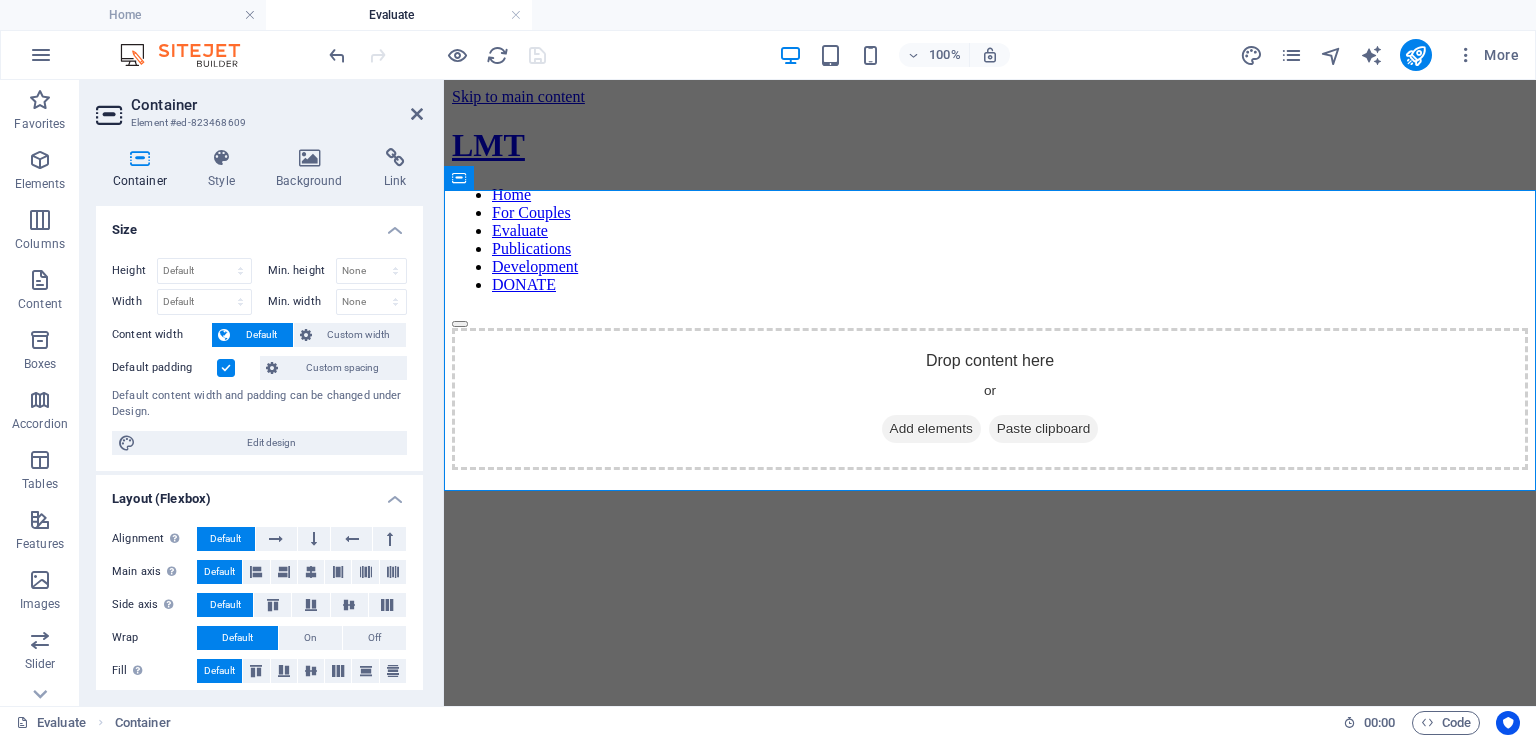click on "Container Element #ed-823468609
Container Style Background Link Size Height Default px rem % vh vw Min. height None px rem % vh vw Width Default px rem % em vh vw Min. width None px rem % vh vw Content width Default Custom width Width Default px rem % em vh vw Min. width None px rem % vh vw Default padding Custom spacing Default content width and padding can be changed under Design. Edit design Layout (Flexbox) Alignment Determines the flex direction. Default Main axis Determine how elements should behave along the main axis inside this container (justify content). Default Side axis Control the vertical direction of the element inside of the container (align items). Default Wrap Default On Off Fill Controls the distances and direction of elements on the y-axis across several lines (align content). Default Accessibility ARIA helps assistive technologies (like screen readers) to understand the role, state, and behavior of web elements Role The ARIA role defines the purpose of an element.  None" at bounding box center [262, 393] 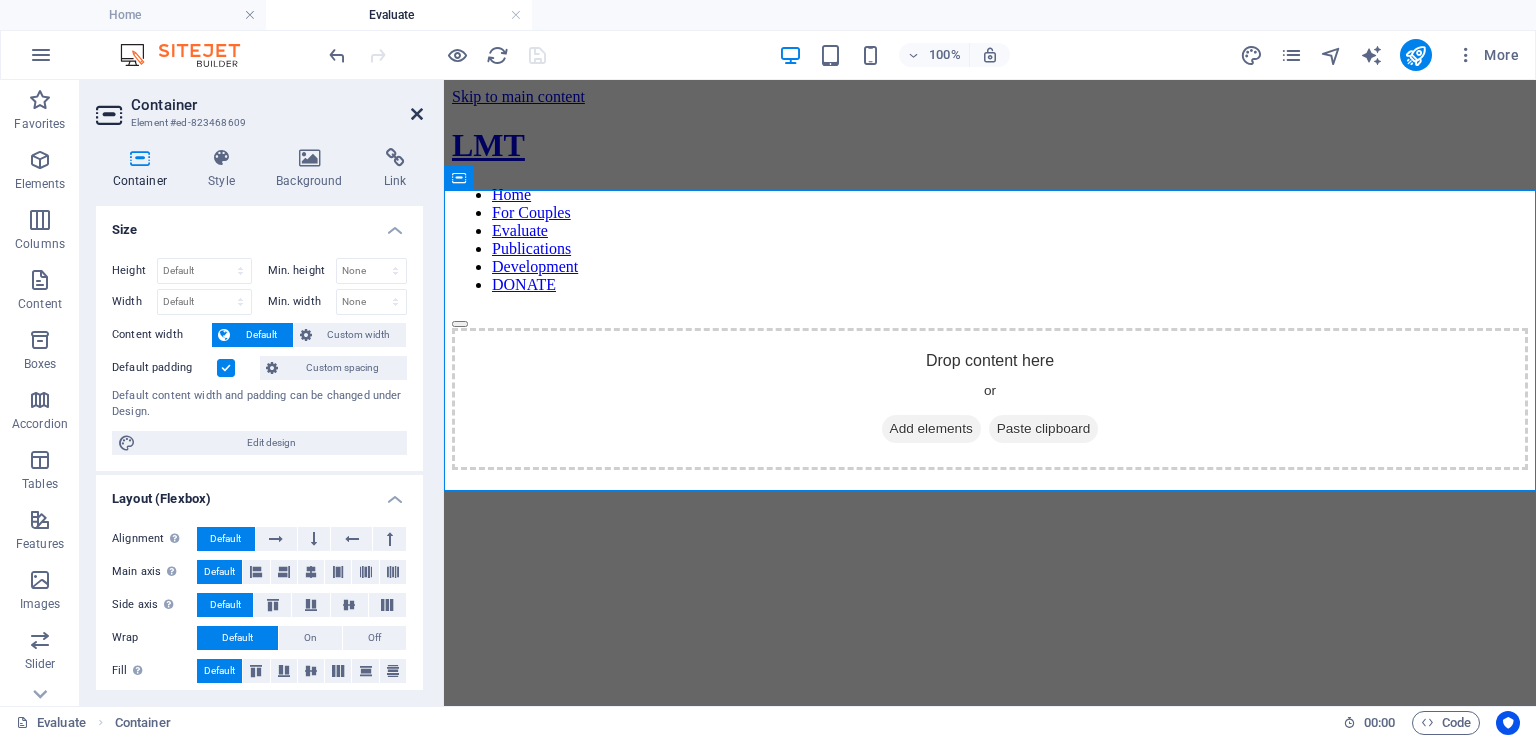 click at bounding box center (417, 114) 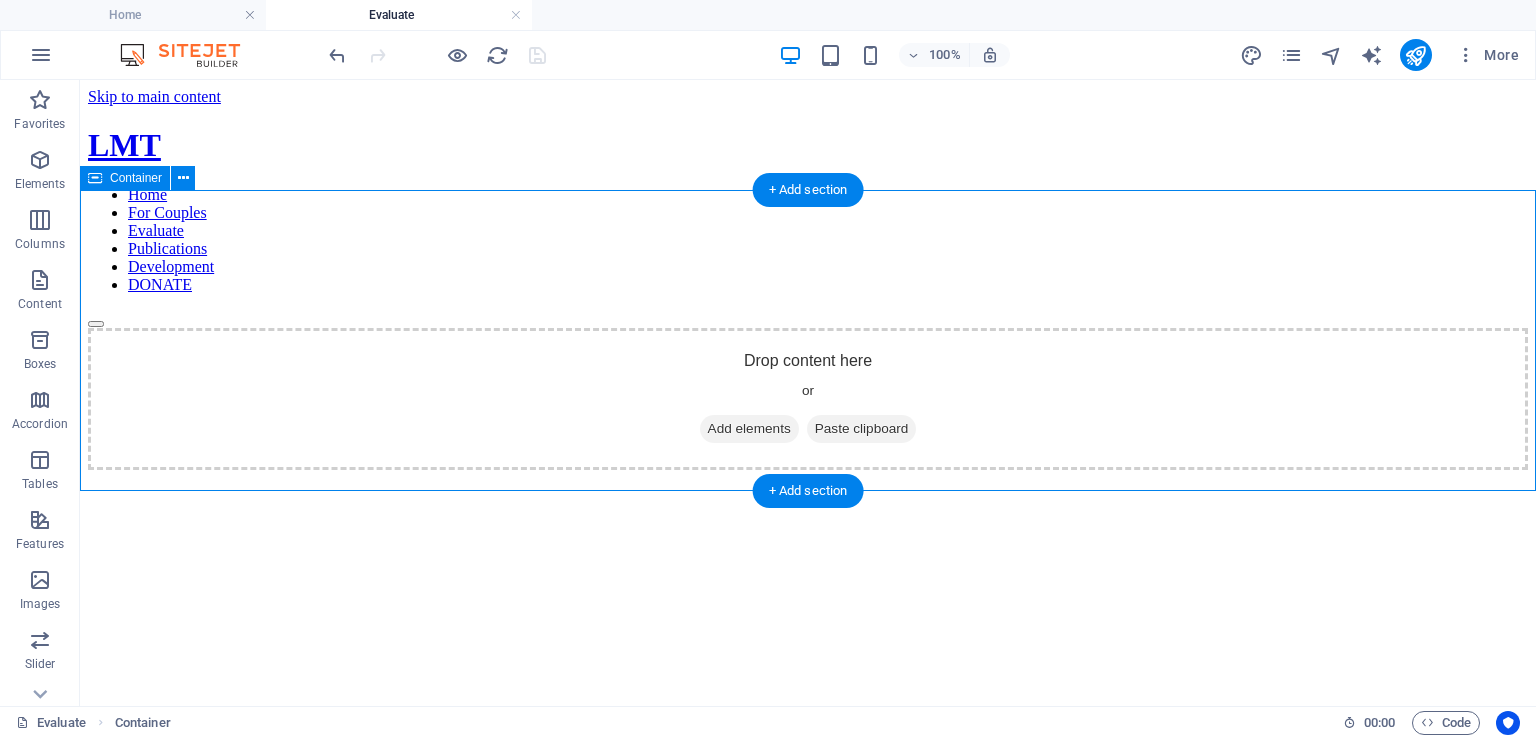 click on "Add elements" at bounding box center [749, 429] 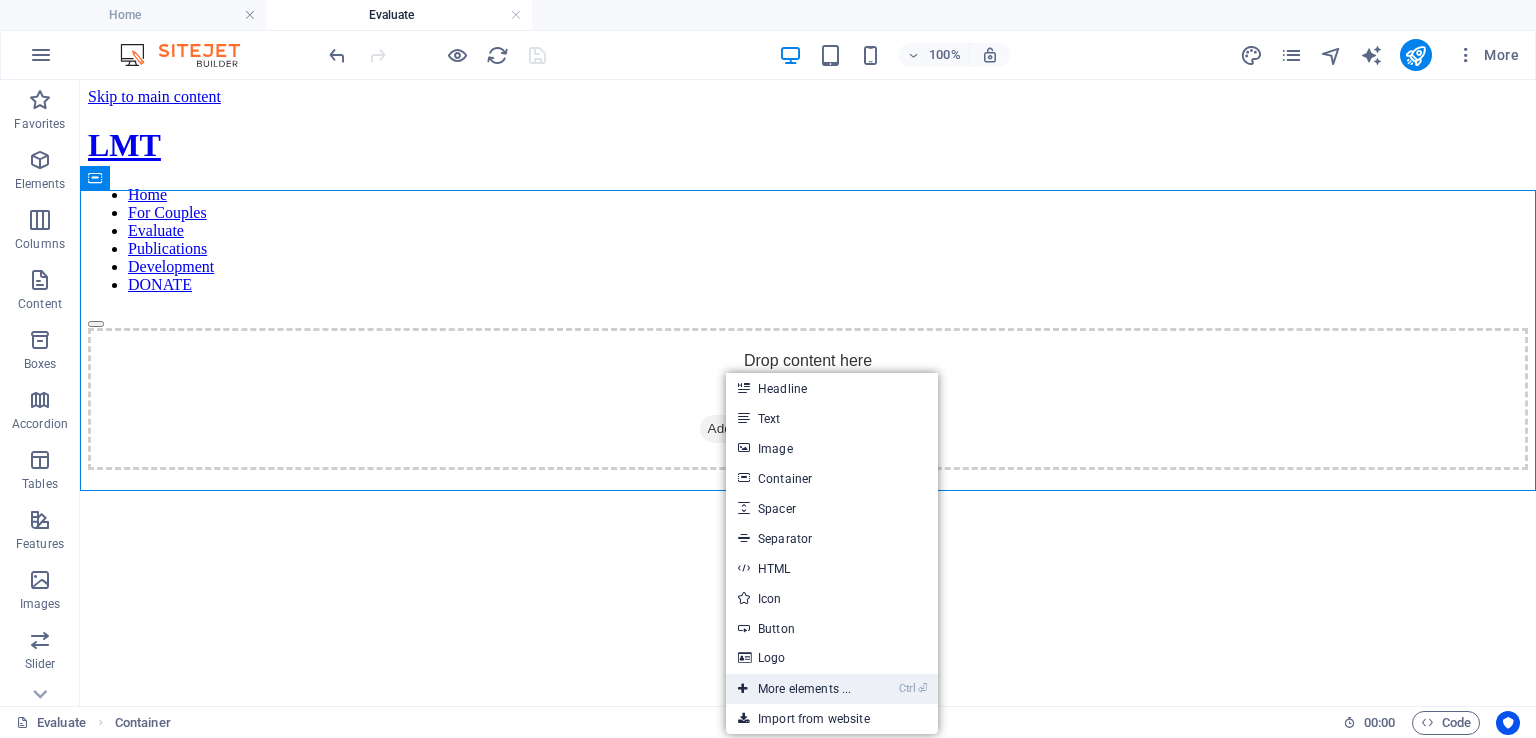 click on "Ctrl ⏎  More elements ..." at bounding box center [794, 689] 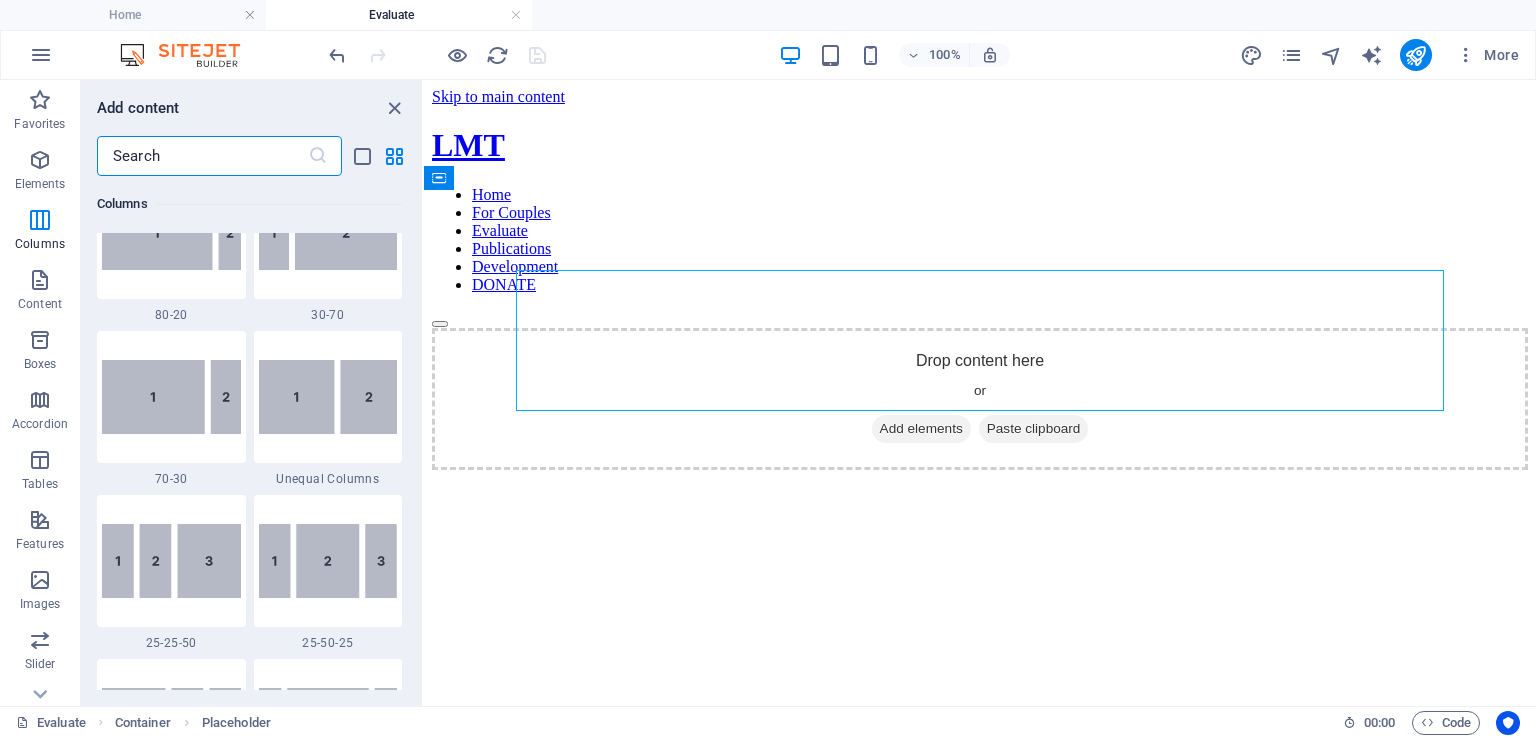 scroll, scrollTop: 1112, scrollLeft: 0, axis: vertical 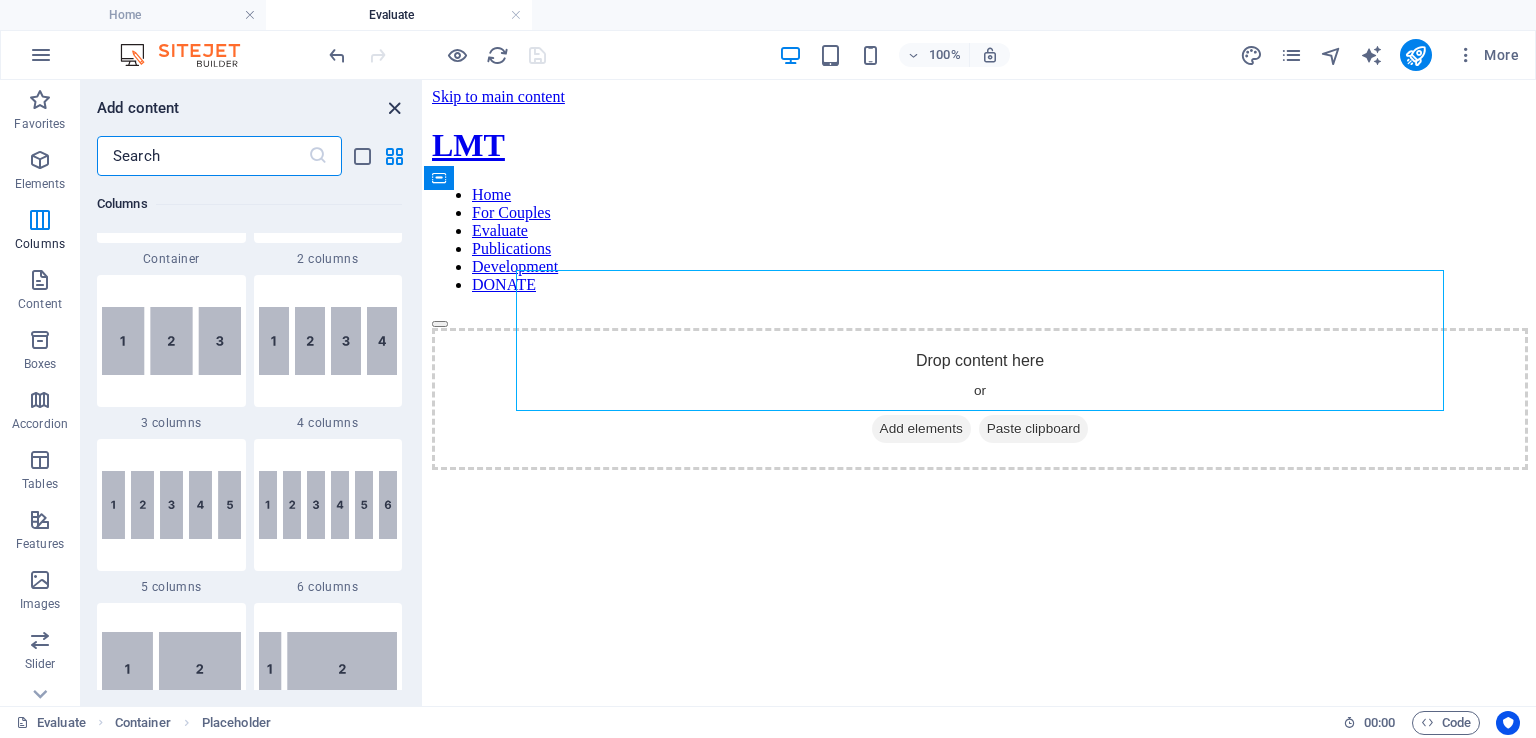 click at bounding box center [394, 108] 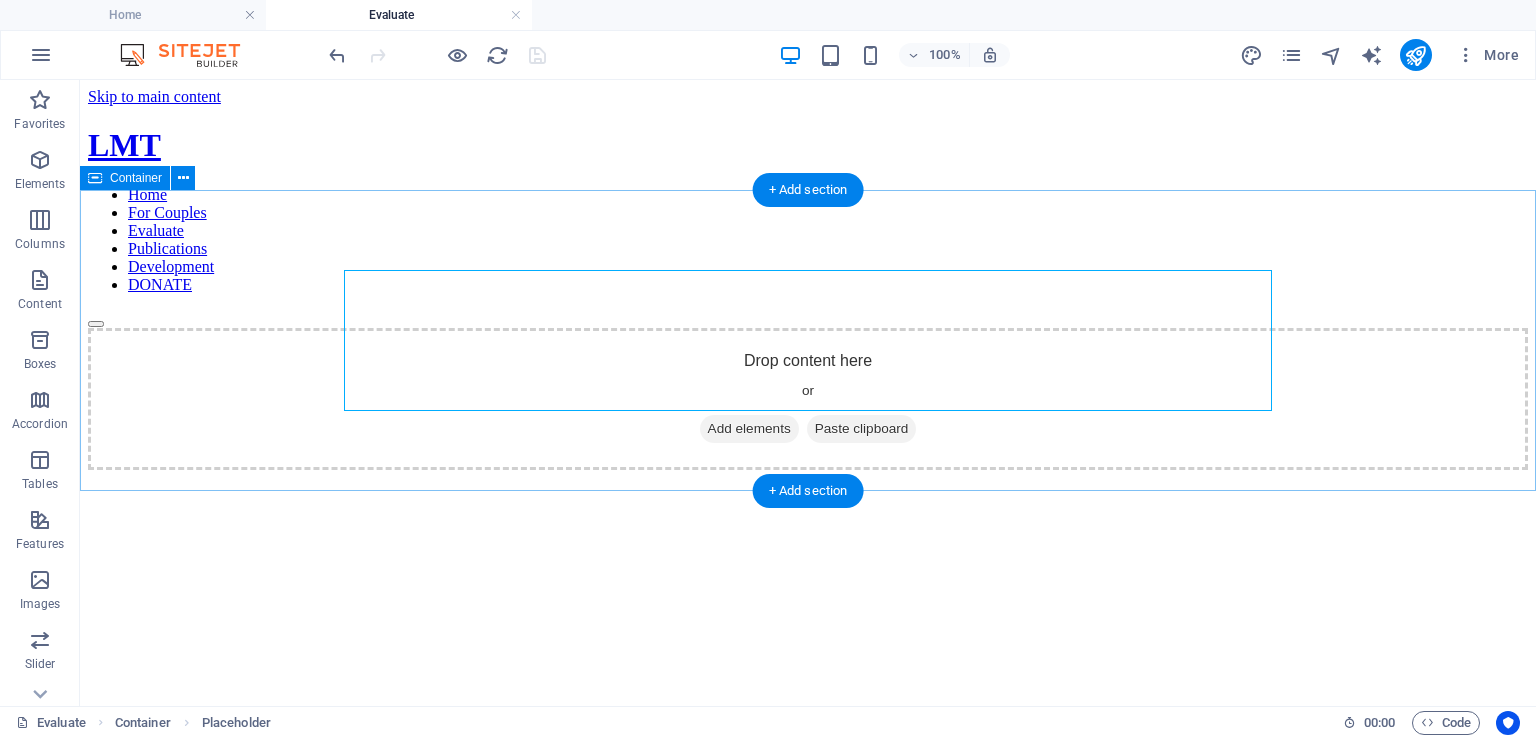 click on "Add elements" at bounding box center (749, 429) 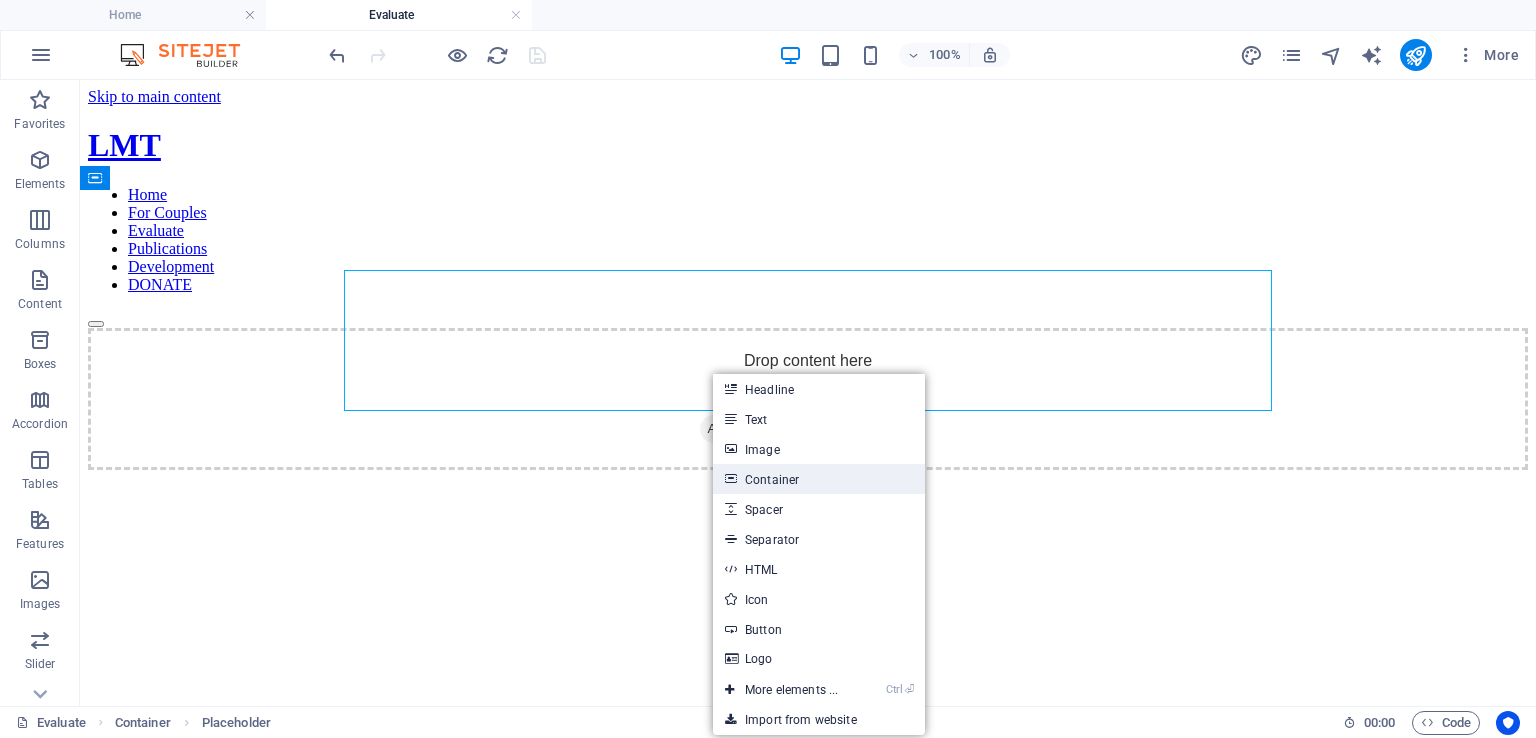 click on "Container" at bounding box center (819, 479) 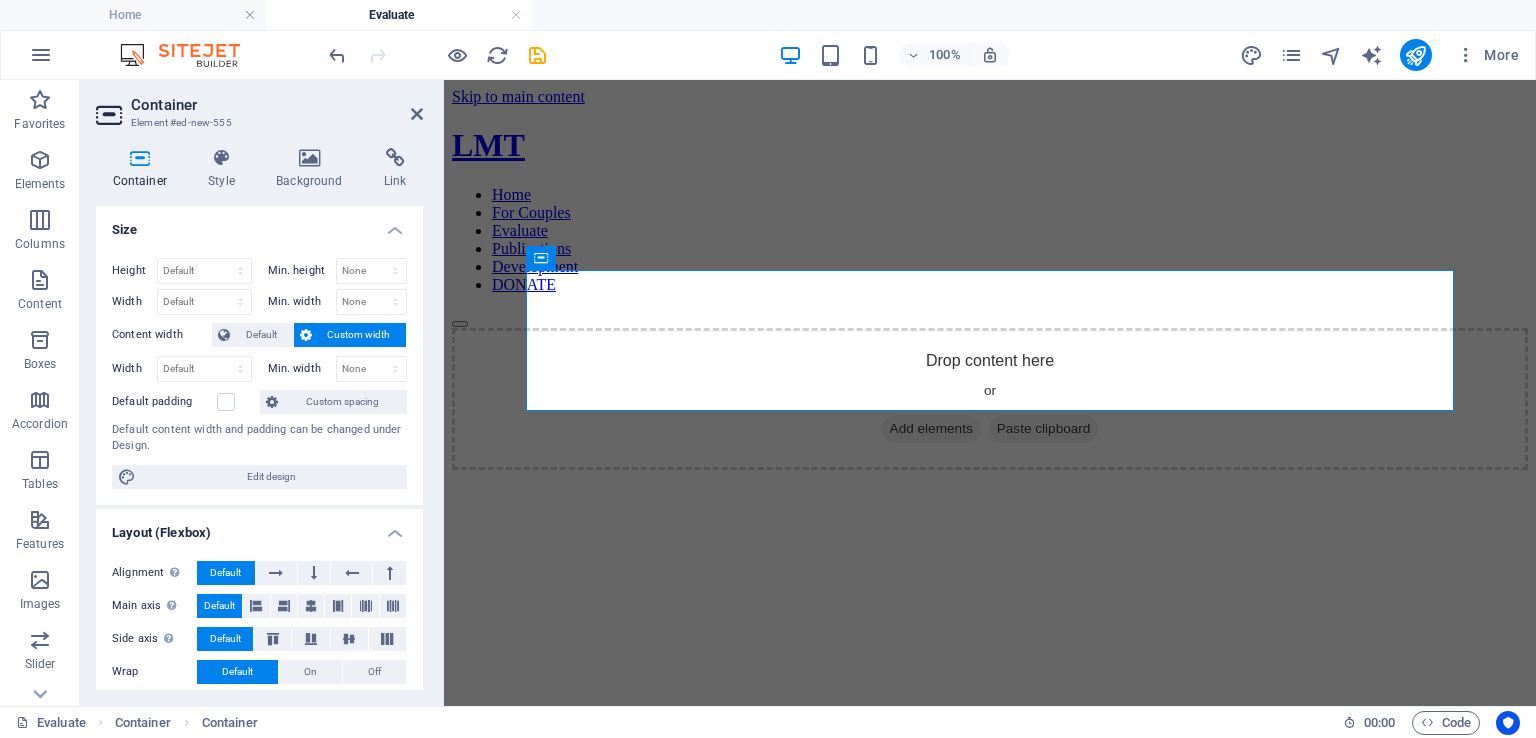 click on "Container" at bounding box center [144, 169] 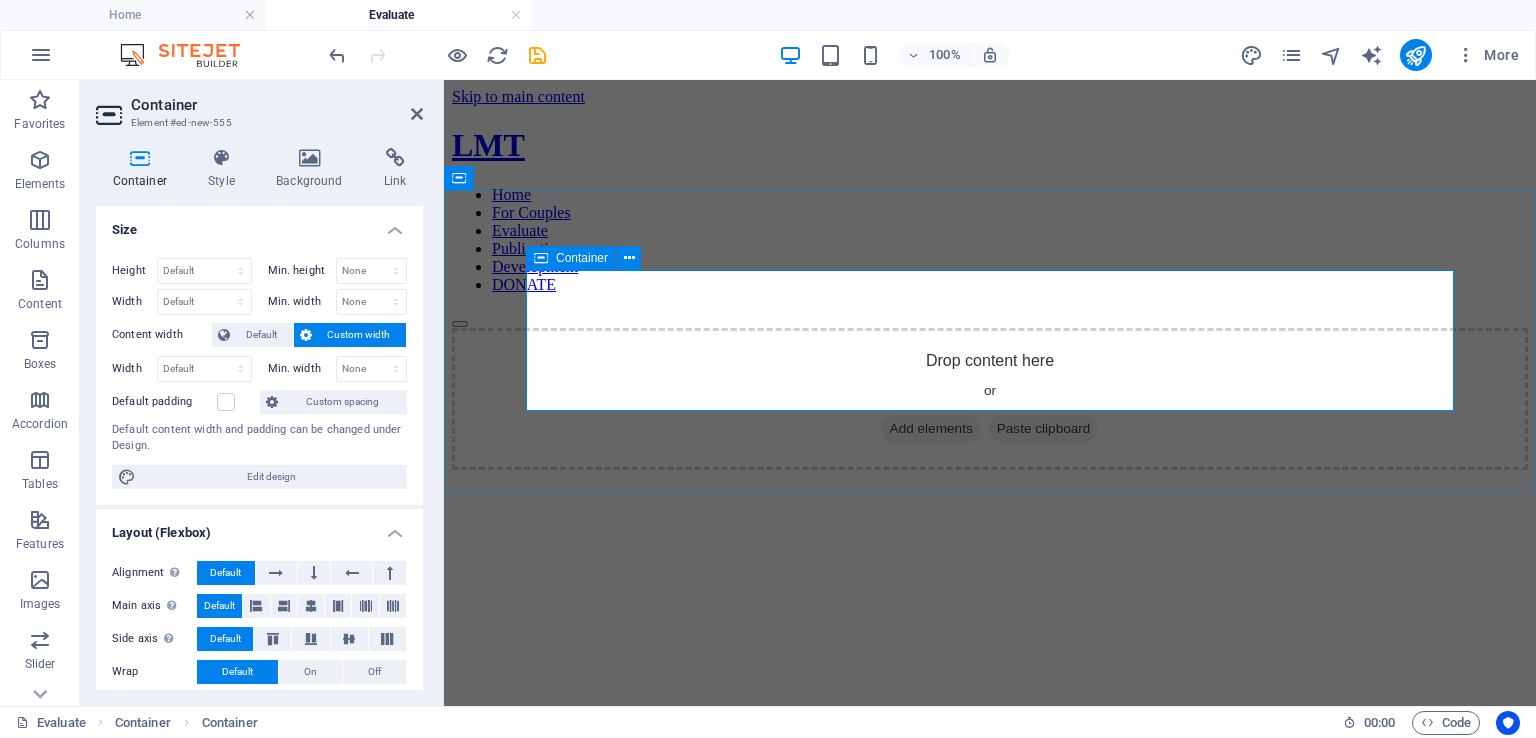click on "Drop content here or  Add elements  Paste clipboard" at bounding box center [990, 399] 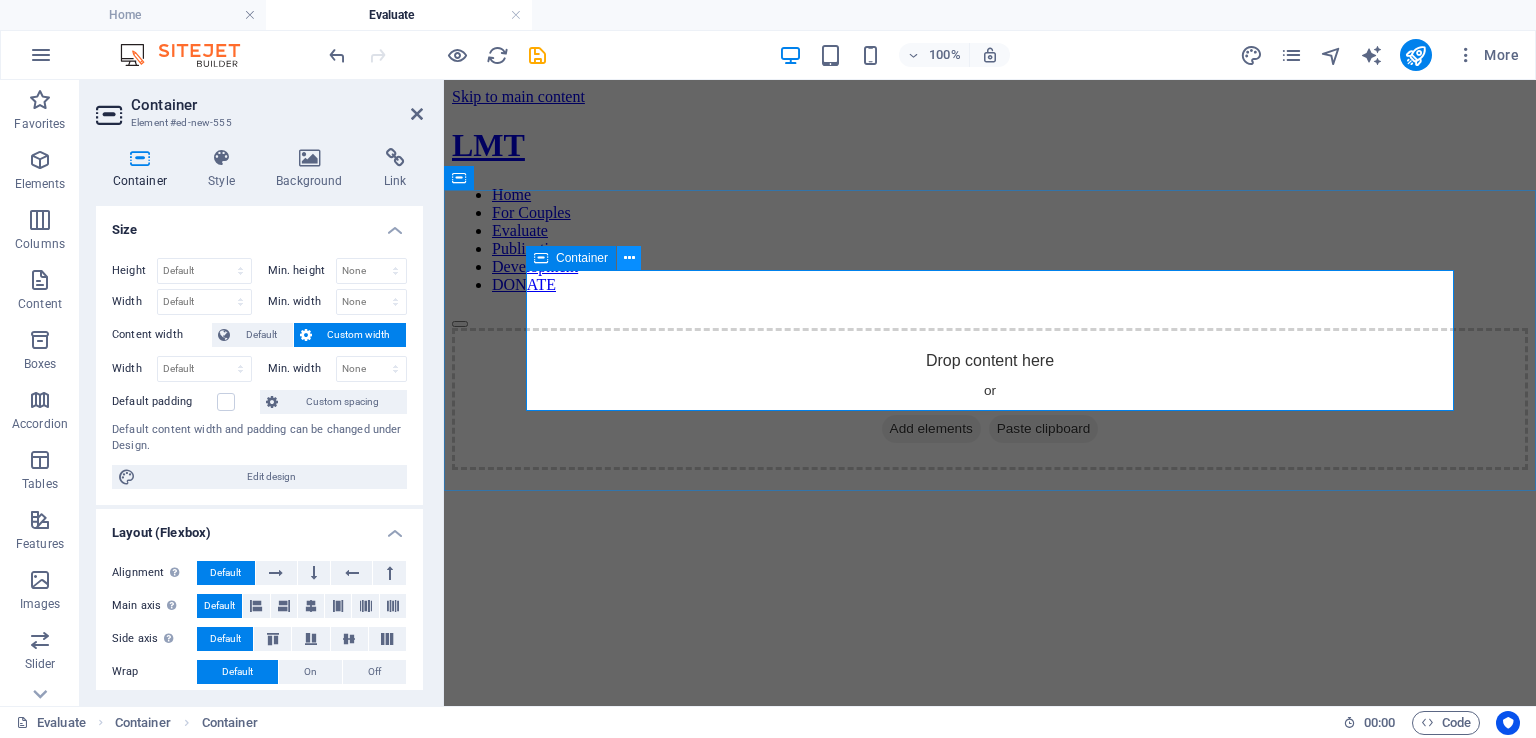 click at bounding box center (629, 258) 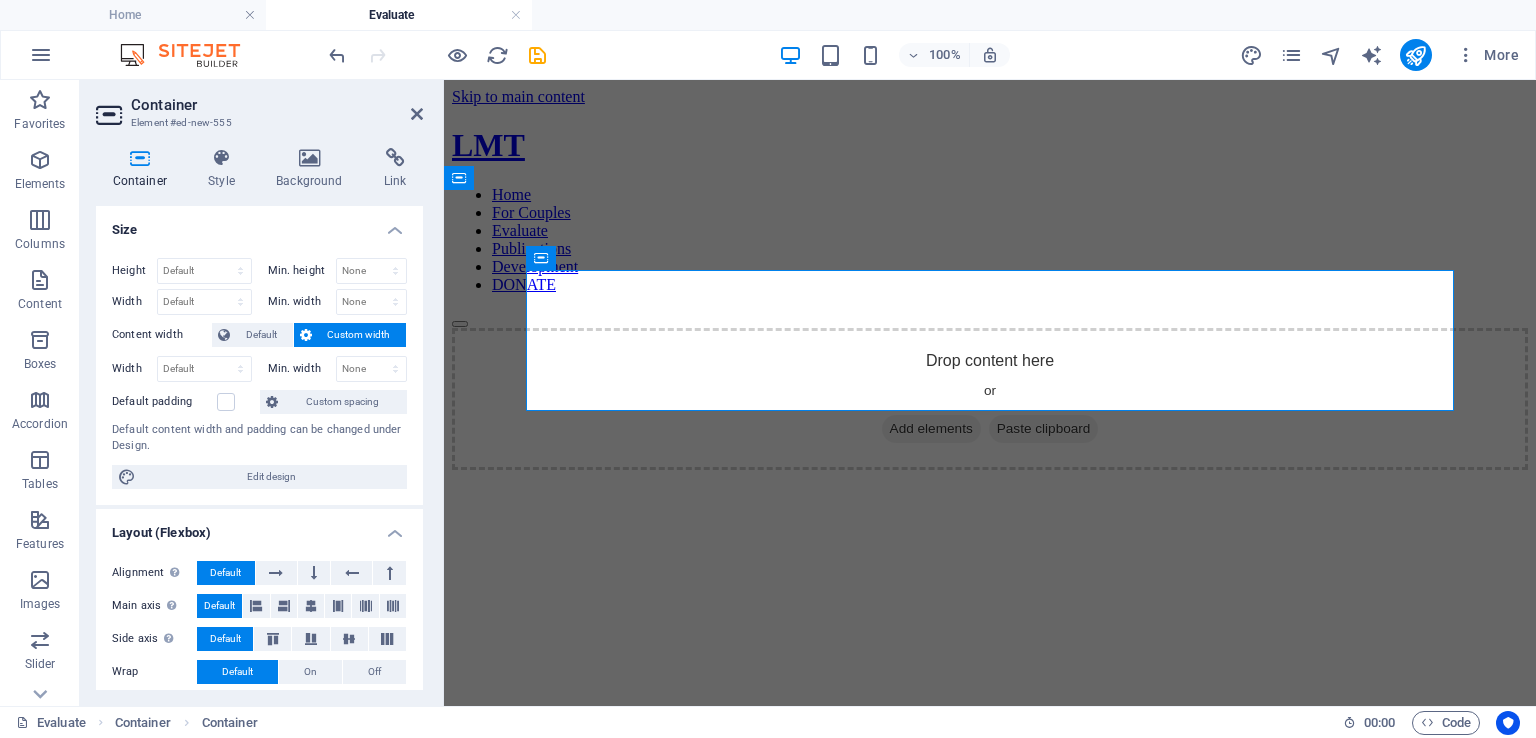 click on "Skip to main content
LMT Home For Couples Evaluate Publications Development DONATE Drop content here or  Add elements  Paste clipboard" at bounding box center [990, 279] 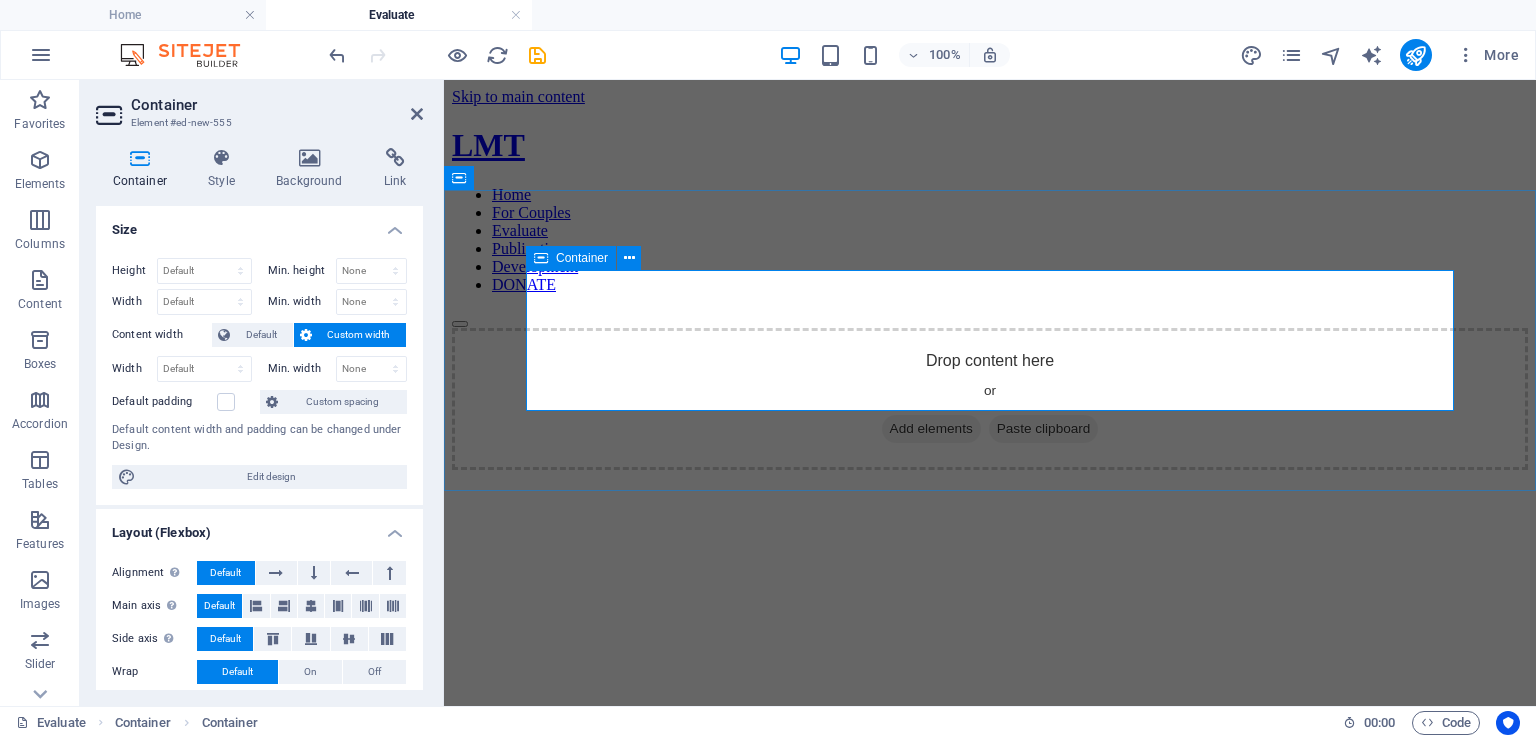 click on "Add elements" at bounding box center [931, 429] 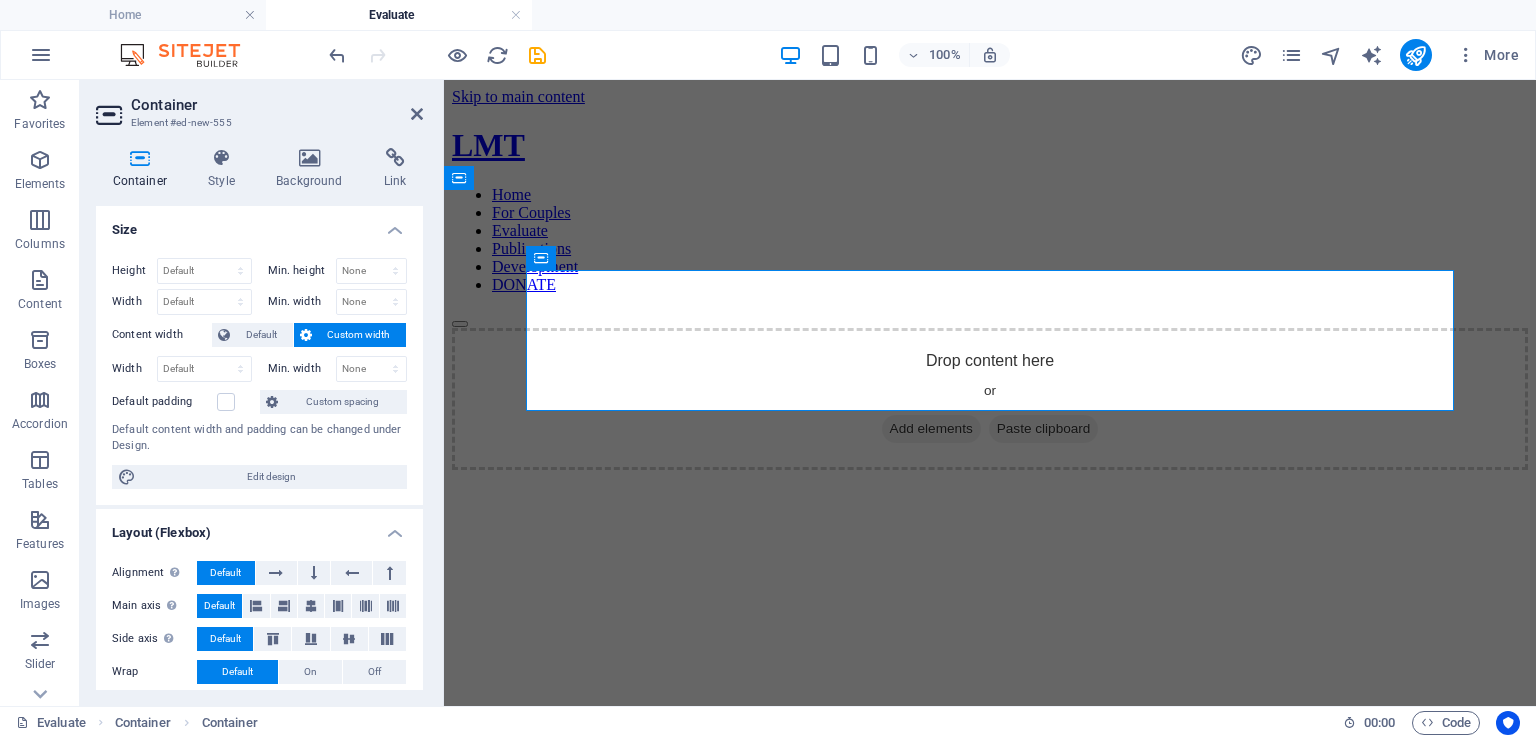 click on "Skip to main content
LMT Home For Couples Evaluate Publications Development DONATE Drop content here or  Add elements  Paste clipboard" at bounding box center [990, 279] 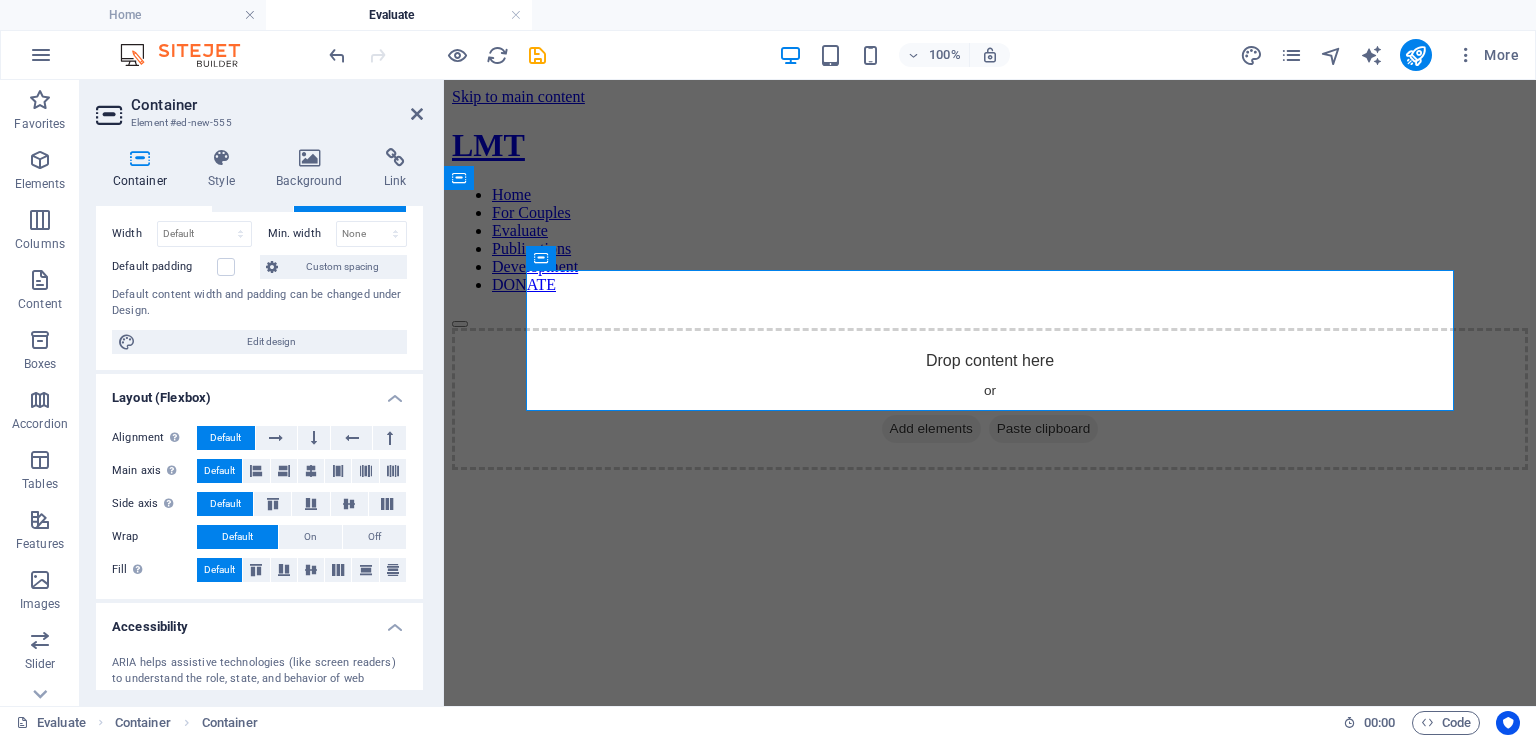 scroll, scrollTop: 0, scrollLeft: 0, axis: both 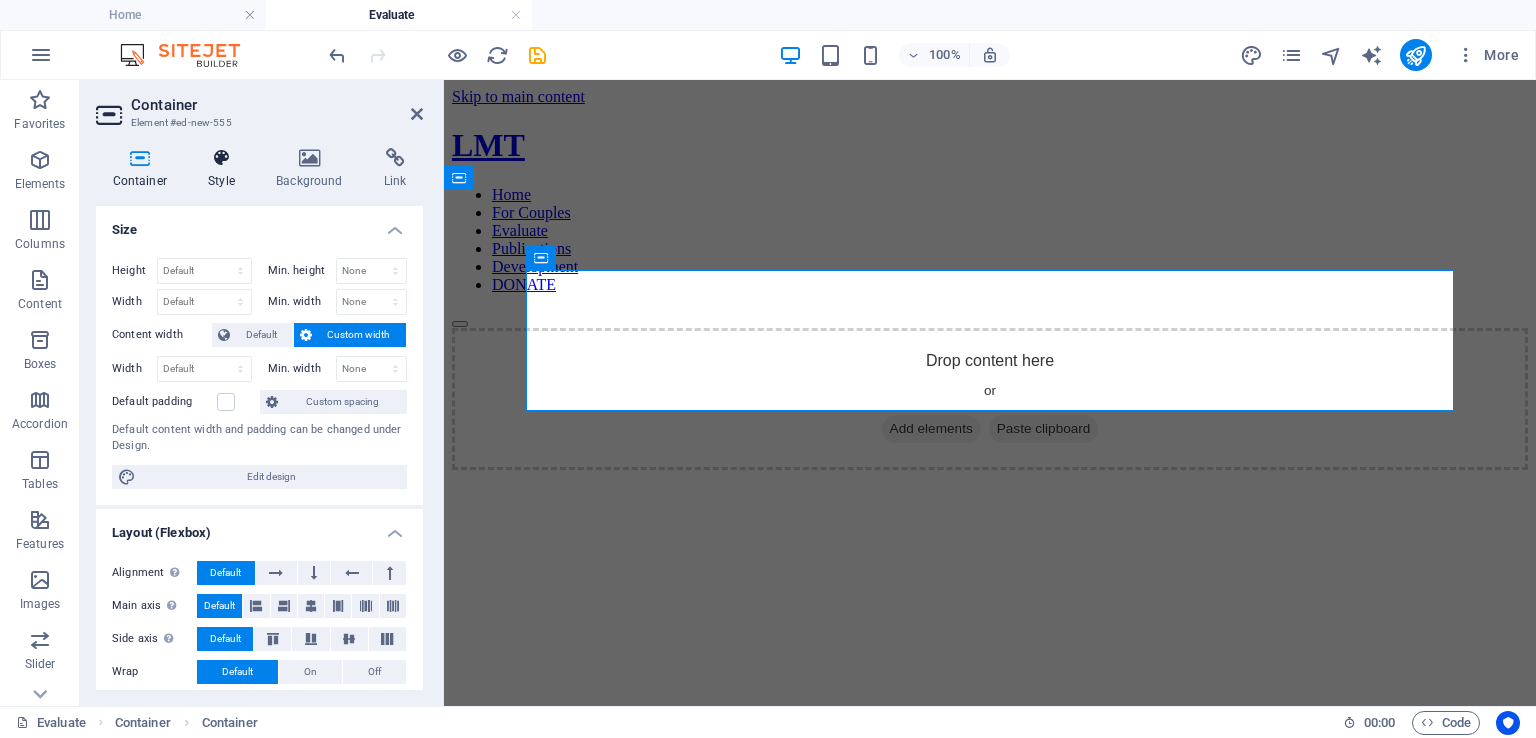 click at bounding box center (222, 158) 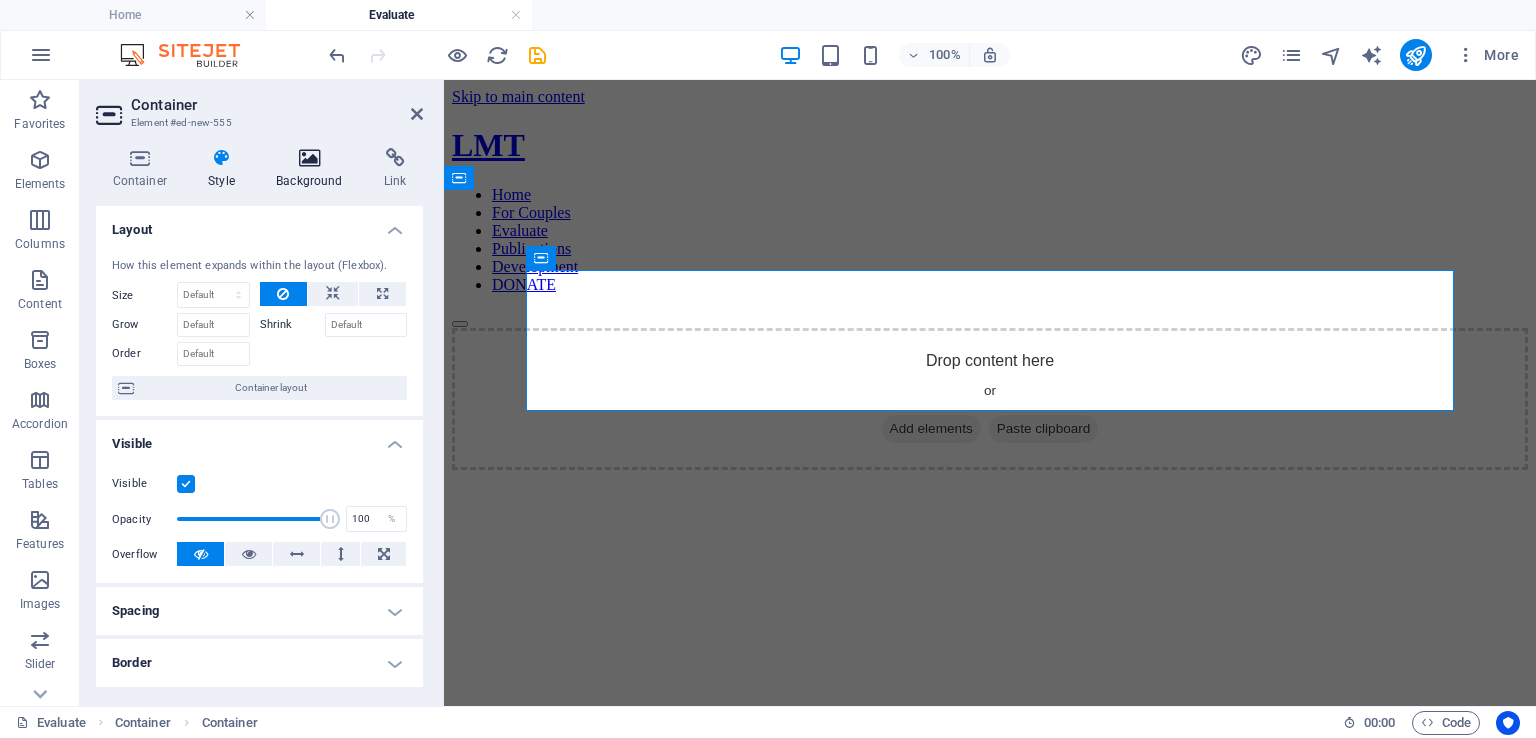 click on "Background" at bounding box center (314, 169) 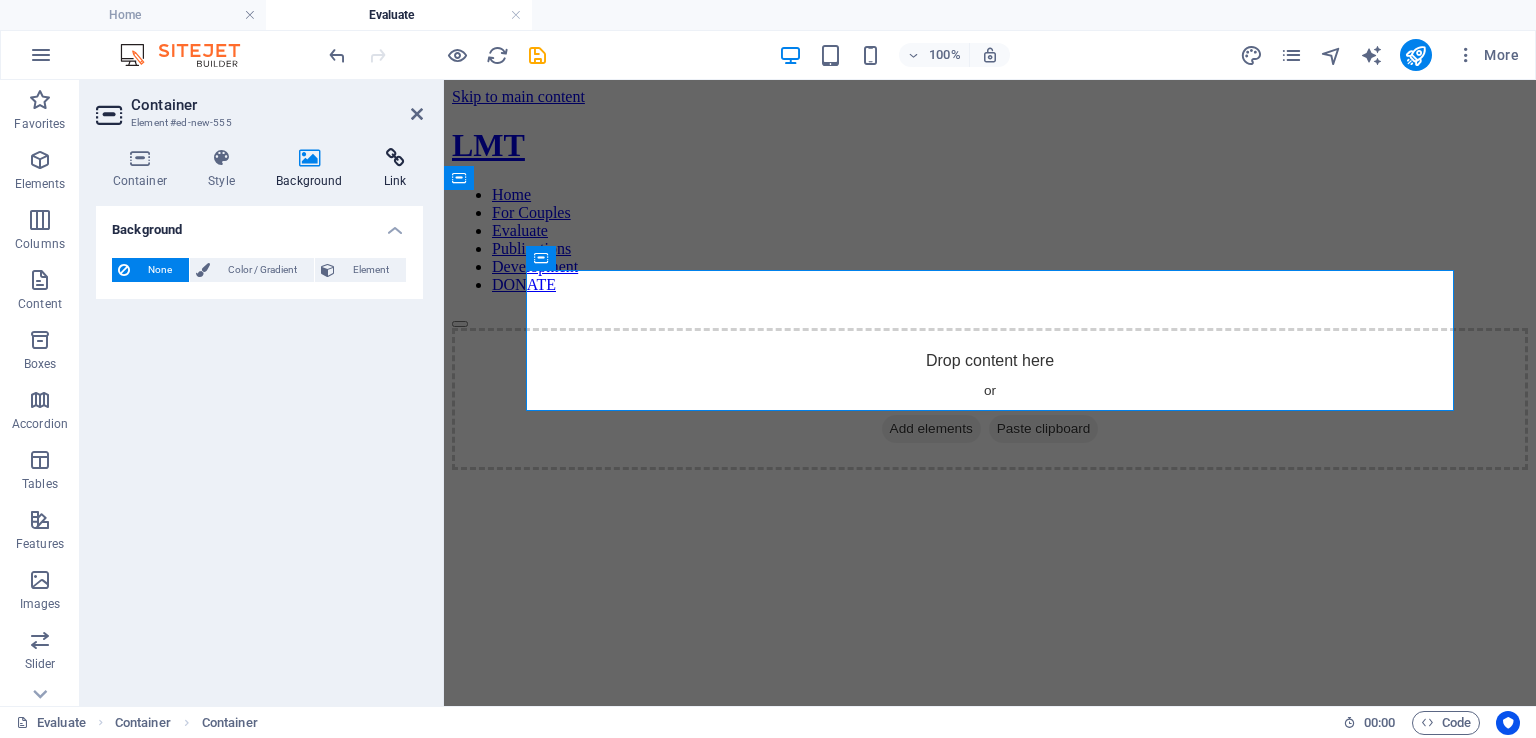 click on "Link" at bounding box center [395, 169] 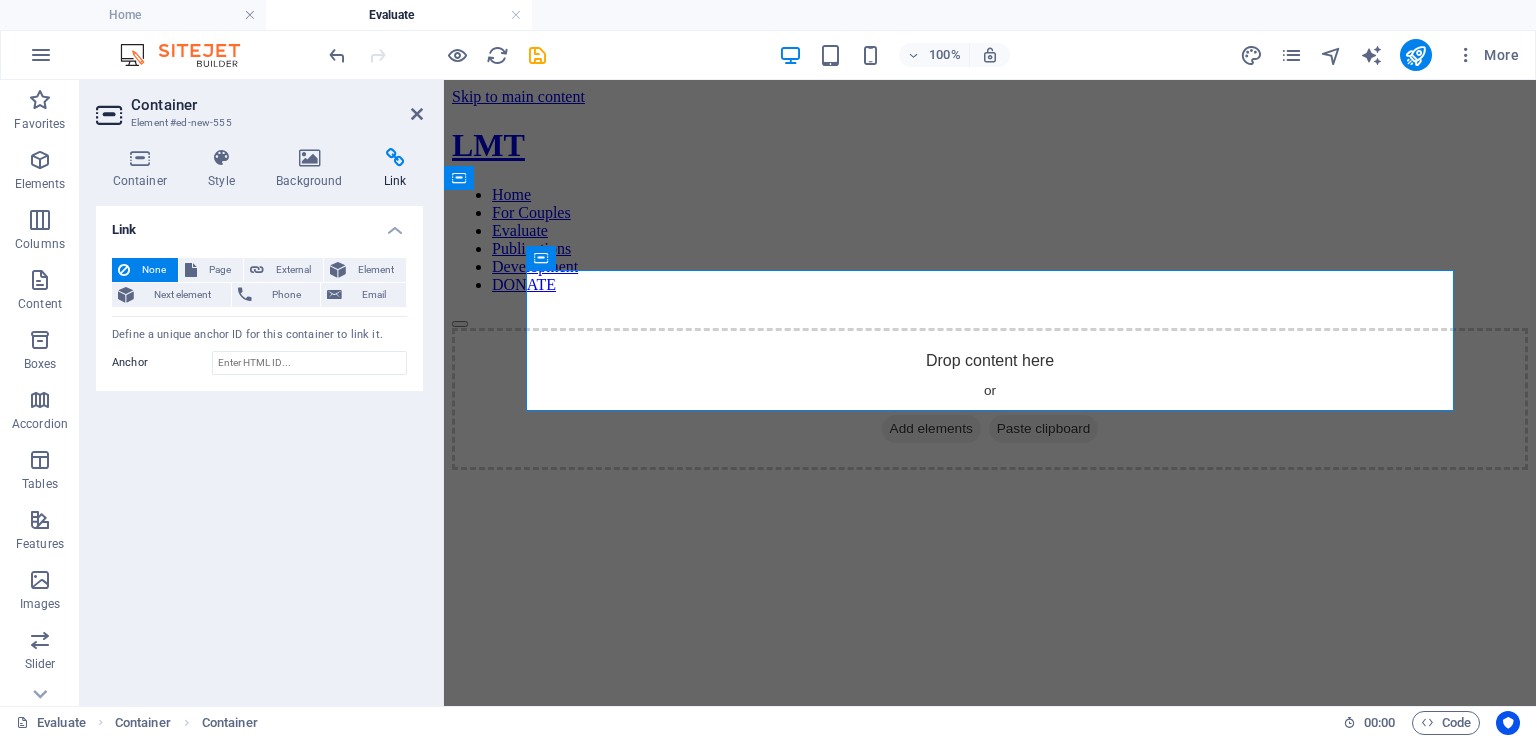click on "Container Element #ed-new-555
Container Style Background Link Size Height Default px rem % vh vw Min. height None px rem % vh vw Width Default px rem % em vh vw Min. width None px rem % vh vw Content width Default Custom width Width Default px rem % em vh vw Min. width None px rem % vh vw Default padding Custom spacing Default content width and padding can be changed under Design. Edit design Layout (Flexbox) Alignment Determines the flex direction. Default Main axis Determine how elements should behave along the main axis inside this container (justify content). Default Side axis Control the vertical direction of the element inside of the container (align items). Default Wrap Default On Off Fill Controls the distances and direction of elements on the y-axis across several lines (align content). Default Accessibility ARIA helps assistive technologies (like screen readers) to understand the role, state, and behavior of web elements Role The ARIA role defines the purpose of an element.  None %" at bounding box center (262, 393) 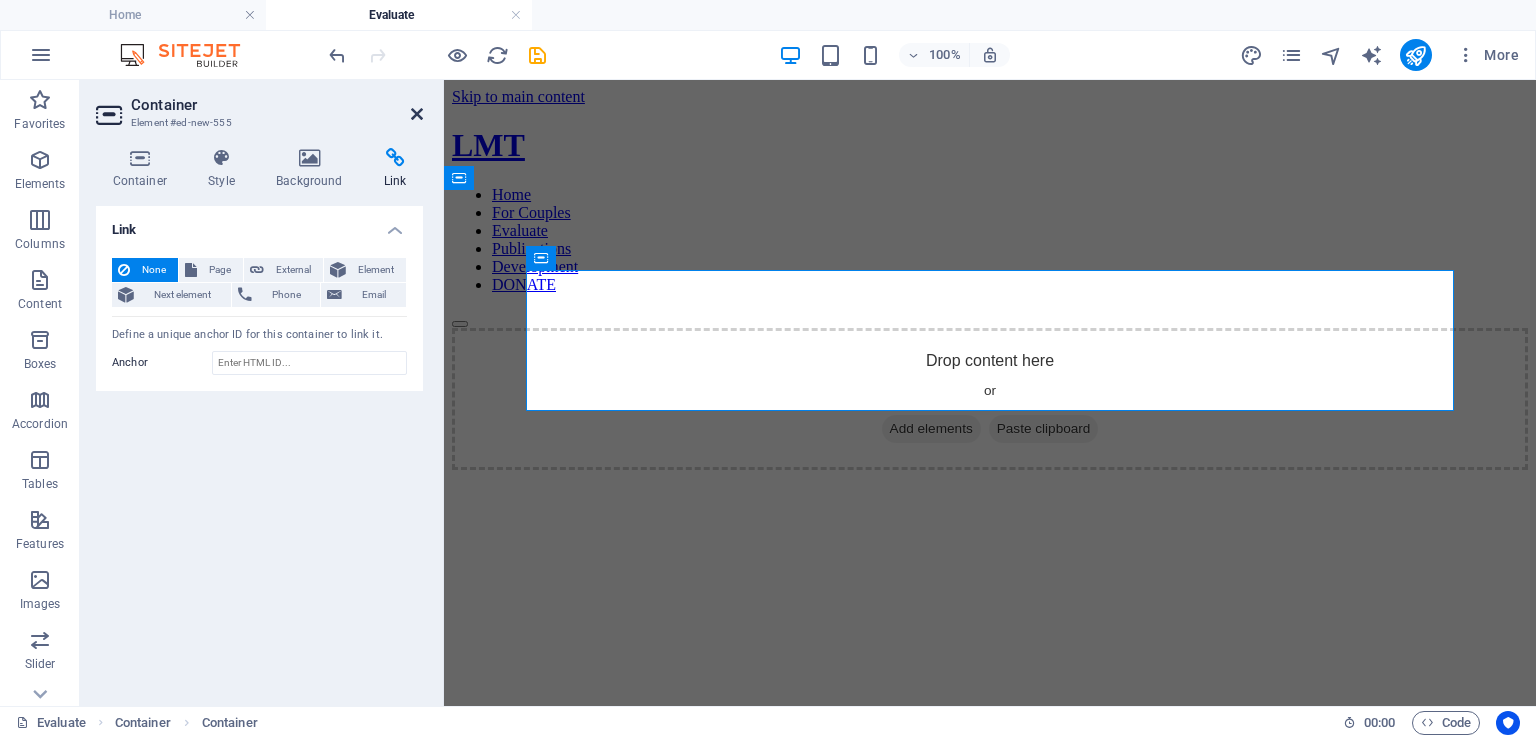 click at bounding box center [417, 114] 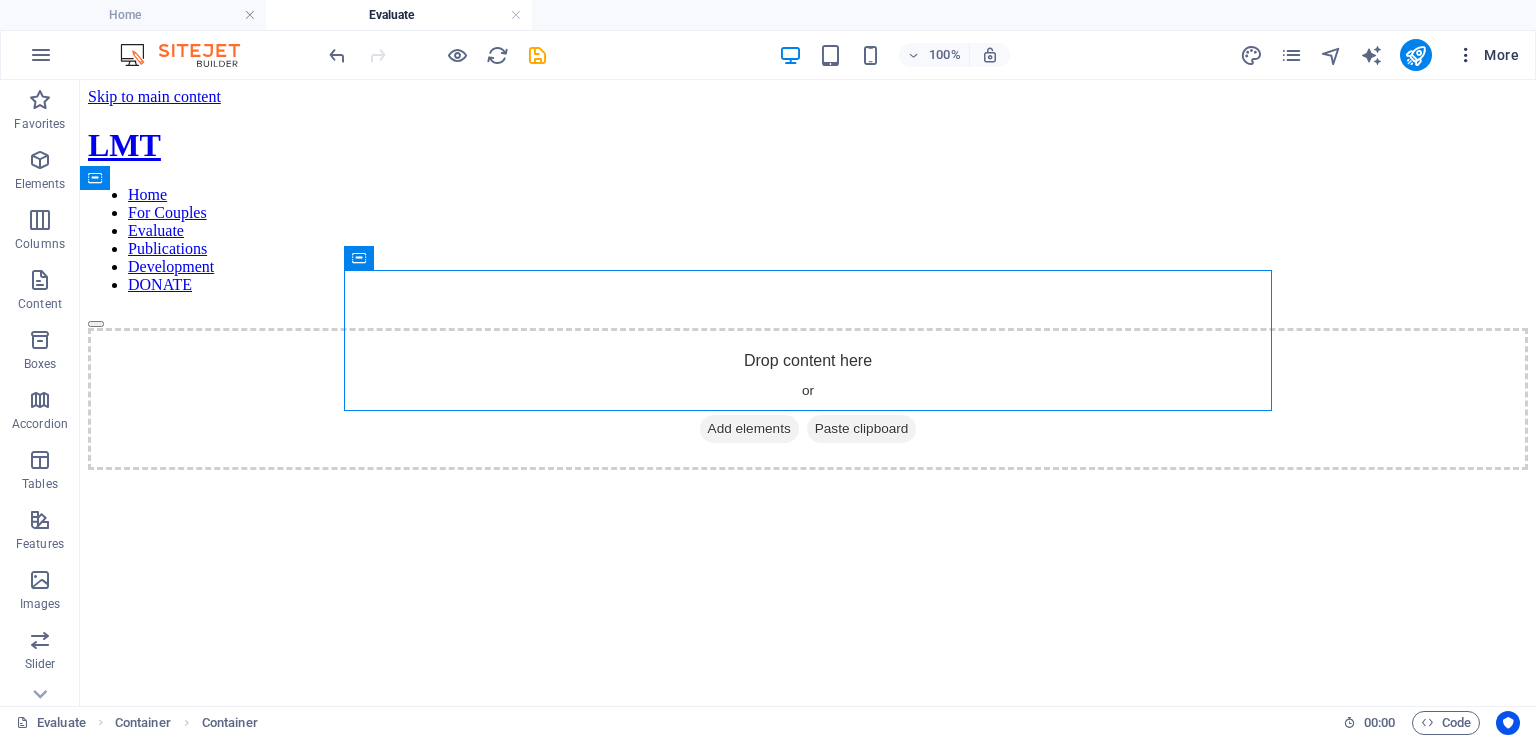 click on "More" at bounding box center (1487, 55) 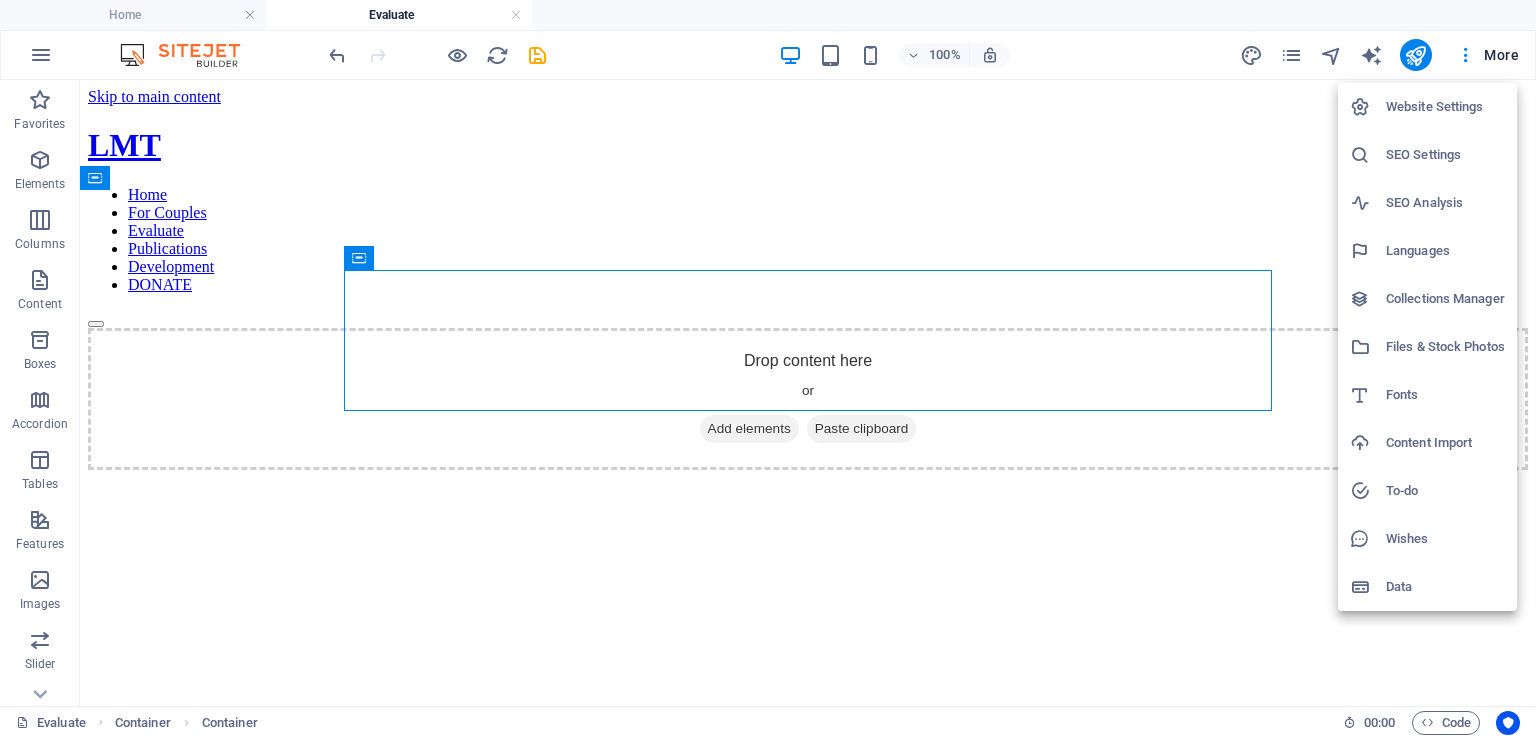 click at bounding box center (768, 369) 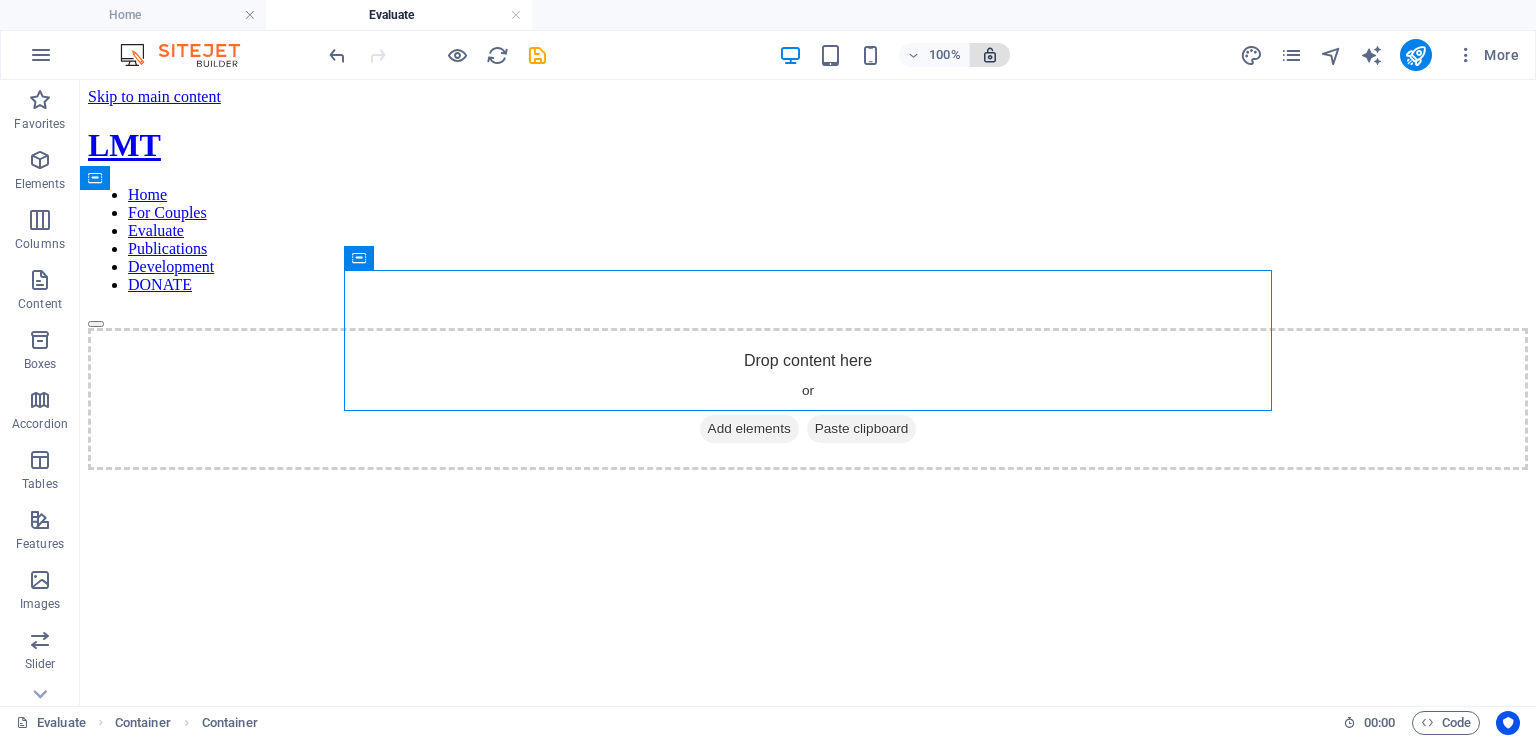 click at bounding box center [990, 55] 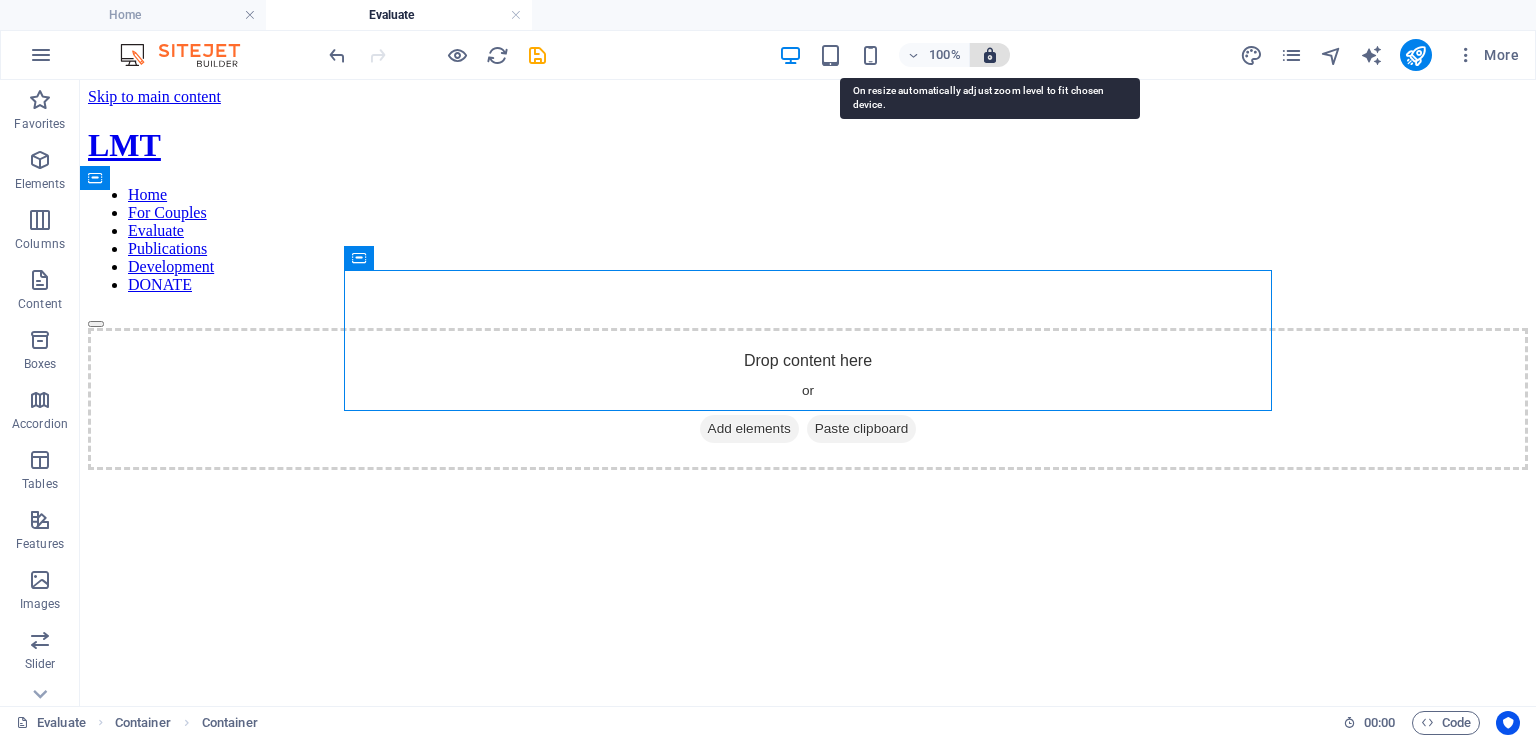 click at bounding box center [990, 55] 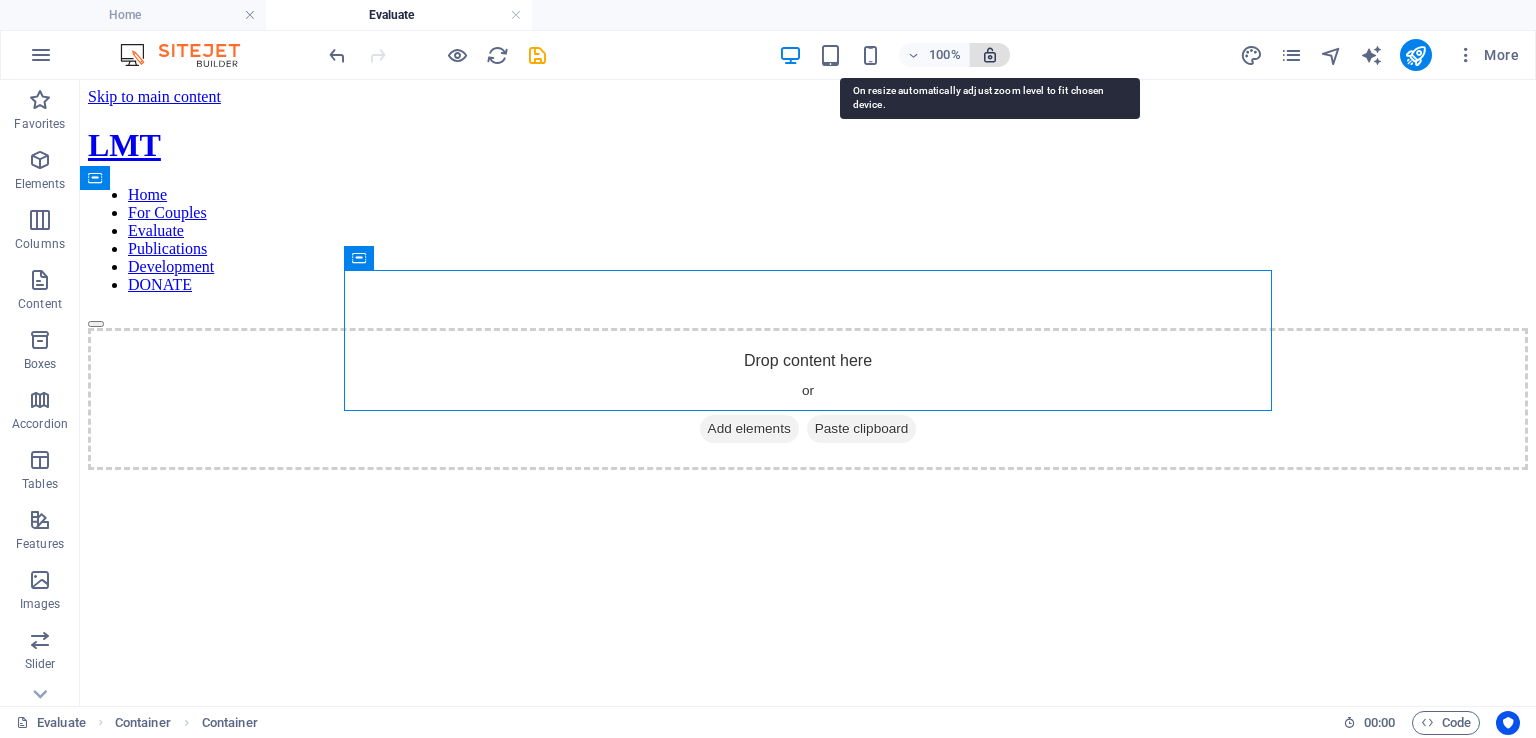 click at bounding box center [990, 55] 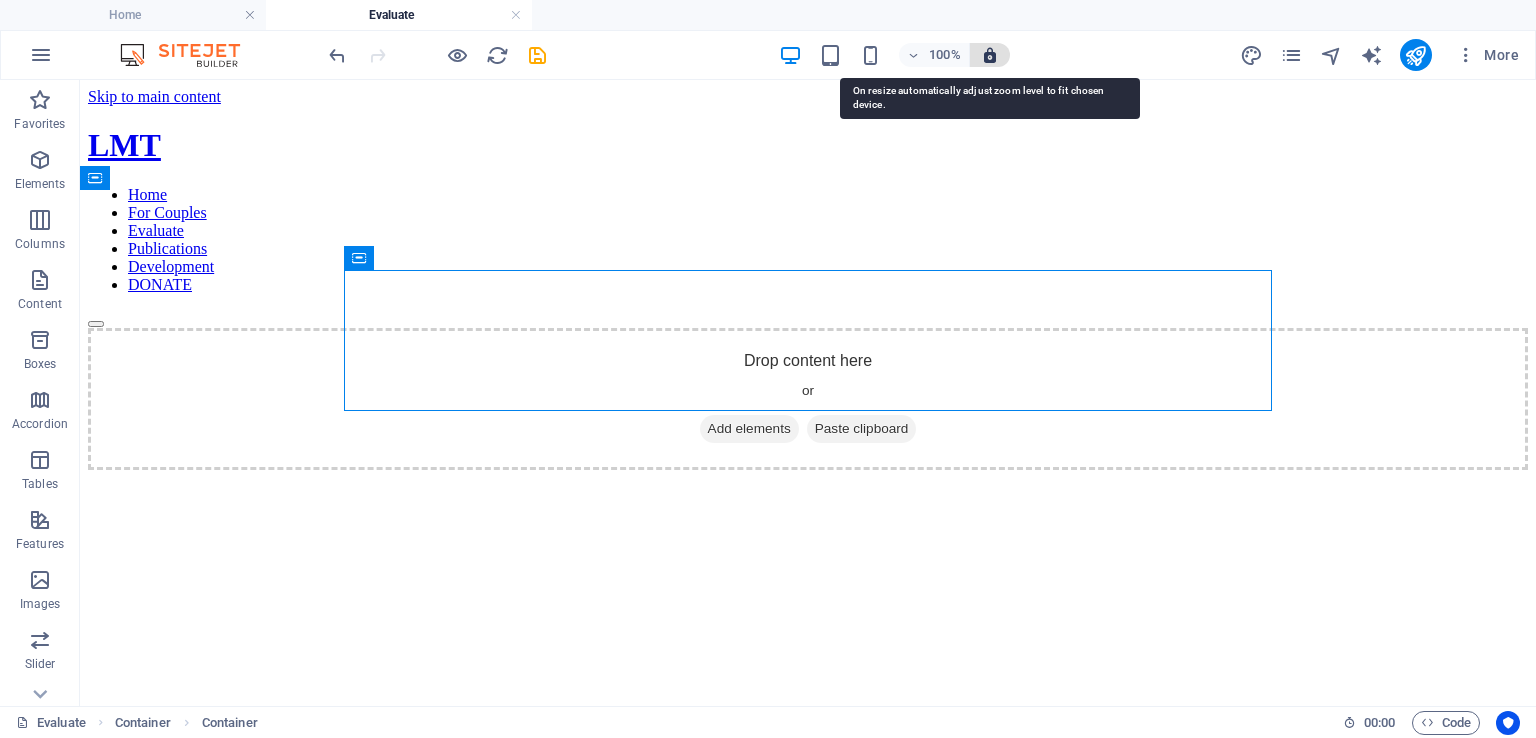 click at bounding box center (990, 55) 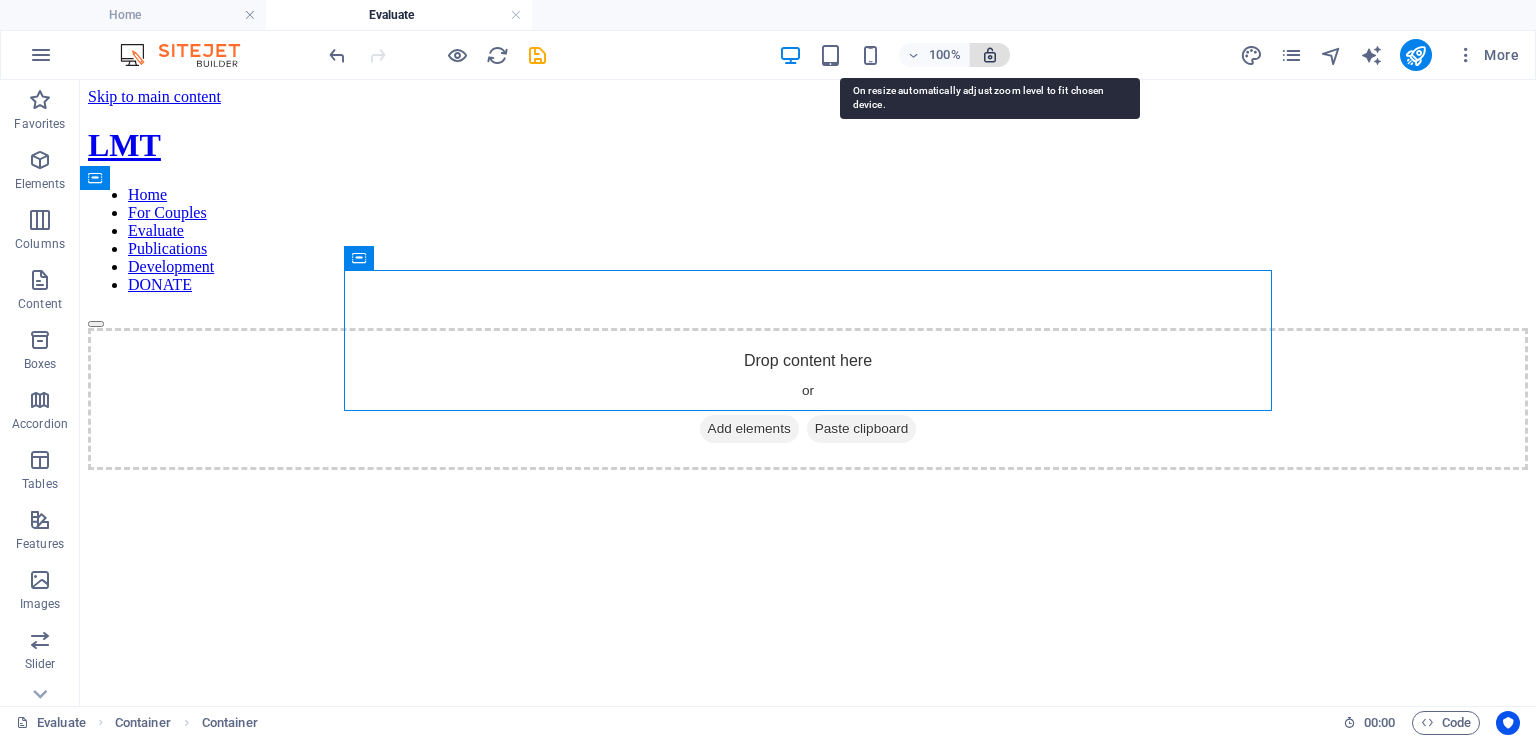 click at bounding box center (990, 55) 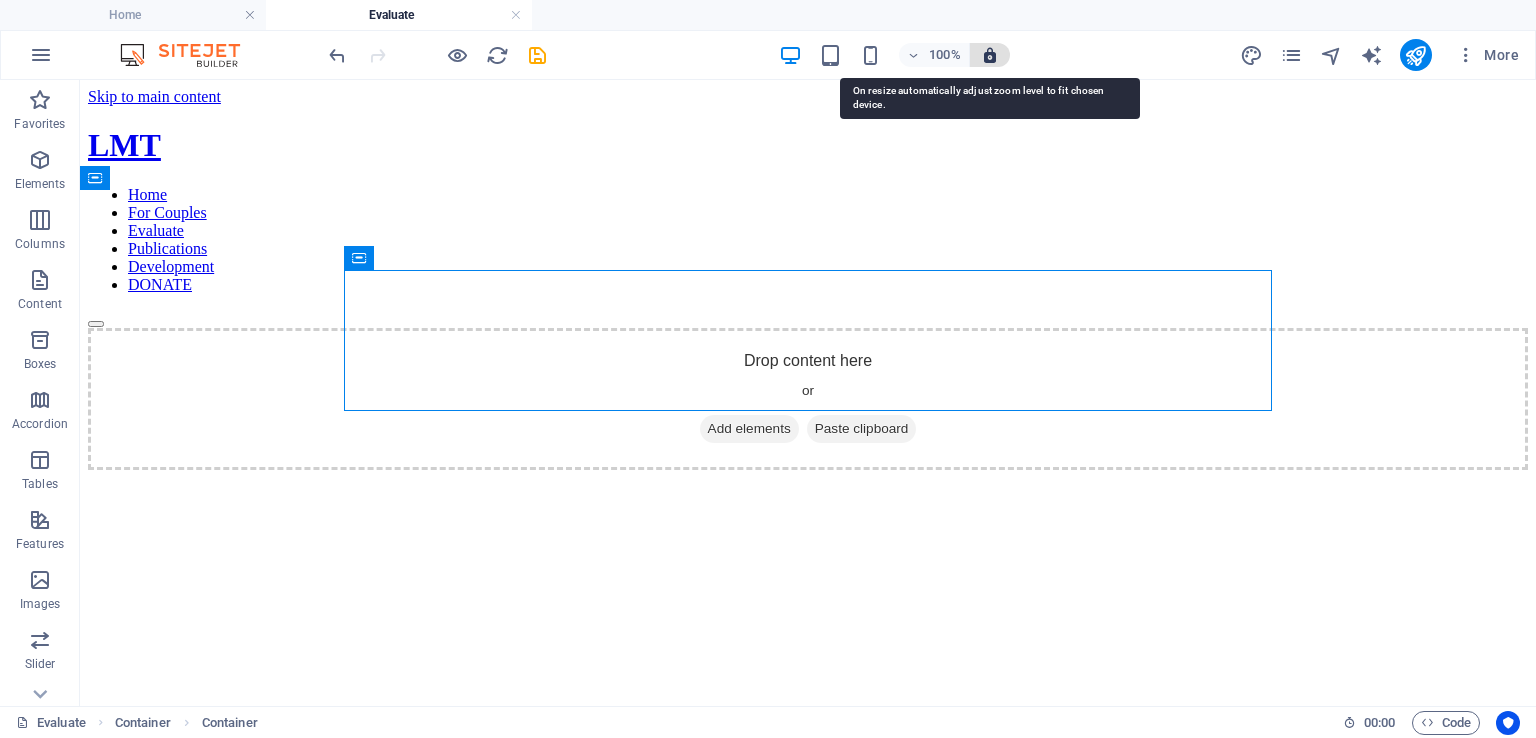 click at bounding box center (990, 55) 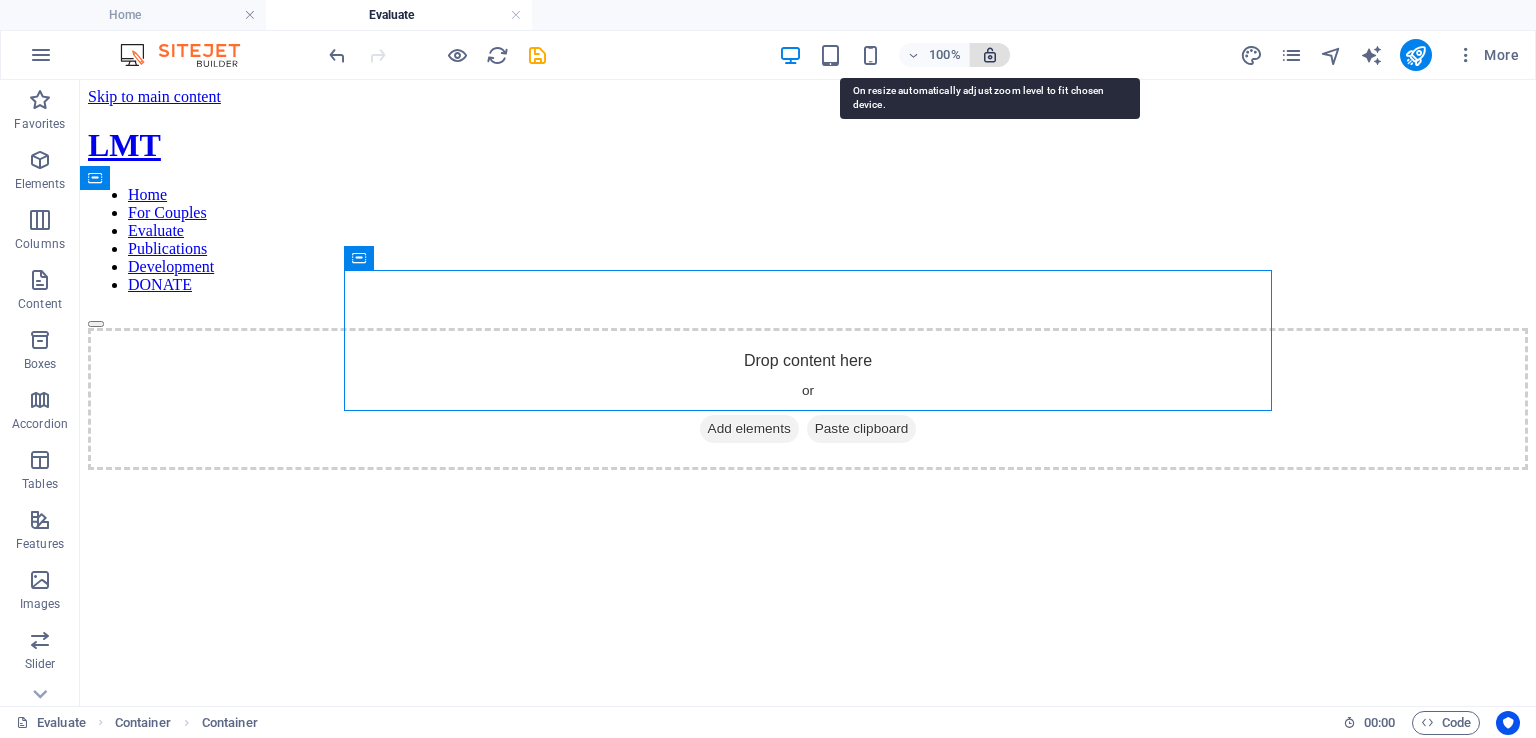 click at bounding box center (990, 55) 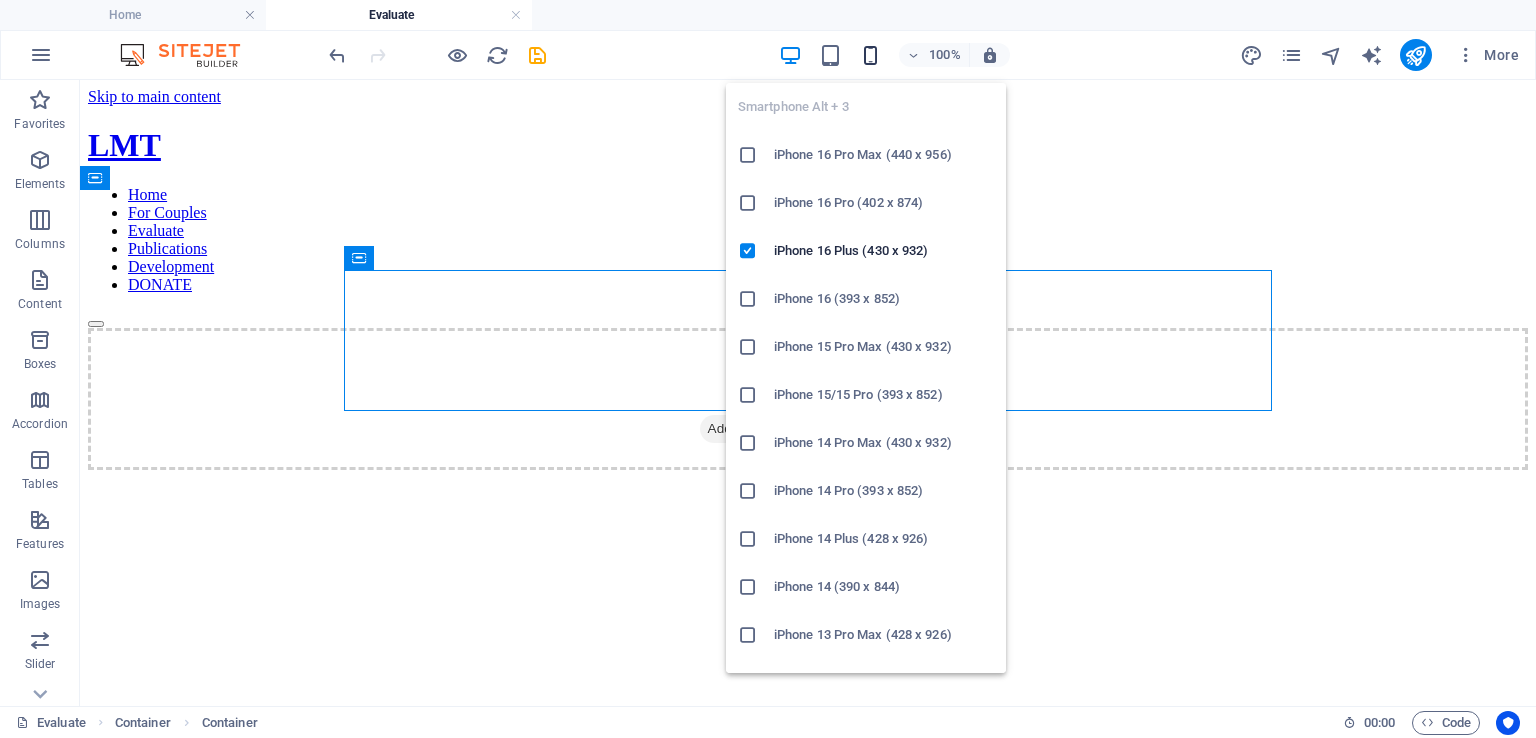 click at bounding box center (870, 55) 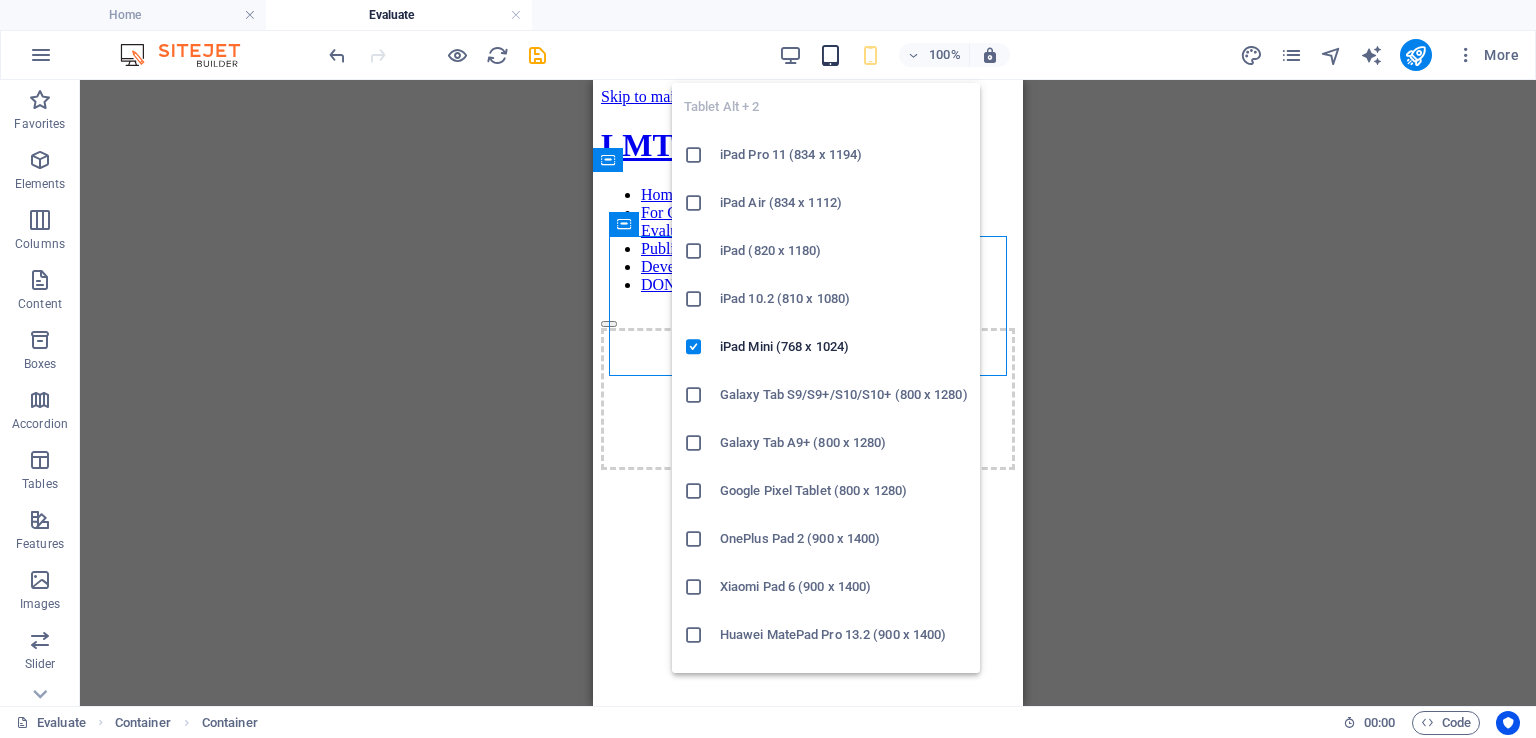 click at bounding box center (830, 55) 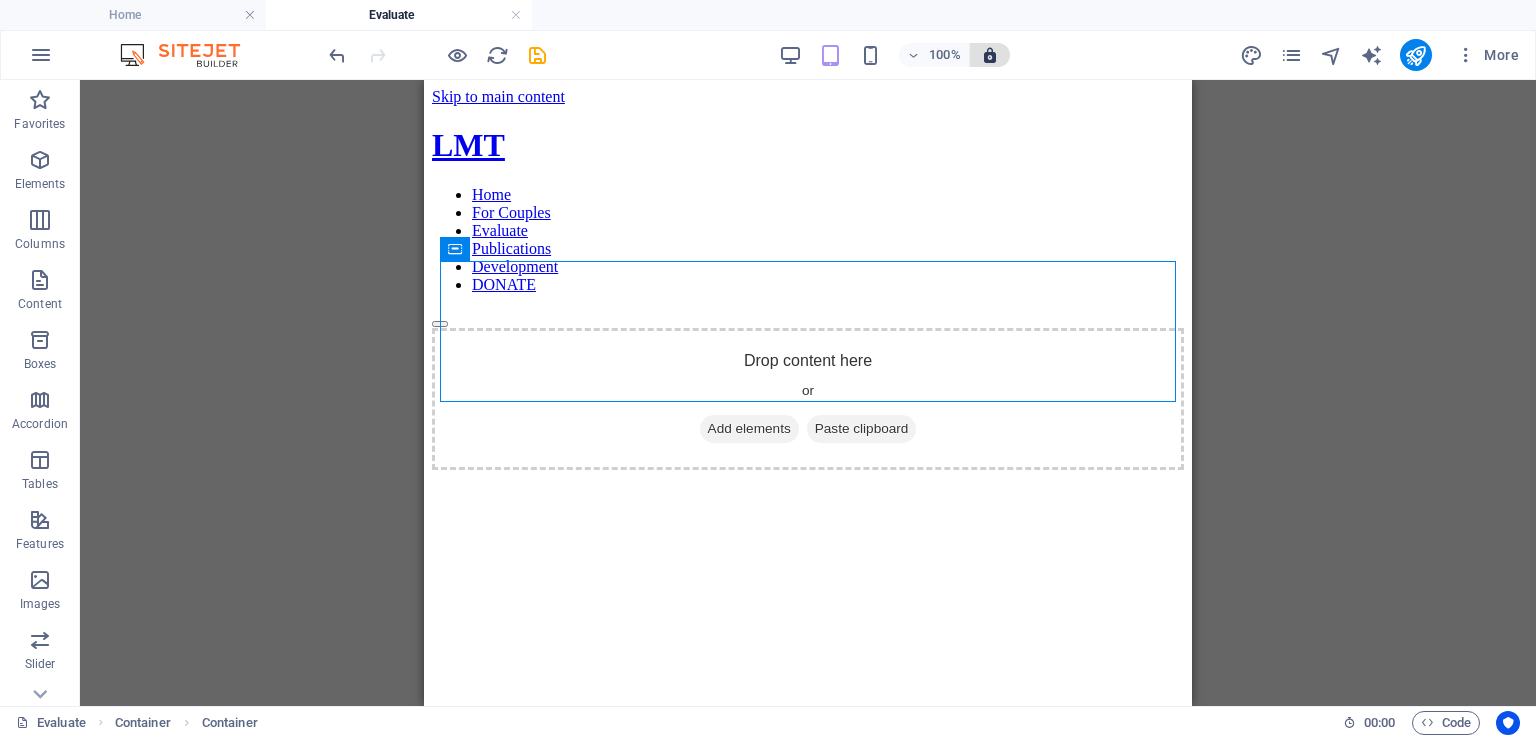 click at bounding box center (990, 55) 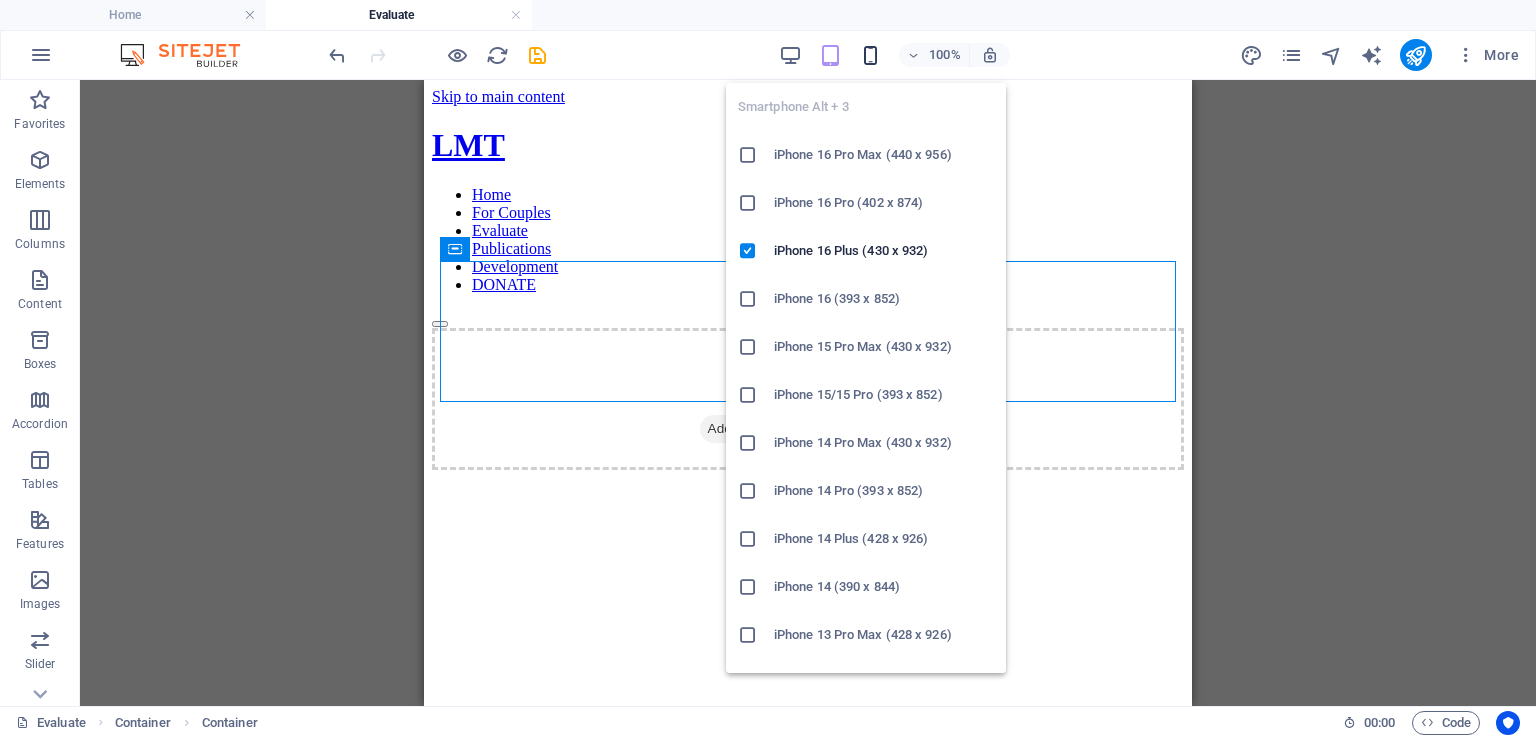 click at bounding box center [870, 55] 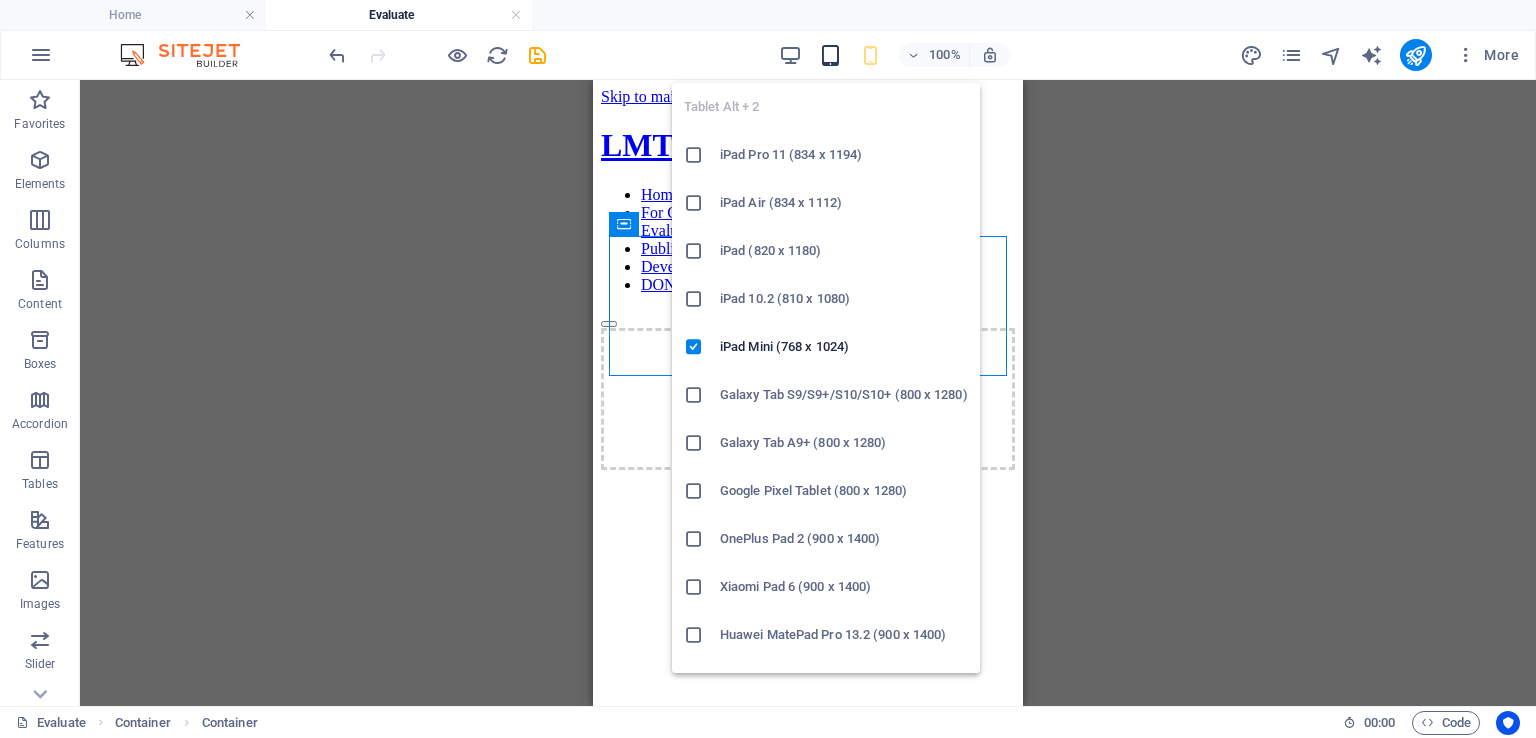 click at bounding box center (830, 55) 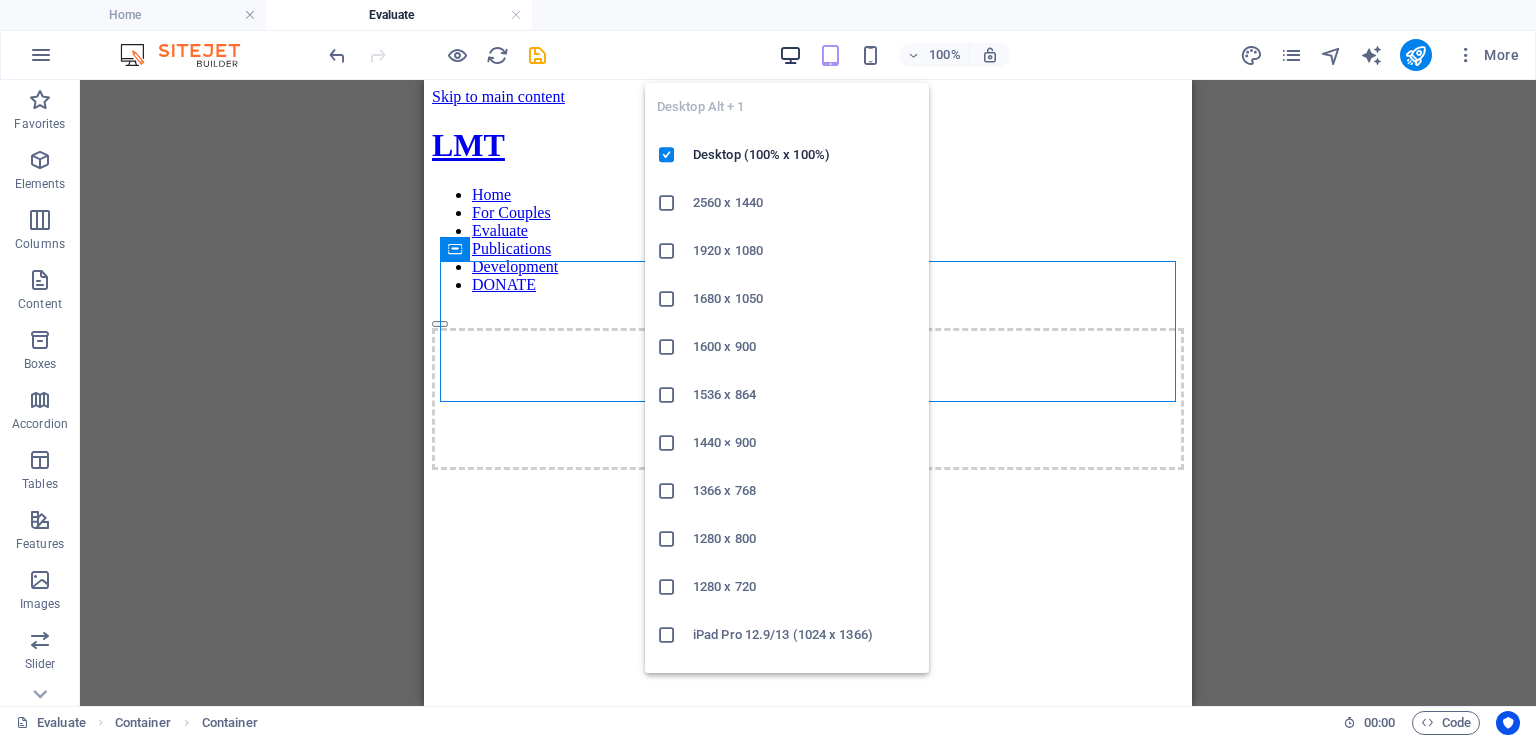click at bounding box center [790, 55] 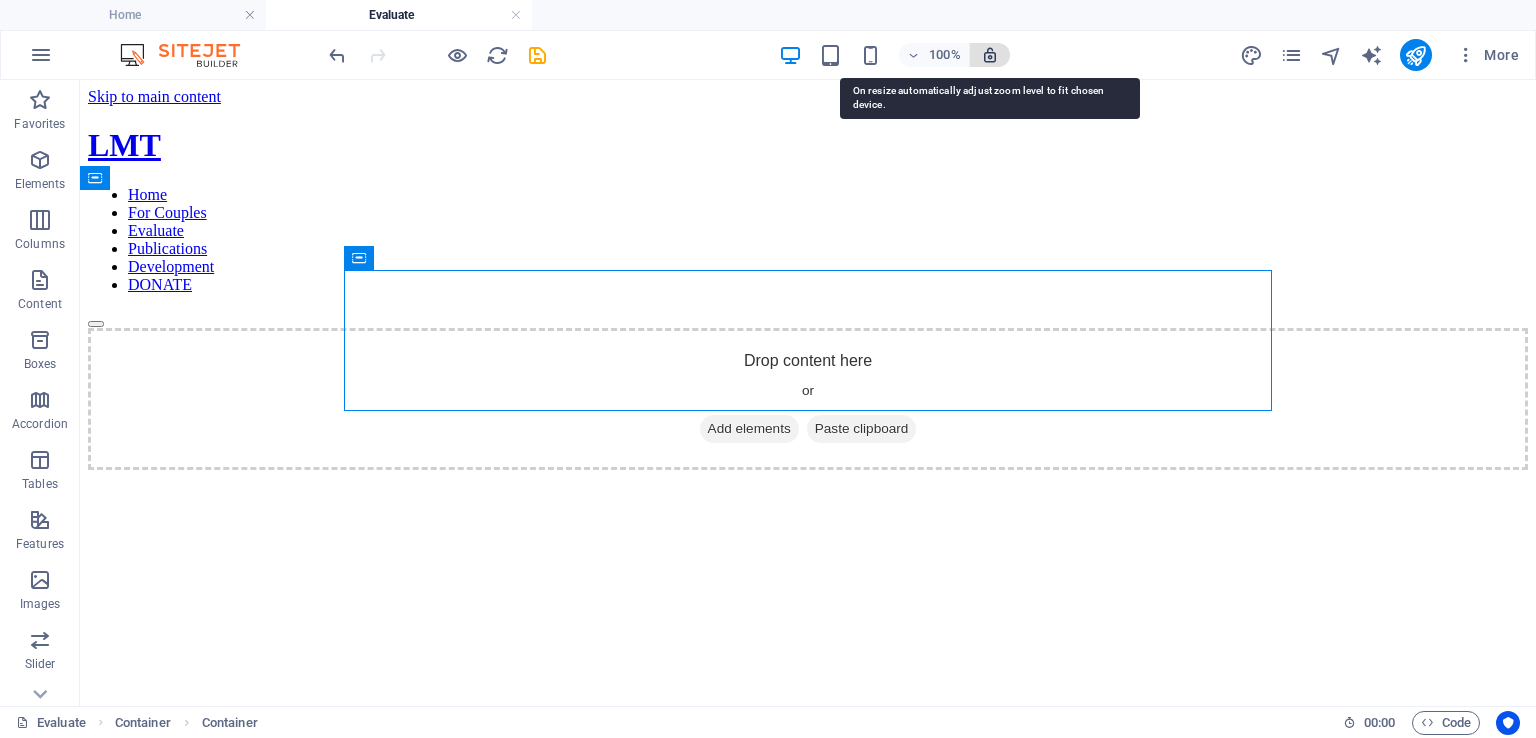 click at bounding box center (990, 55) 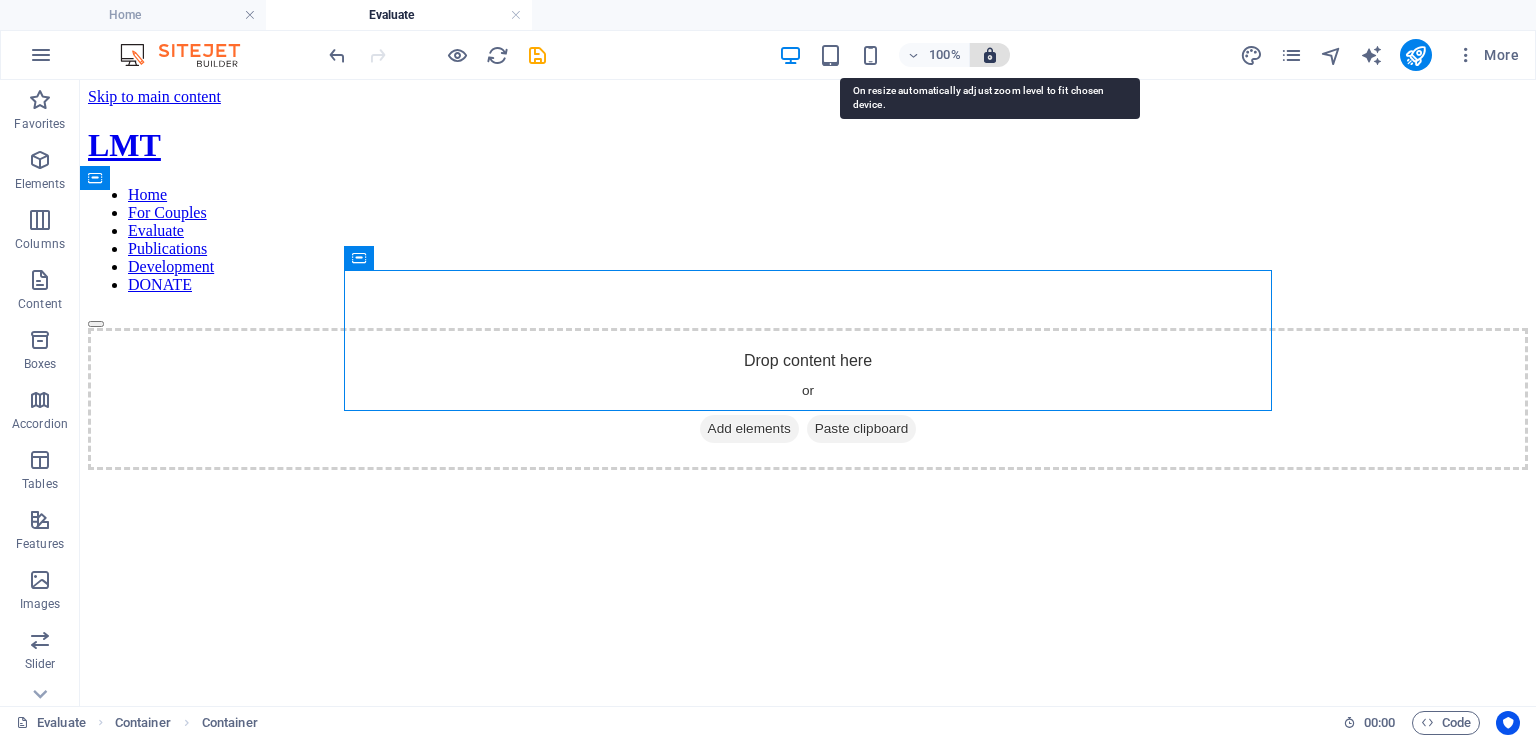 click at bounding box center (990, 55) 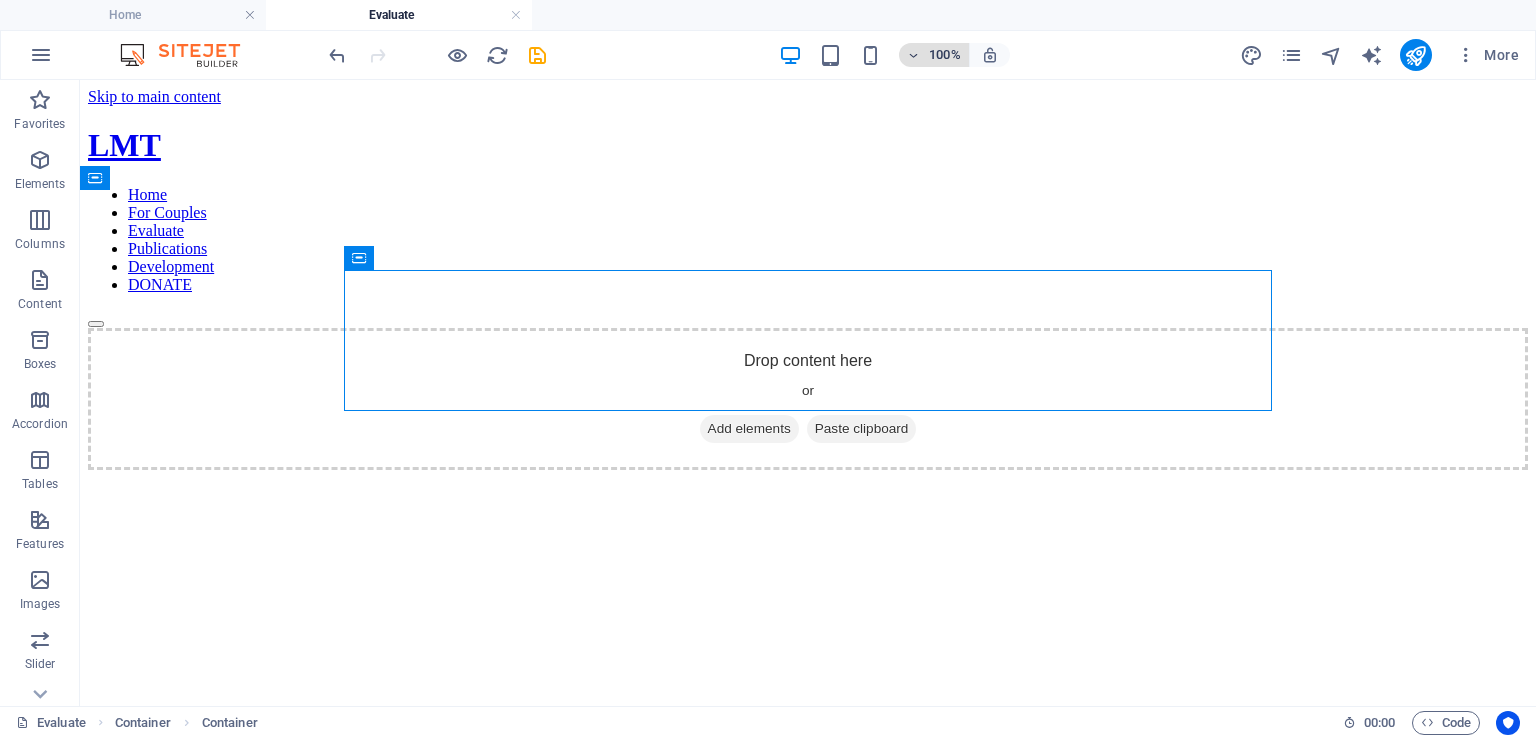 click at bounding box center (914, 55) 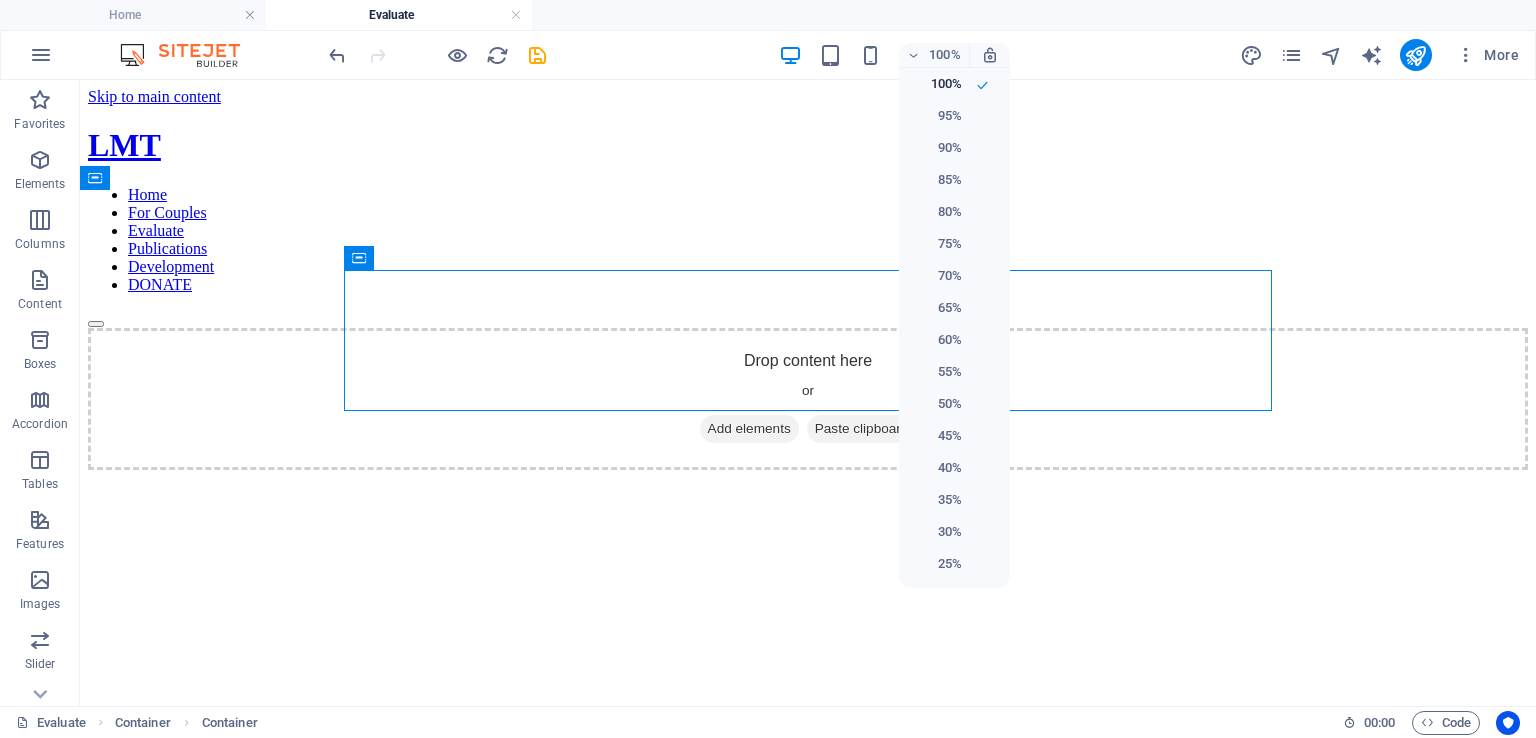 click at bounding box center [768, 369] 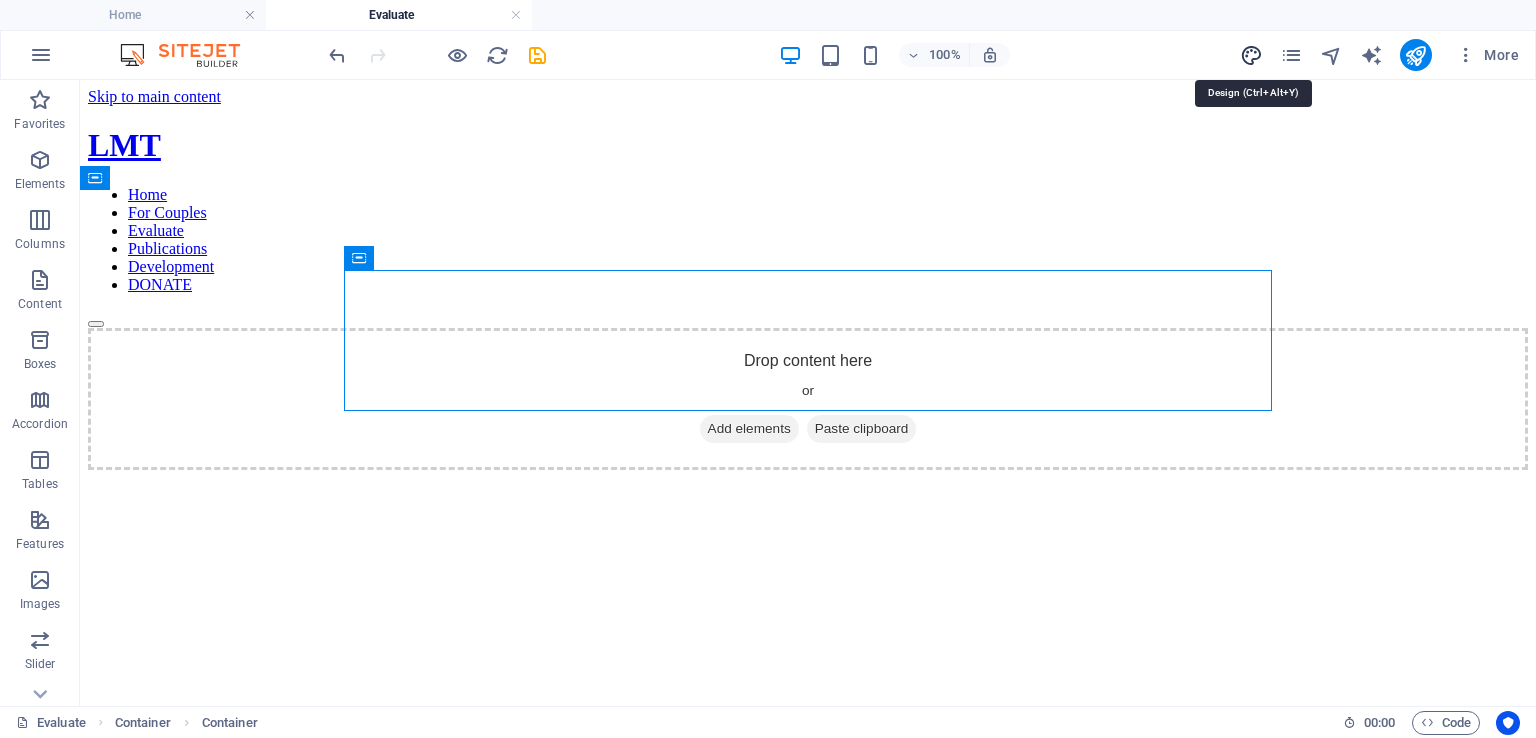 click at bounding box center [1251, 55] 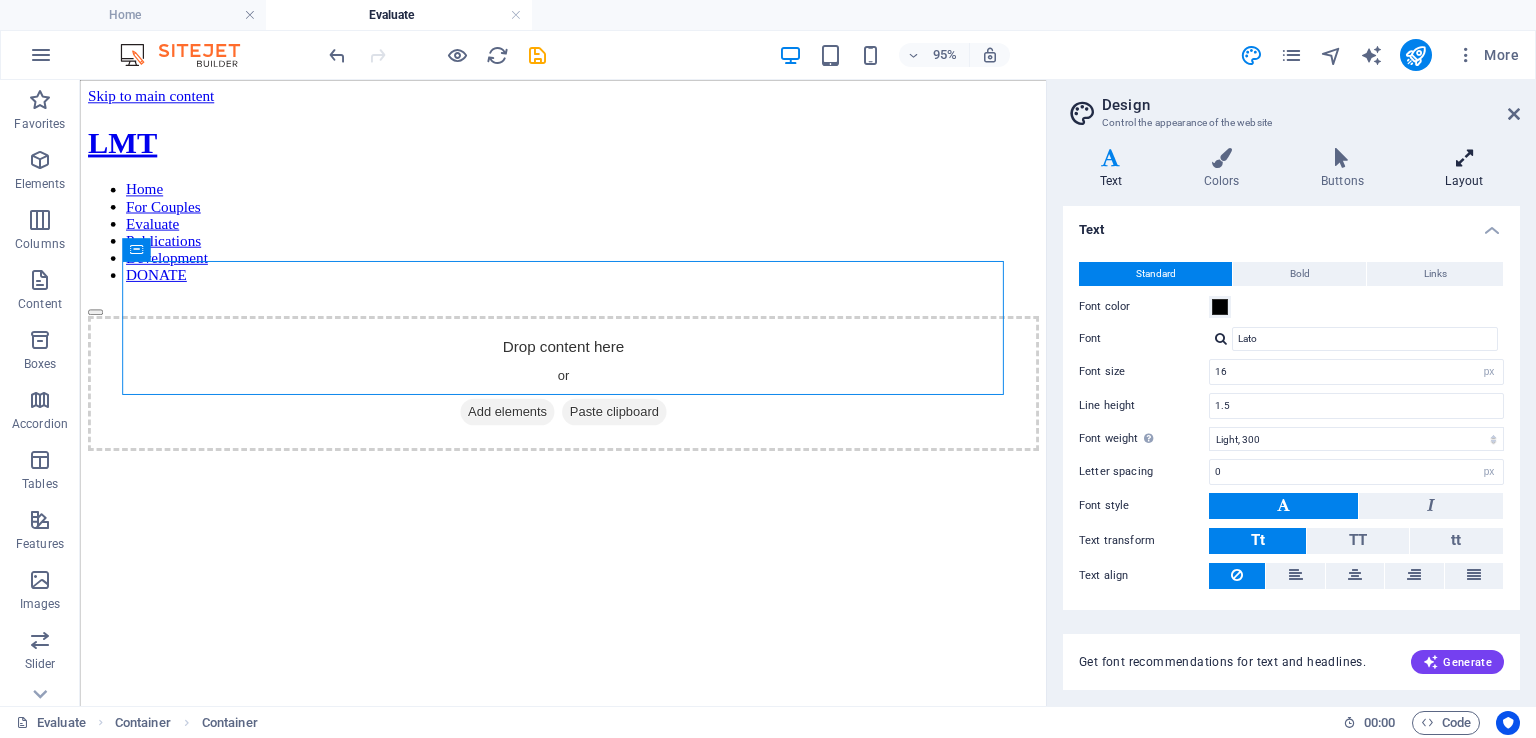 click at bounding box center (1464, 158) 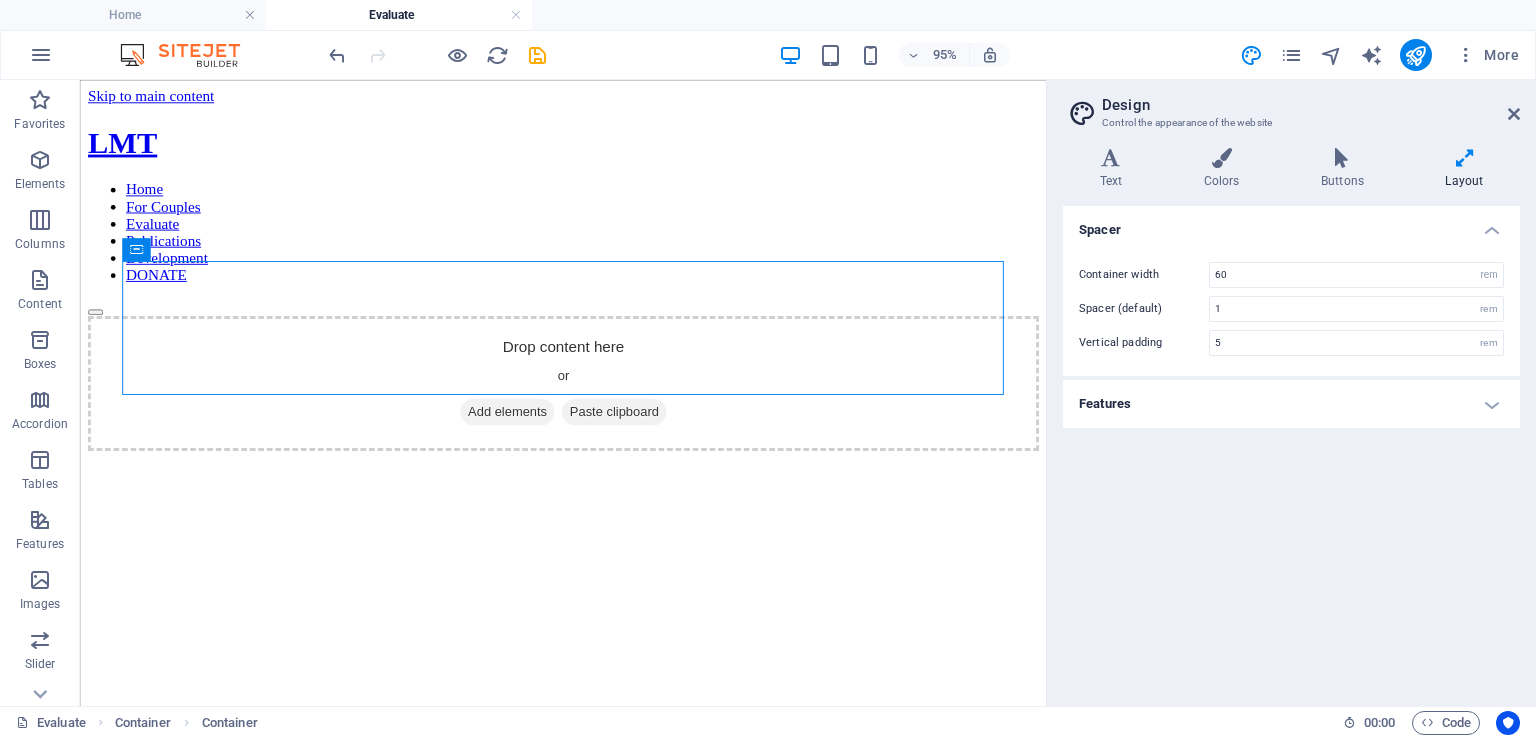 click on "Features" at bounding box center [1291, 404] 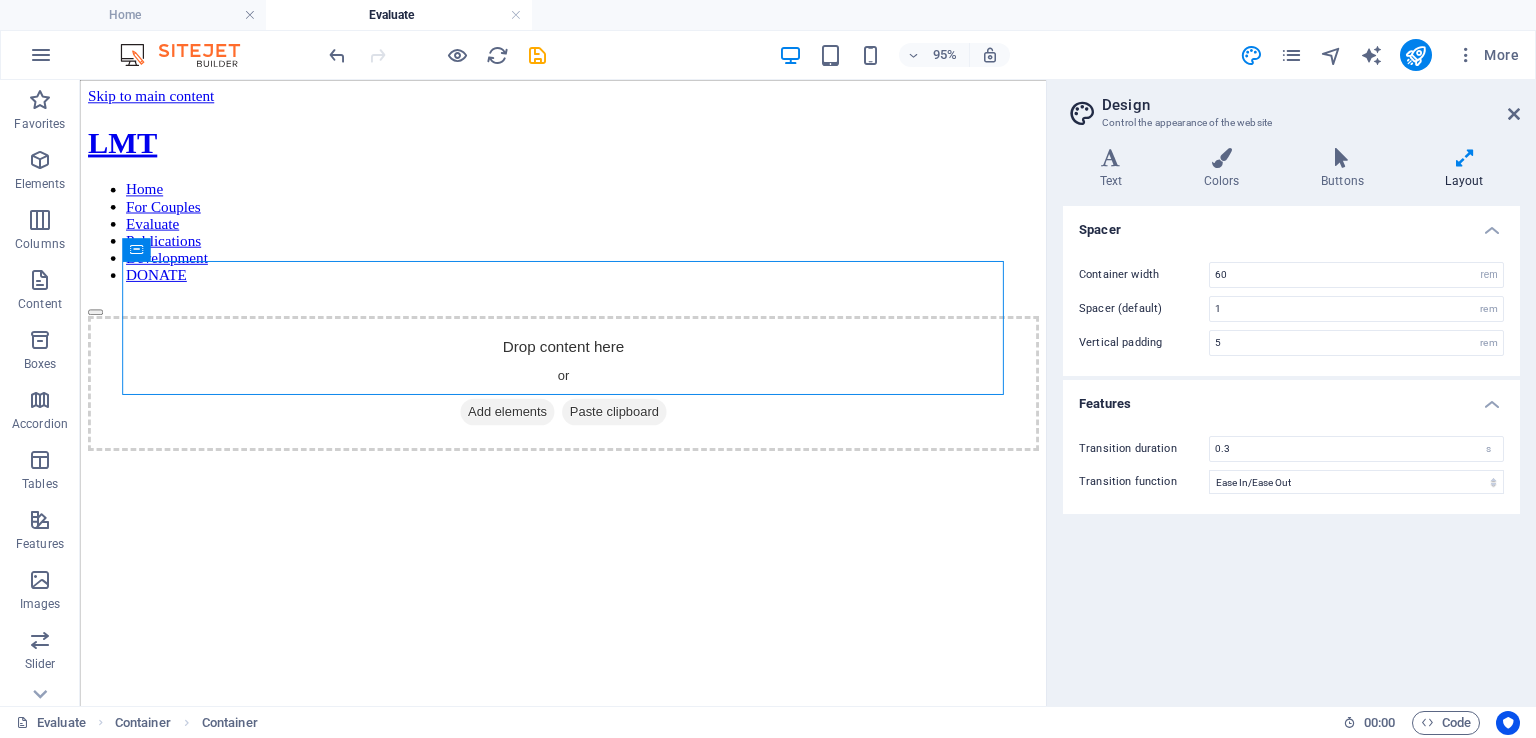 click on "Design Control the appearance of the website" at bounding box center (1293, 106) 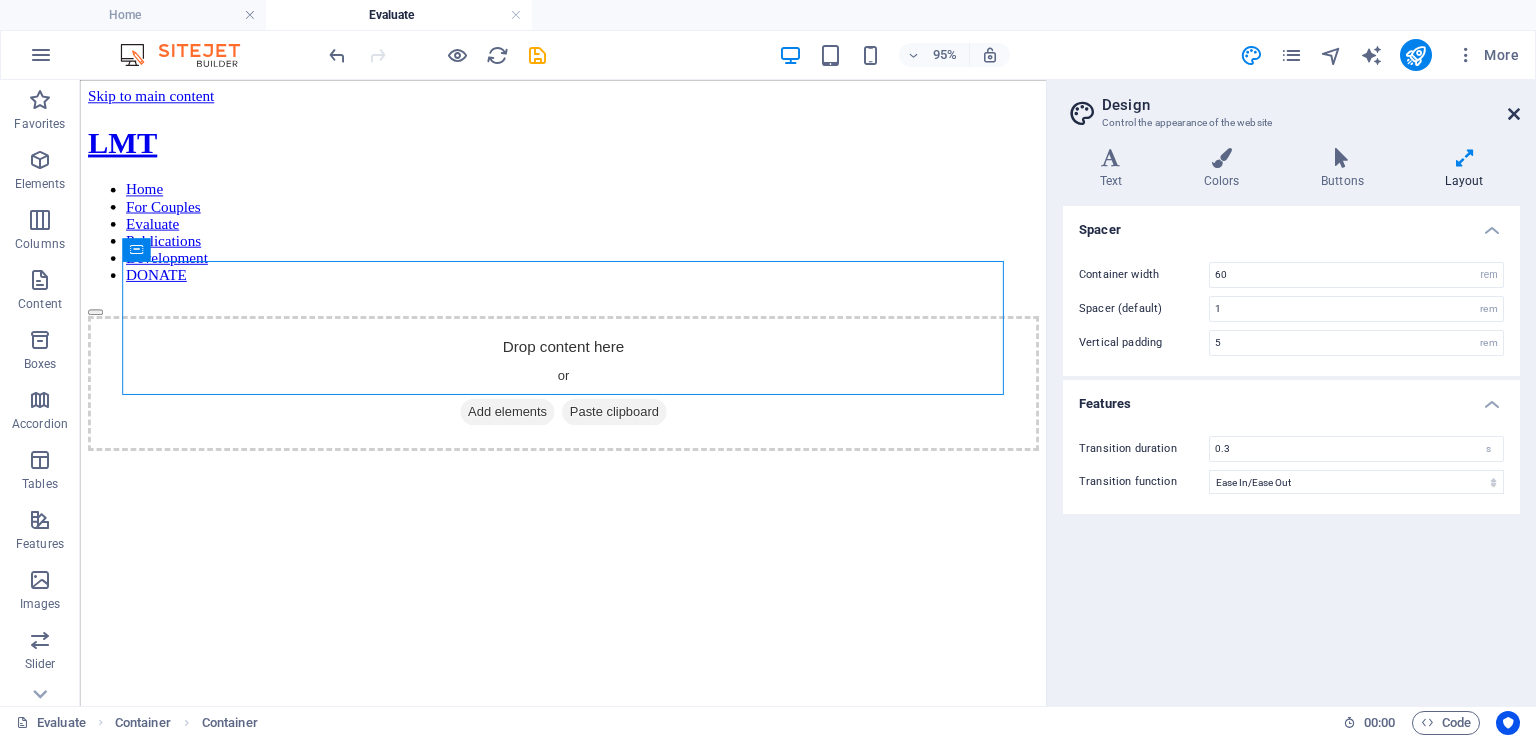click at bounding box center [1514, 114] 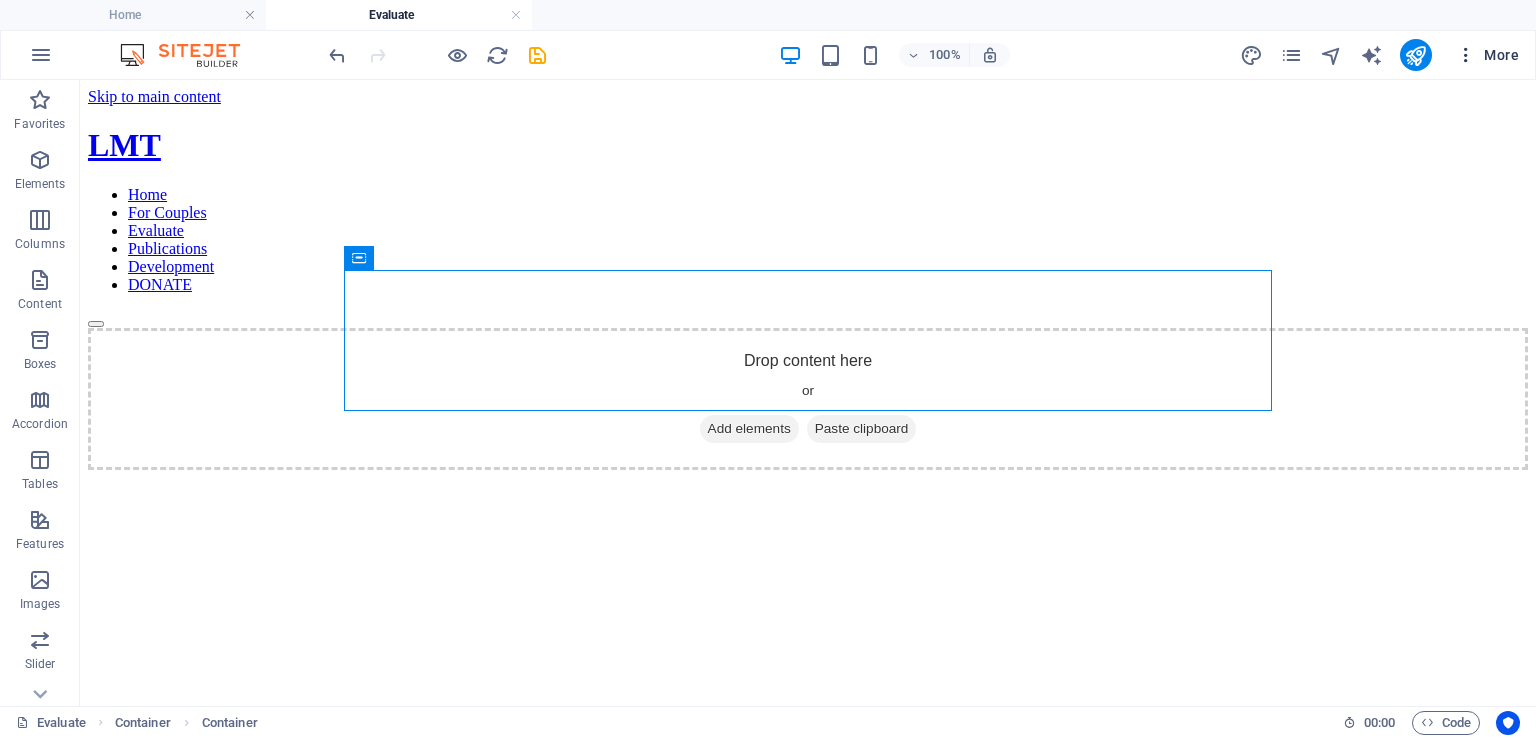 click on "More" at bounding box center (1487, 55) 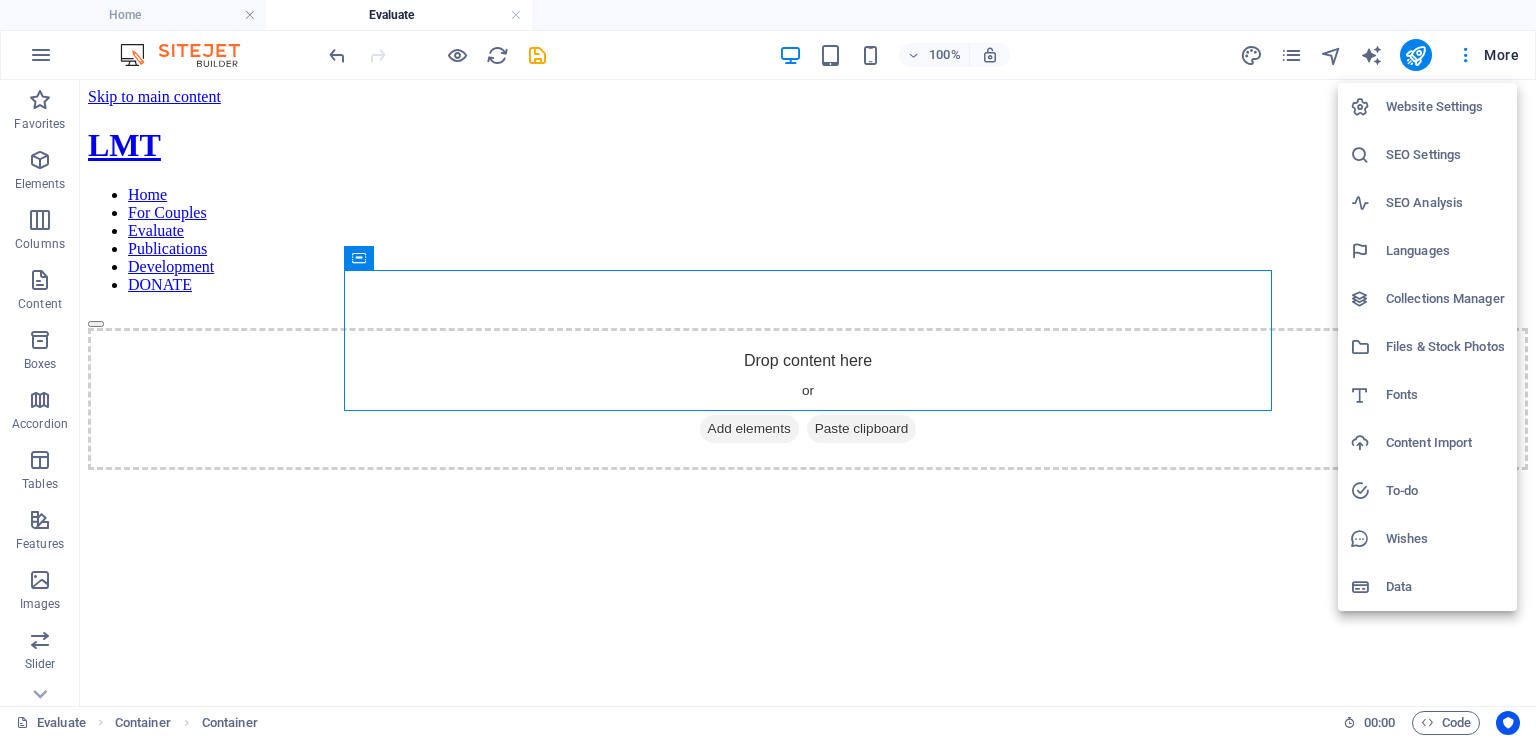 click on "Website Settings" at bounding box center [1445, 107] 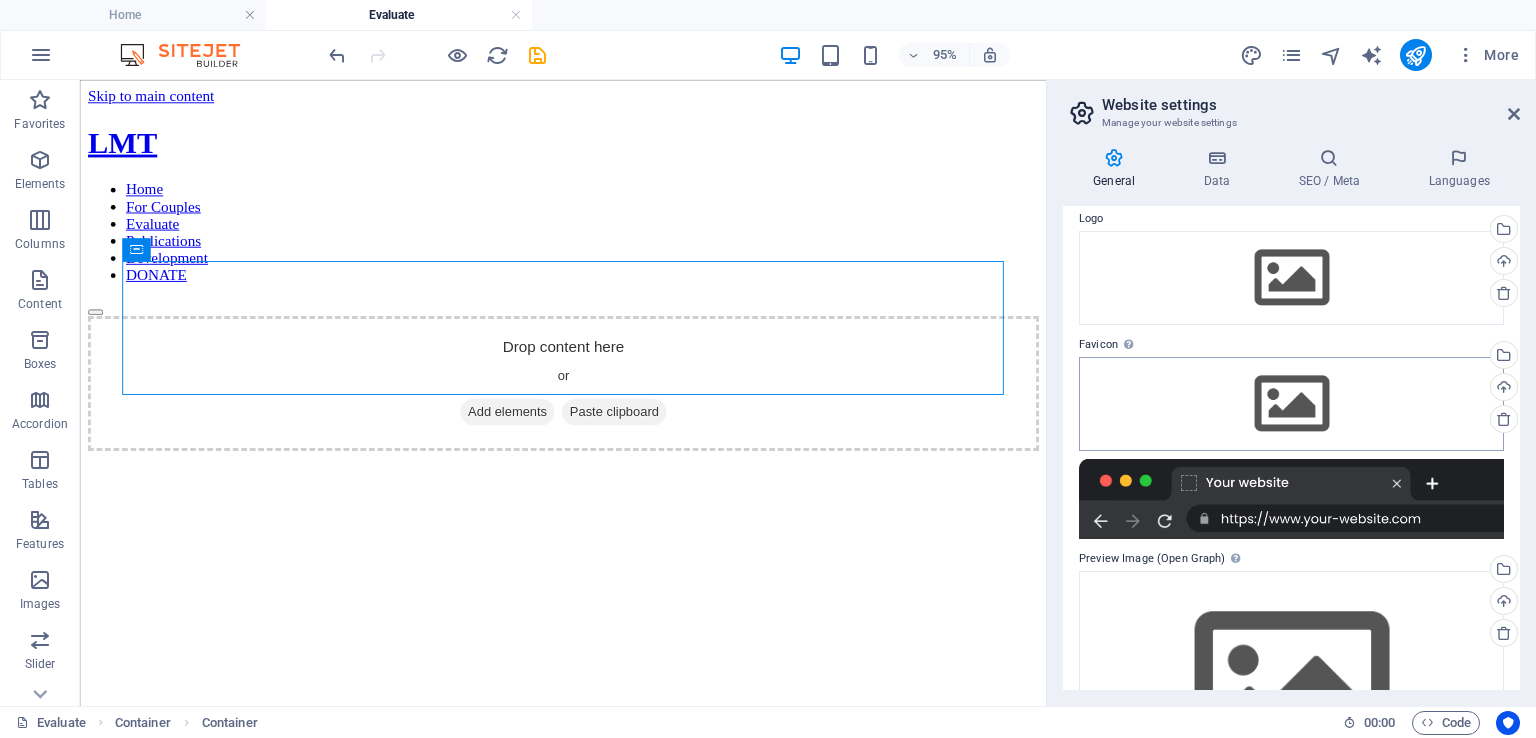 scroll, scrollTop: 0, scrollLeft: 0, axis: both 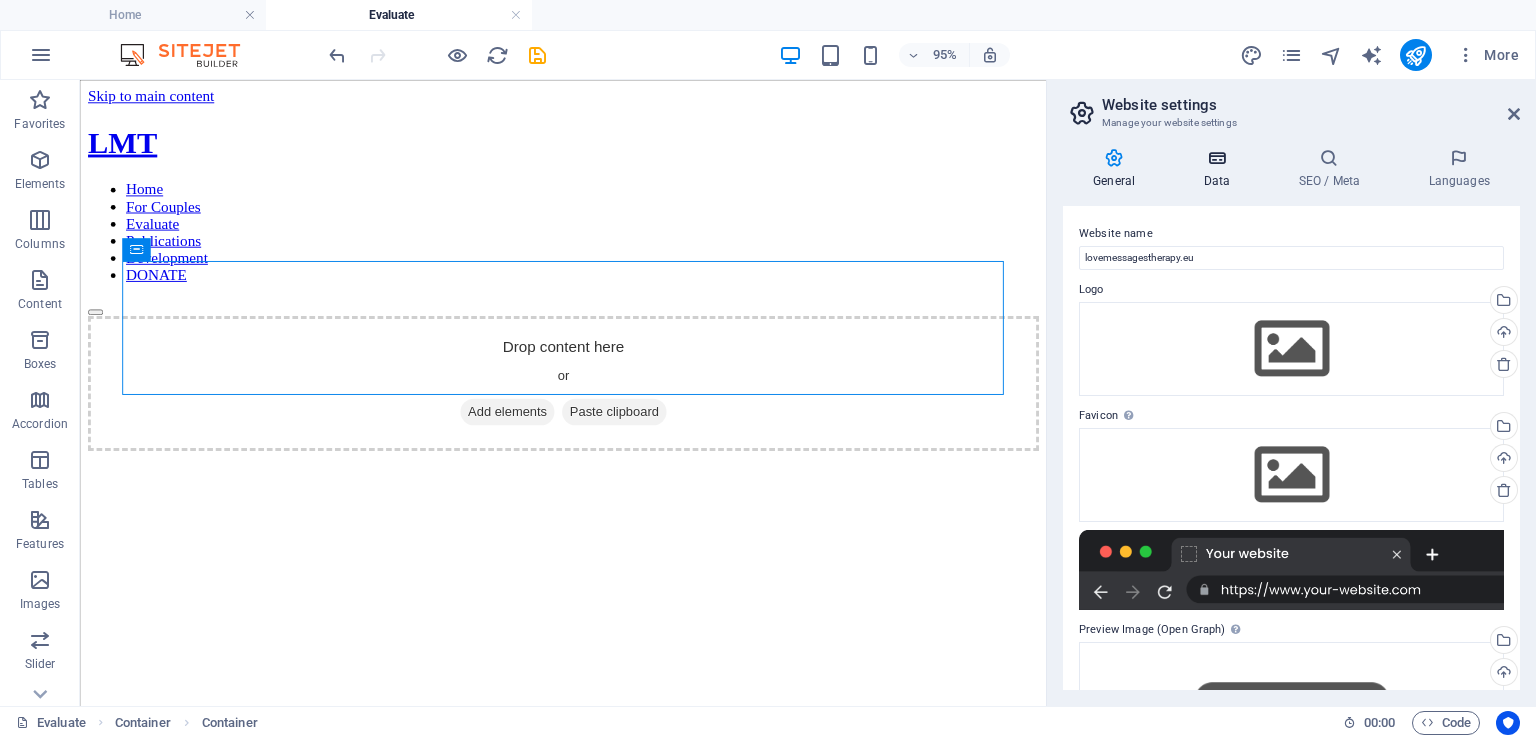 click on "Data" at bounding box center [1220, 169] 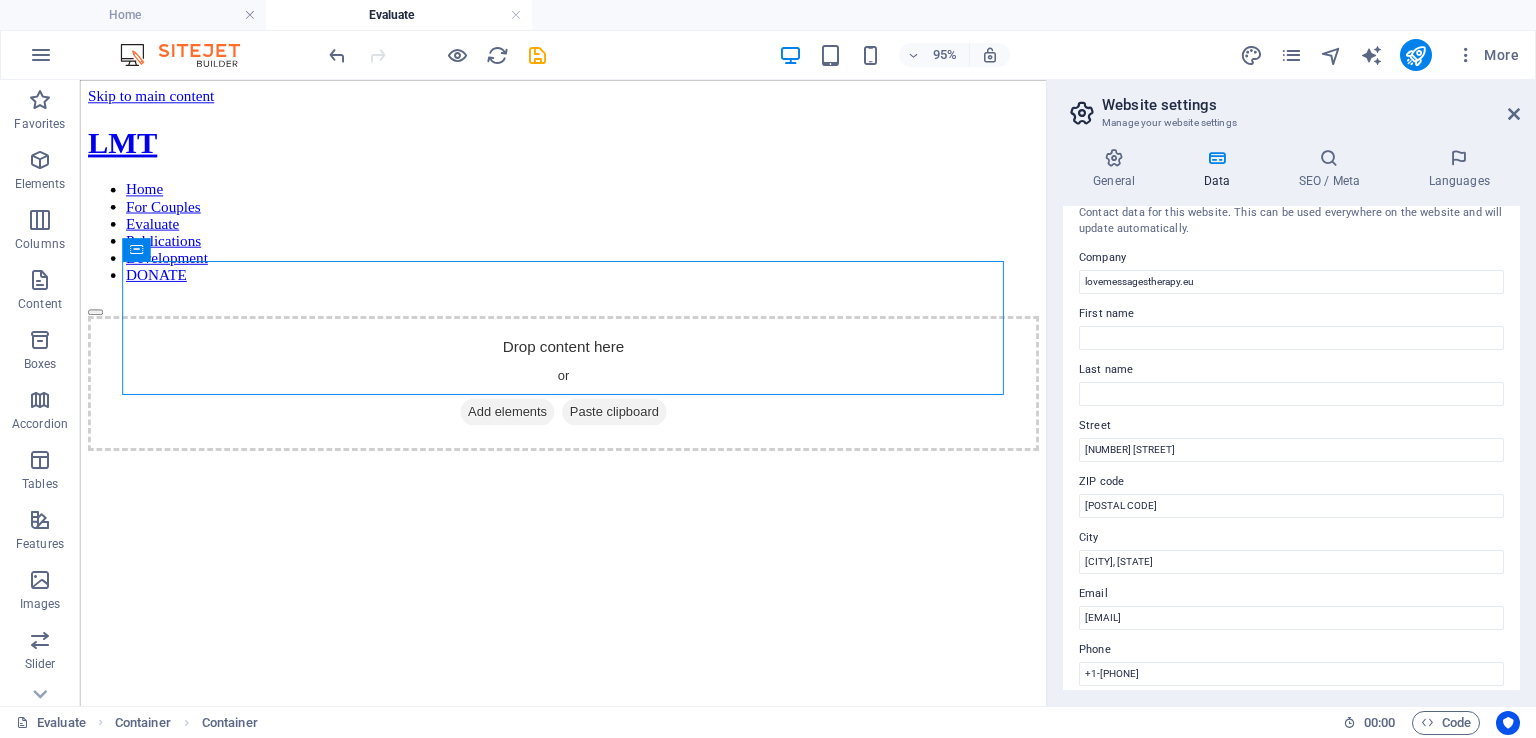 scroll, scrollTop: 0, scrollLeft: 0, axis: both 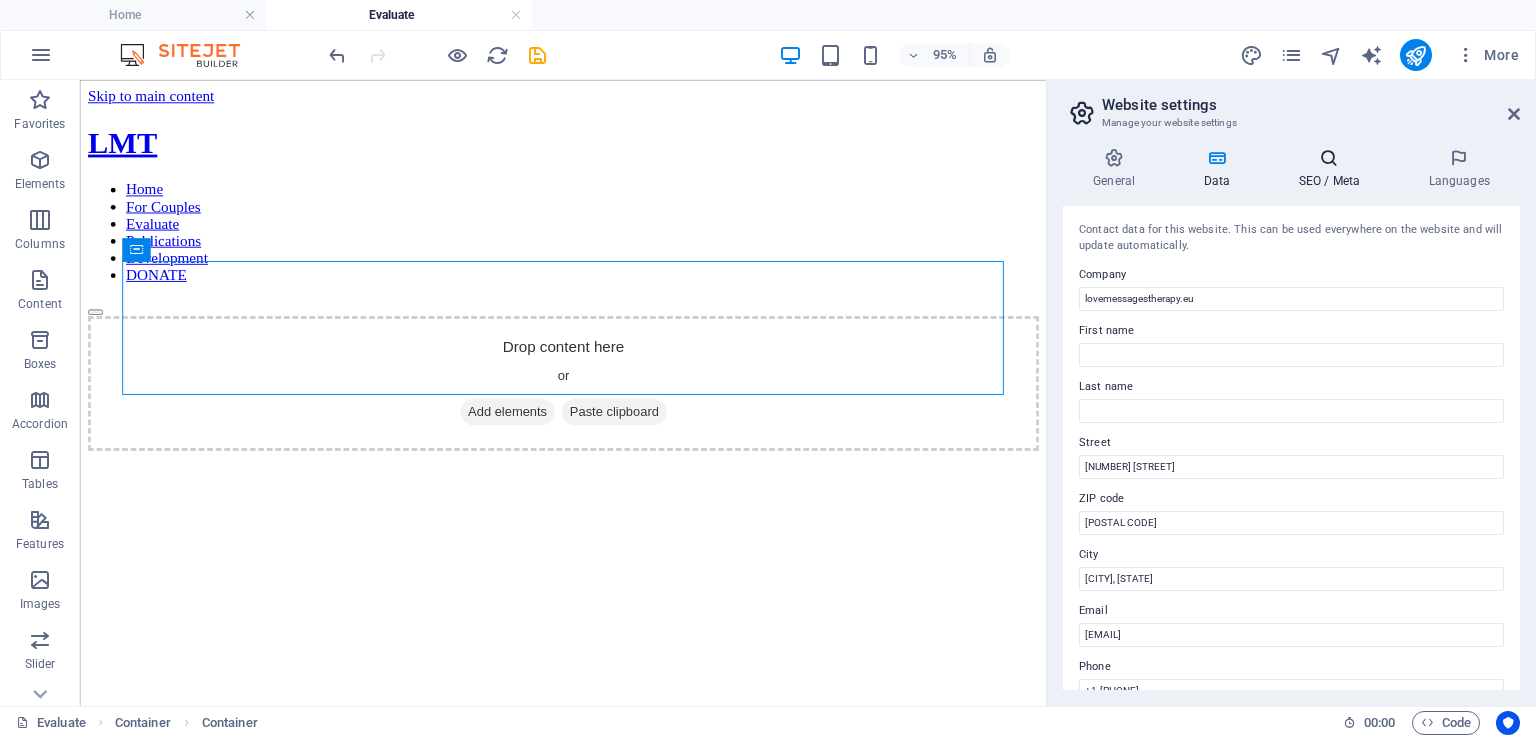 click on "SEO / Meta" at bounding box center [1333, 169] 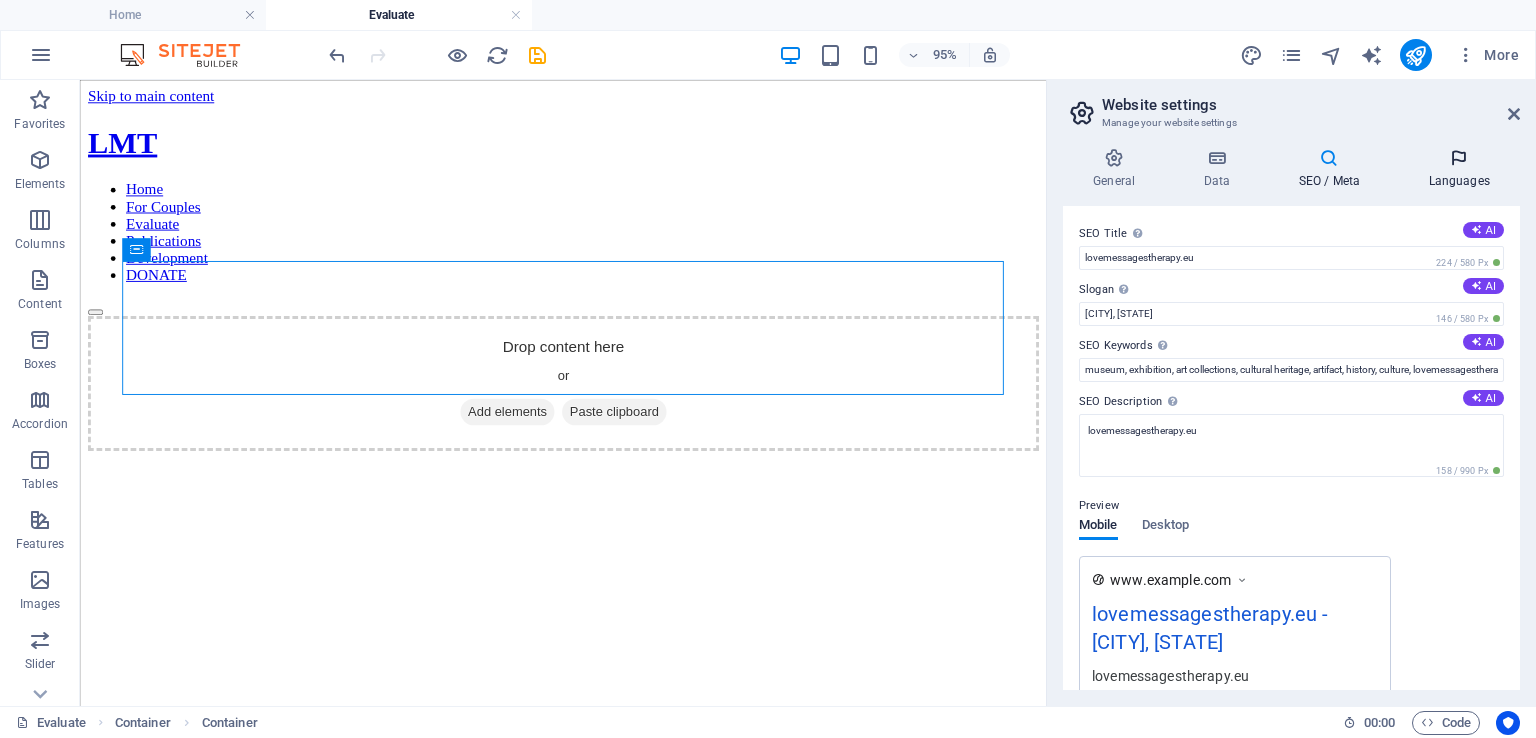 click at bounding box center (1459, 158) 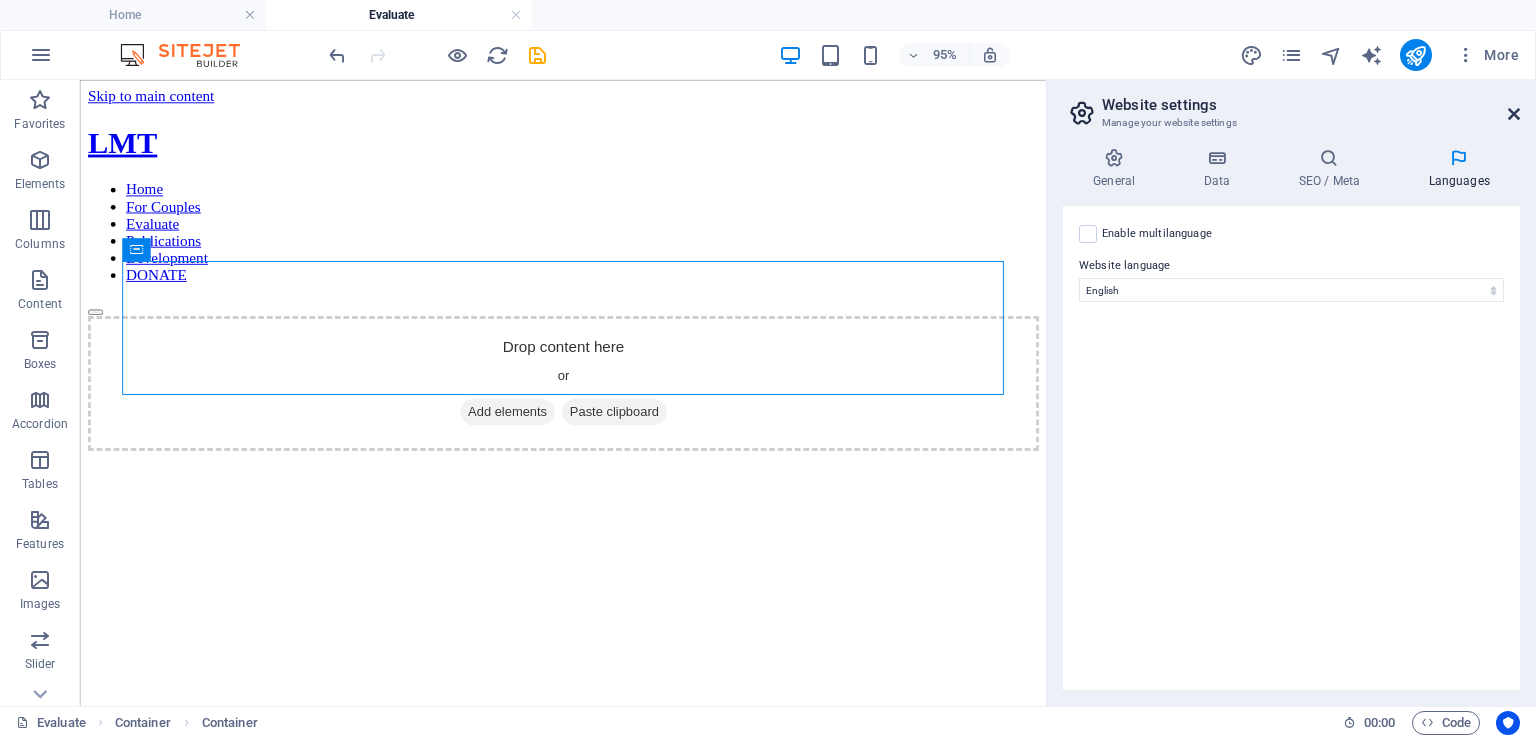 click at bounding box center [1514, 114] 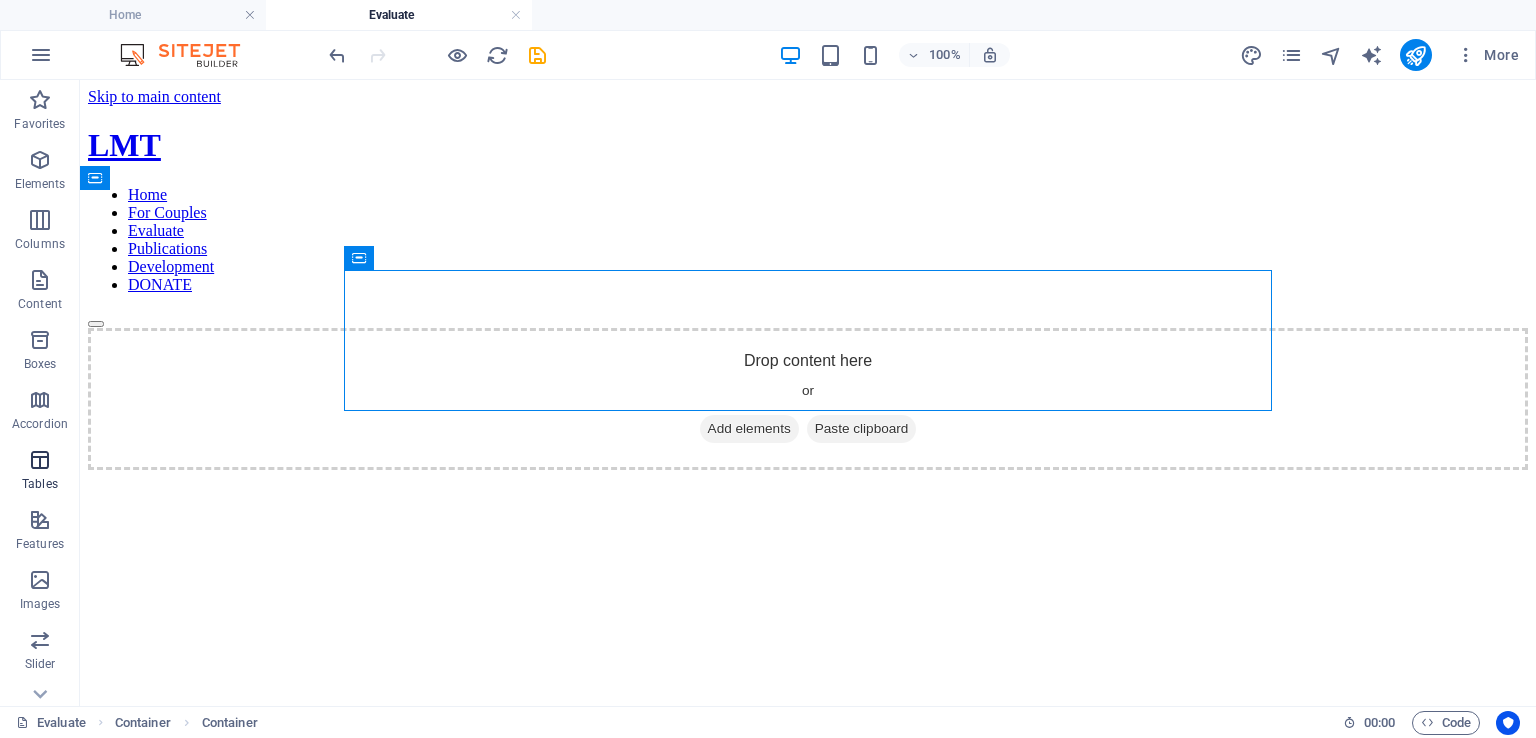 scroll, scrollTop: 274, scrollLeft: 0, axis: vertical 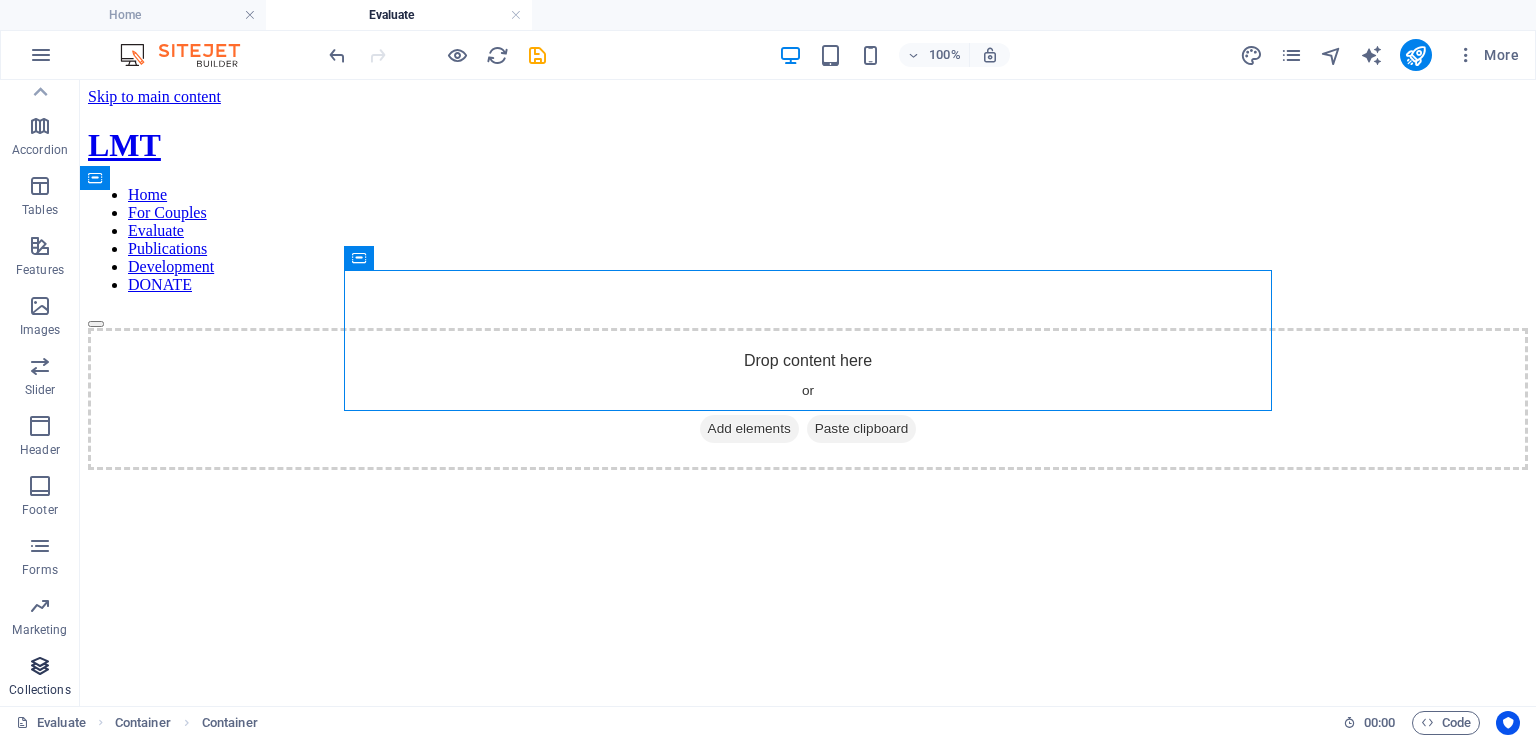 click at bounding box center [40, 666] 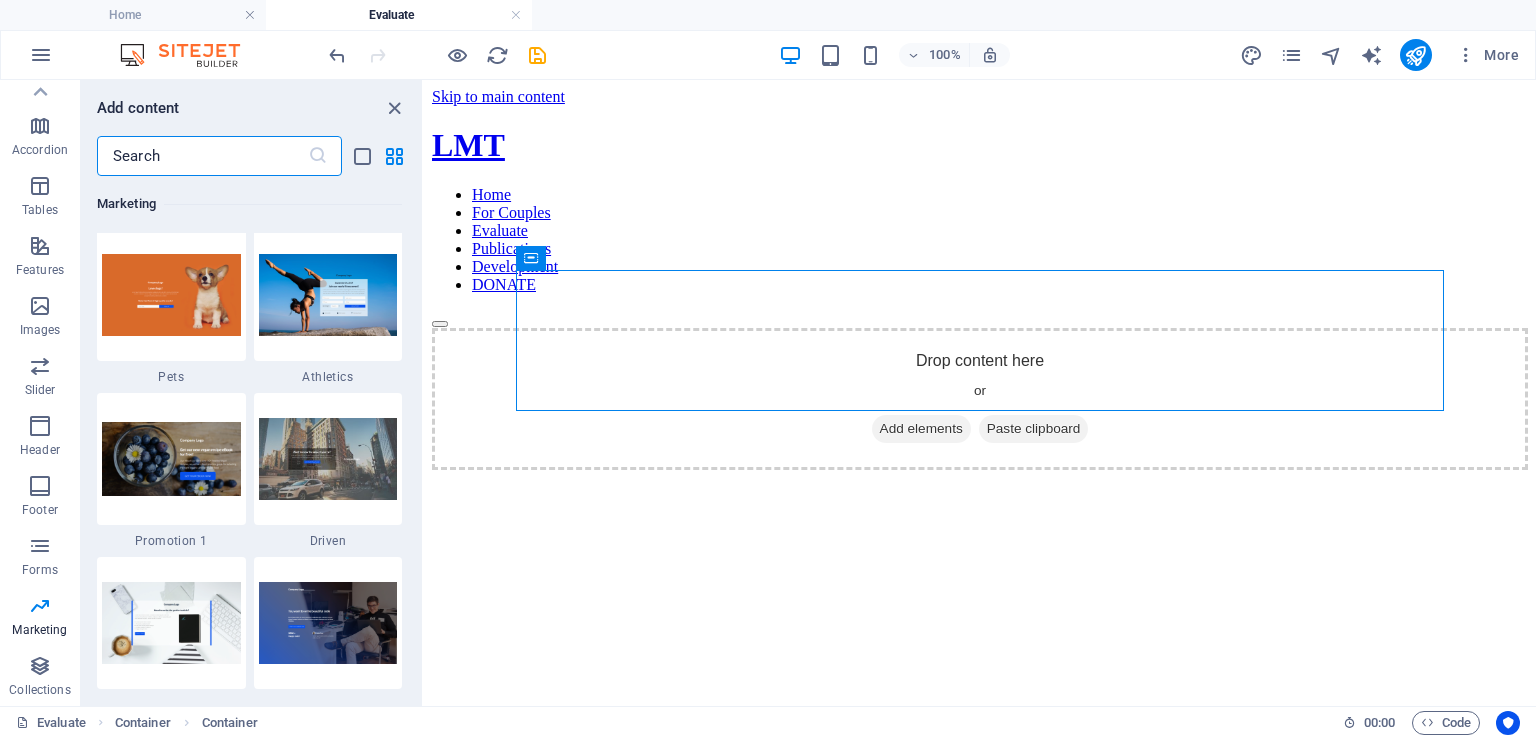 scroll, scrollTop: 17106, scrollLeft: 0, axis: vertical 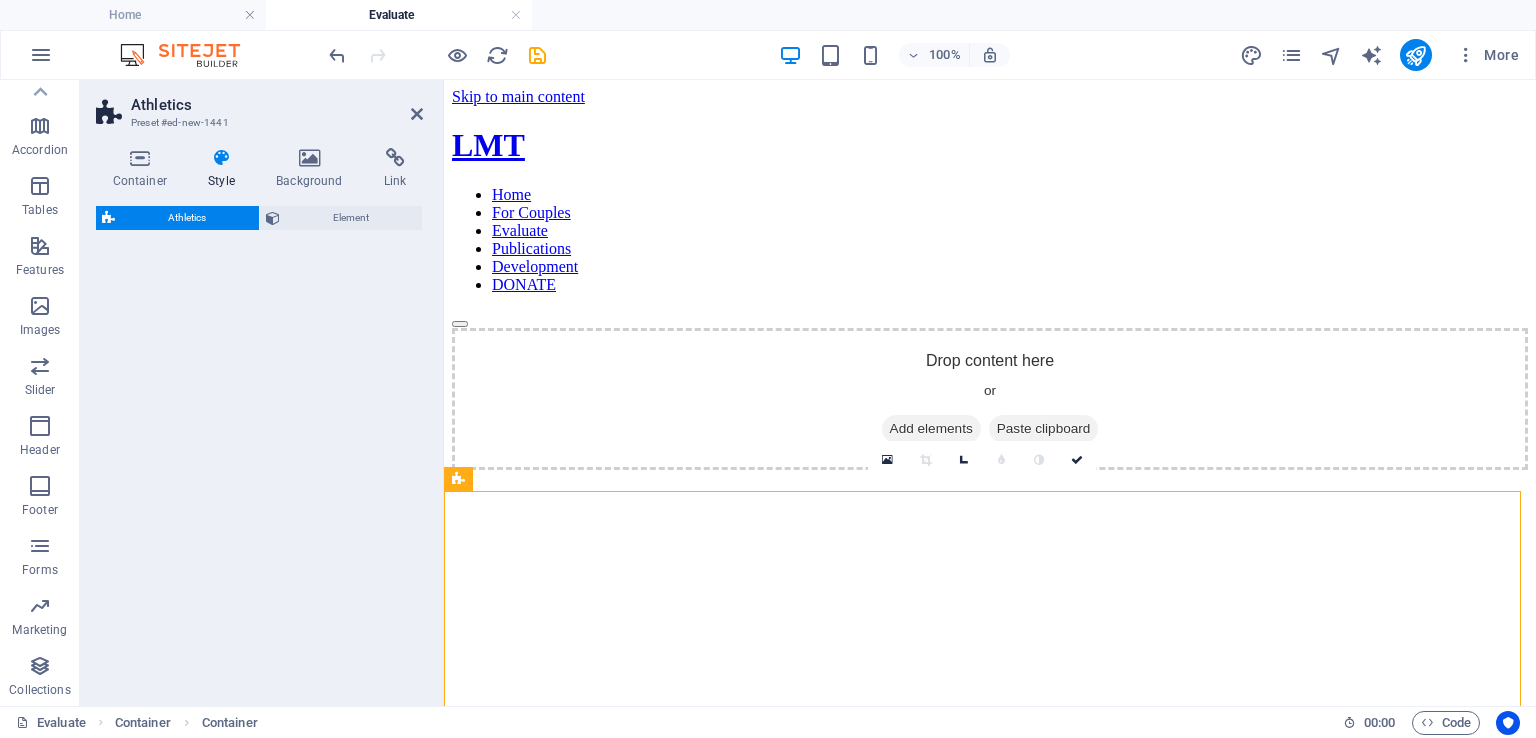 select on "%" 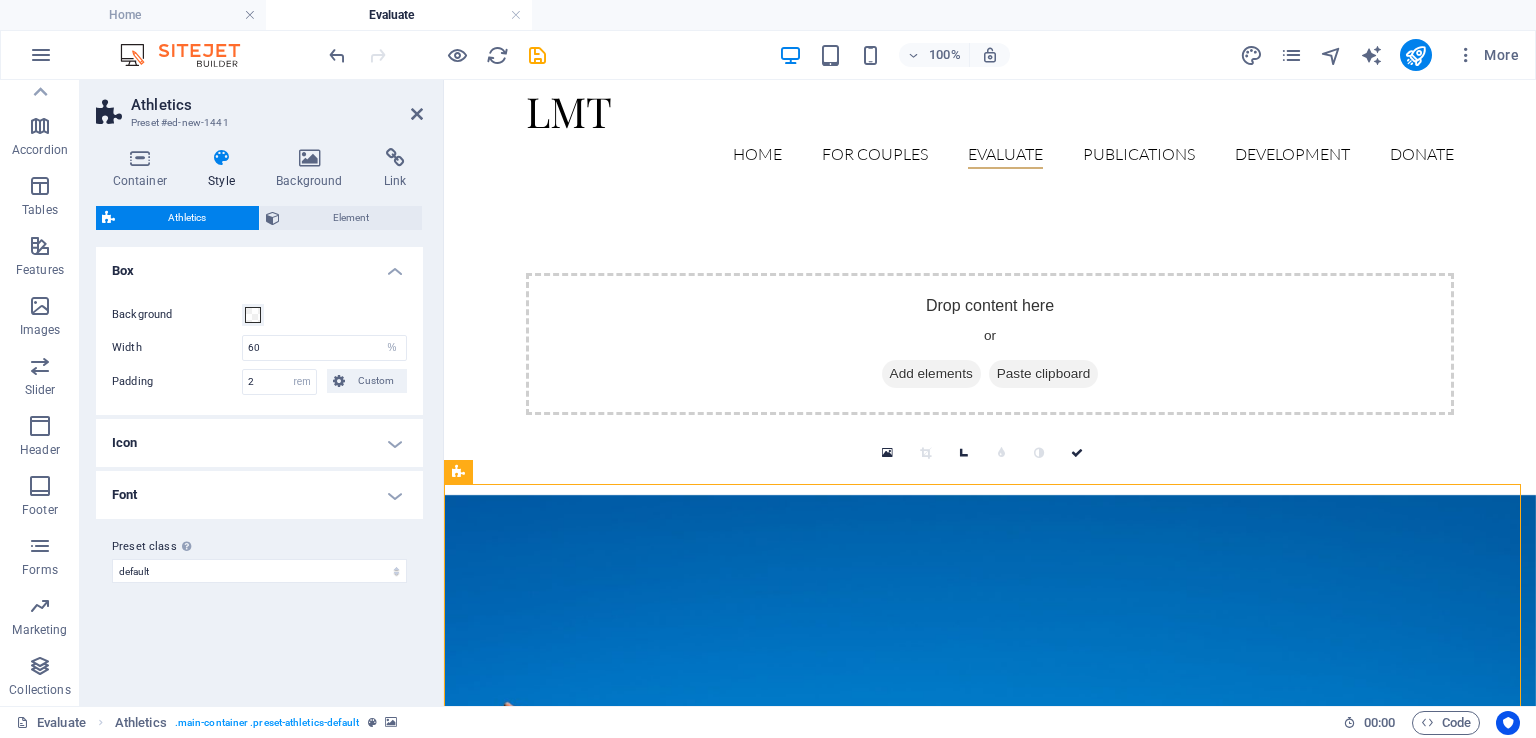scroll, scrollTop: 0, scrollLeft: 0, axis: both 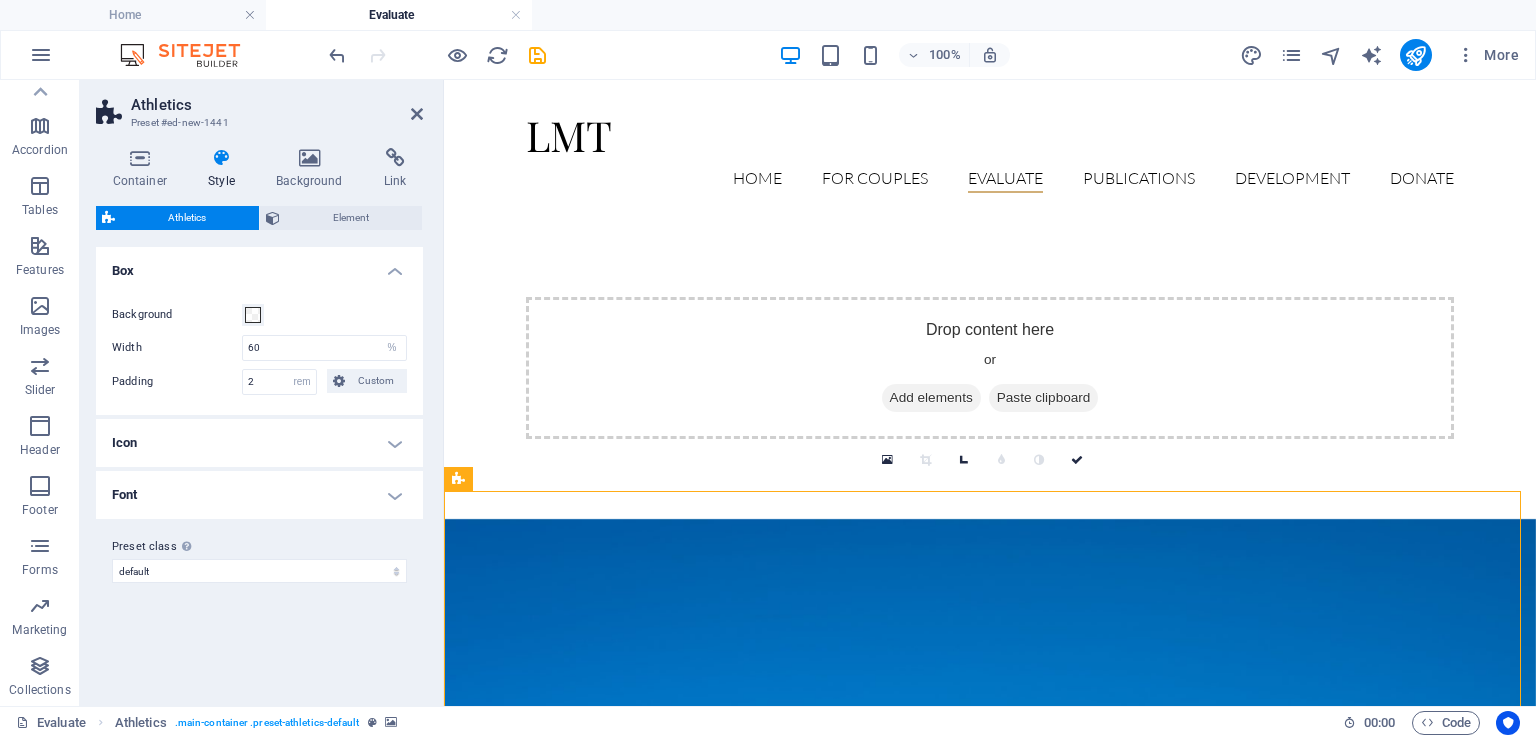 click at bounding box center [990, 969] 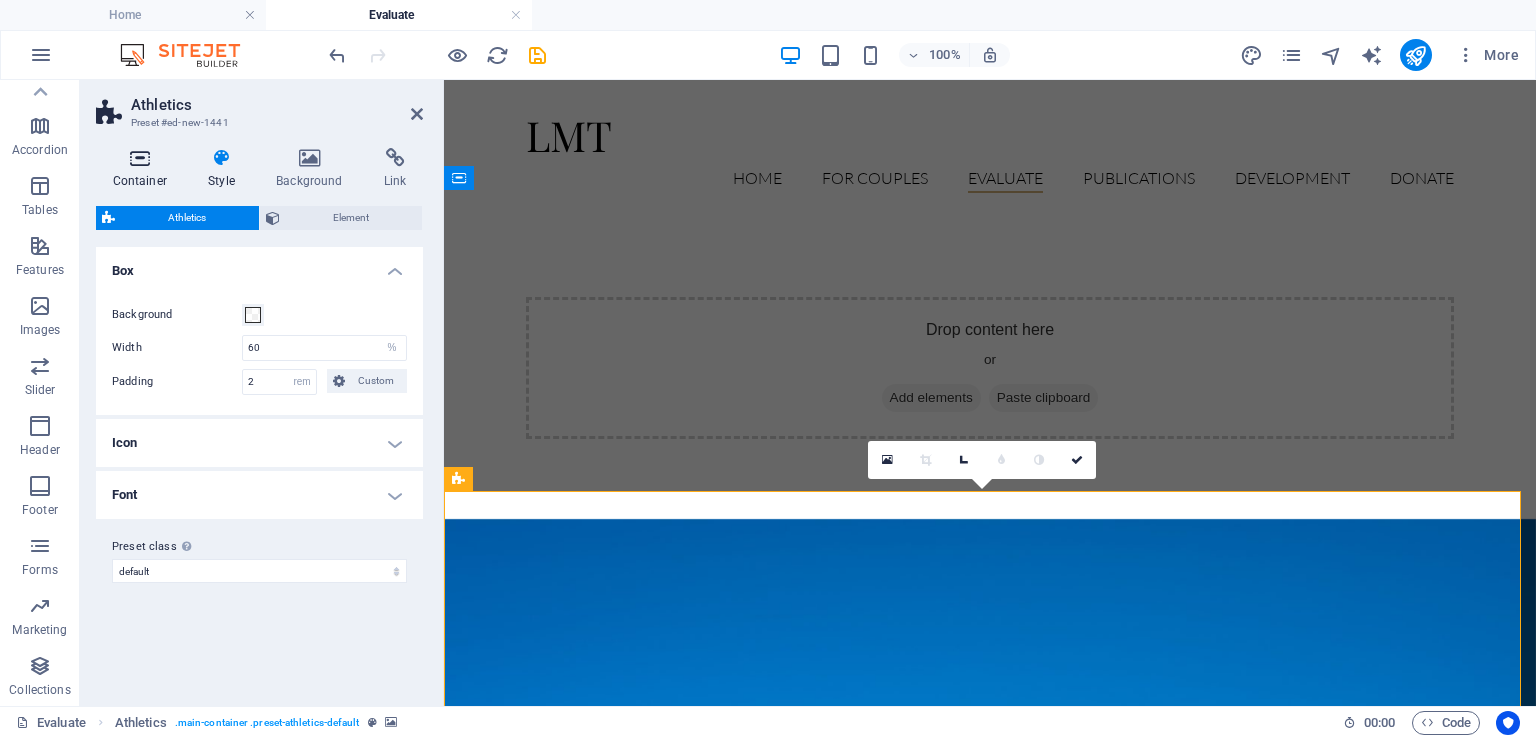 click at bounding box center (140, 158) 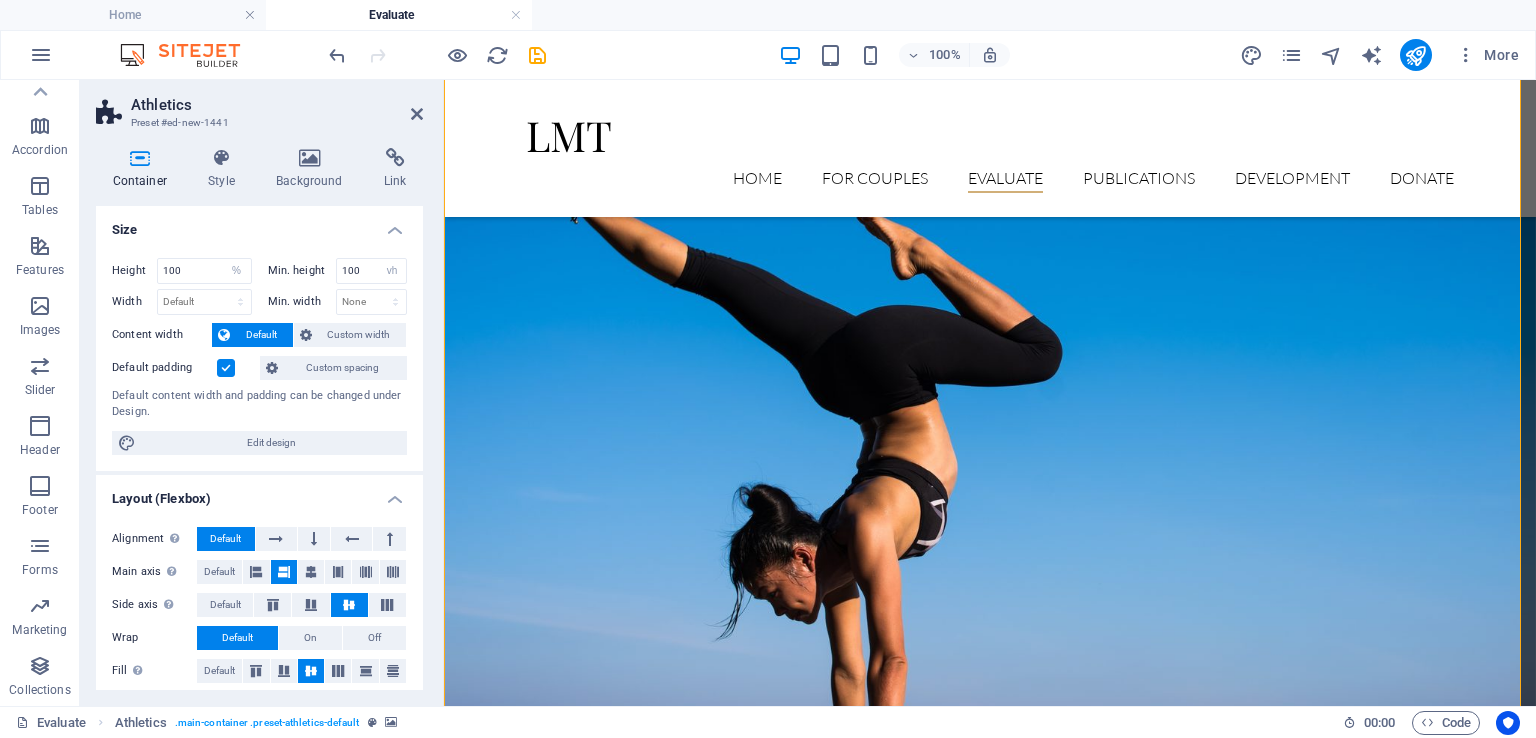 scroll, scrollTop: 600, scrollLeft: 0, axis: vertical 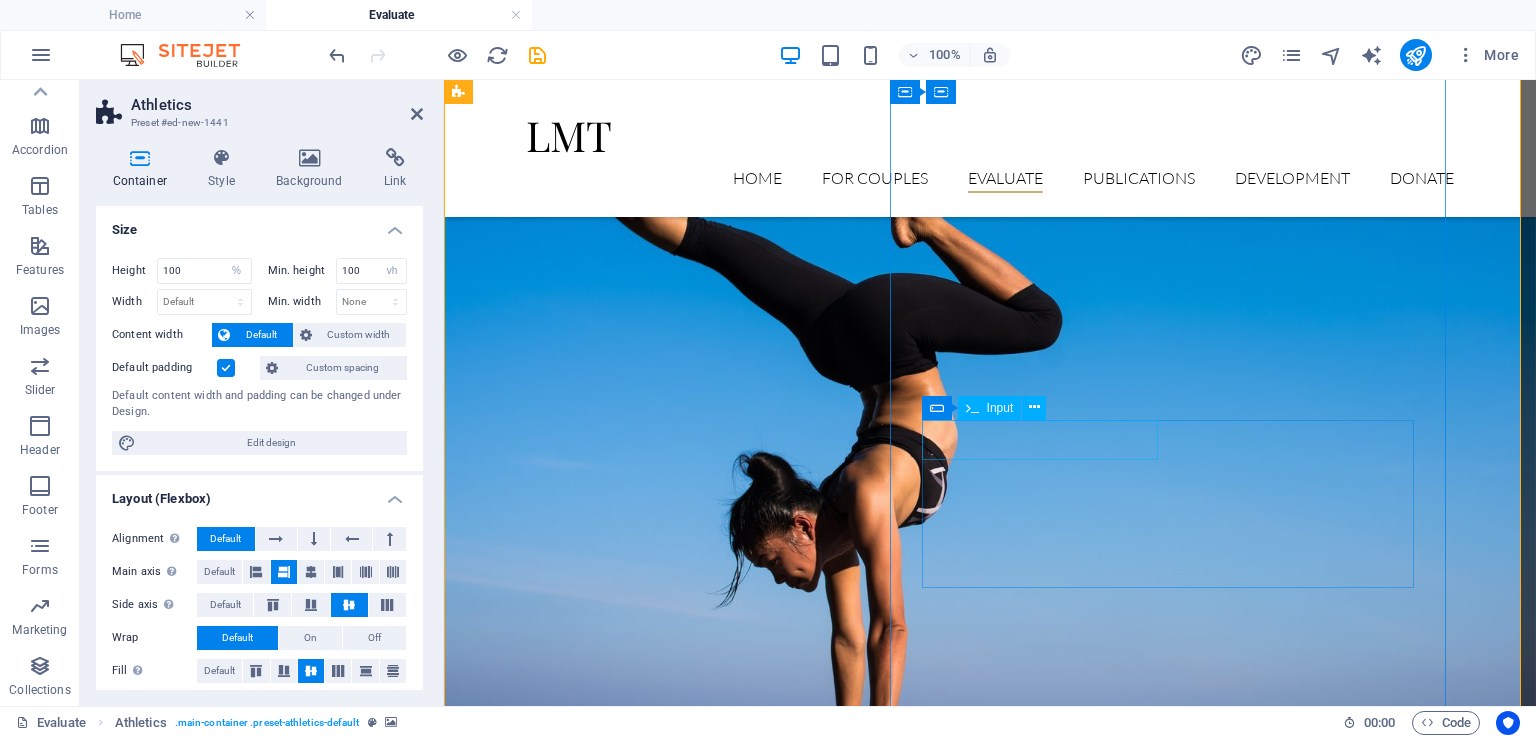 click at bounding box center (661, 1231) 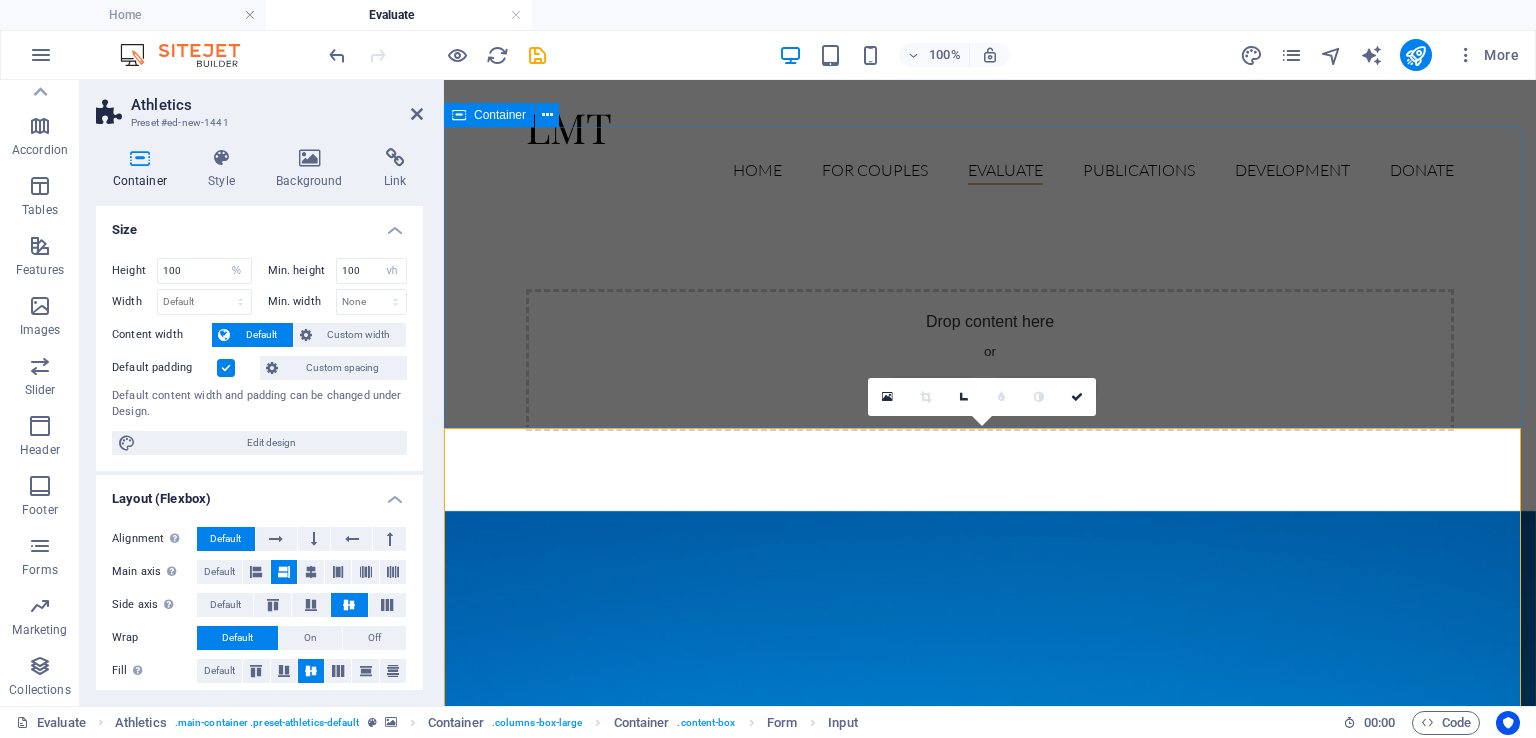 scroll, scrollTop: 0, scrollLeft: 0, axis: both 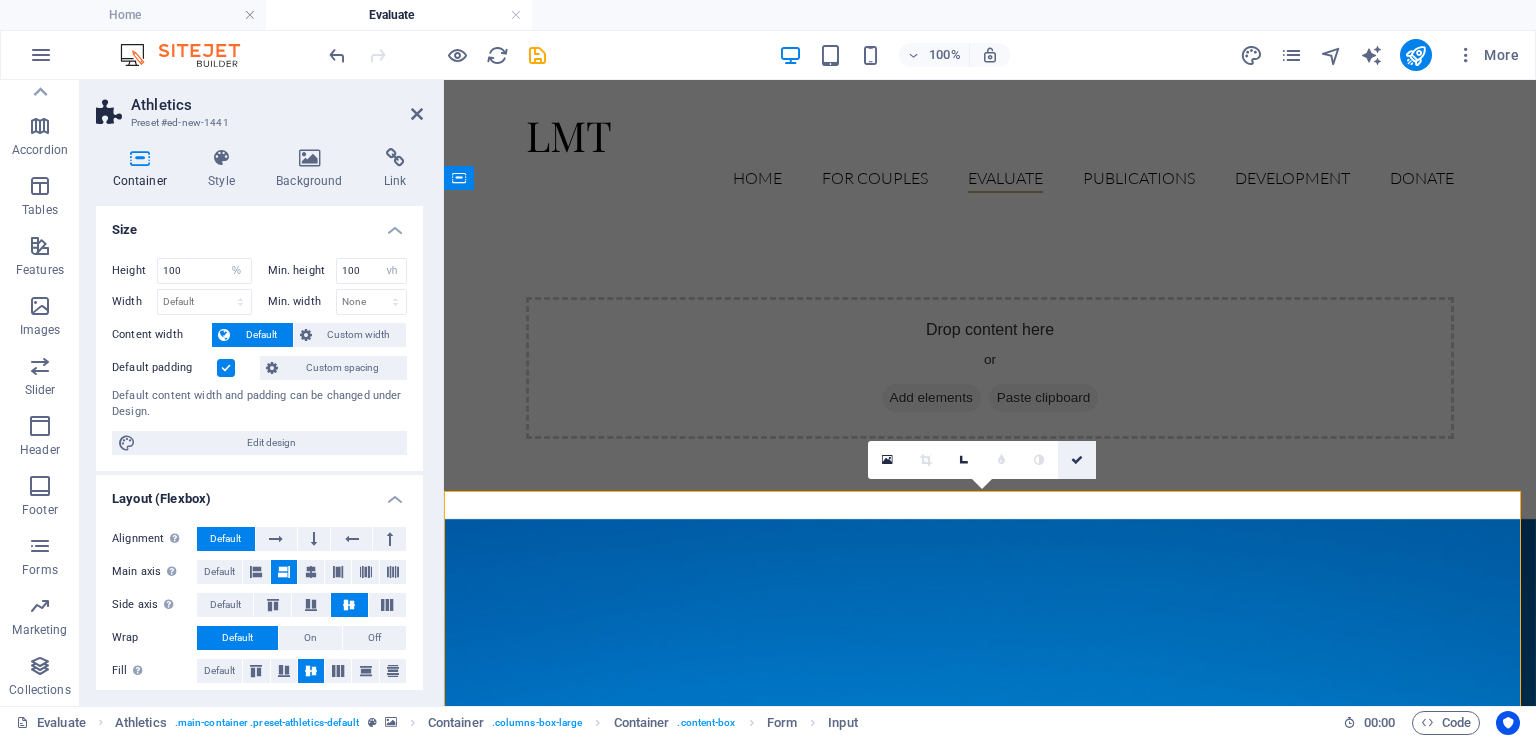 click at bounding box center (1077, 460) 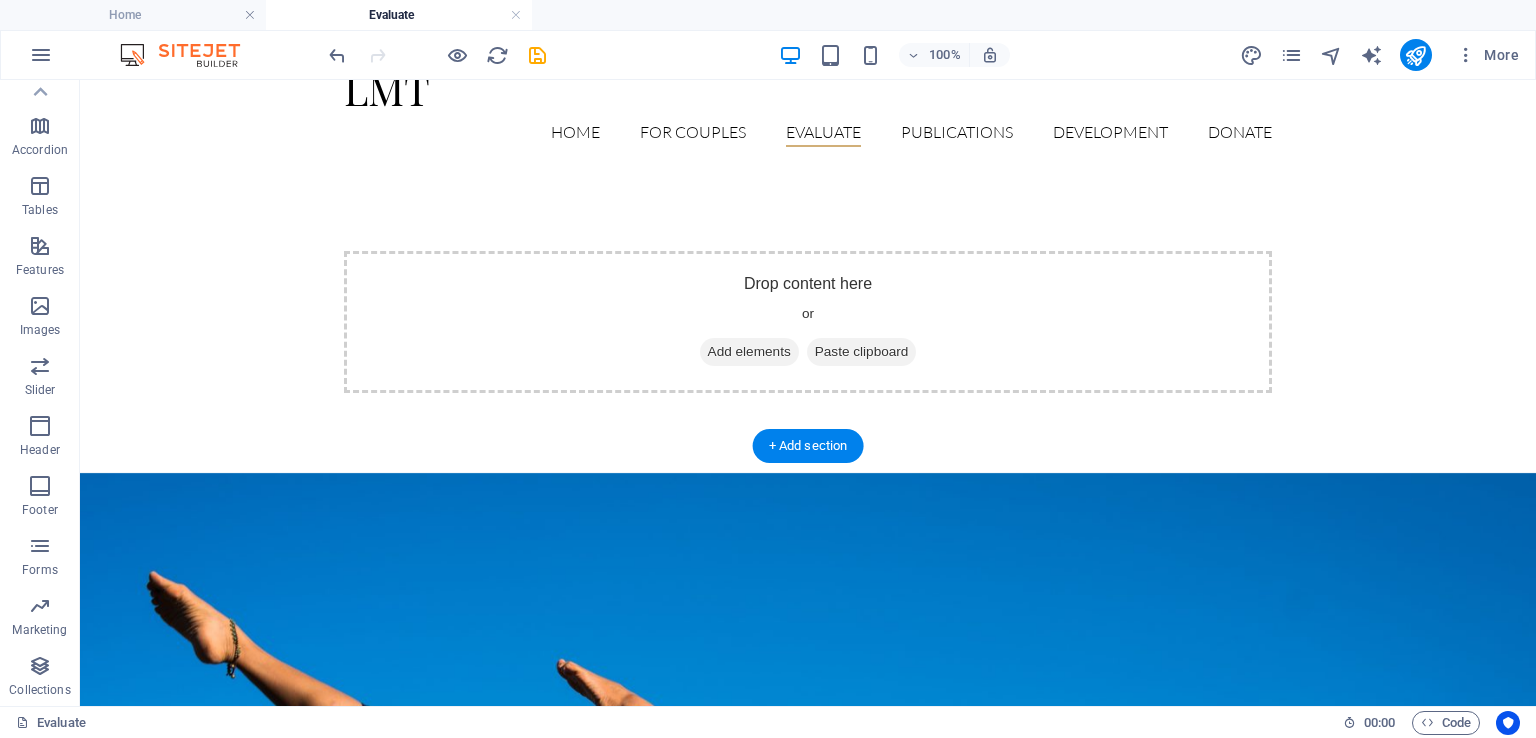 scroll, scrollTop: 0, scrollLeft: 0, axis: both 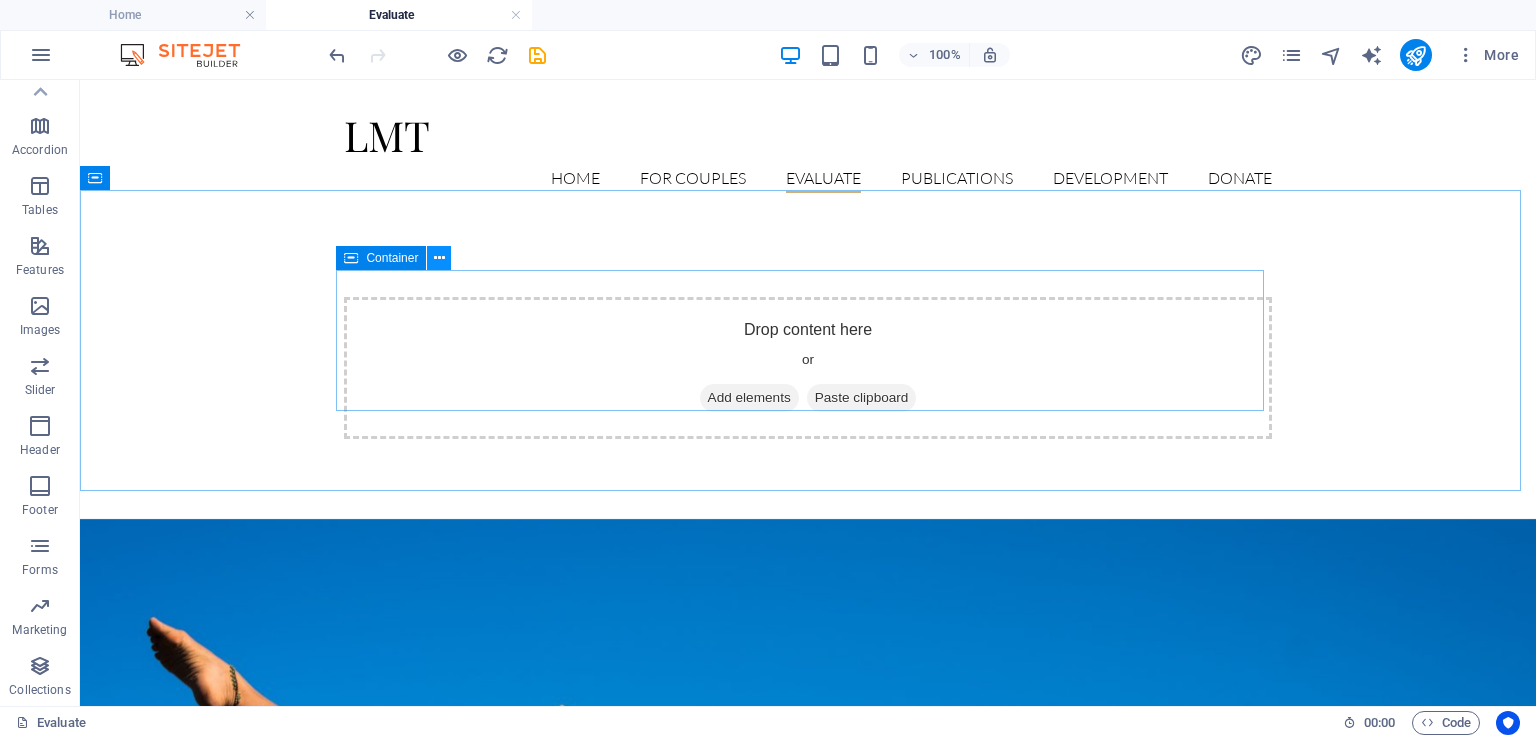 click at bounding box center [439, 258] 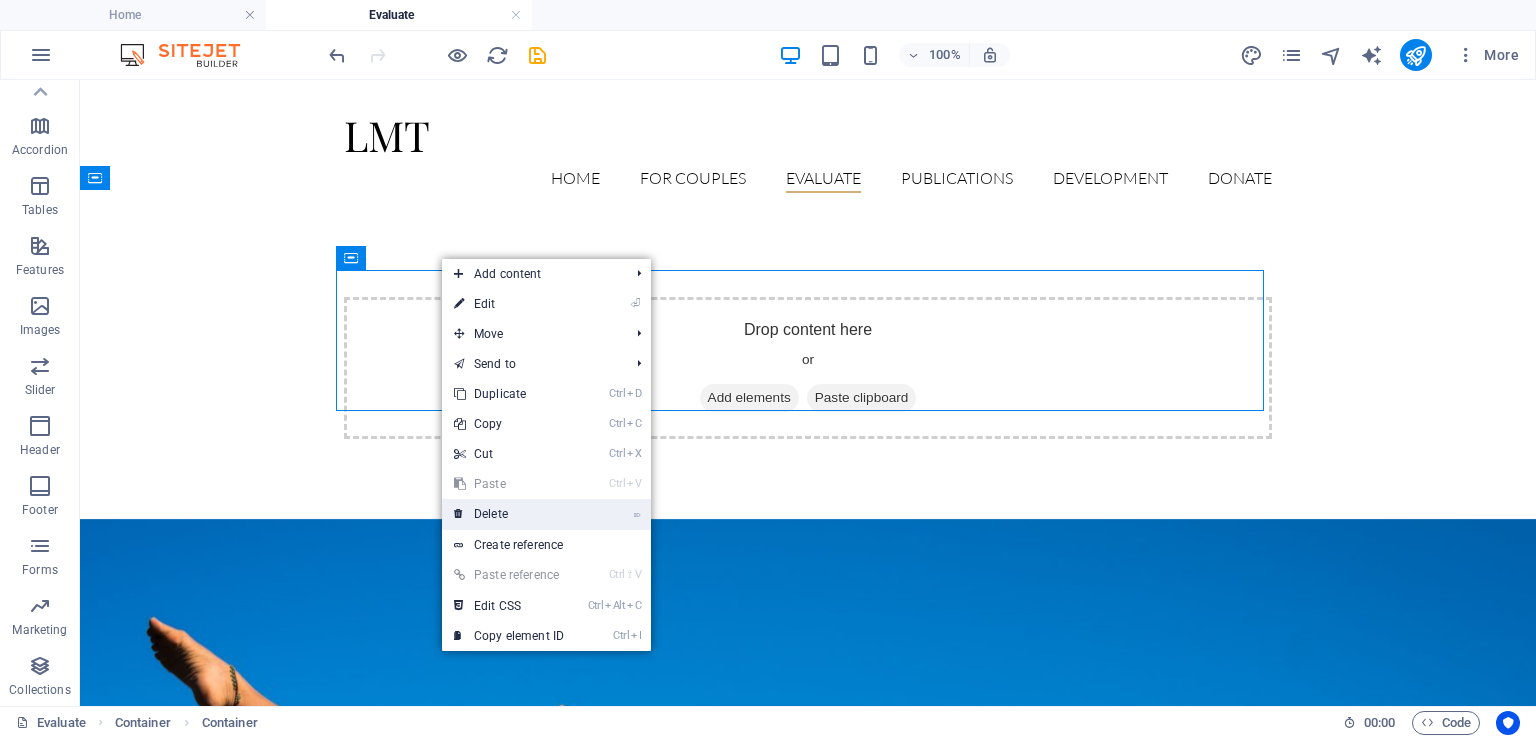 click on "⌦  Delete" at bounding box center [509, 514] 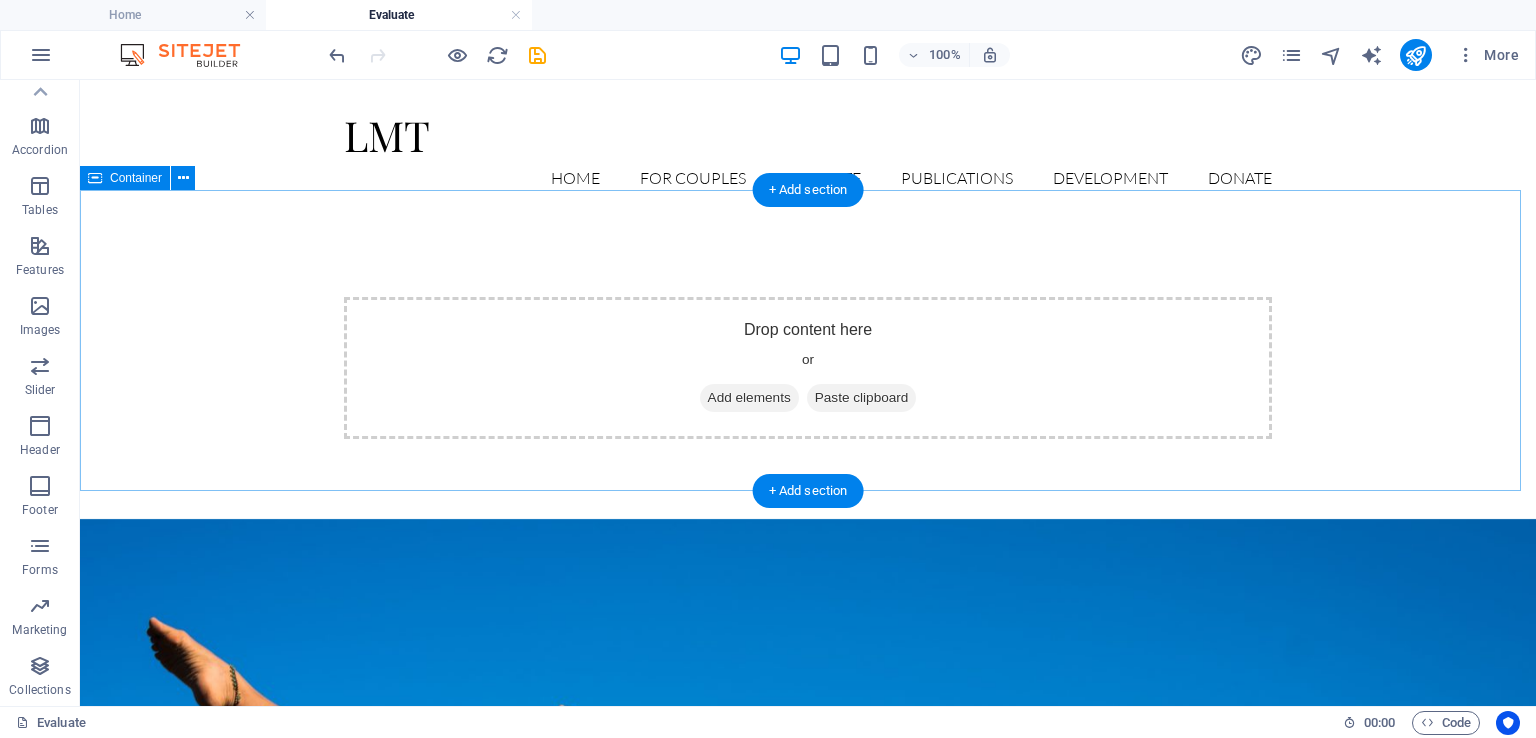 click on "Drop content here or  Add elements  Paste clipboard" at bounding box center [808, 368] 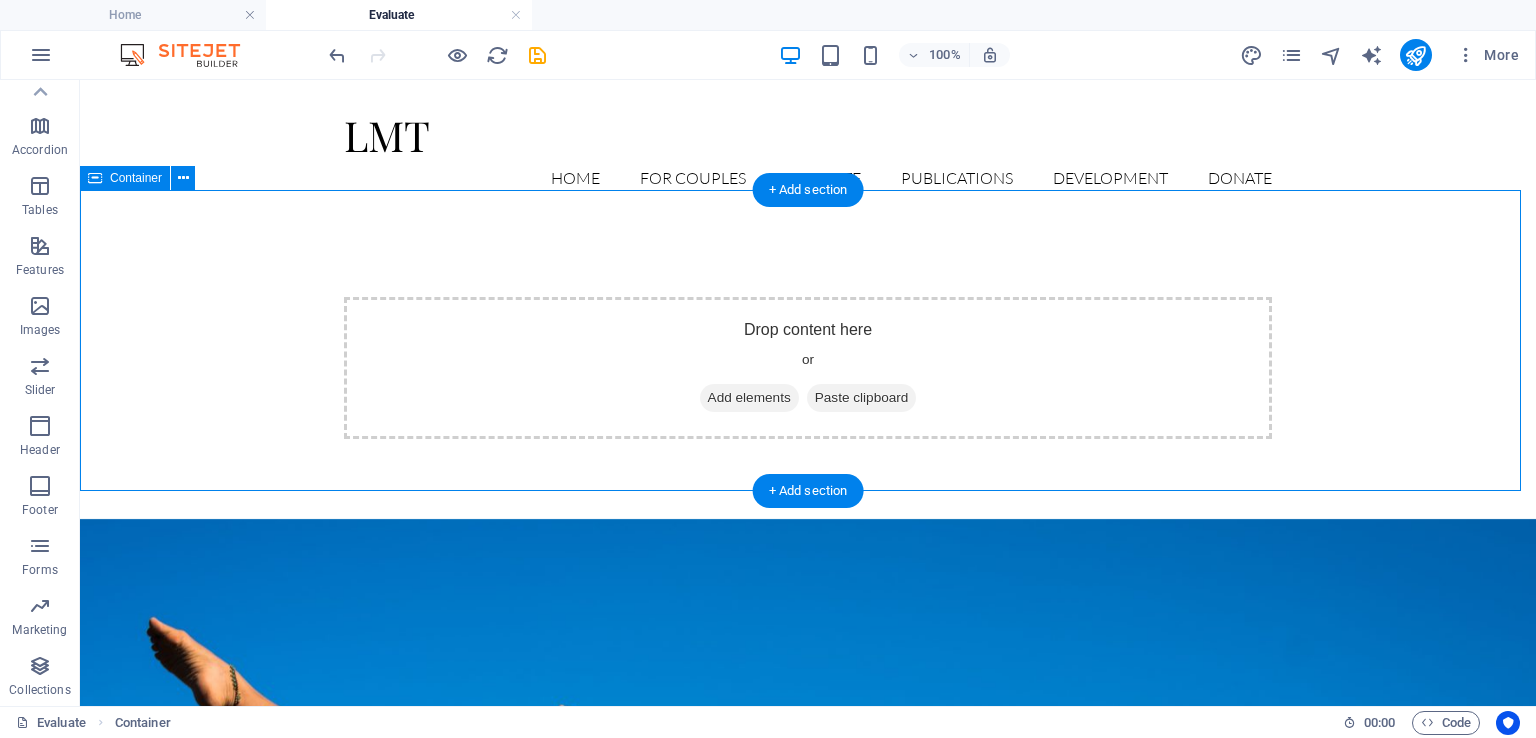 drag, startPoint x: 737, startPoint y: 544, endPoint x: 724, endPoint y: 372, distance: 172.49059 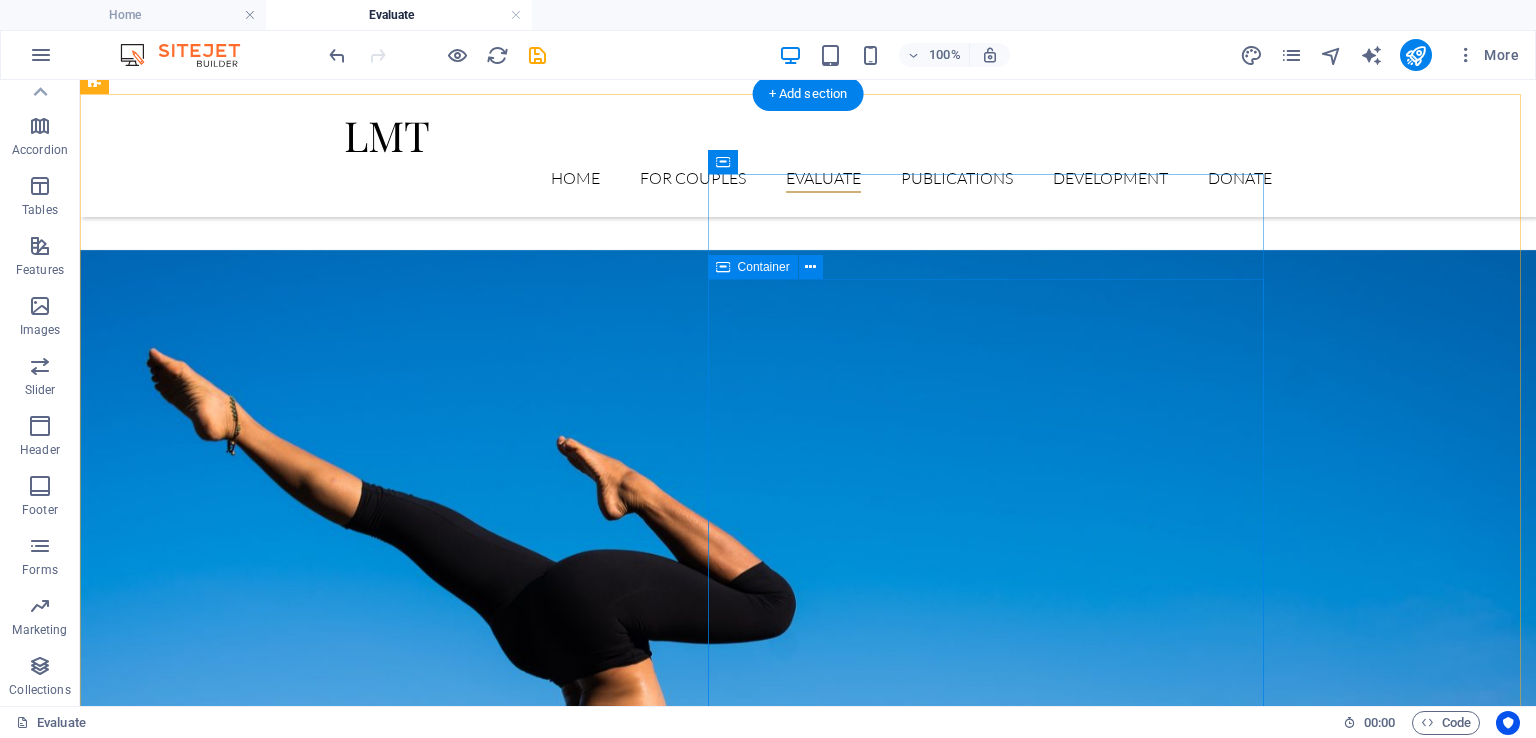 scroll, scrollTop: 684, scrollLeft: 0, axis: vertical 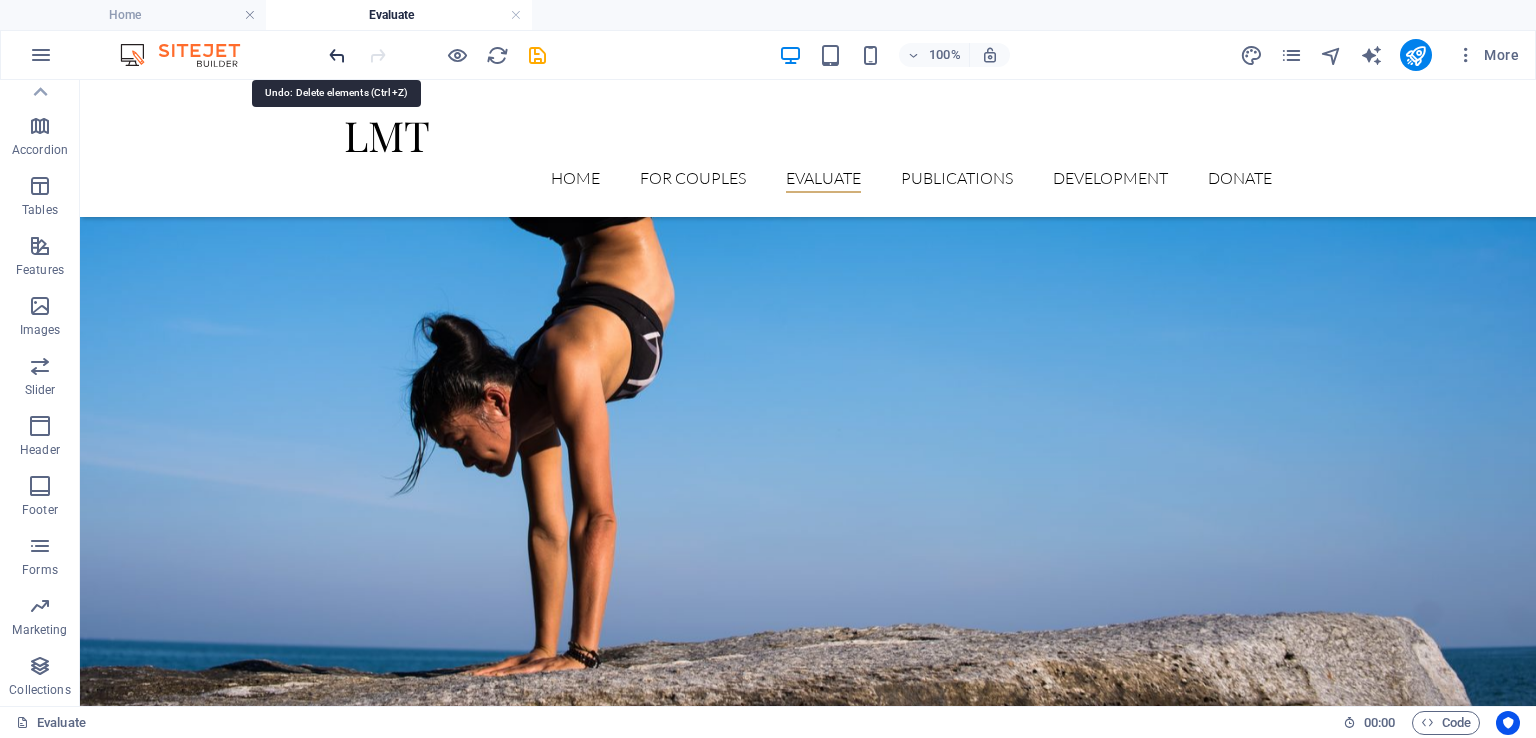 click at bounding box center [337, 55] 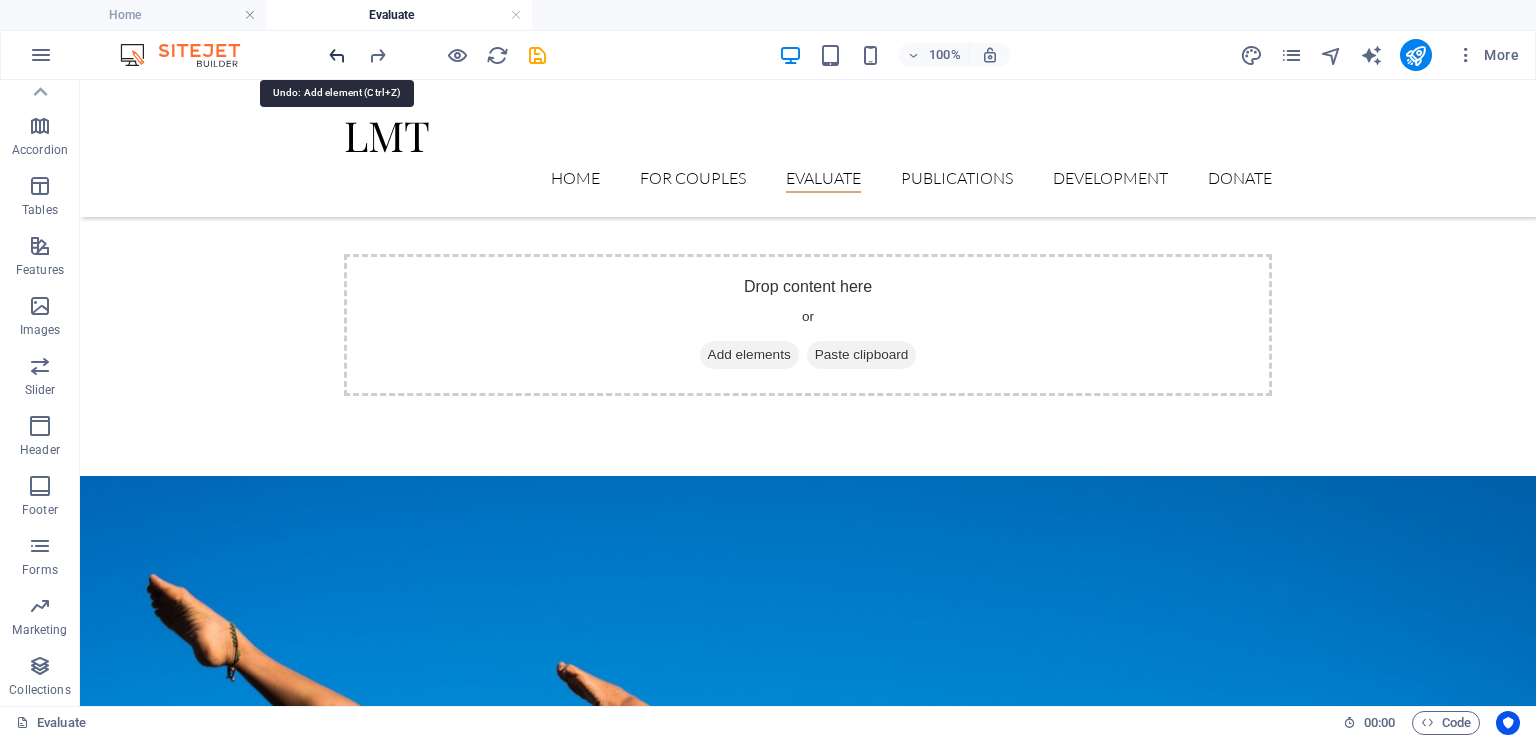 scroll, scrollTop: 0, scrollLeft: 0, axis: both 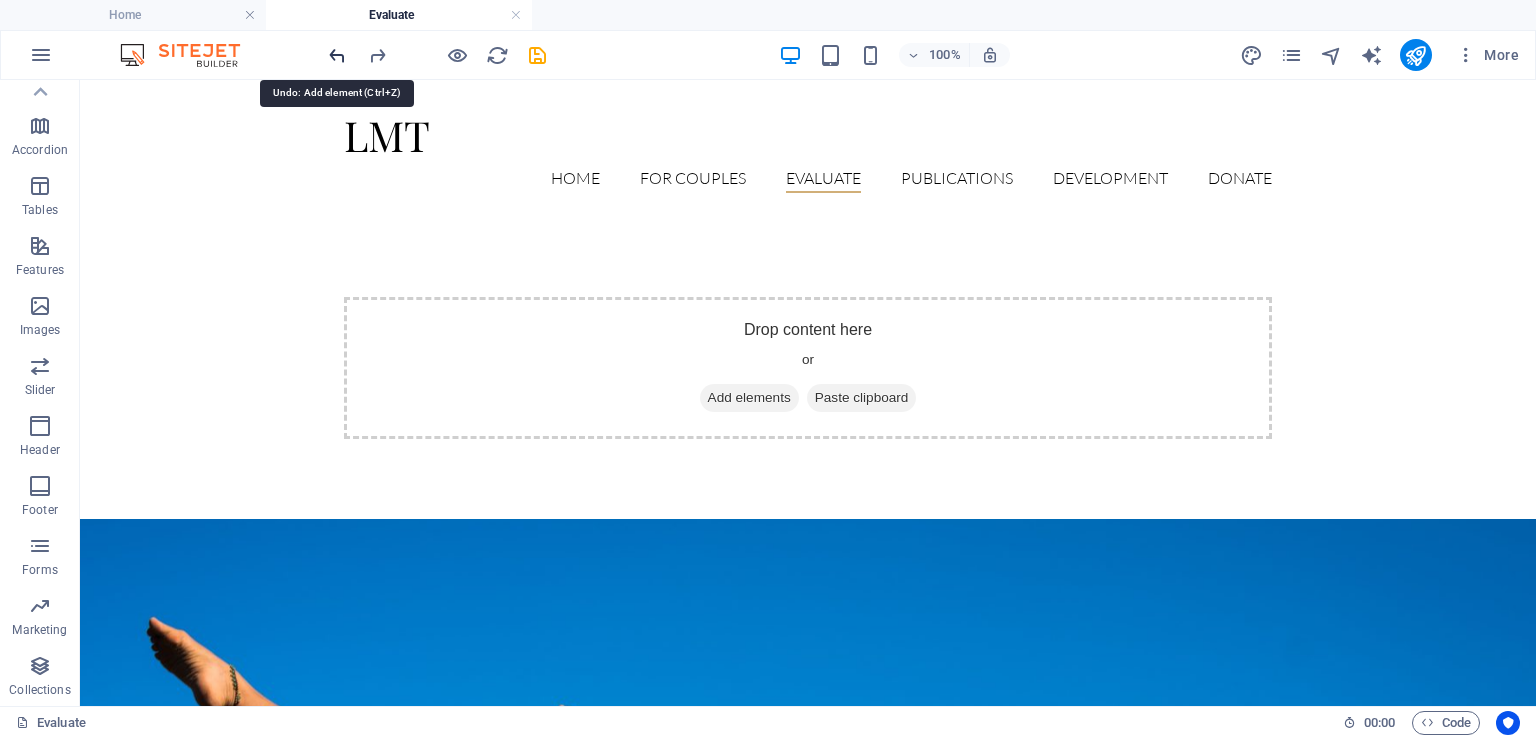 click at bounding box center [337, 55] 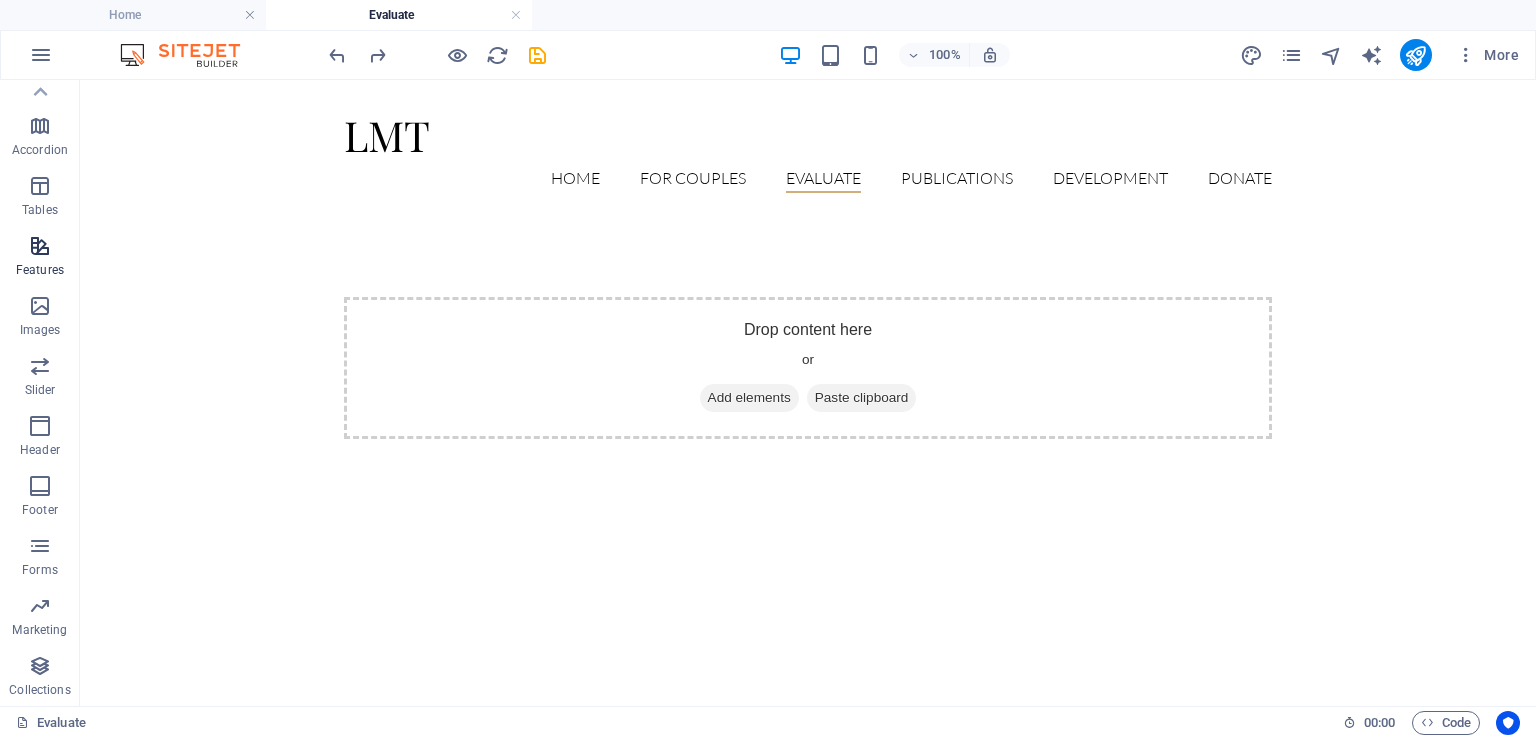 click at bounding box center (40, 246) 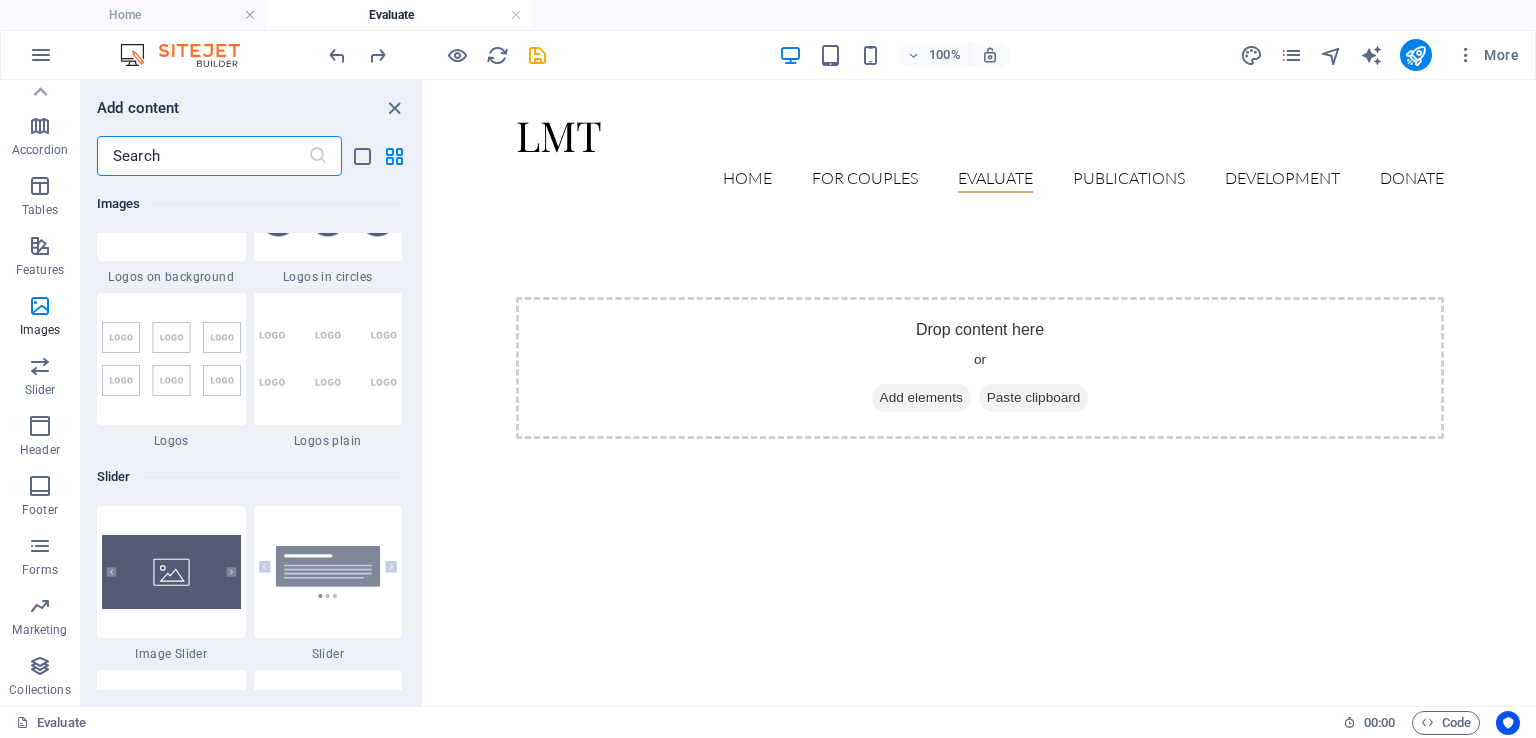 scroll, scrollTop: 11295, scrollLeft: 0, axis: vertical 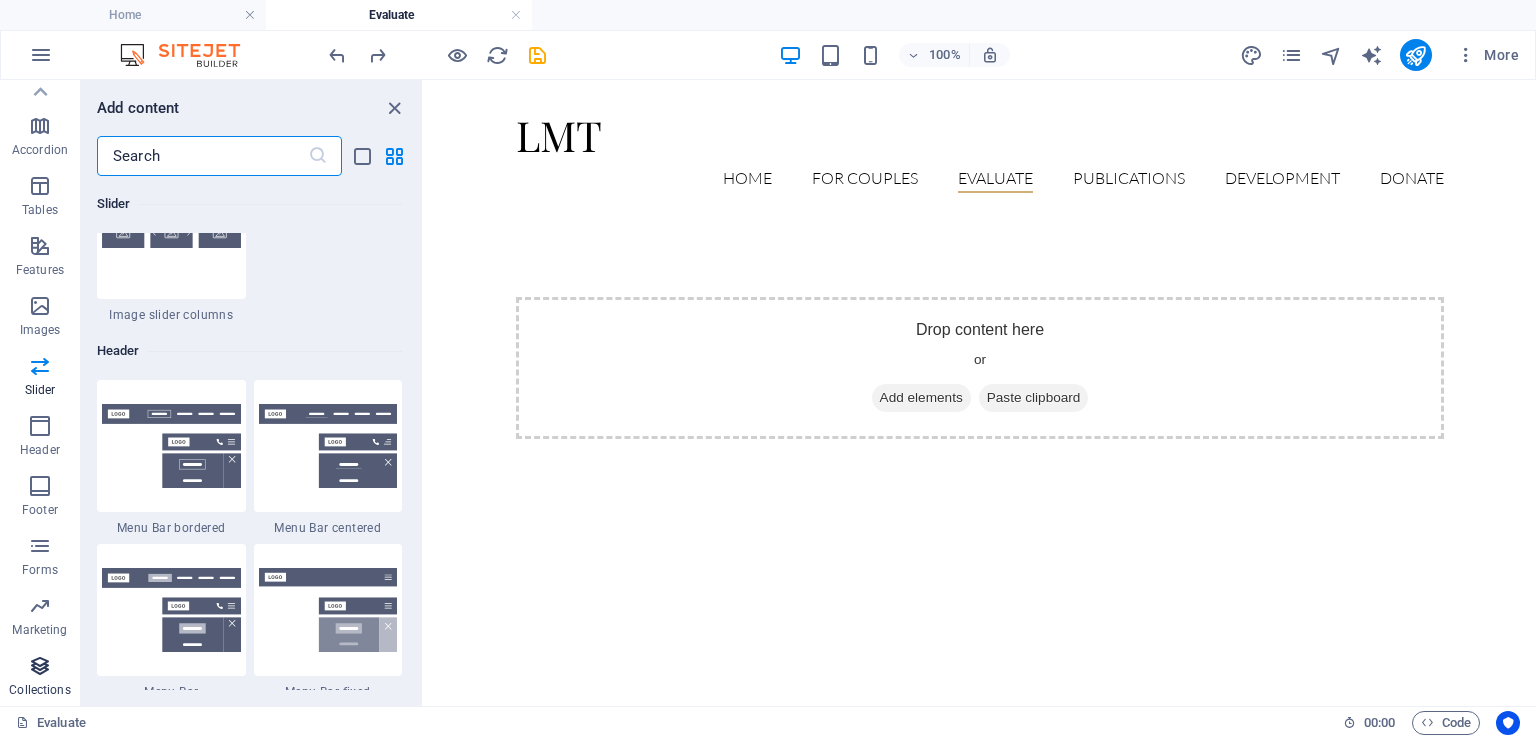 click on "Collections" at bounding box center [40, 678] 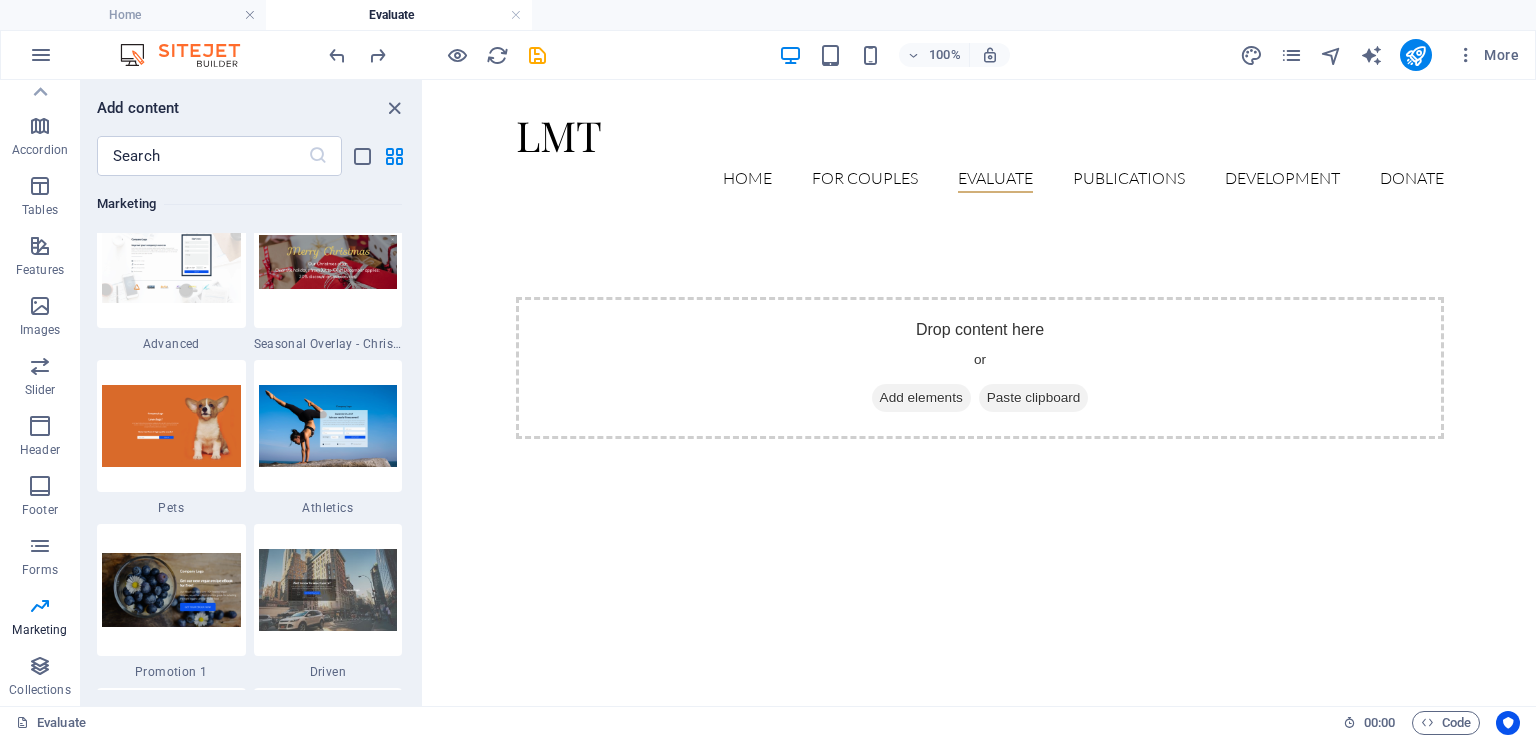 scroll, scrollTop: 16995, scrollLeft: 0, axis: vertical 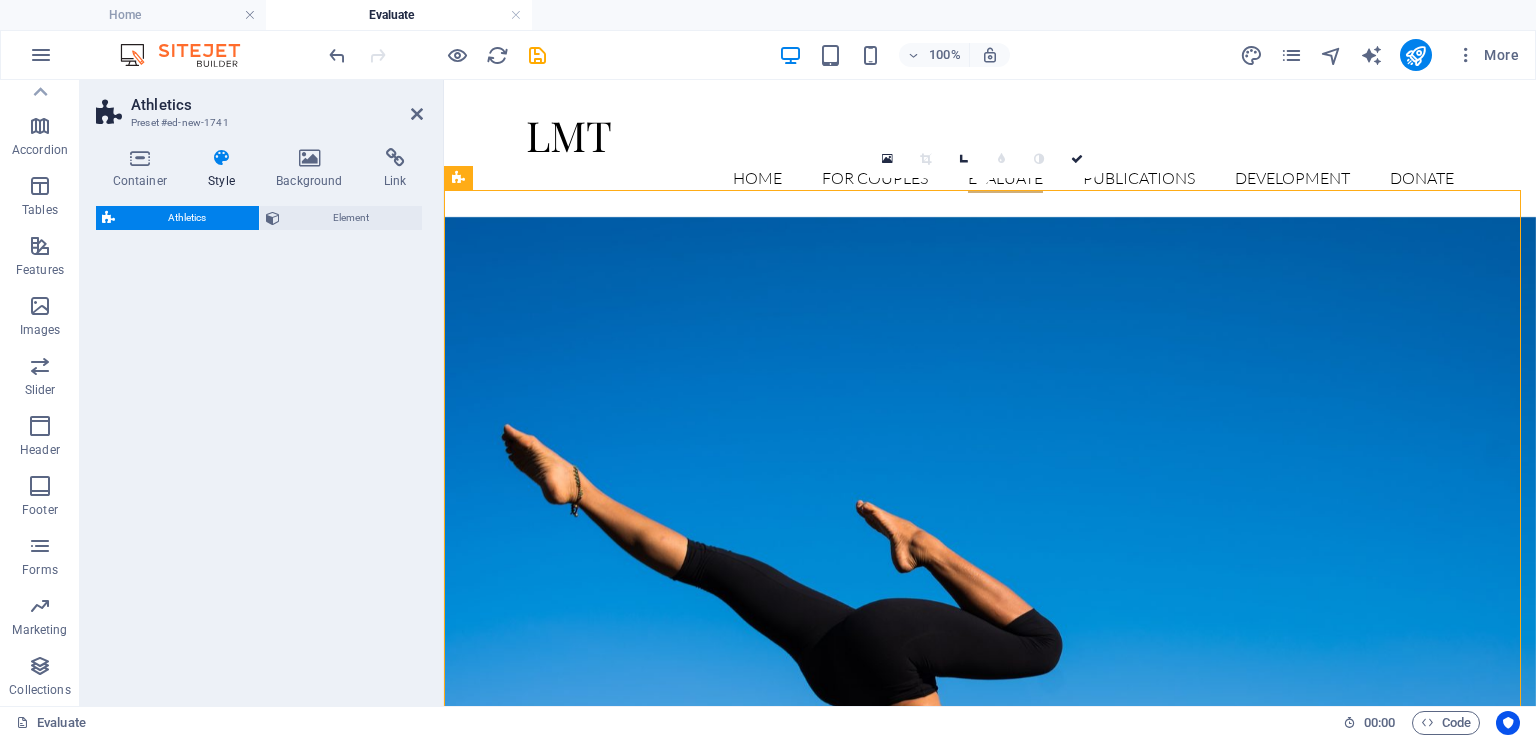 select on "%" 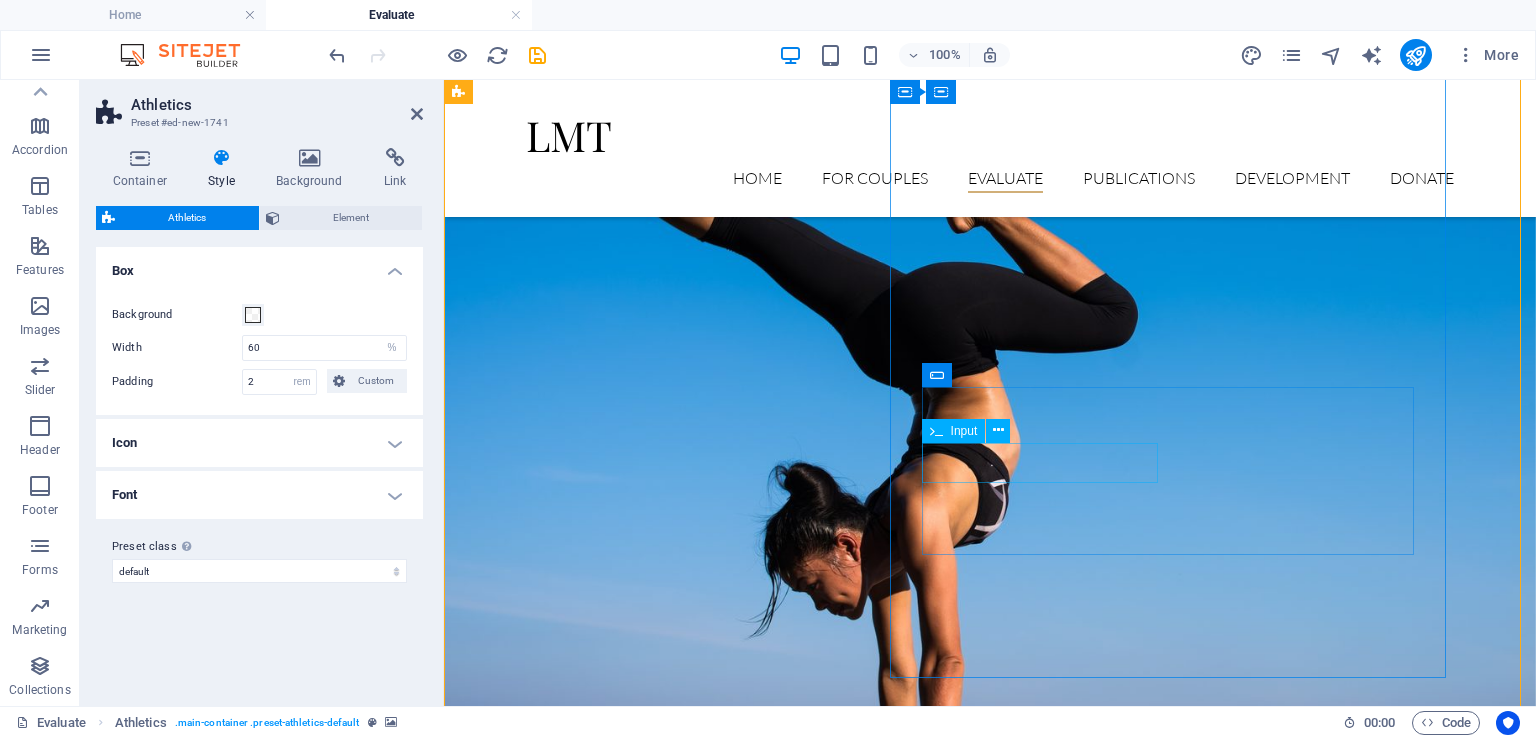 scroll, scrollTop: 284, scrollLeft: 0, axis: vertical 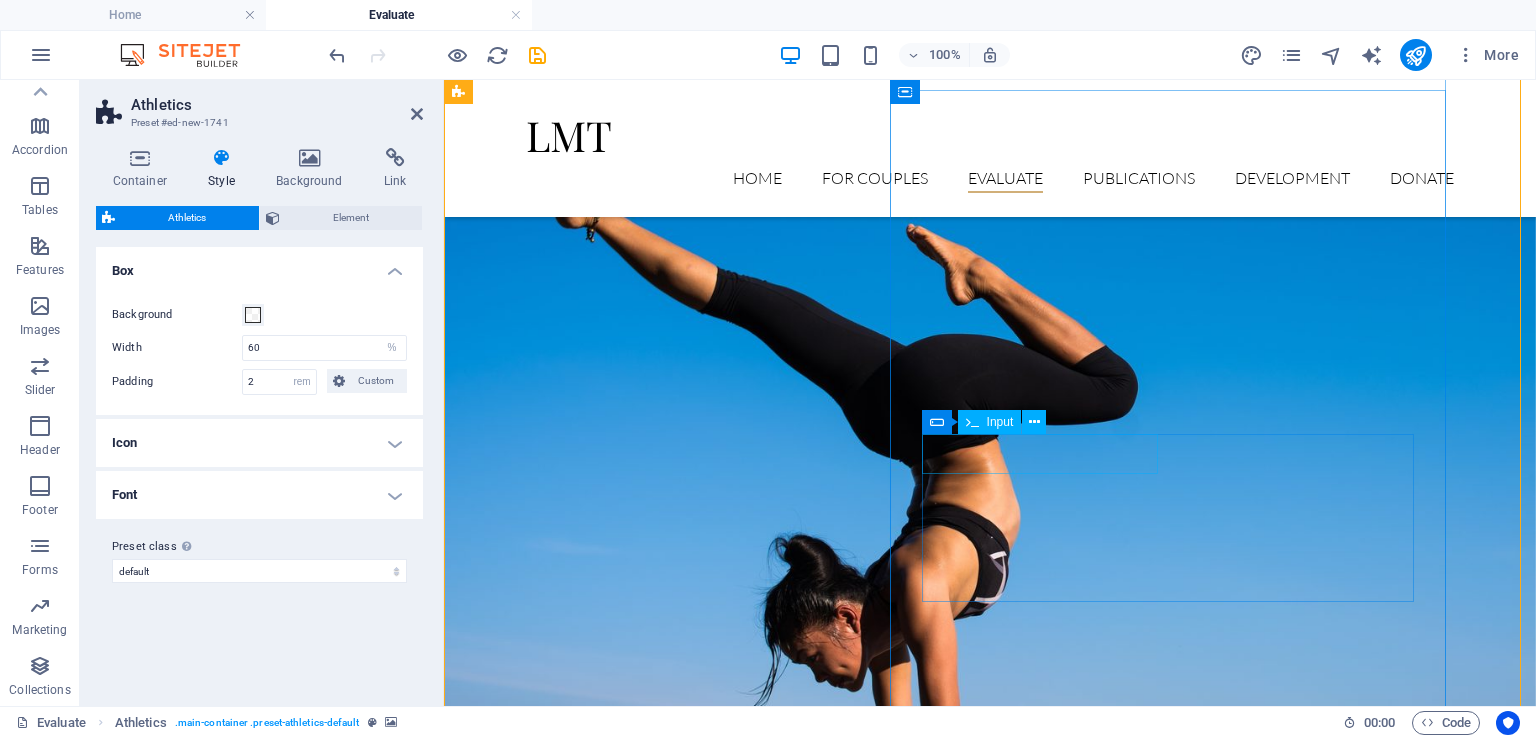 click at bounding box center (661, 1355) 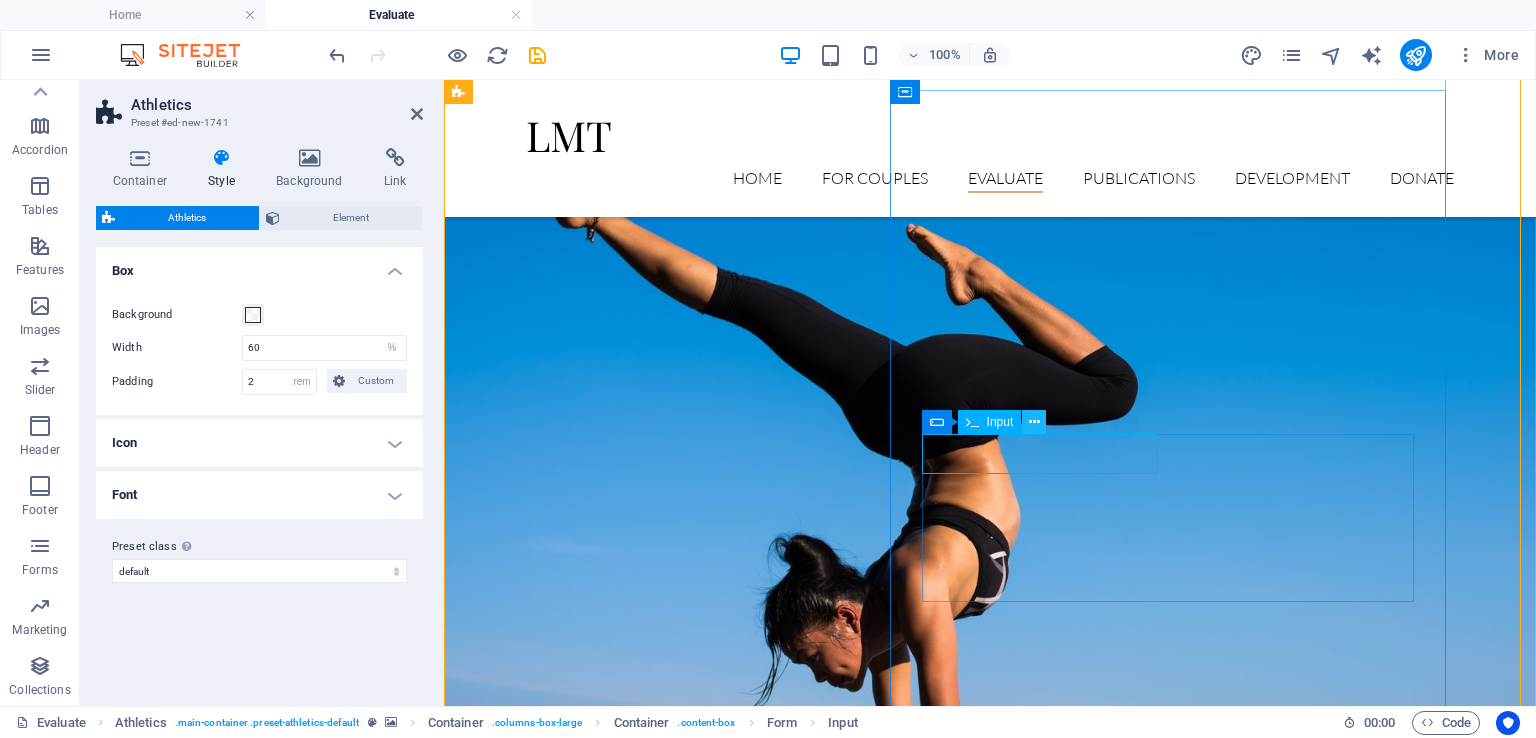 click at bounding box center [1034, 422] 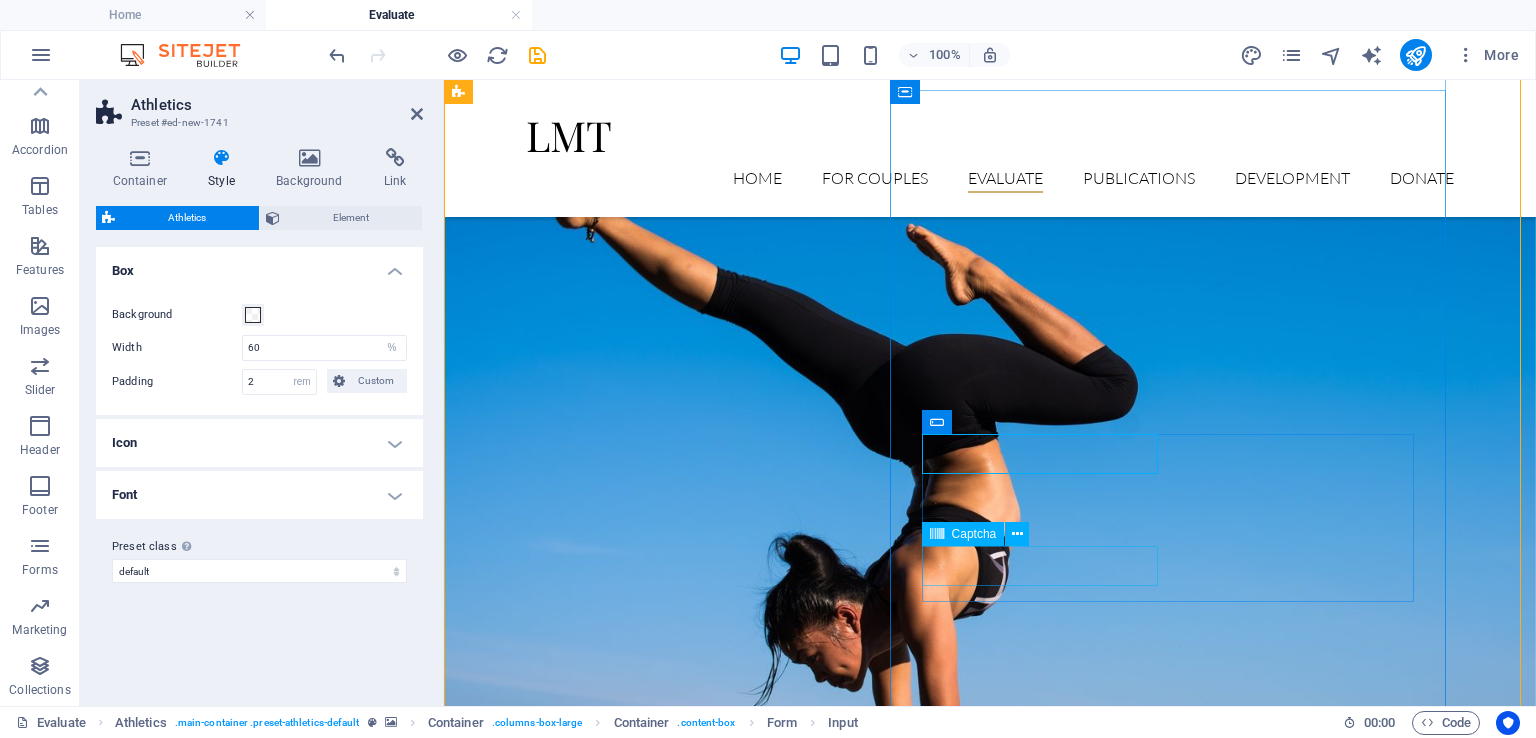 click at bounding box center (761, 1467) 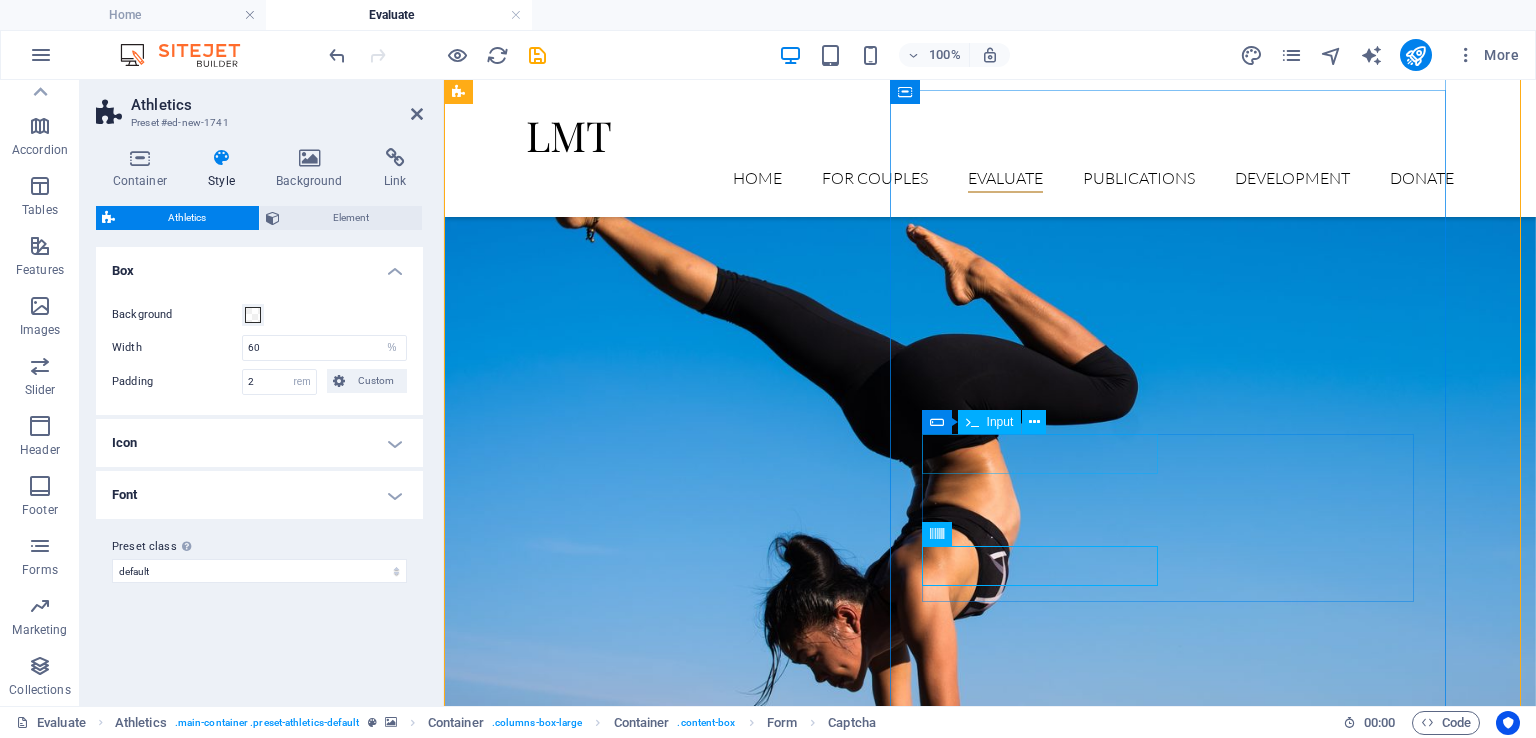 click at bounding box center [661, 1355] 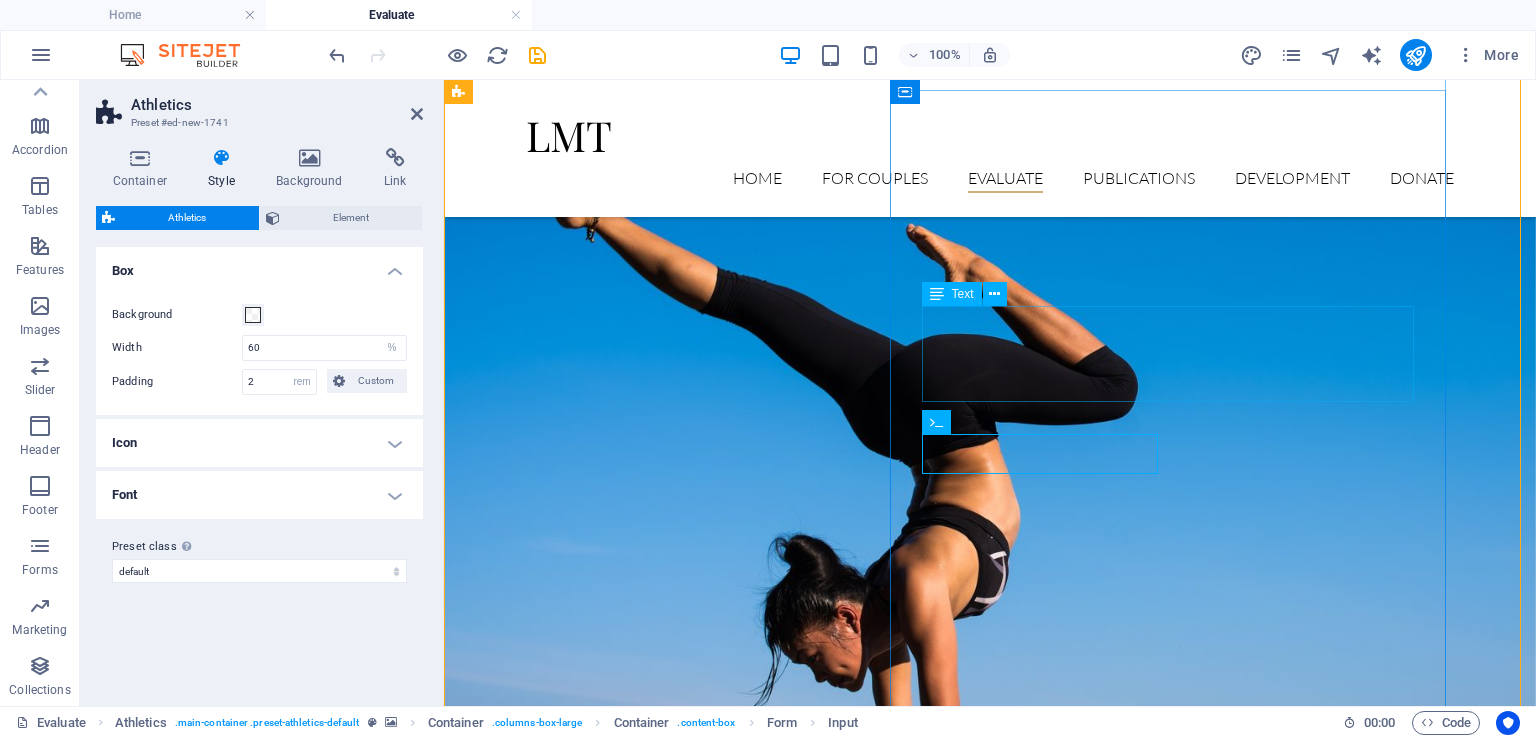 click on "Lorem ipsum dolor sit amet, consetetur sadipscing elitr, sed diam nonumy eirmod tempor invidunt ut labore et dolore magna aliquyam erat, sed diam voluptua. At vero eos et accusam et justo duo dolores et ea rebum. Stet clita kasd gubergren." at bounding box center [990, 1279] 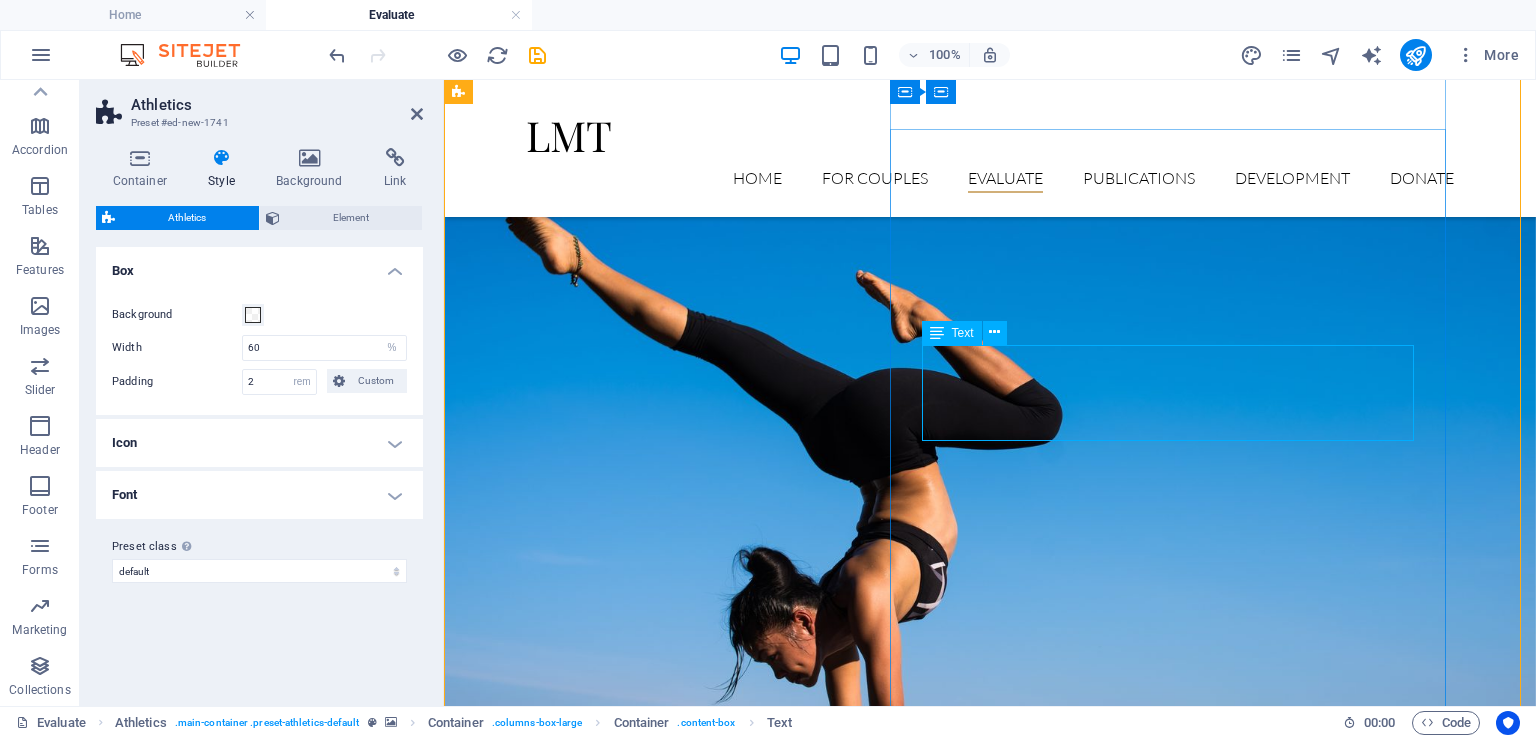 scroll, scrollTop: 200, scrollLeft: 0, axis: vertical 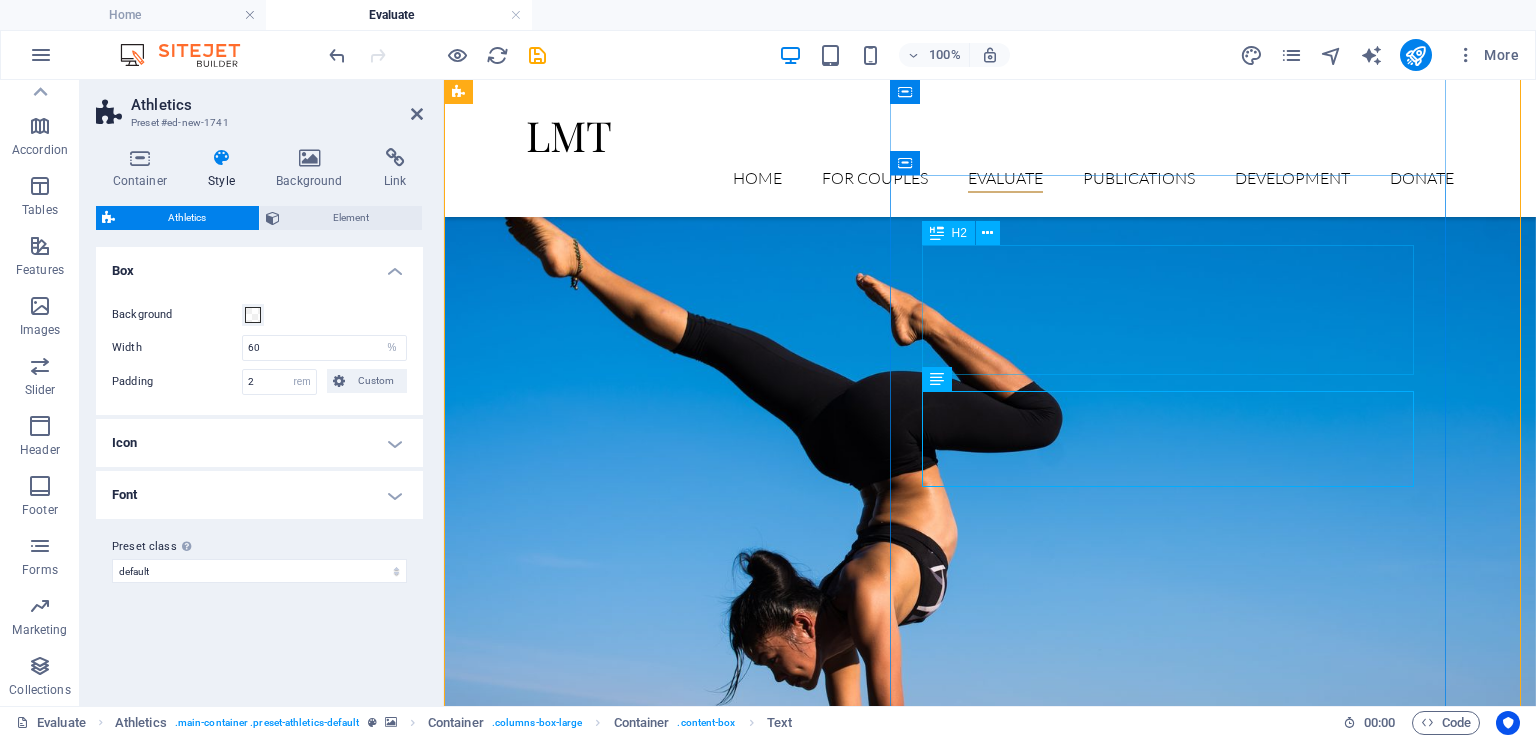 click on "Join our yearly fitness event!" at bounding box center (990, 1178) 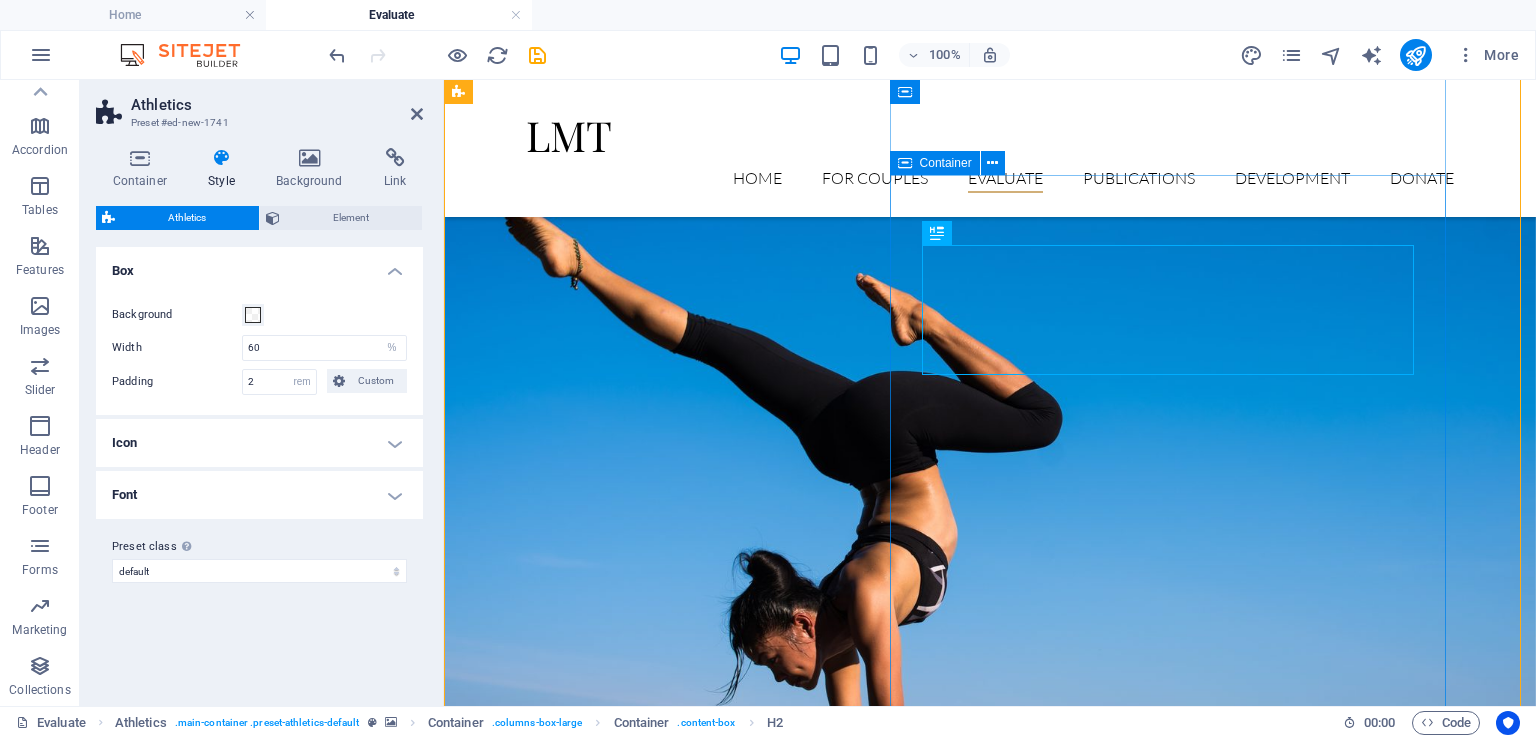 click on "[DATE] Join our yearly fitness event! Lorem ipsum dolor sit amet, consetetur sadipscing elitr, sed diam nonumy eirmod tempor invidunt ut labore et dolore magna aliquyam erat, sed diam voluptua. At vero eos et accusam et justo duo dolores et ea rebum. Stet clita kasd gubergren. Unreadable? Load new Sign up now
Free water Free Snacks Free Equipment" at bounding box center [990, 1341] 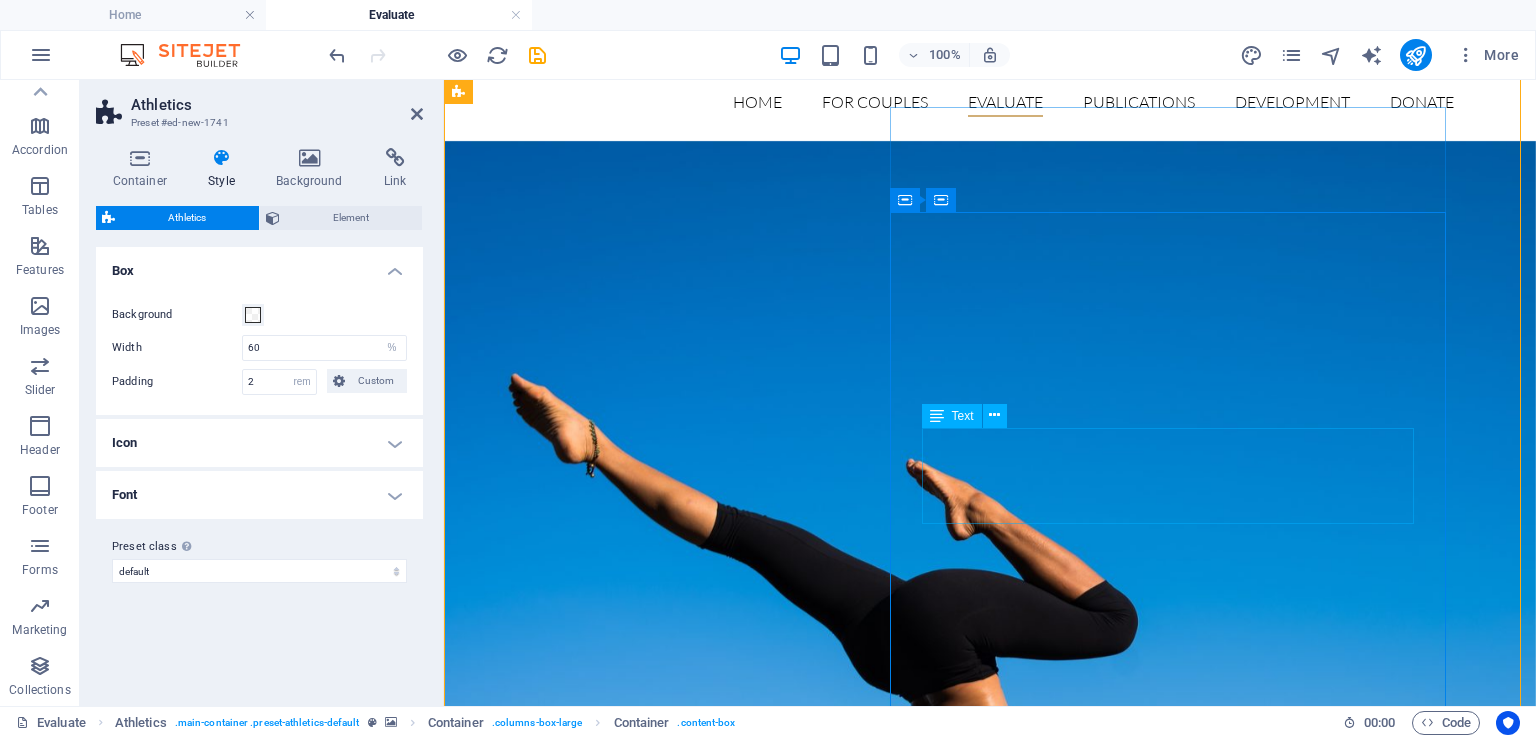 scroll, scrollTop: 0, scrollLeft: 0, axis: both 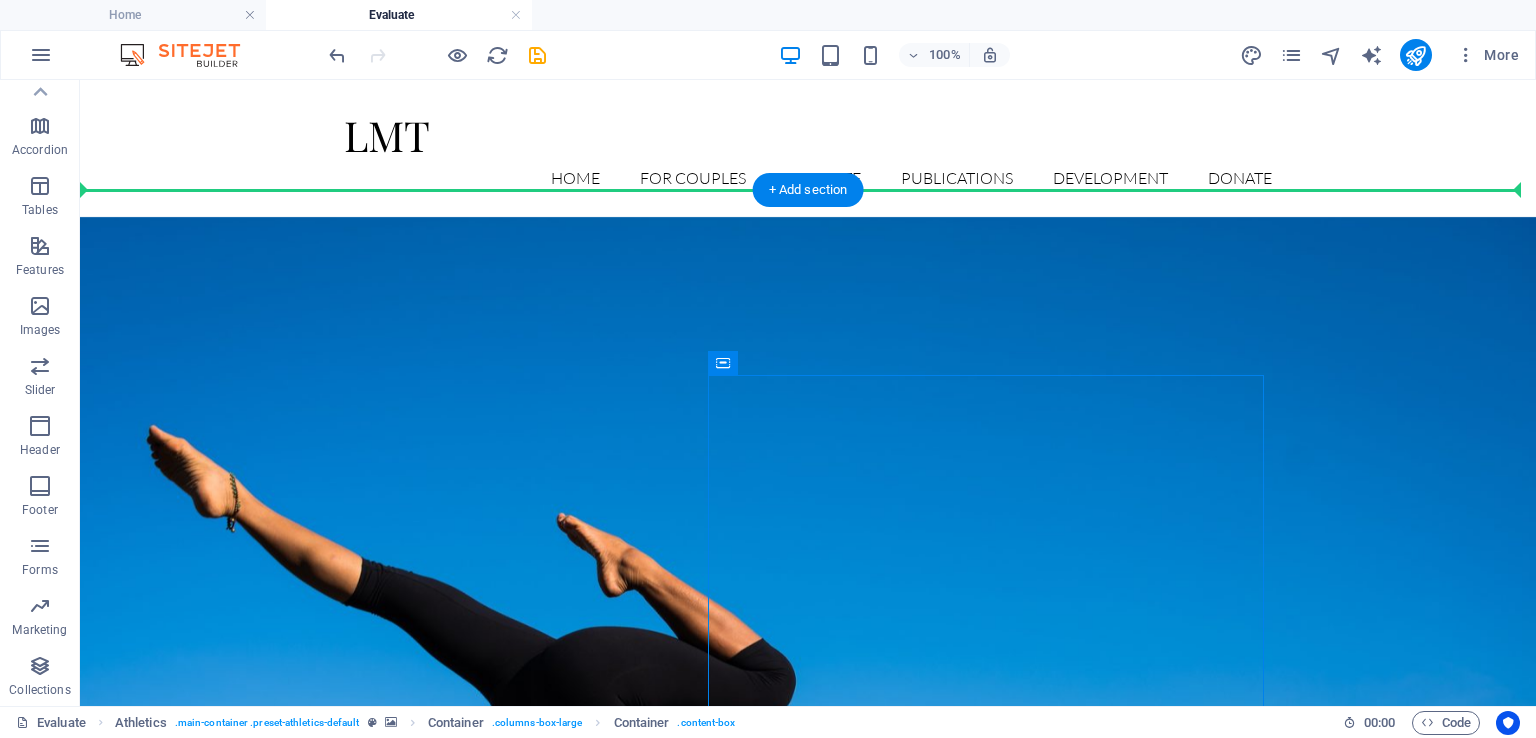 drag, startPoint x: 564, startPoint y: 396, endPoint x: 698, endPoint y: 410, distance: 134.72935 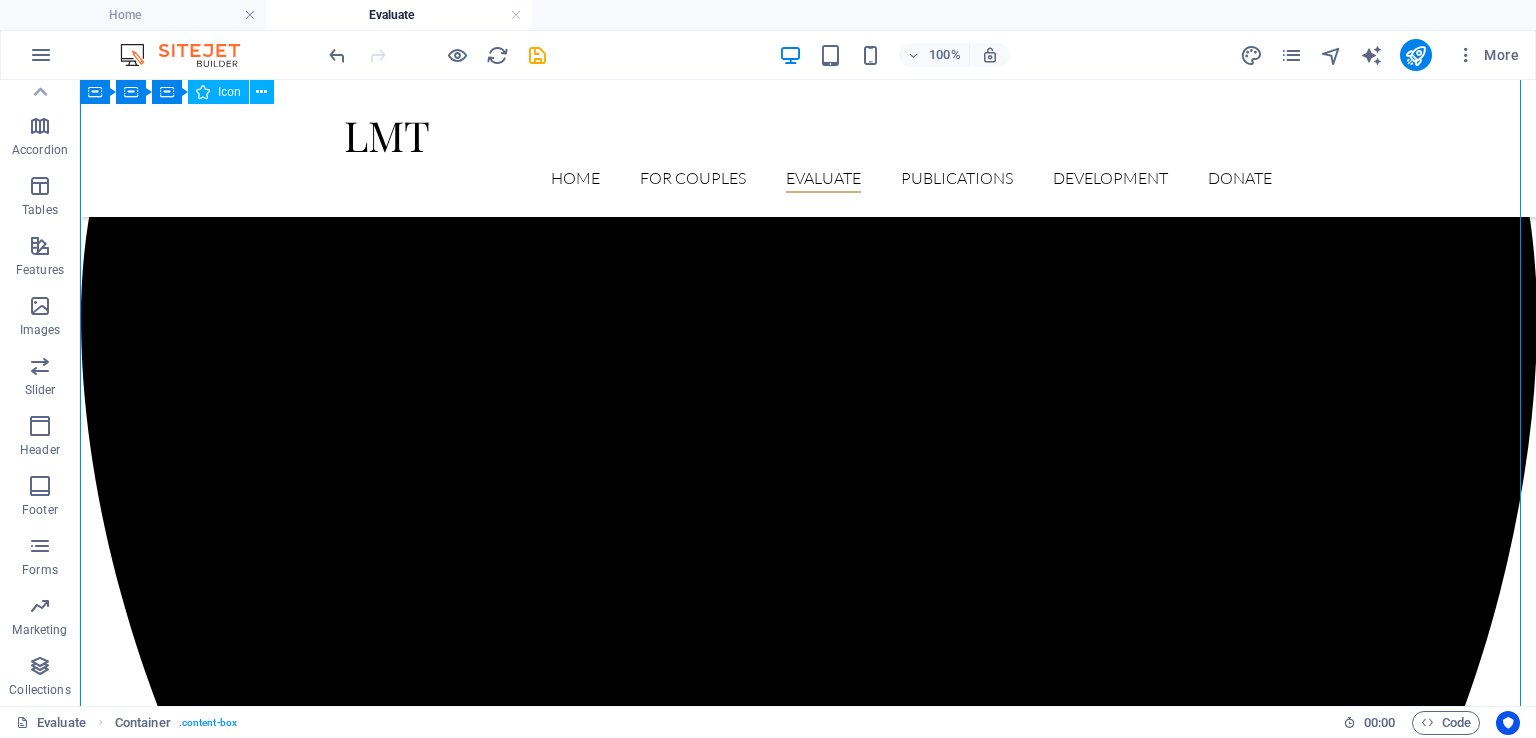 scroll, scrollTop: 3700, scrollLeft: 0, axis: vertical 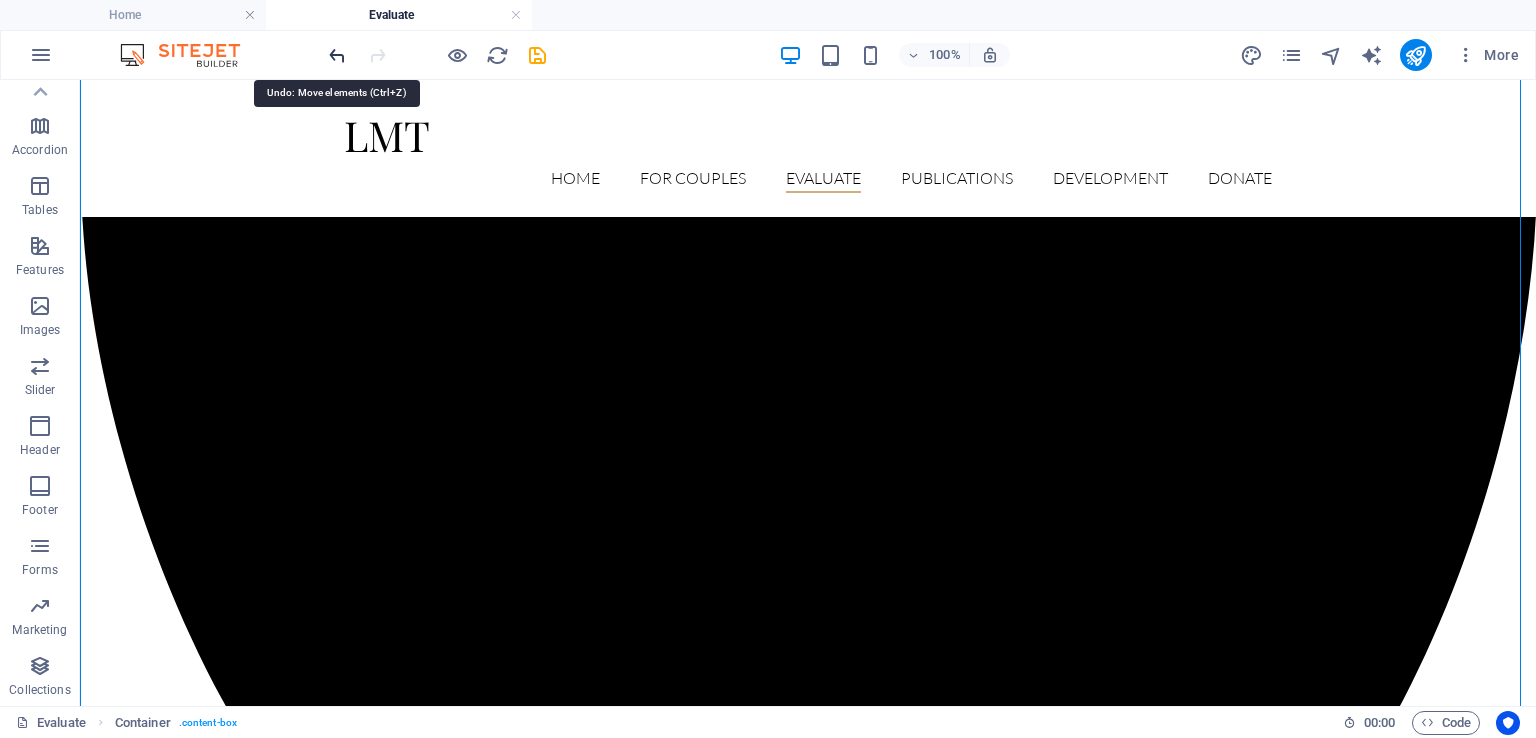 click at bounding box center [337, 55] 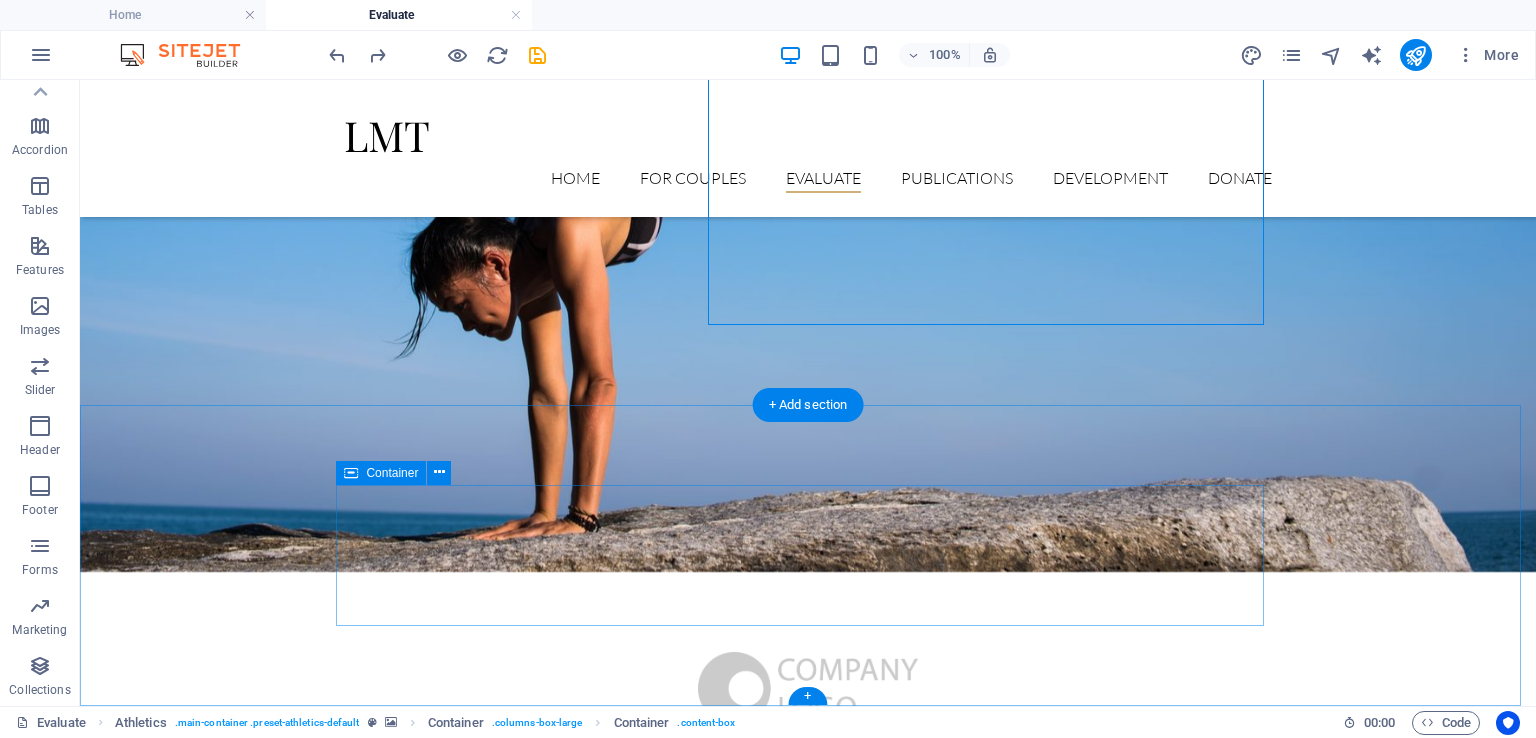 scroll, scrollTop: 684, scrollLeft: 0, axis: vertical 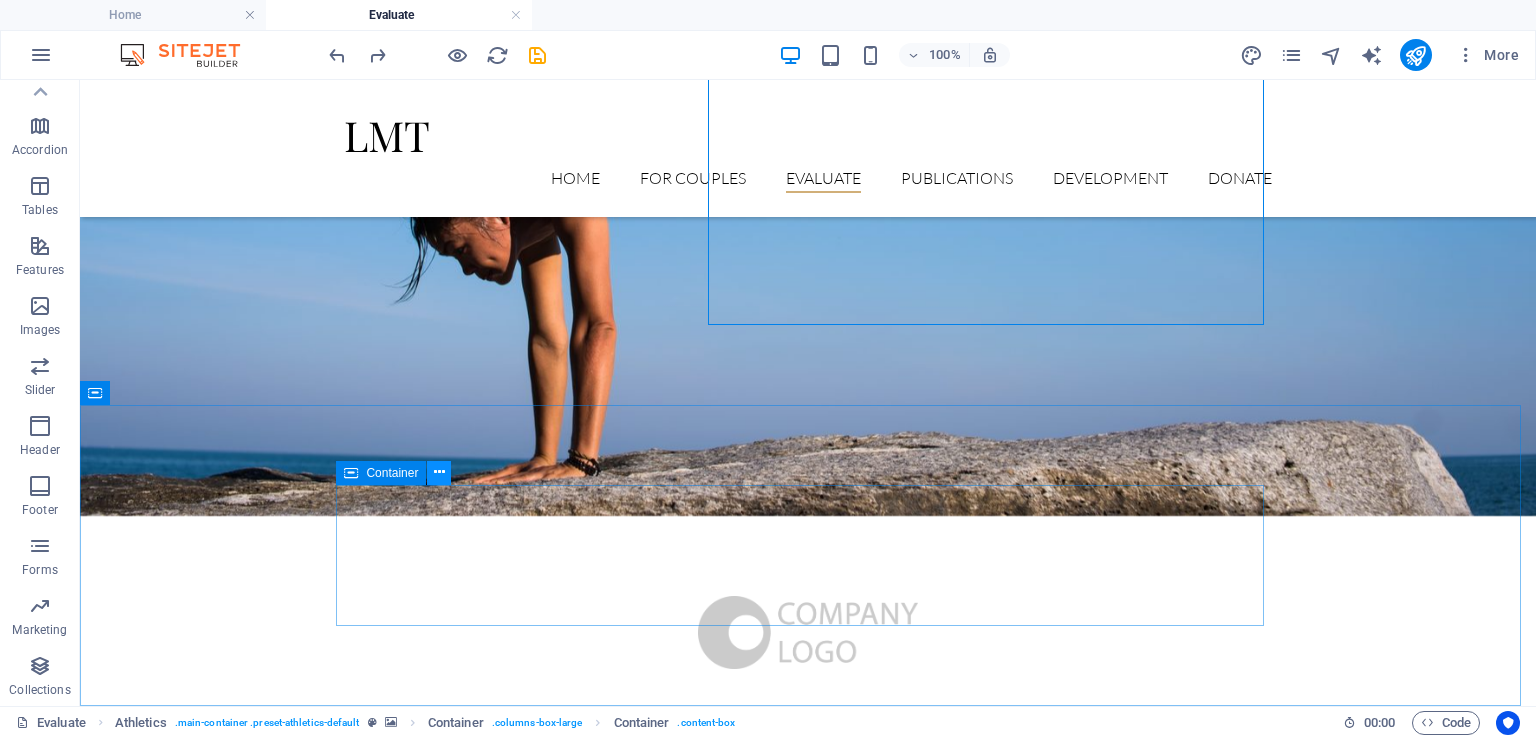 click at bounding box center (439, 472) 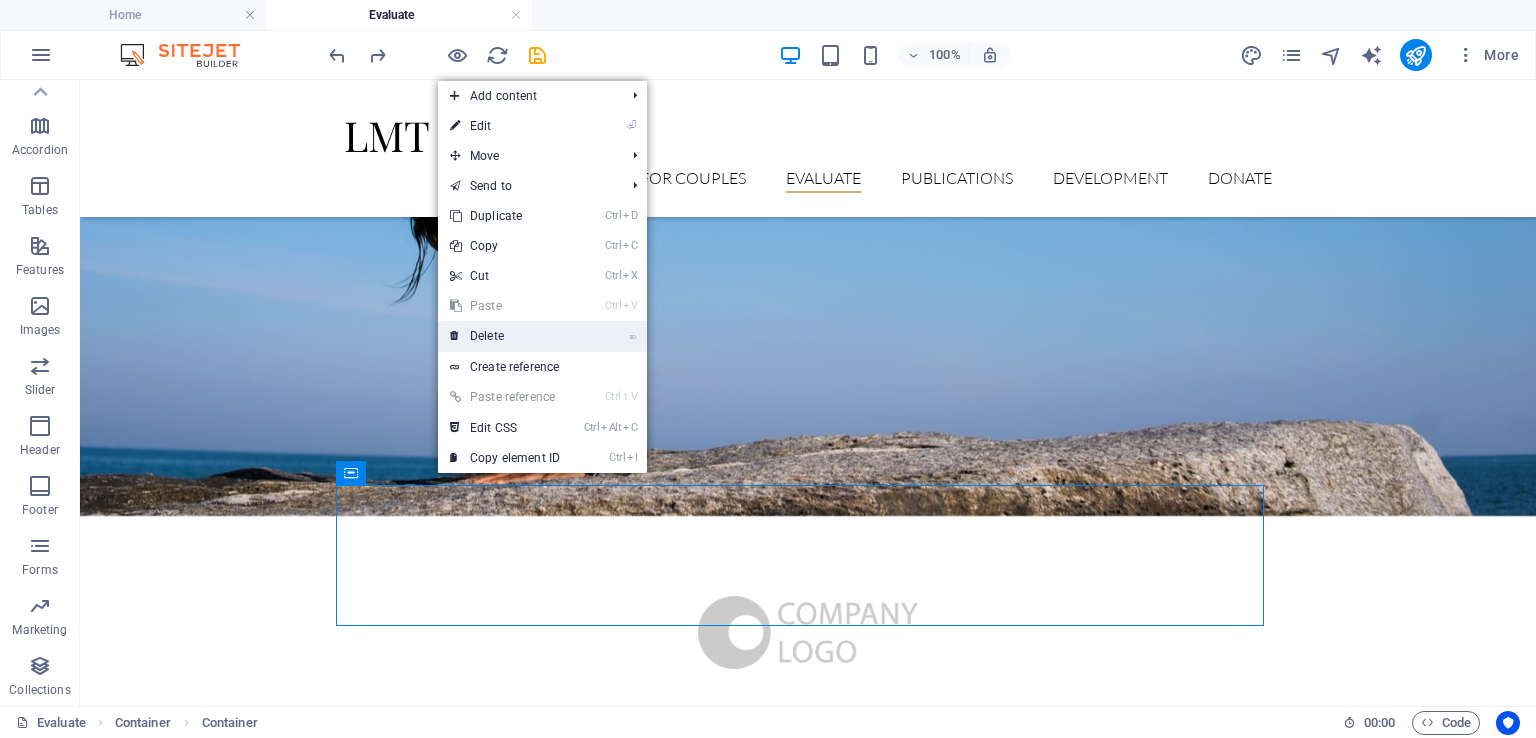 click on "⌦  Delete" at bounding box center [505, 336] 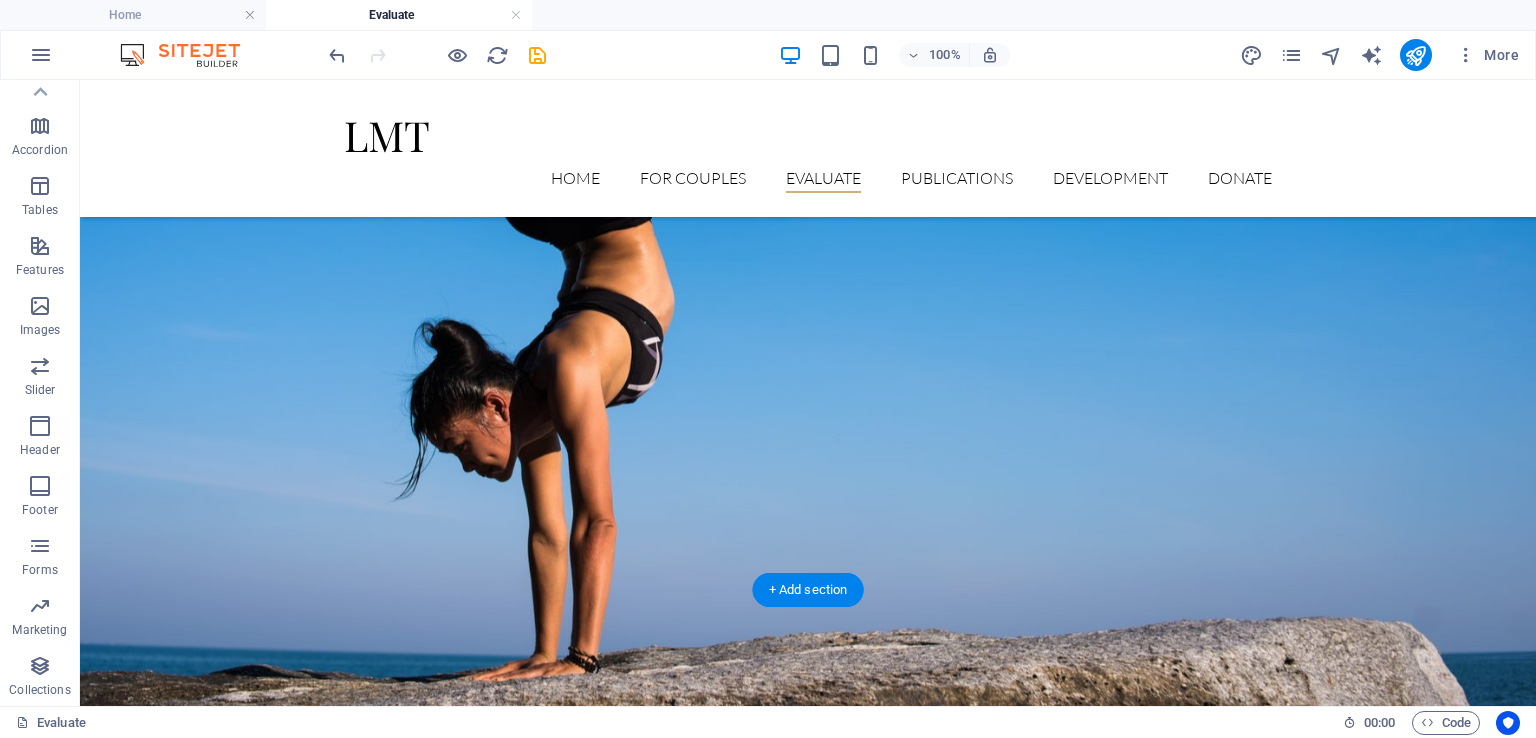 scroll, scrollTop: 584, scrollLeft: 0, axis: vertical 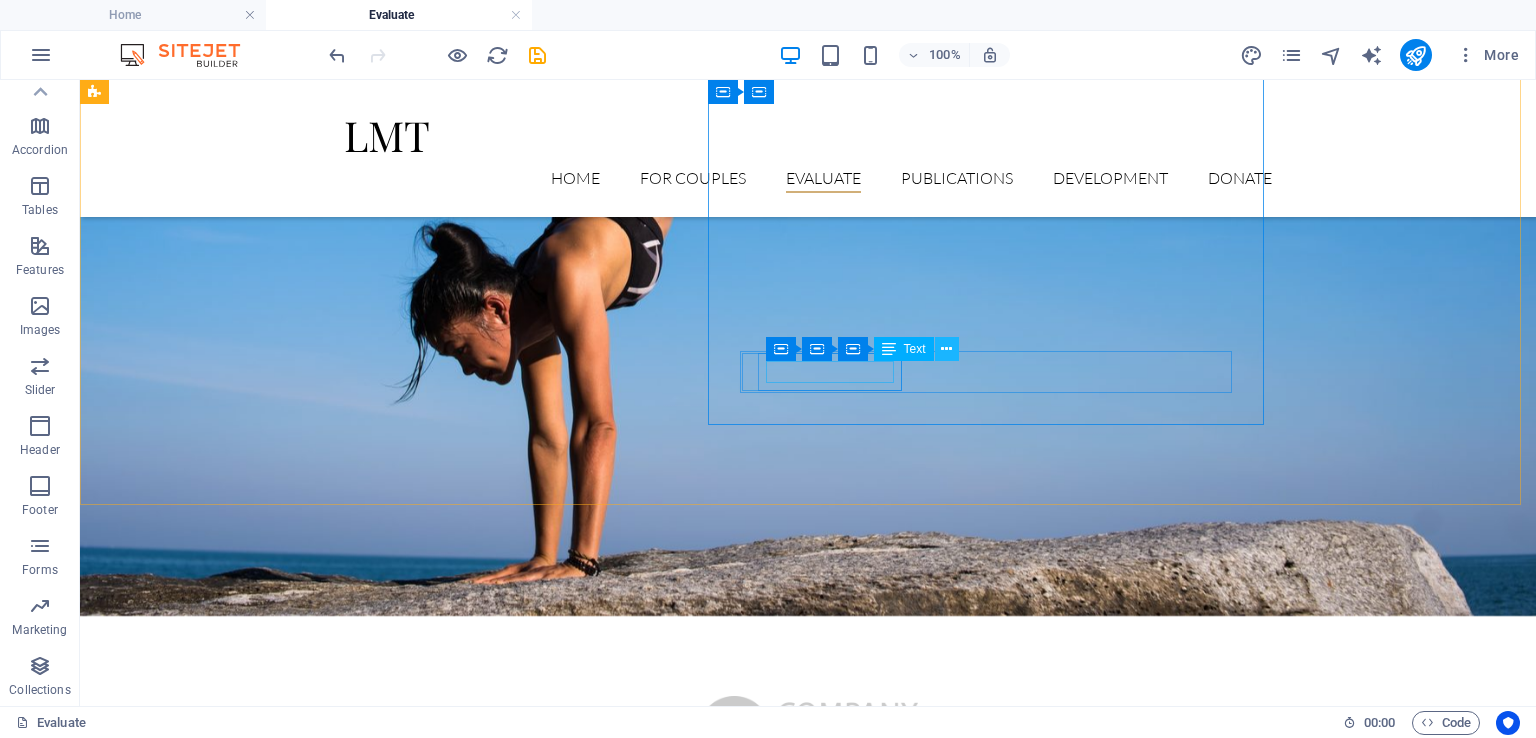 click at bounding box center [946, 349] 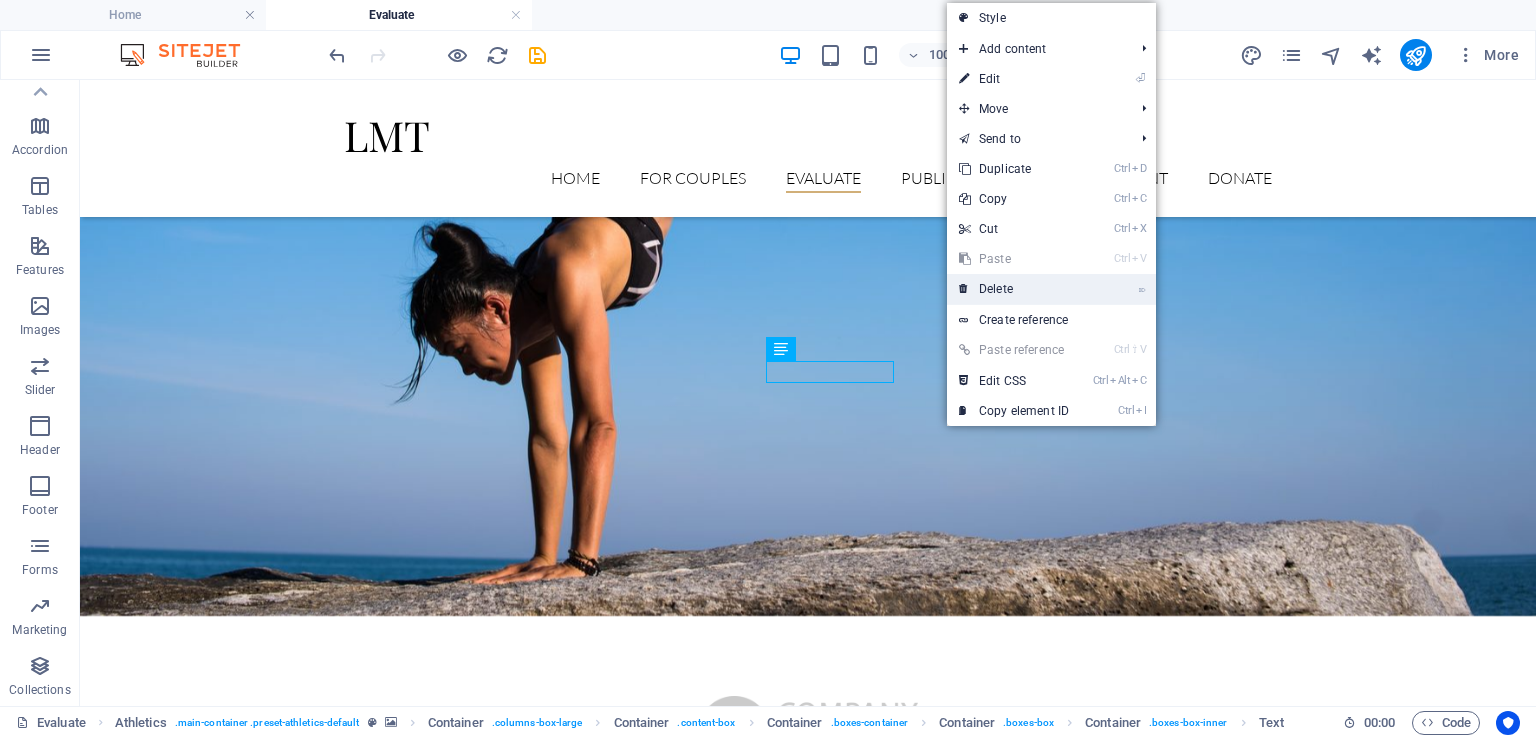 click on "⌦  Delete" at bounding box center [1014, 289] 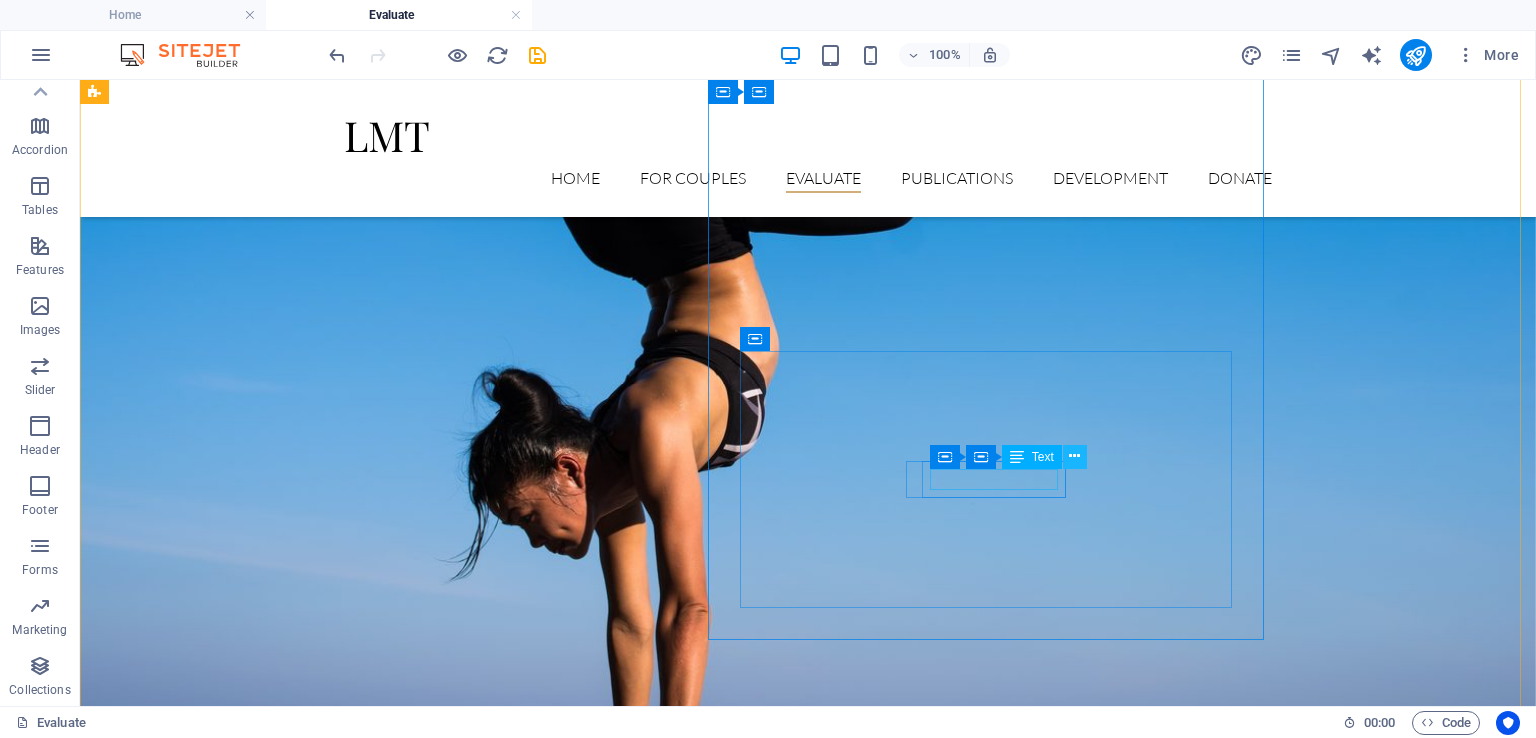 click at bounding box center (1074, 456) 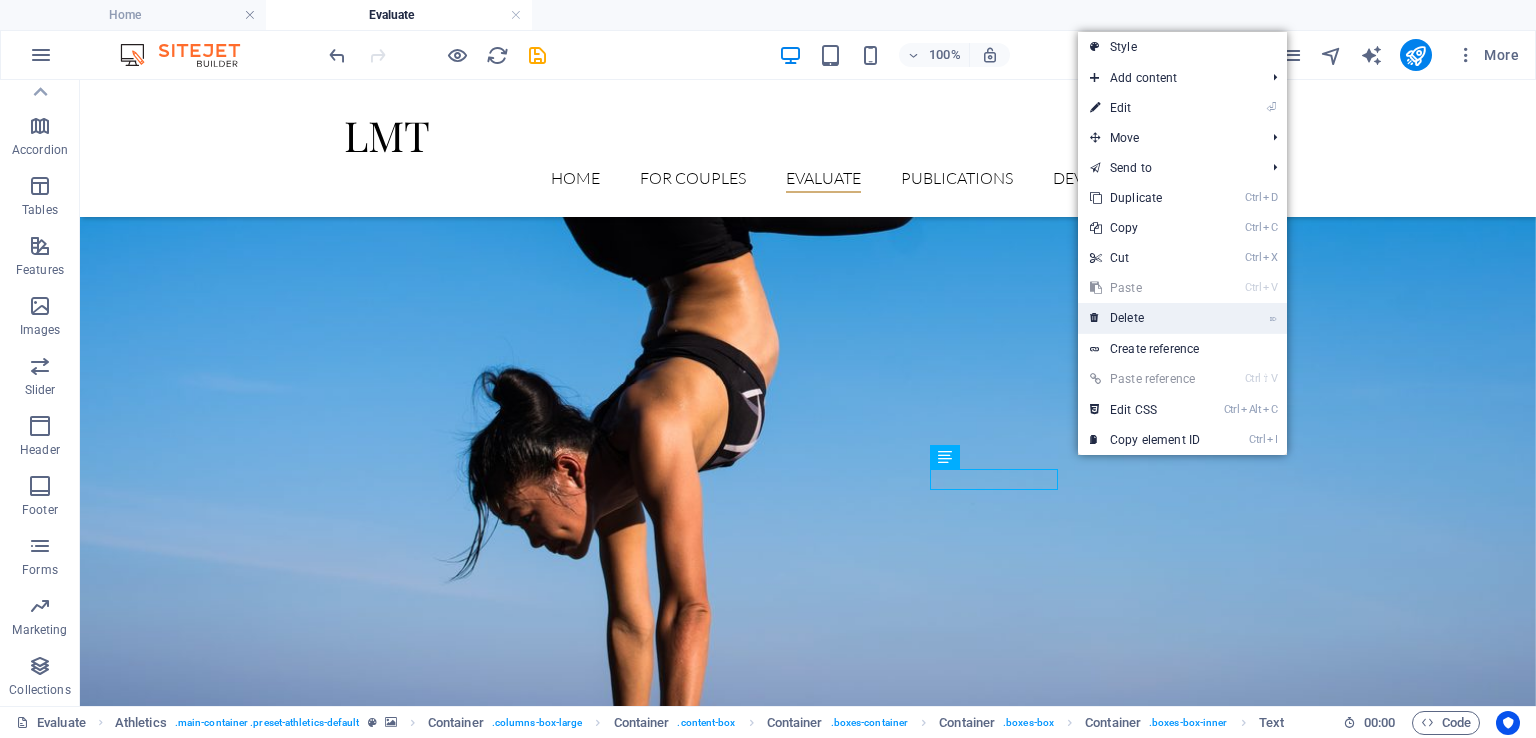 click on "⌦  Delete" at bounding box center (1145, 318) 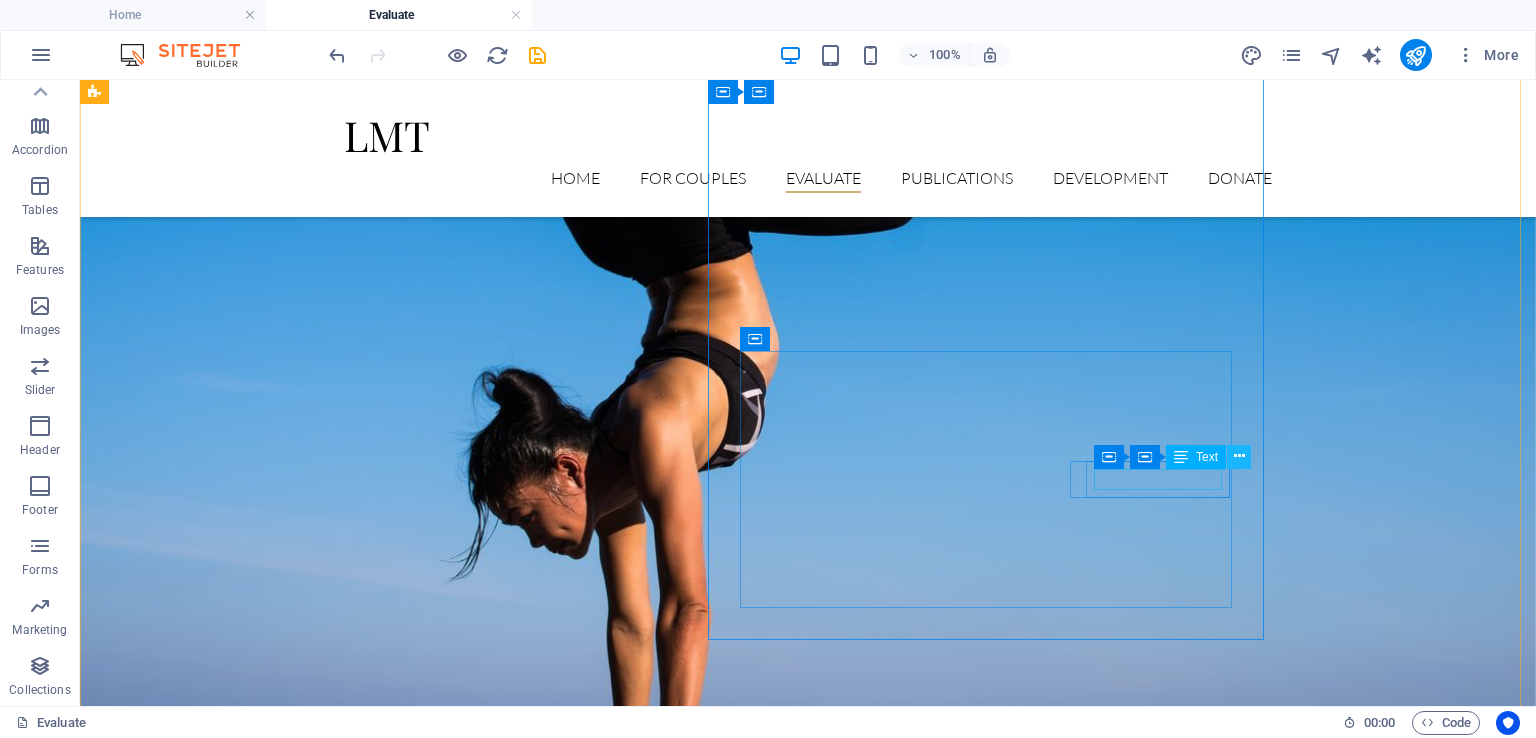 click at bounding box center (1239, 456) 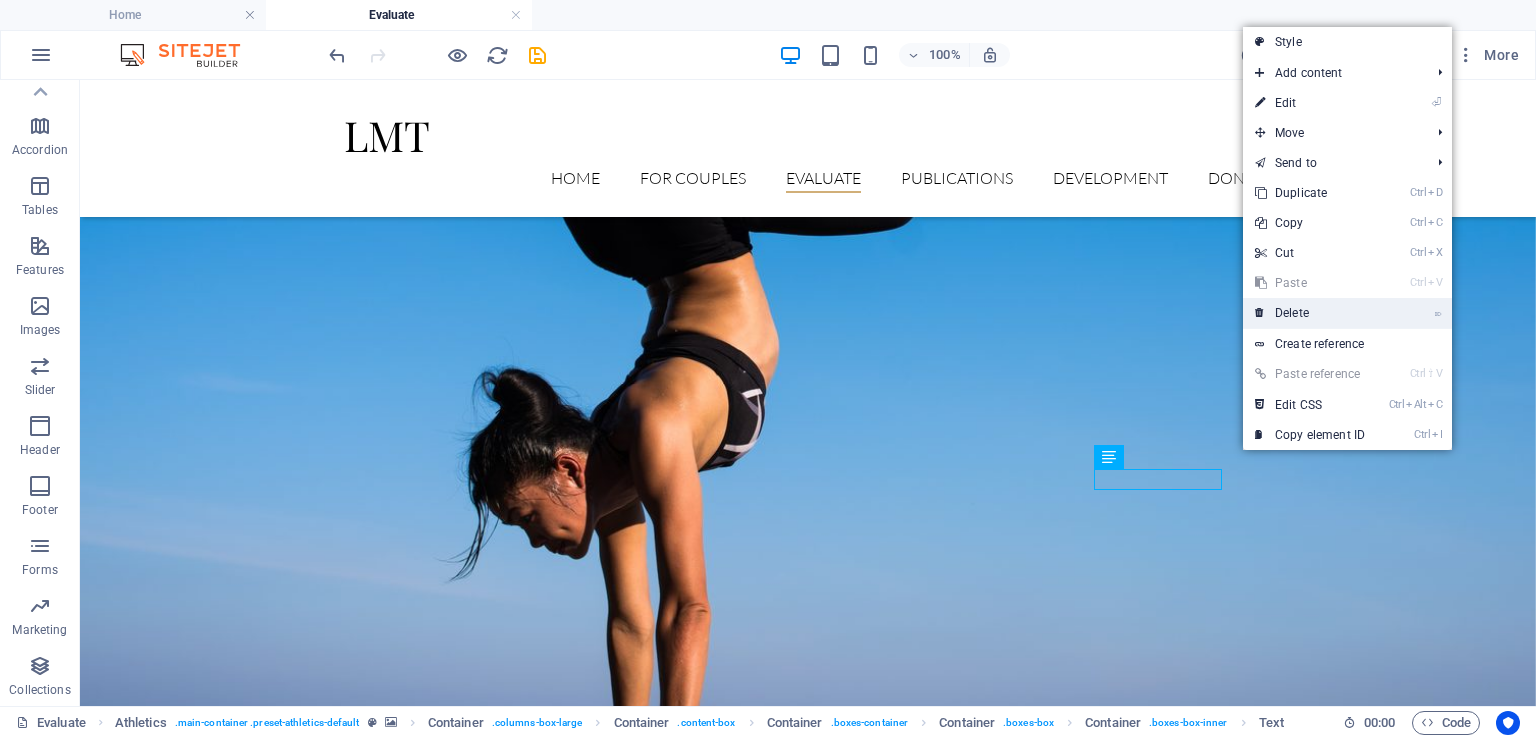 click on "⌦  Delete" at bounding box center [1310, 313] 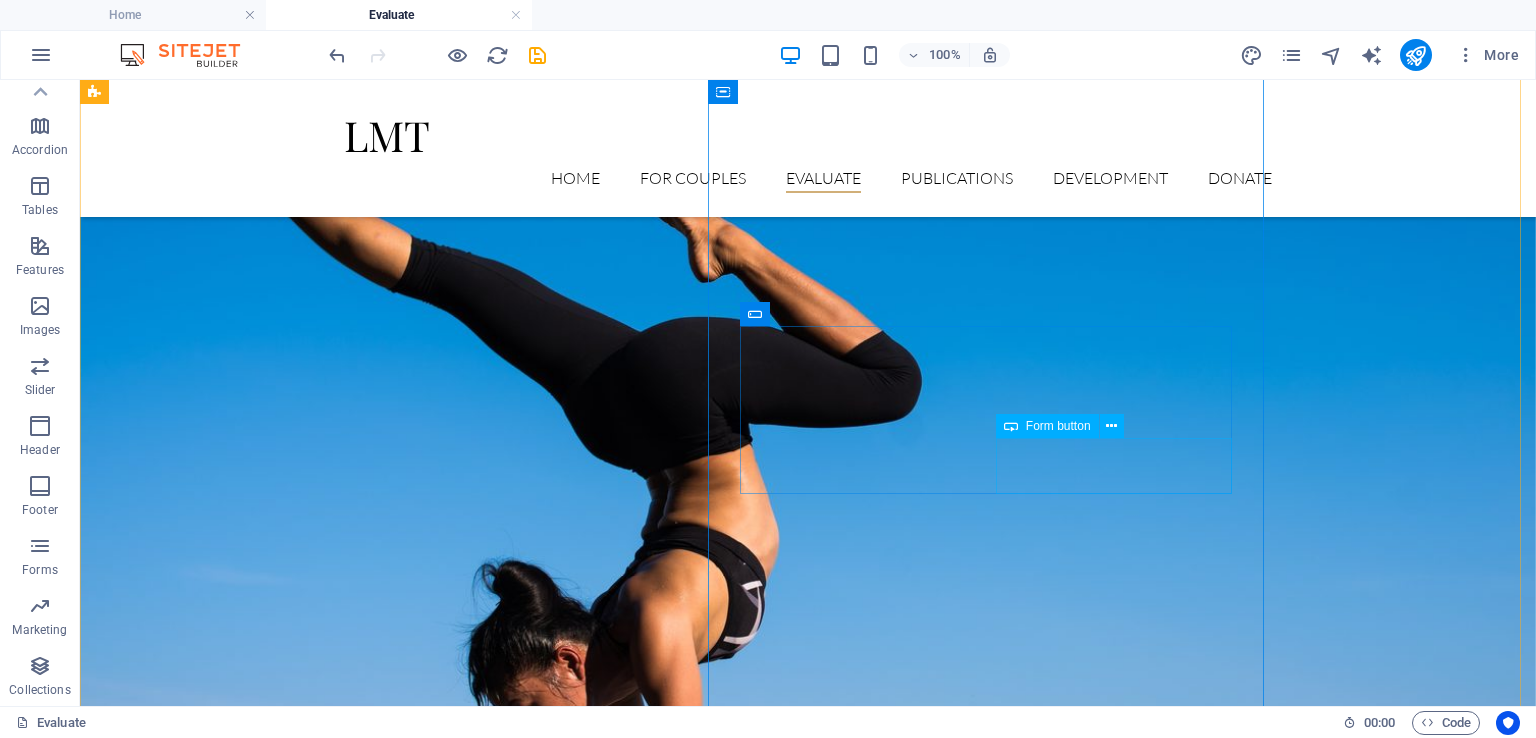 scroll, scrollTop: 400, scrollLeft: 0, axis: vertical 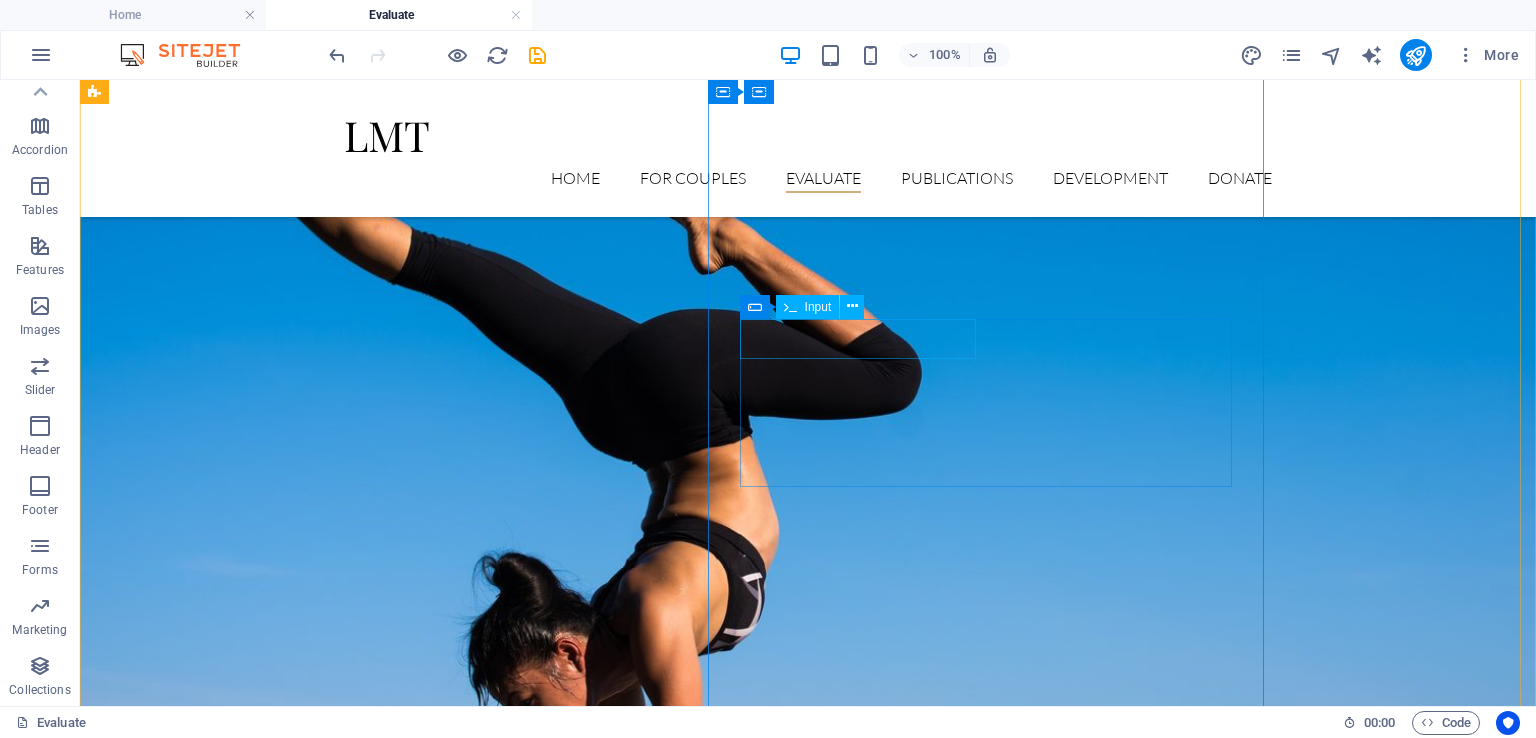click at bounding box center [583, 1454] 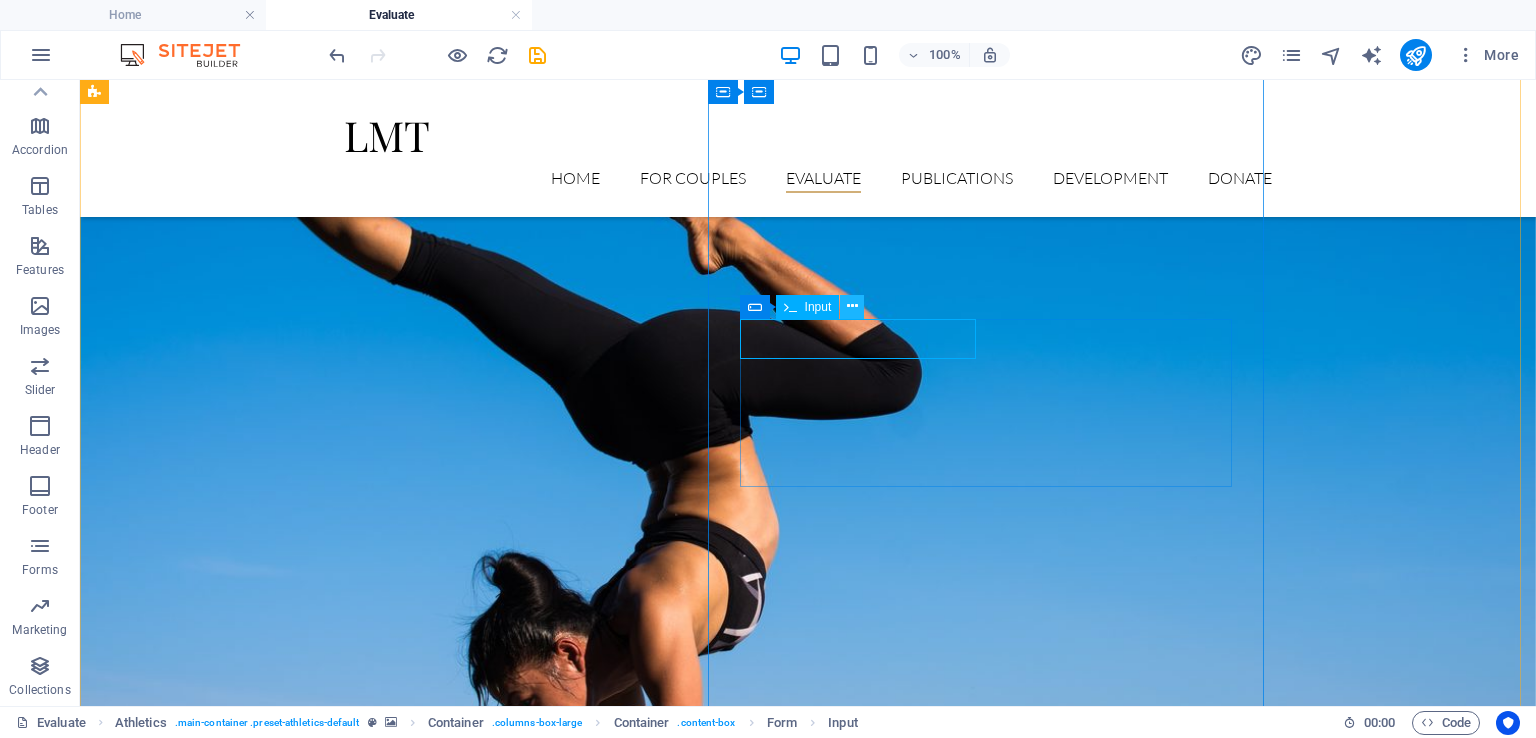 click at bounding box center (852, 306) 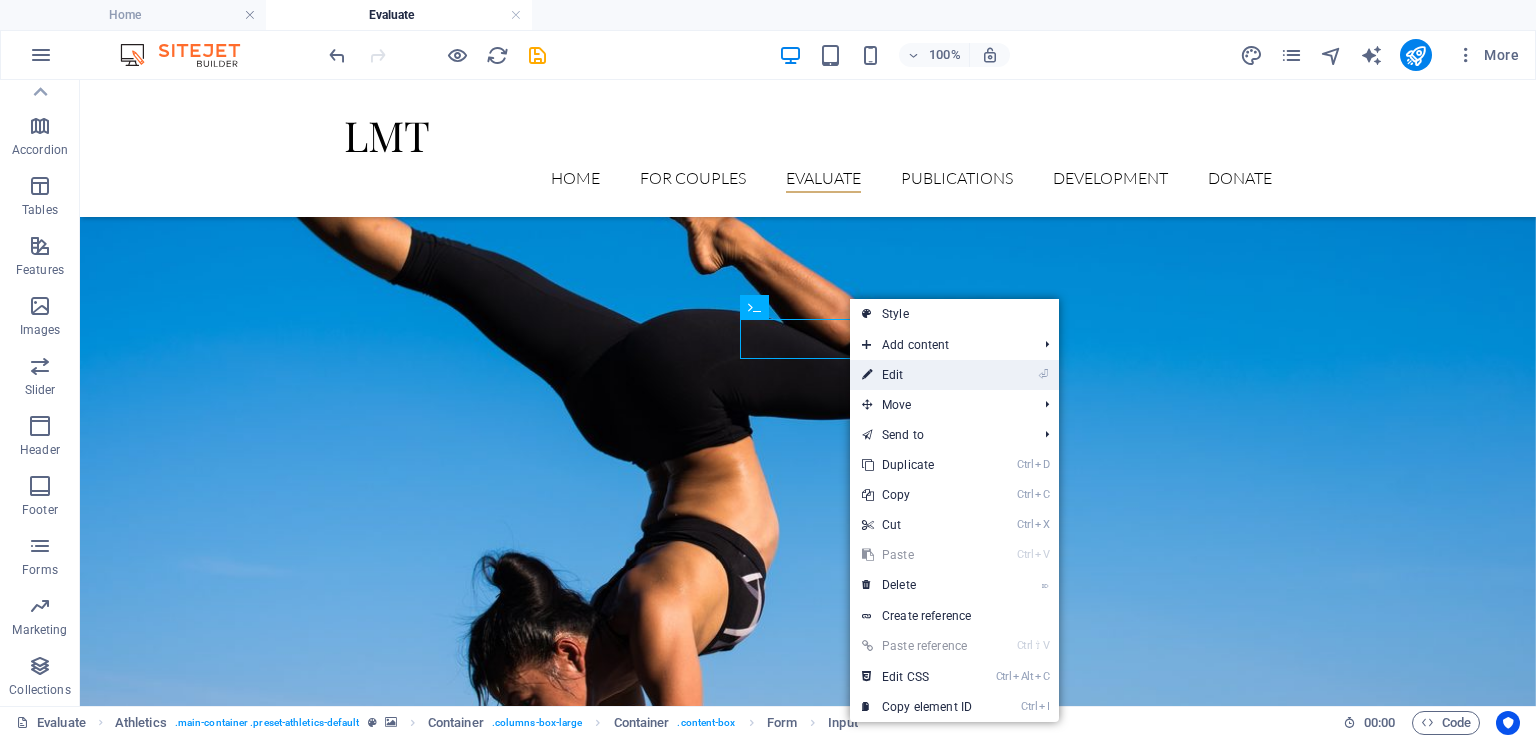 click on "⏎  Edit" at bounding box center [917, 375] 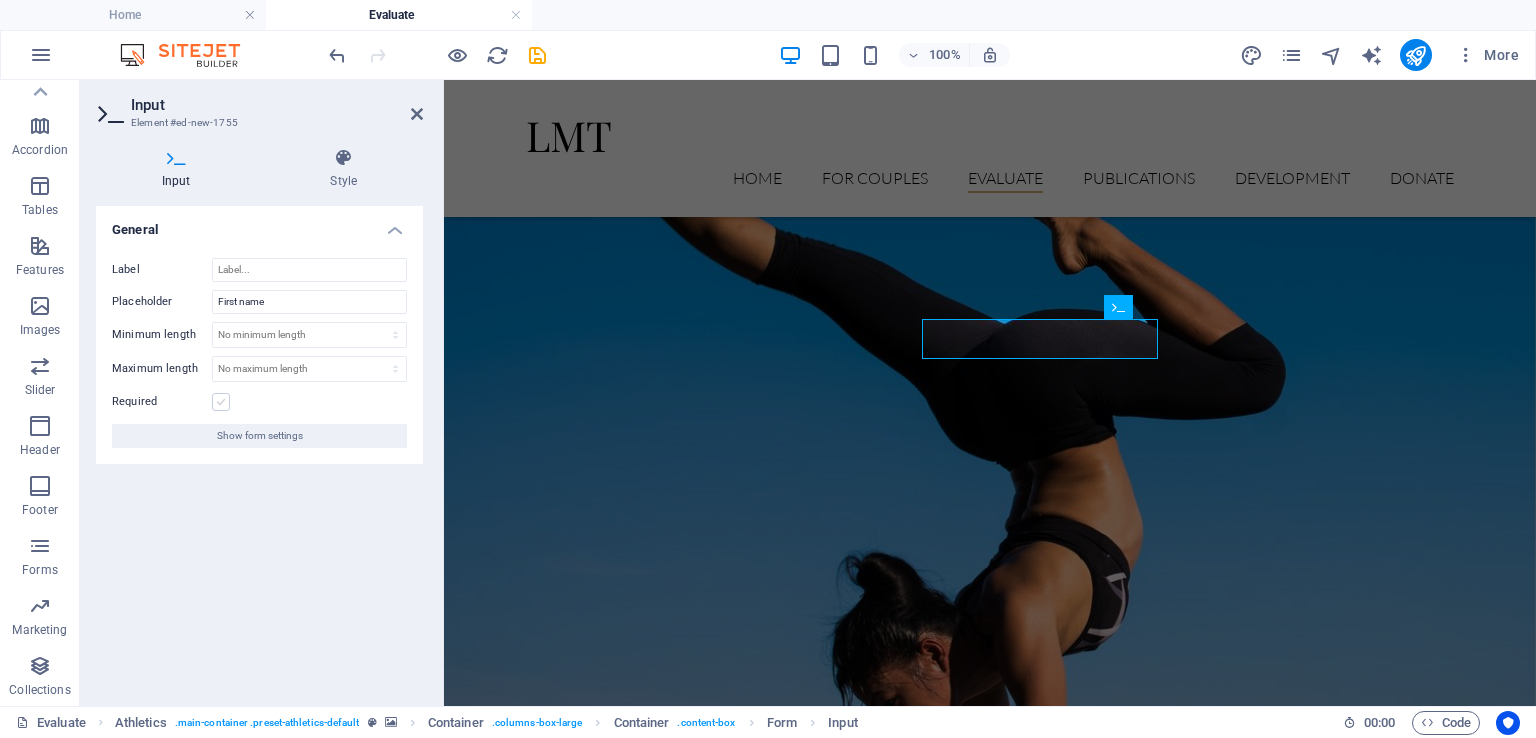 click at bounding box center [221, 402] 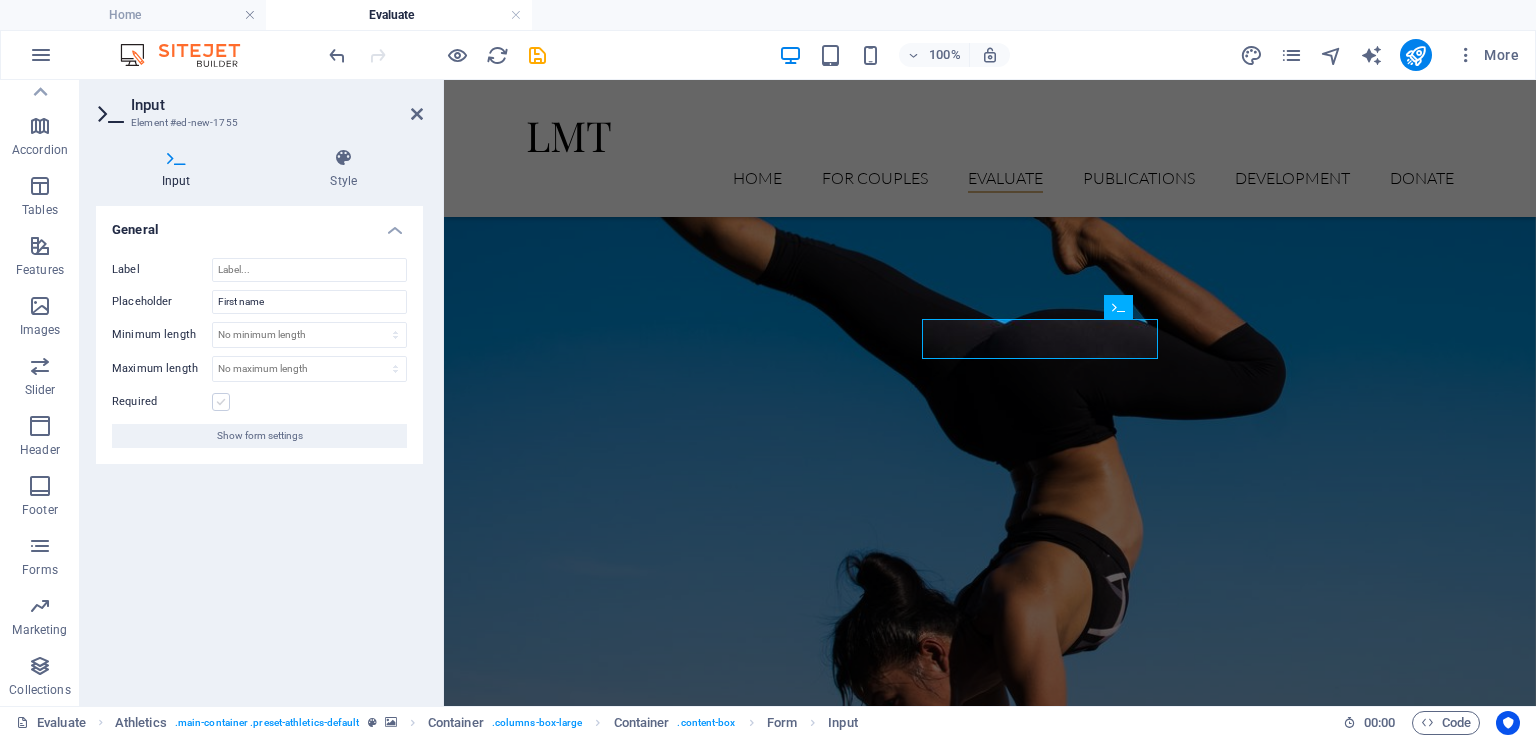 click on "Required" at bounding box center (0, 0) 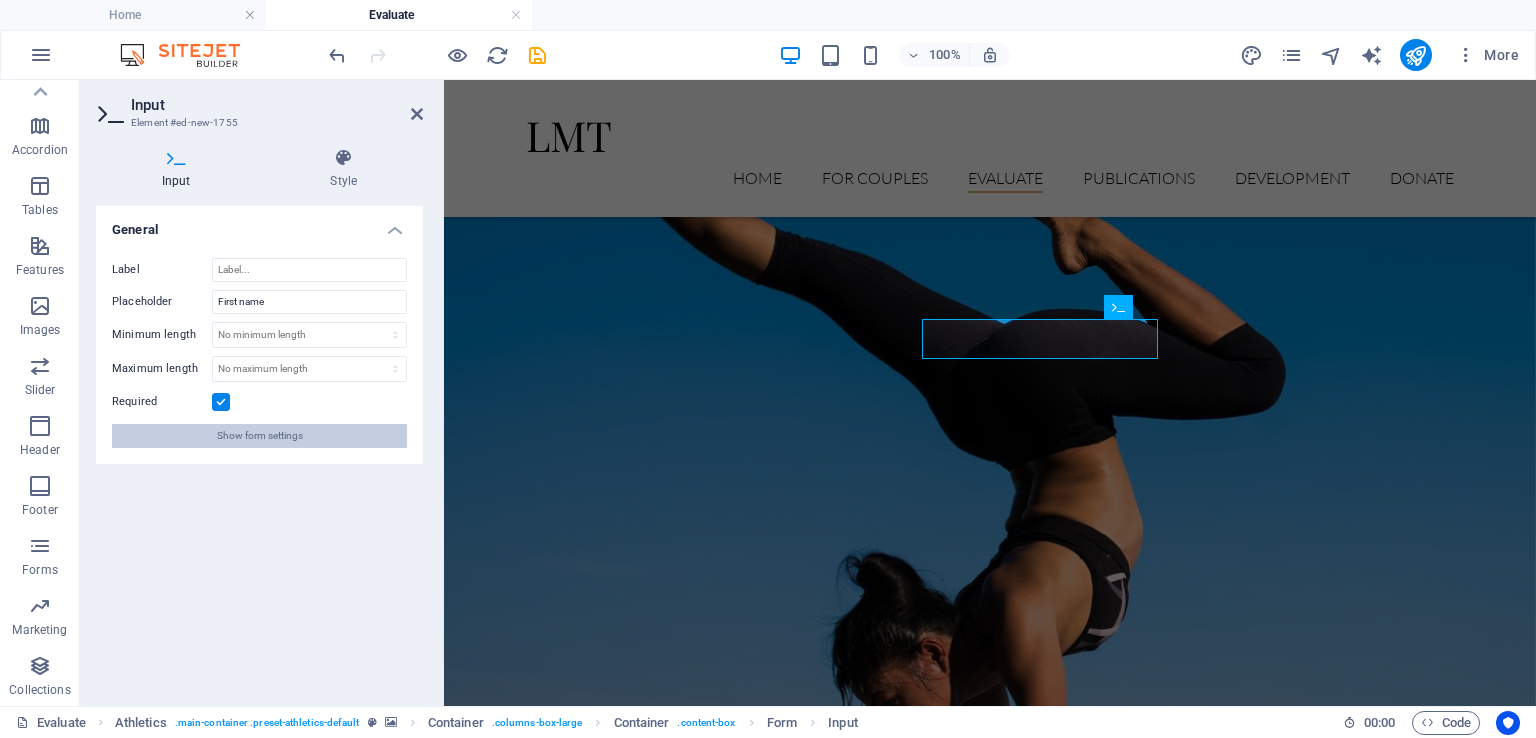 click on "Show form settings" at bounding box center (260, 436) 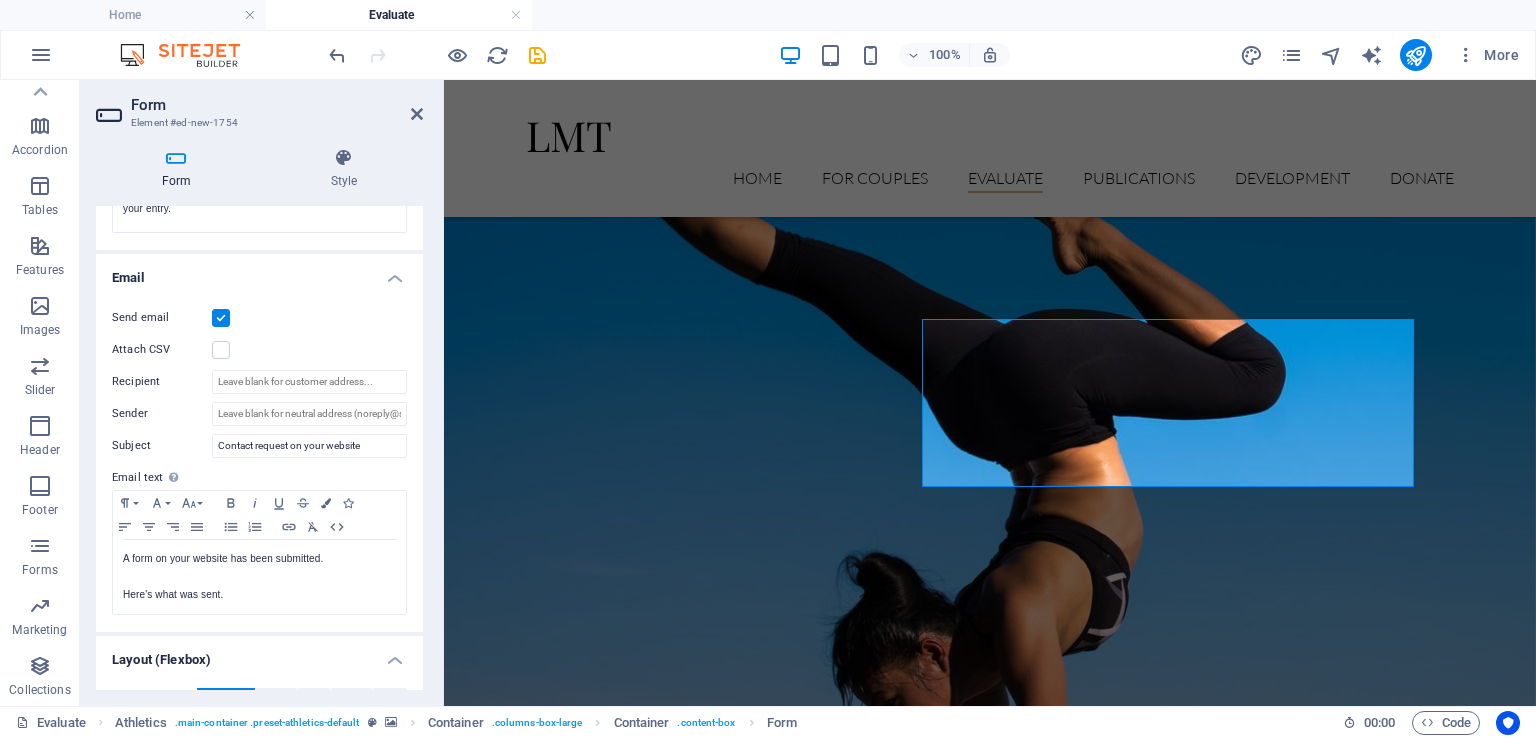 scroll, scrollTop: 433, scrollLeft: 0, axis: vertical 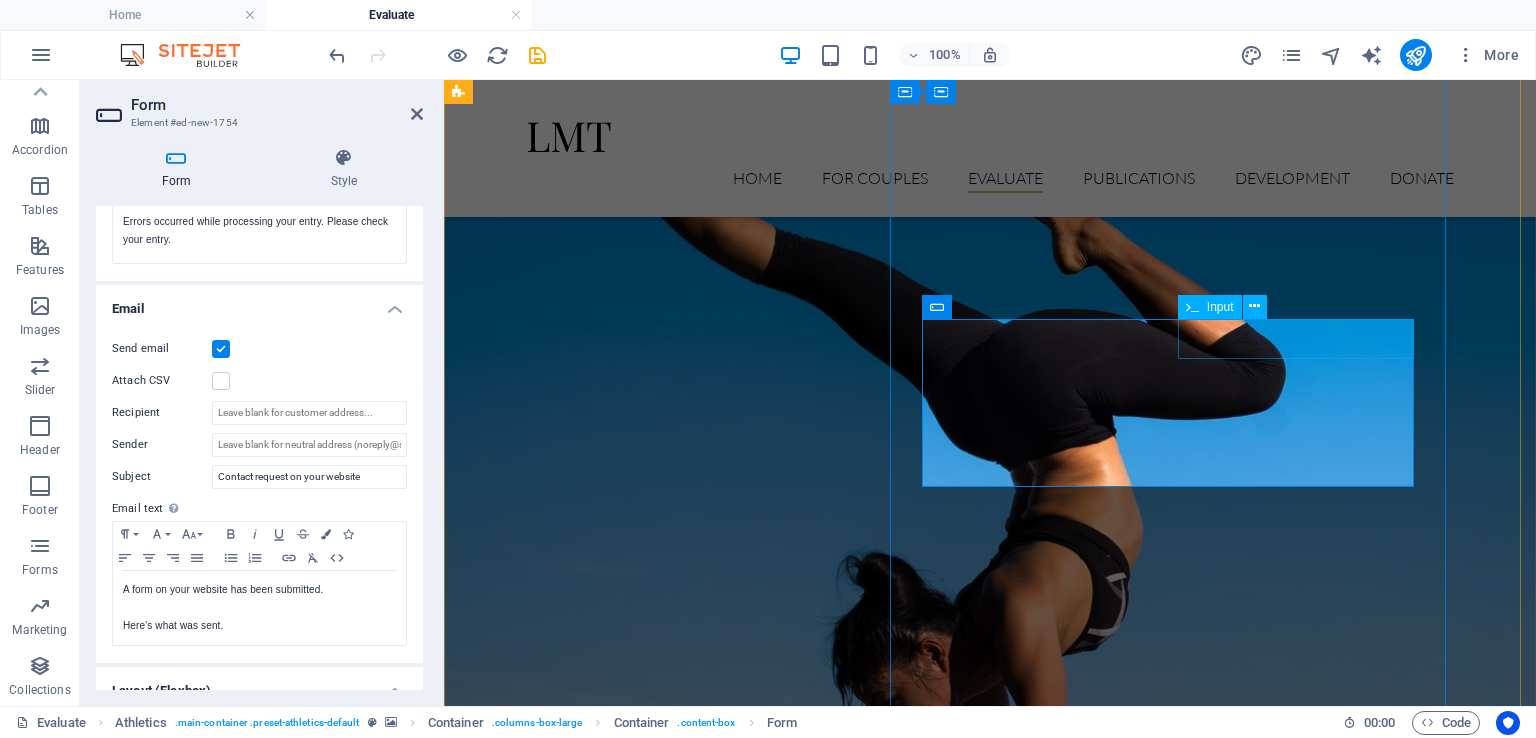 click at bounding box center (1110, 1454) 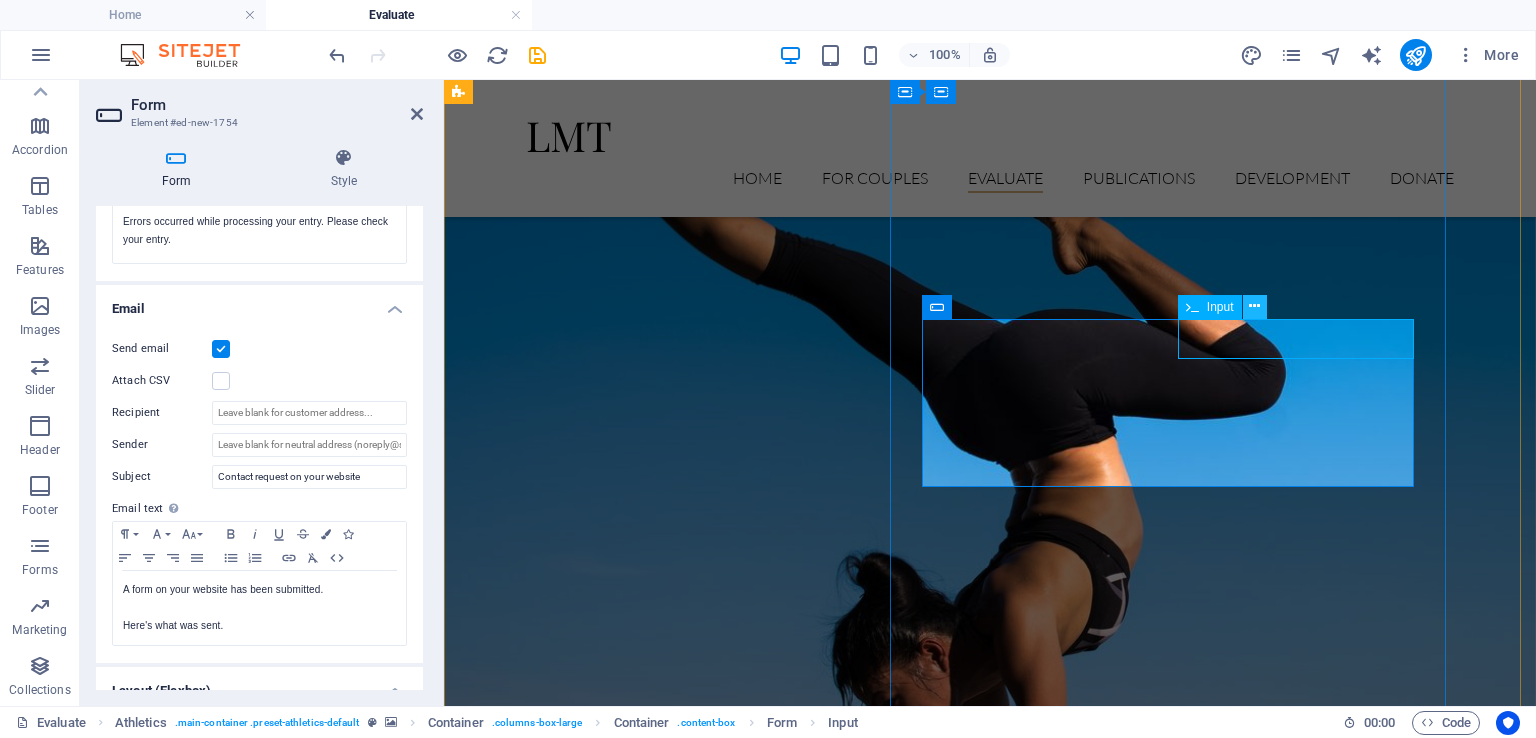 click at bounding box center (1254, 306) 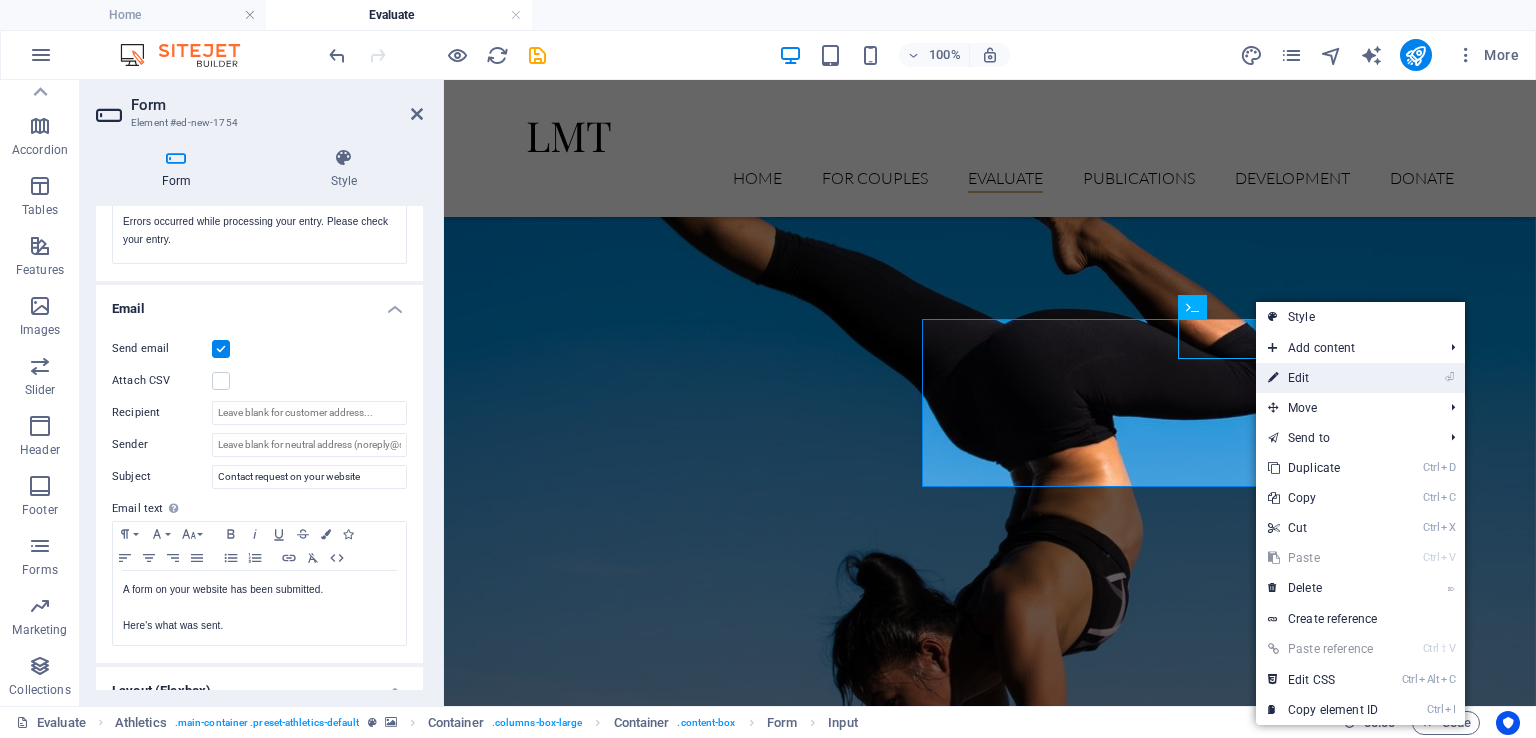 click at bounding box center [1273, 378] 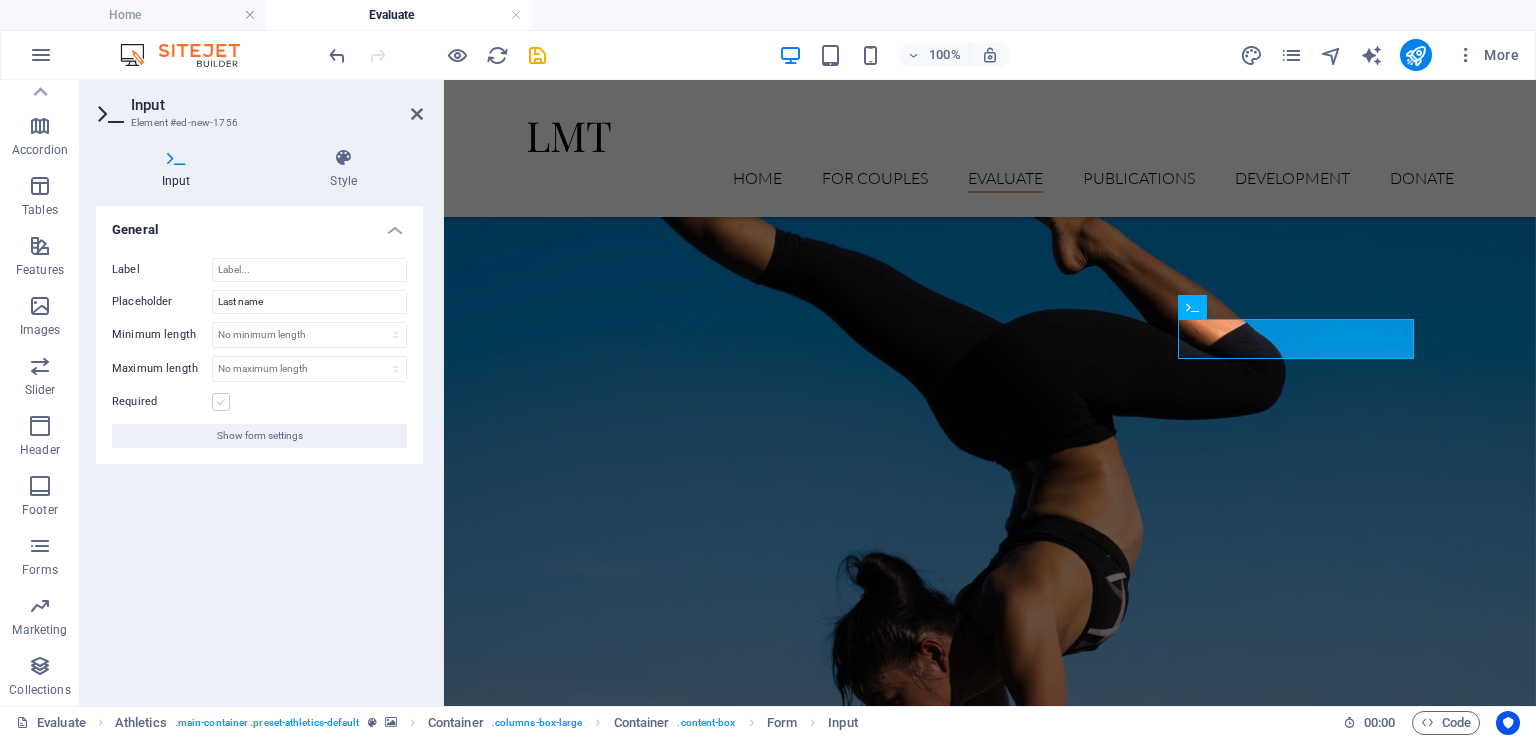 click at bounding box center (221, 402) 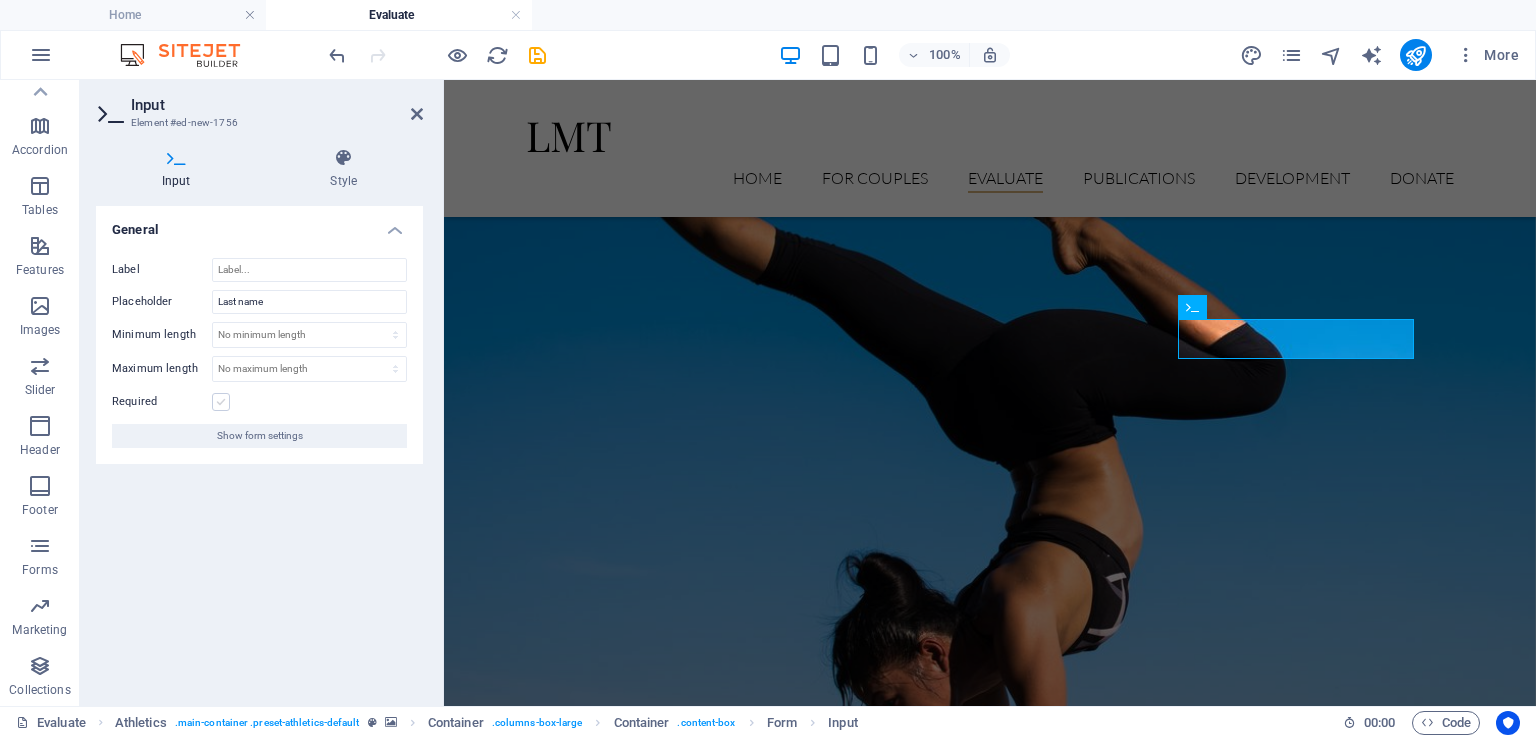 click on "Required" at bounding box center [0, 0] 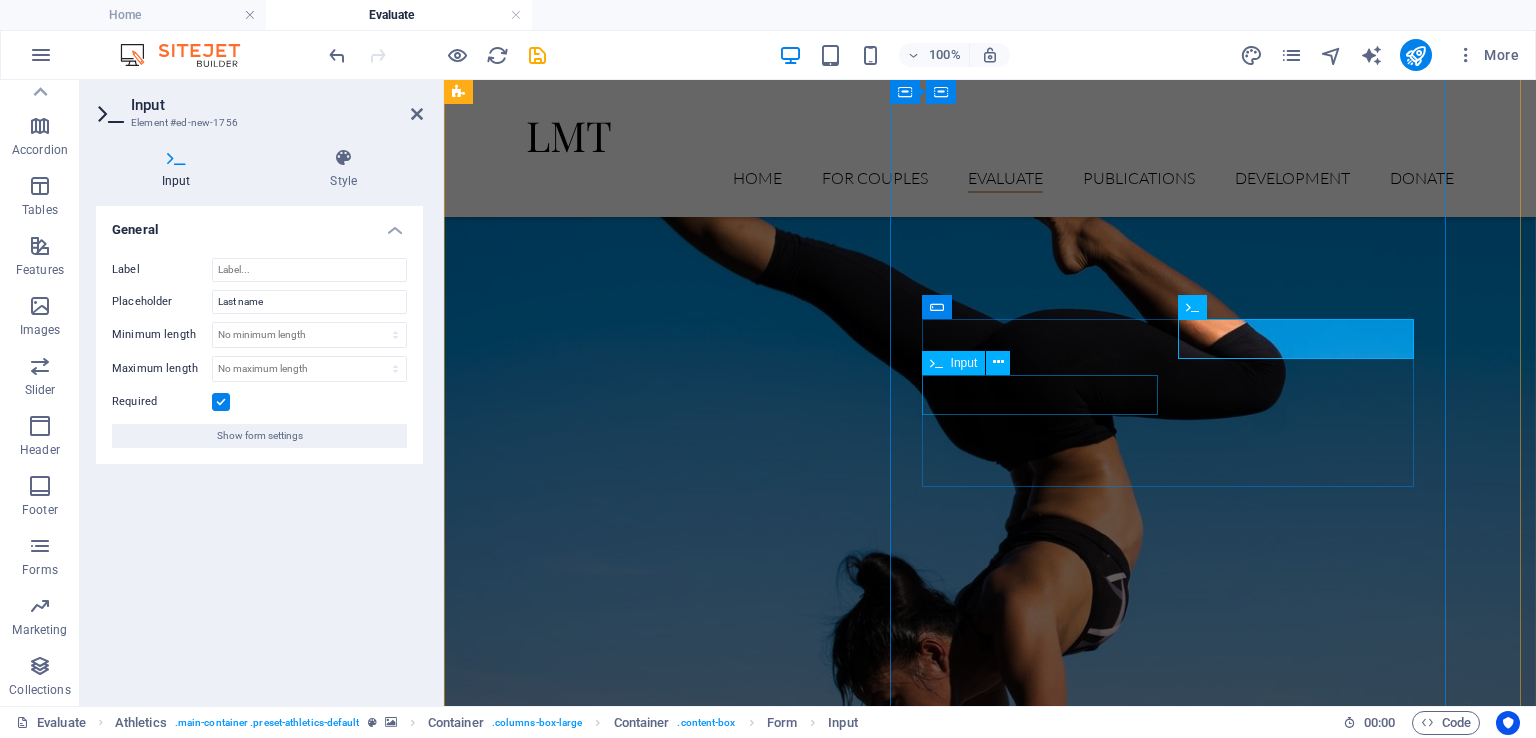 click at bounding box center [765, 1510] 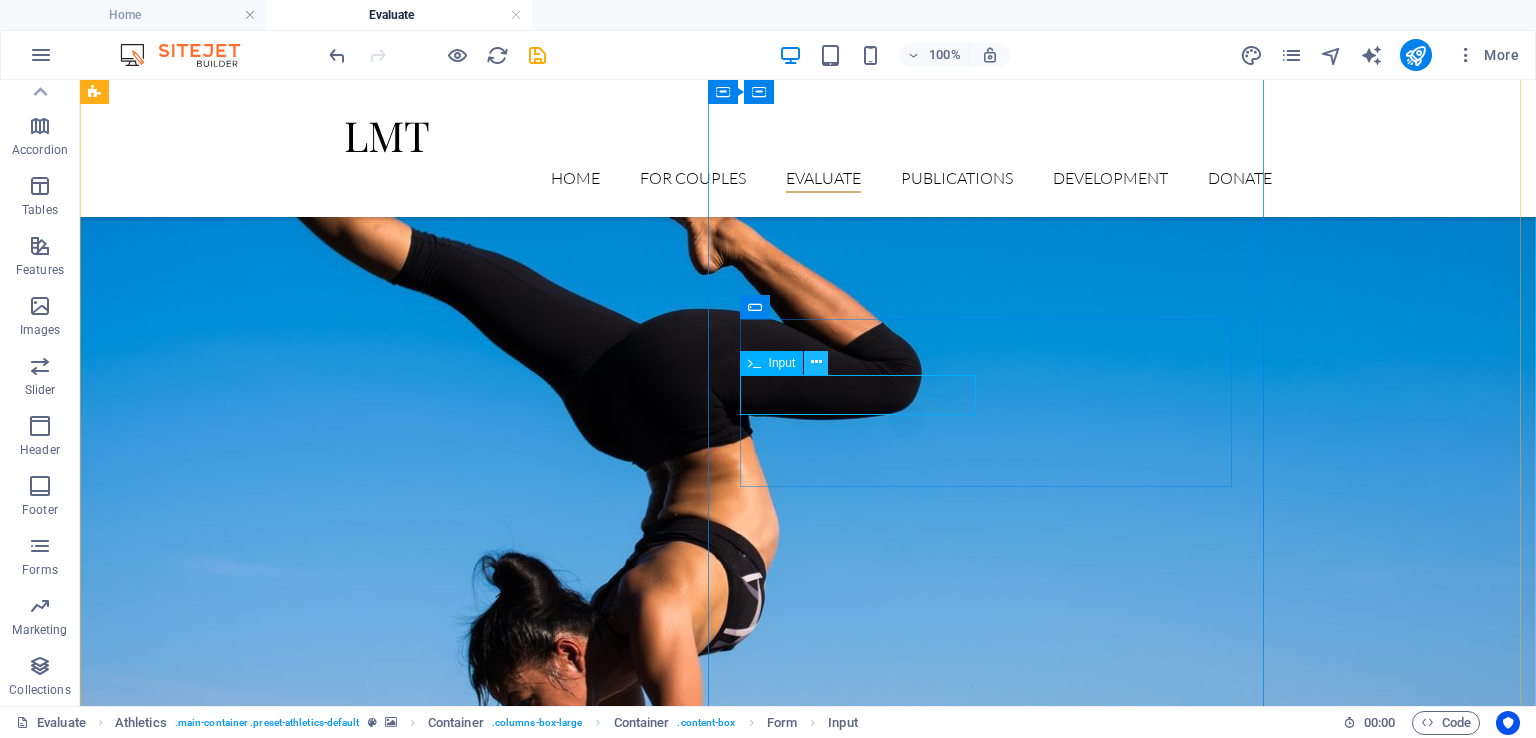 click at bounding box center (816, 362) 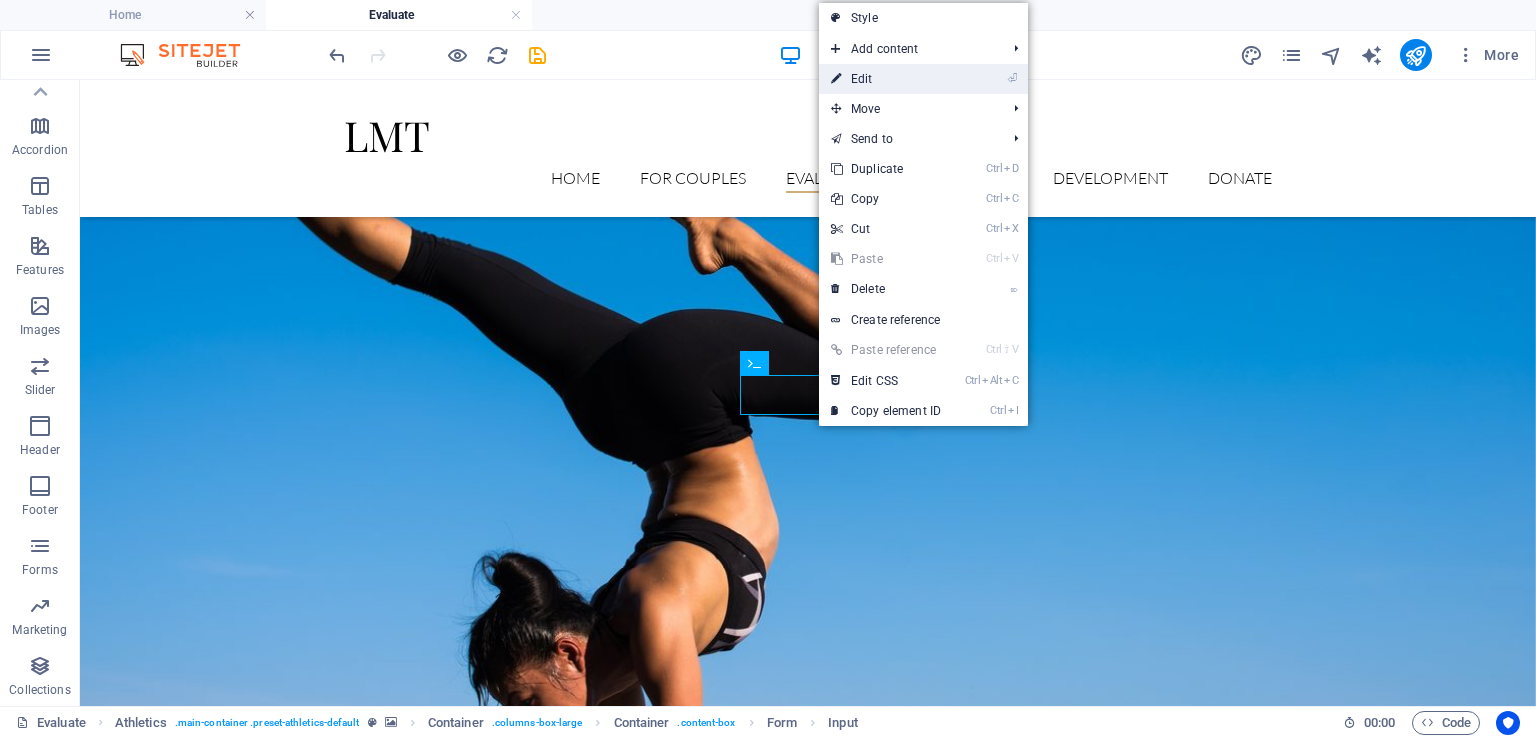 click on "⏎  Edit" at bounding box center [886, 79] 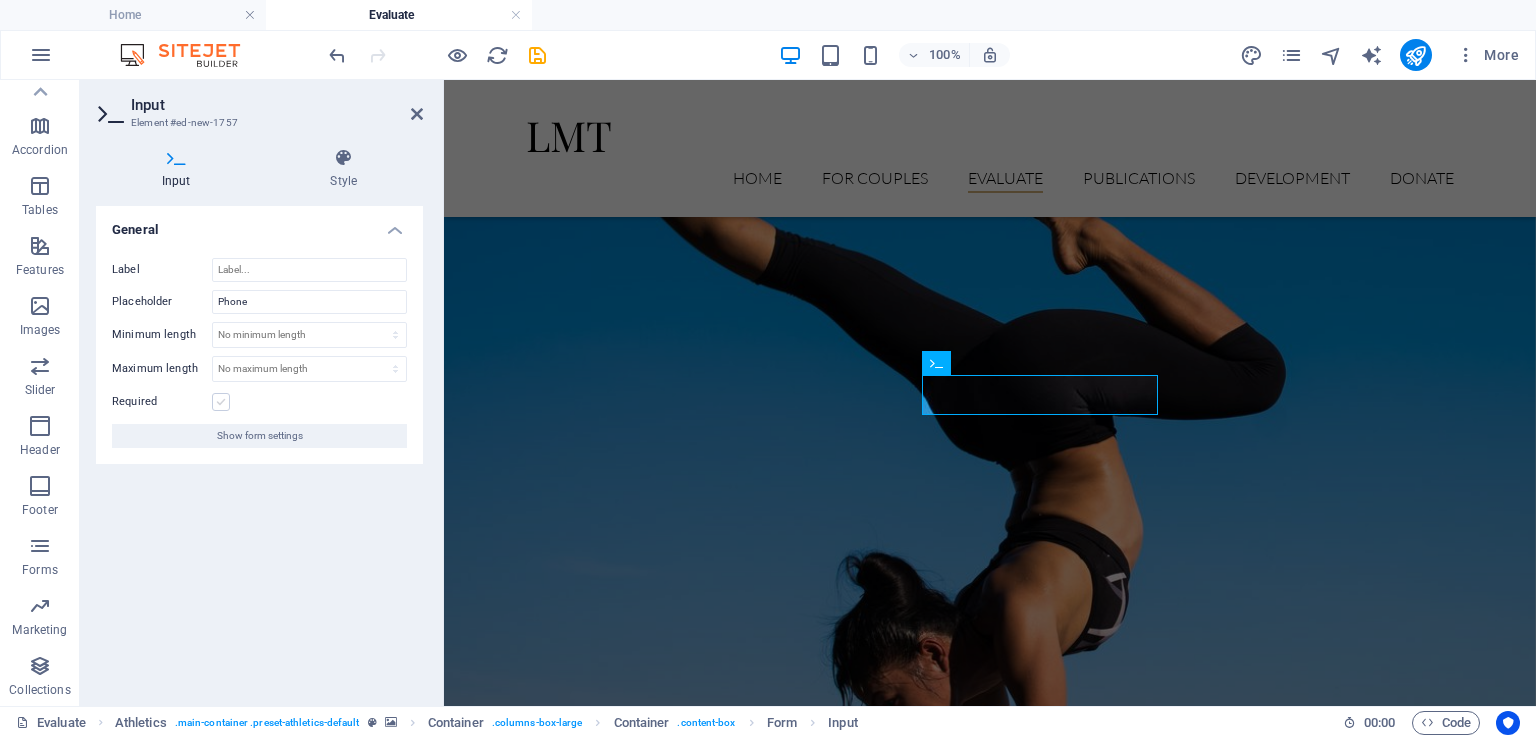click at bounding box center [221, 402] 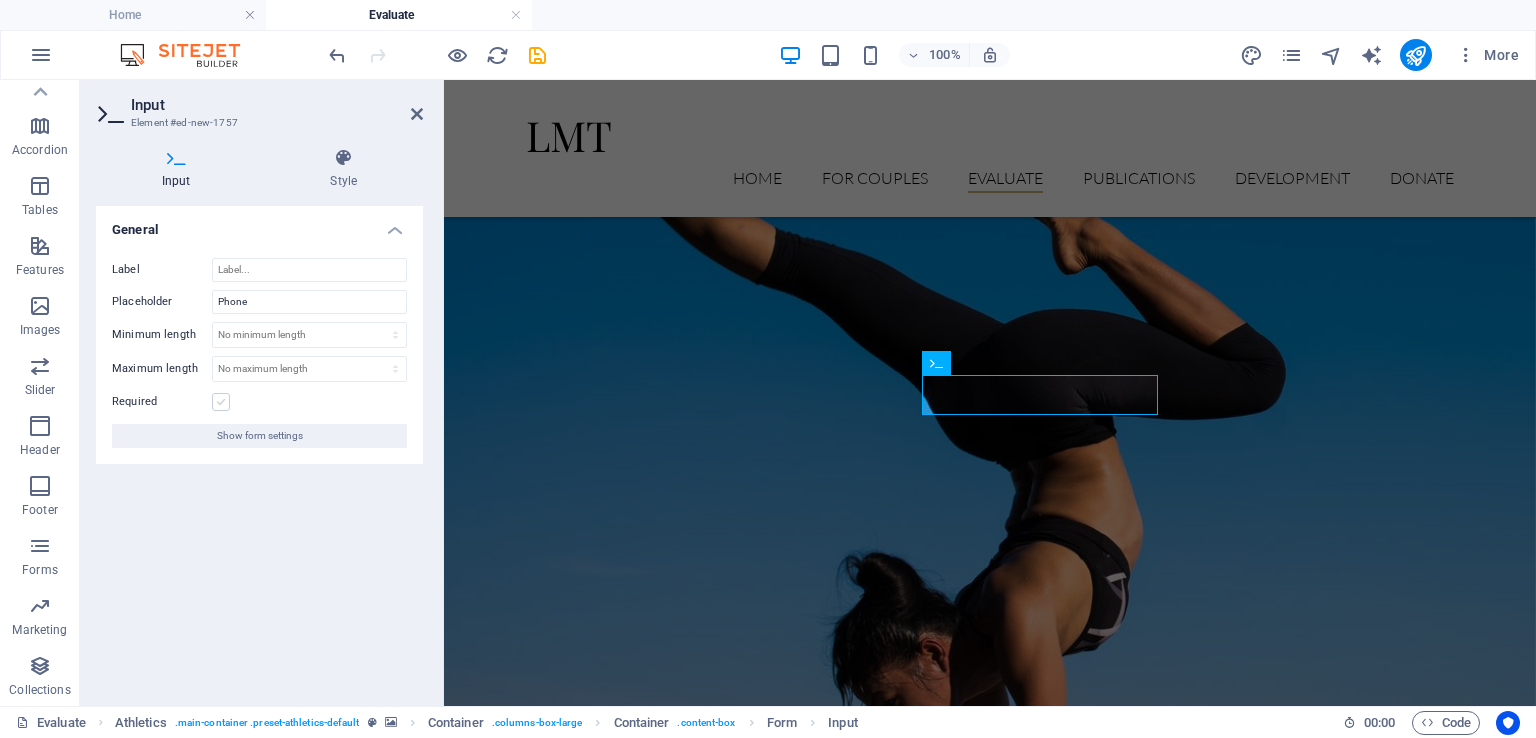click on "Required" at bounding box center [0, 0] 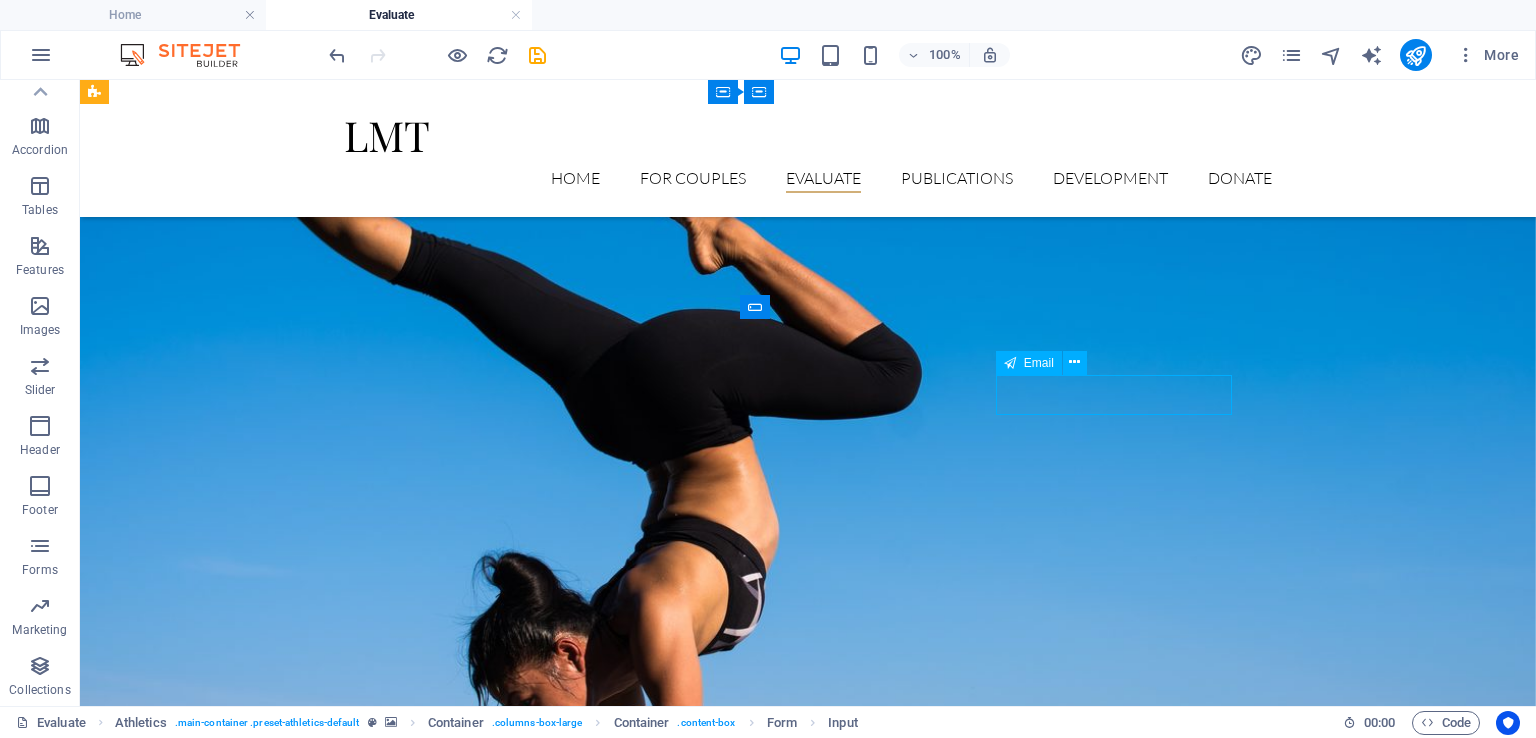 drag, startPoint x: 842, startPoint y: 401, endPoint x: 1208, endPoint y: 401, distance: 366 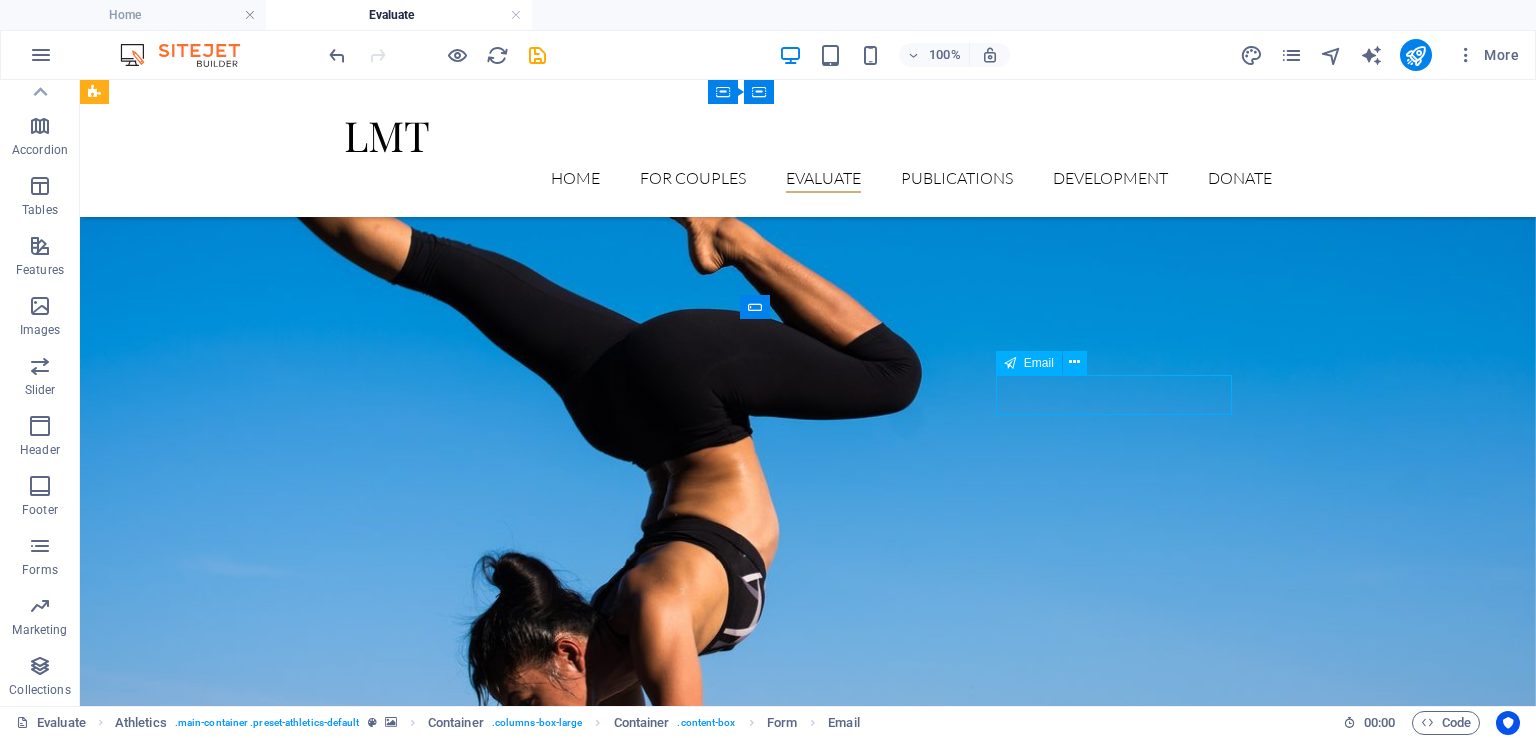 click at bounding box center [1032, 1510] 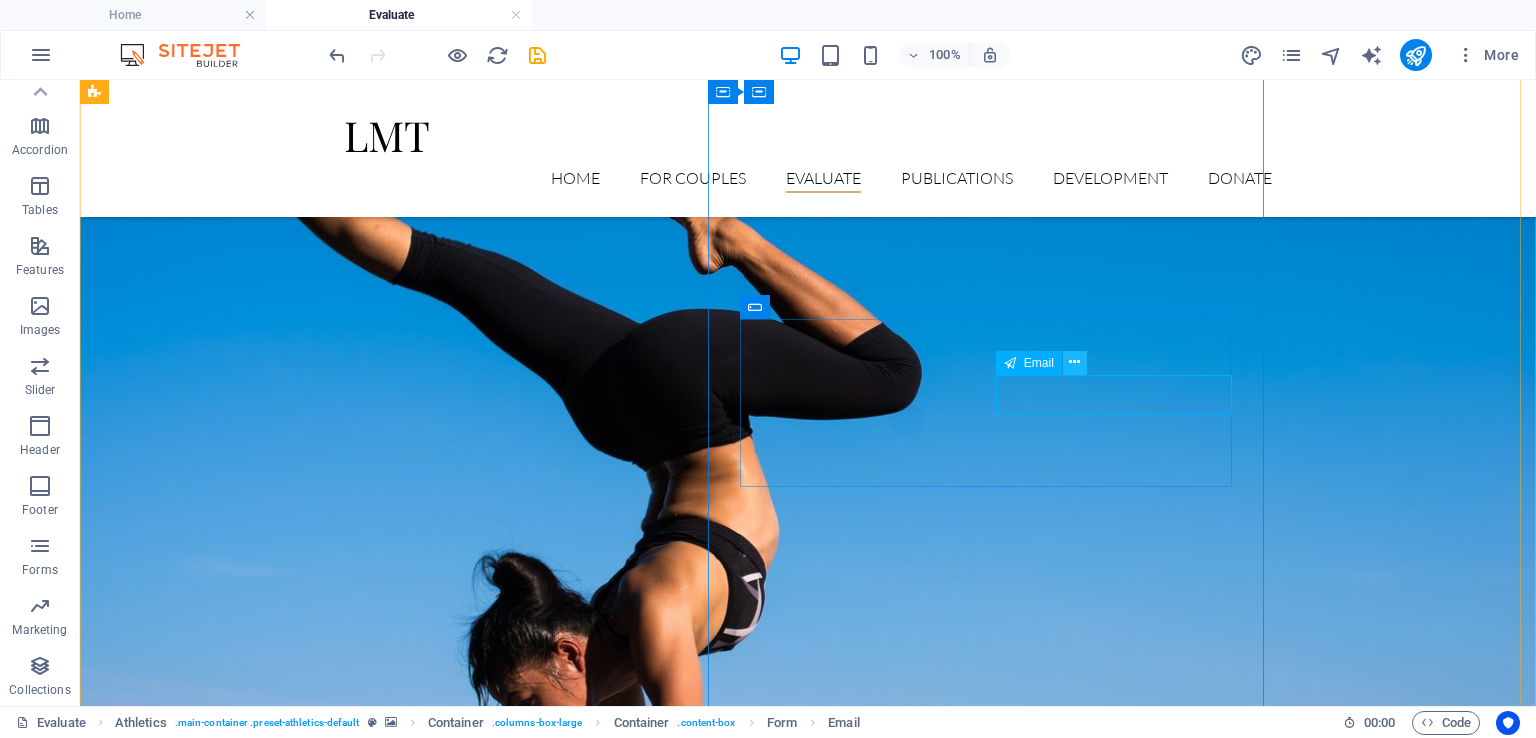 click at bounding box center [1074, 362] 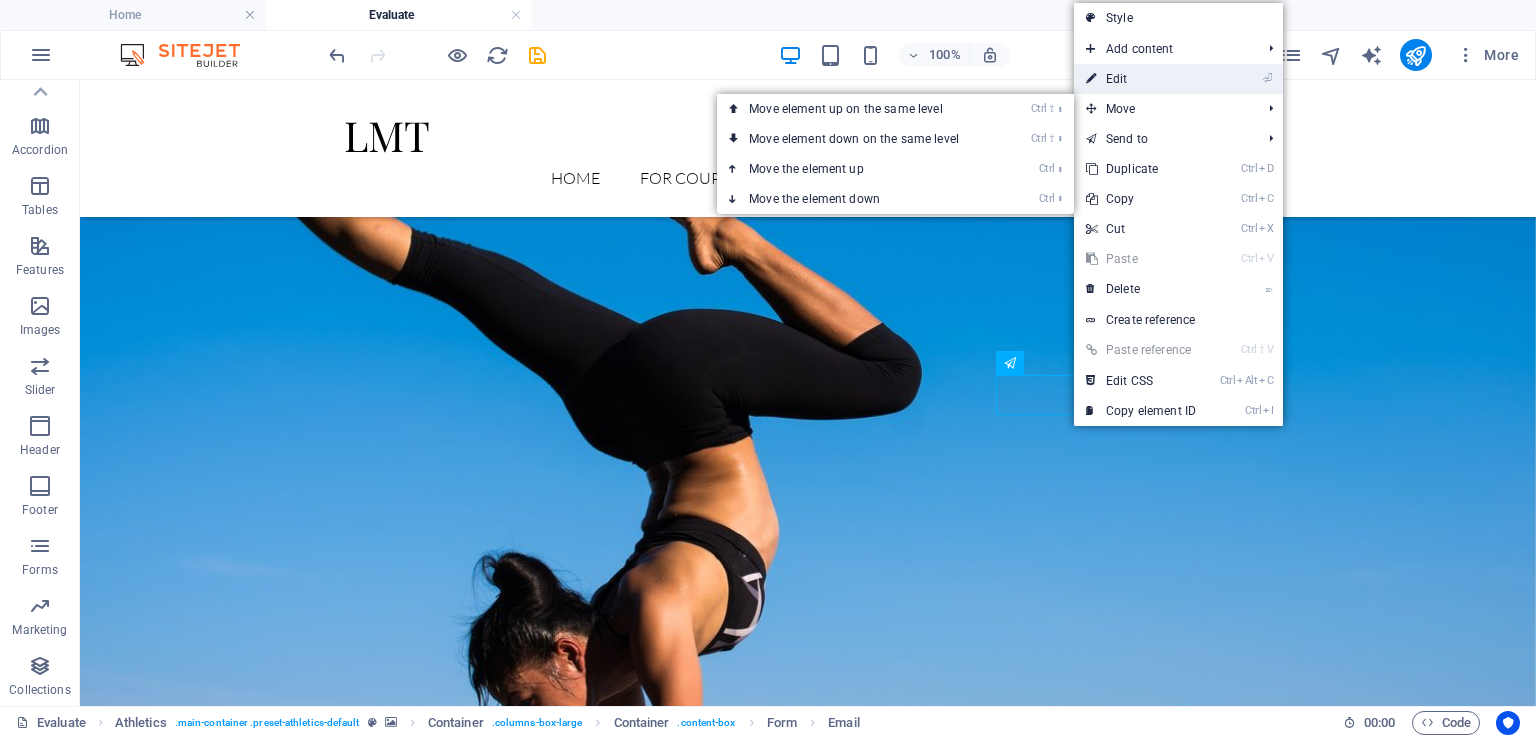 click on "⏎  Edit" at bounding box center (1141, 79) 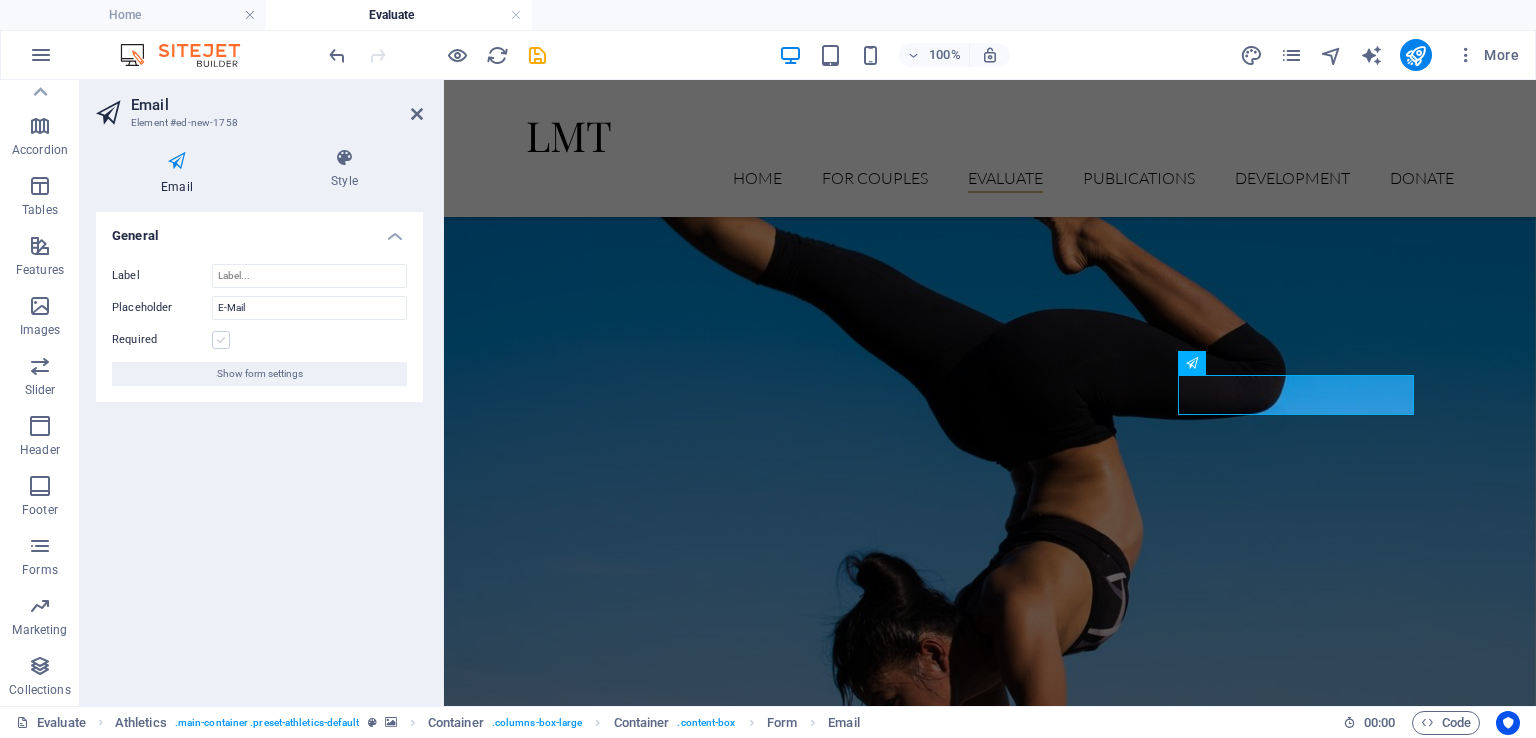 click at bounding box center [221, 340] 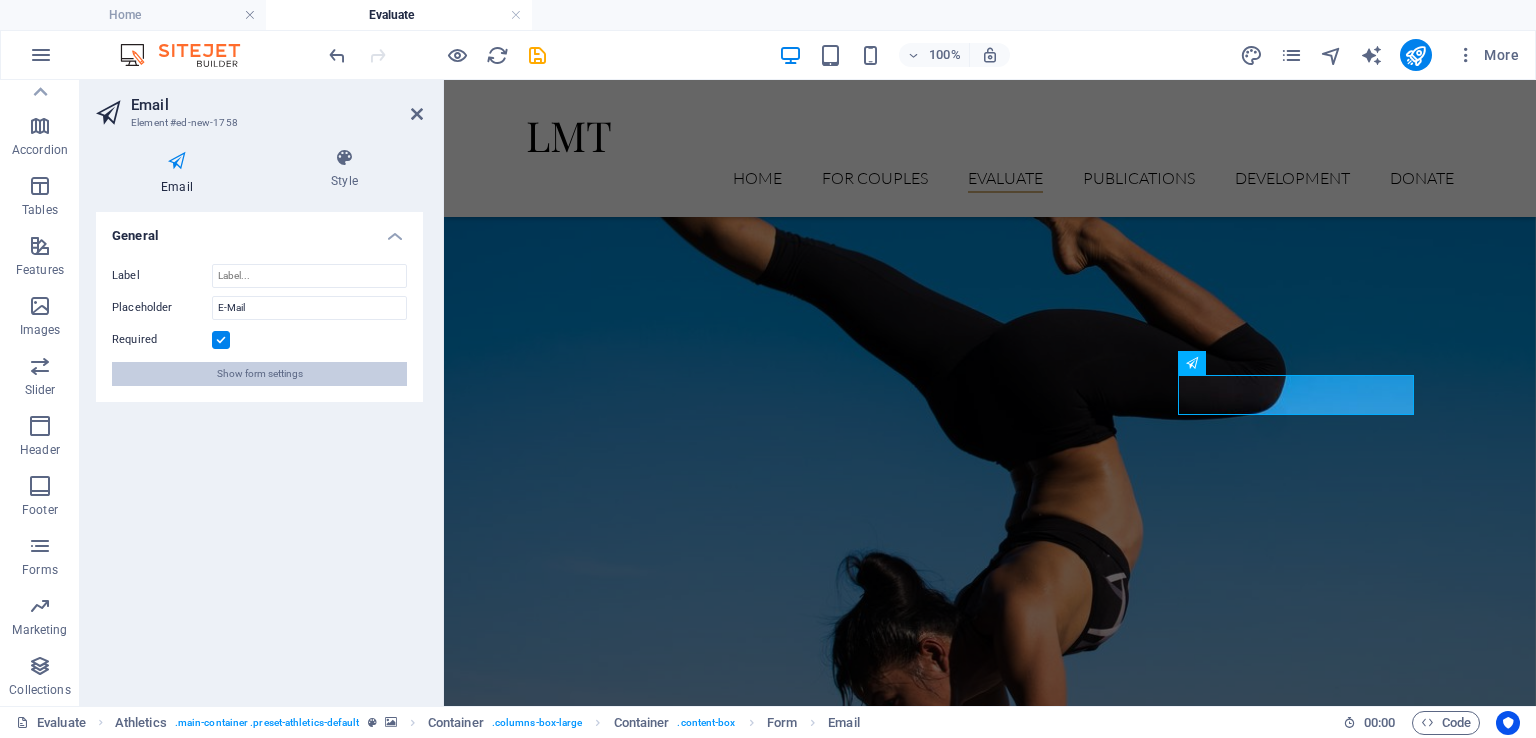 click on "Show form settings" at bounding box center (259, 374) 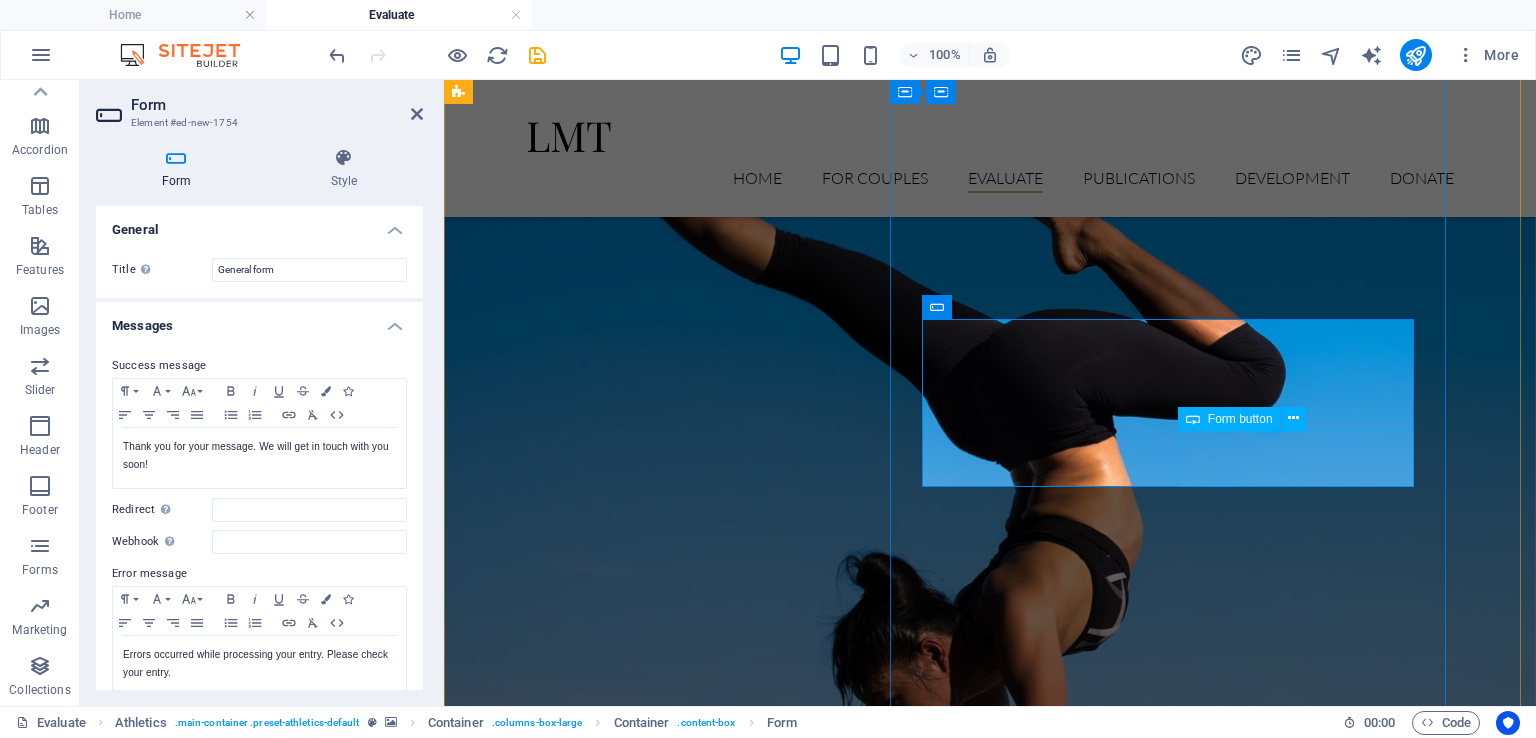 click on "Sign up now" at bounding box center (1214, 1574) 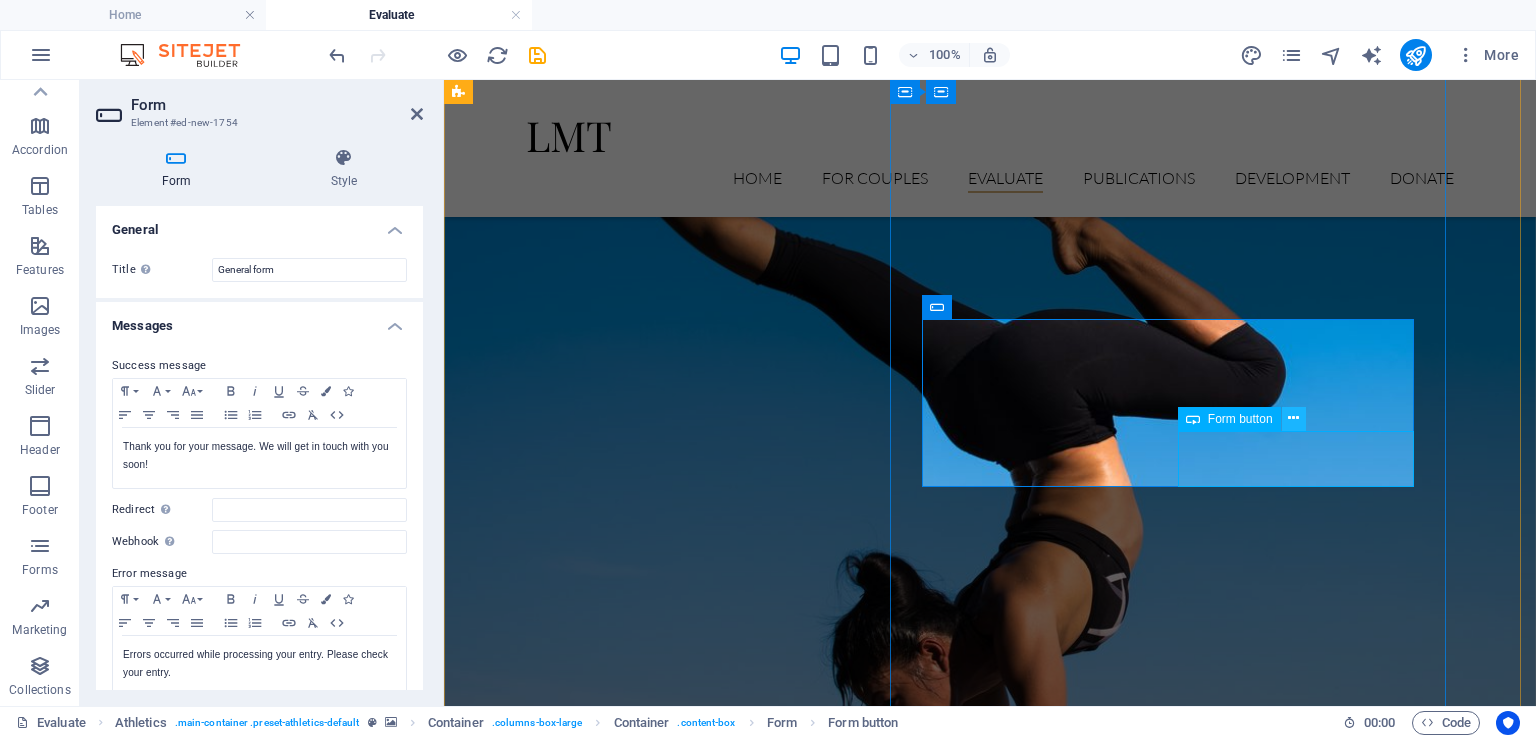 click at bounding box center (1293, 418) 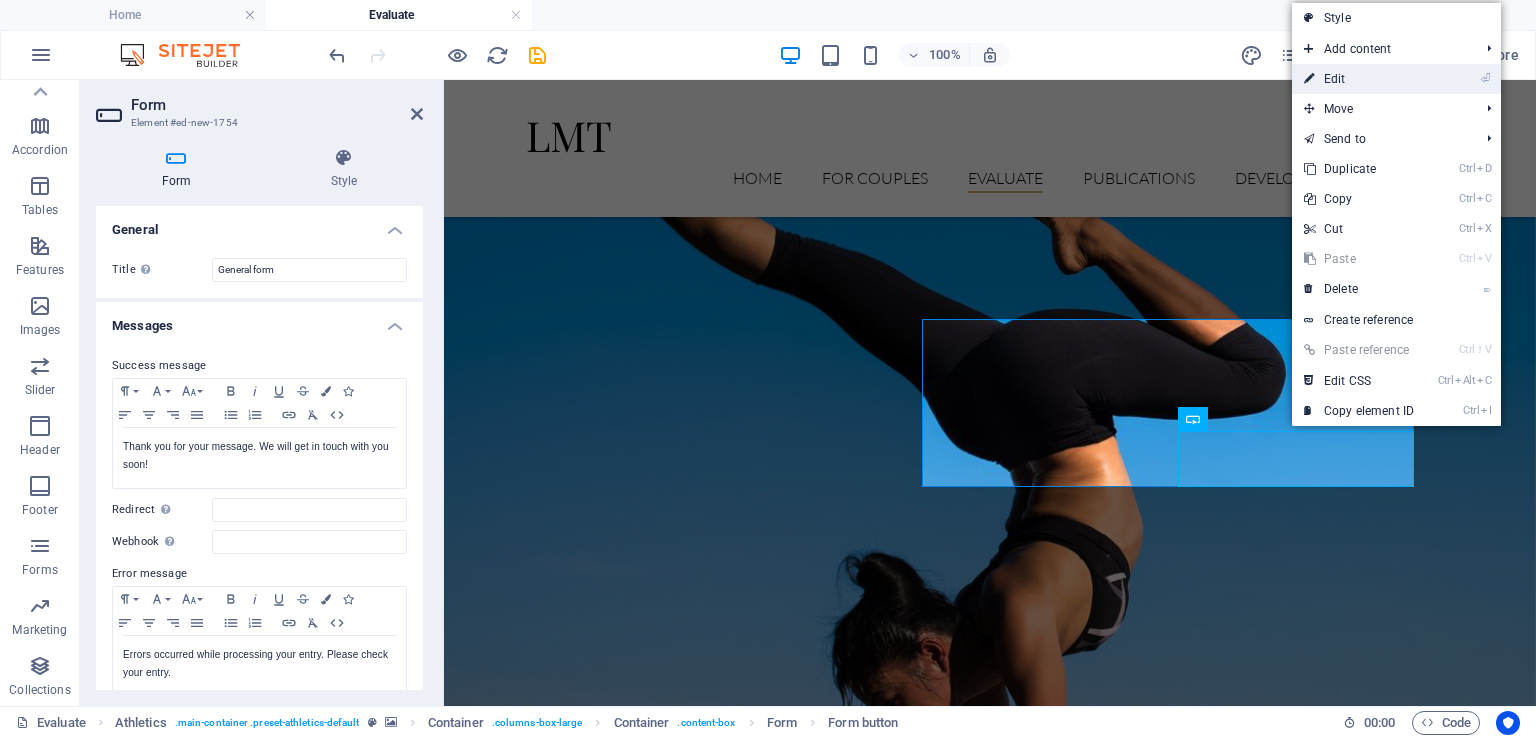 click on "⏎  Edit" at bounding box center [1359, 79] 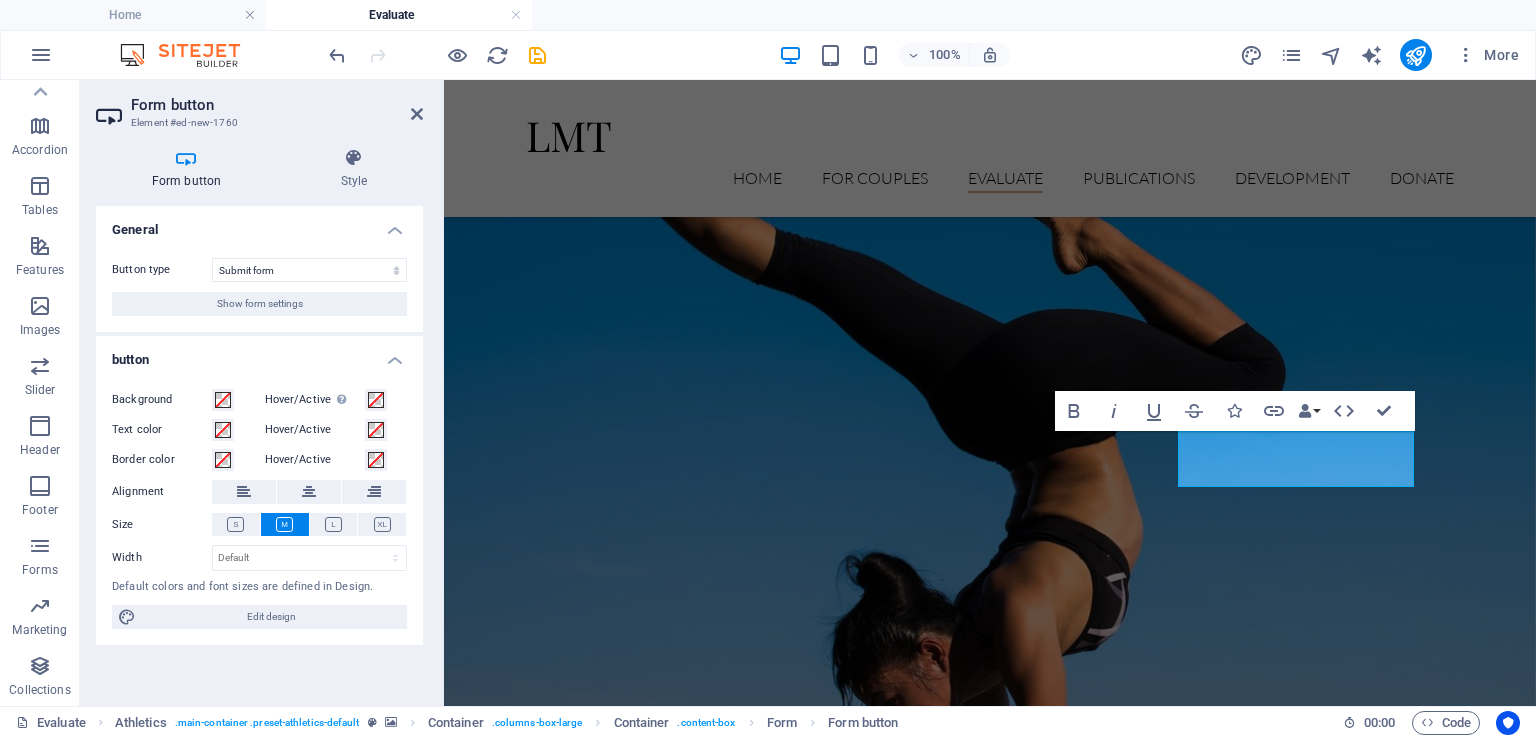 click on "Form button" at bounding box center [190, 169] 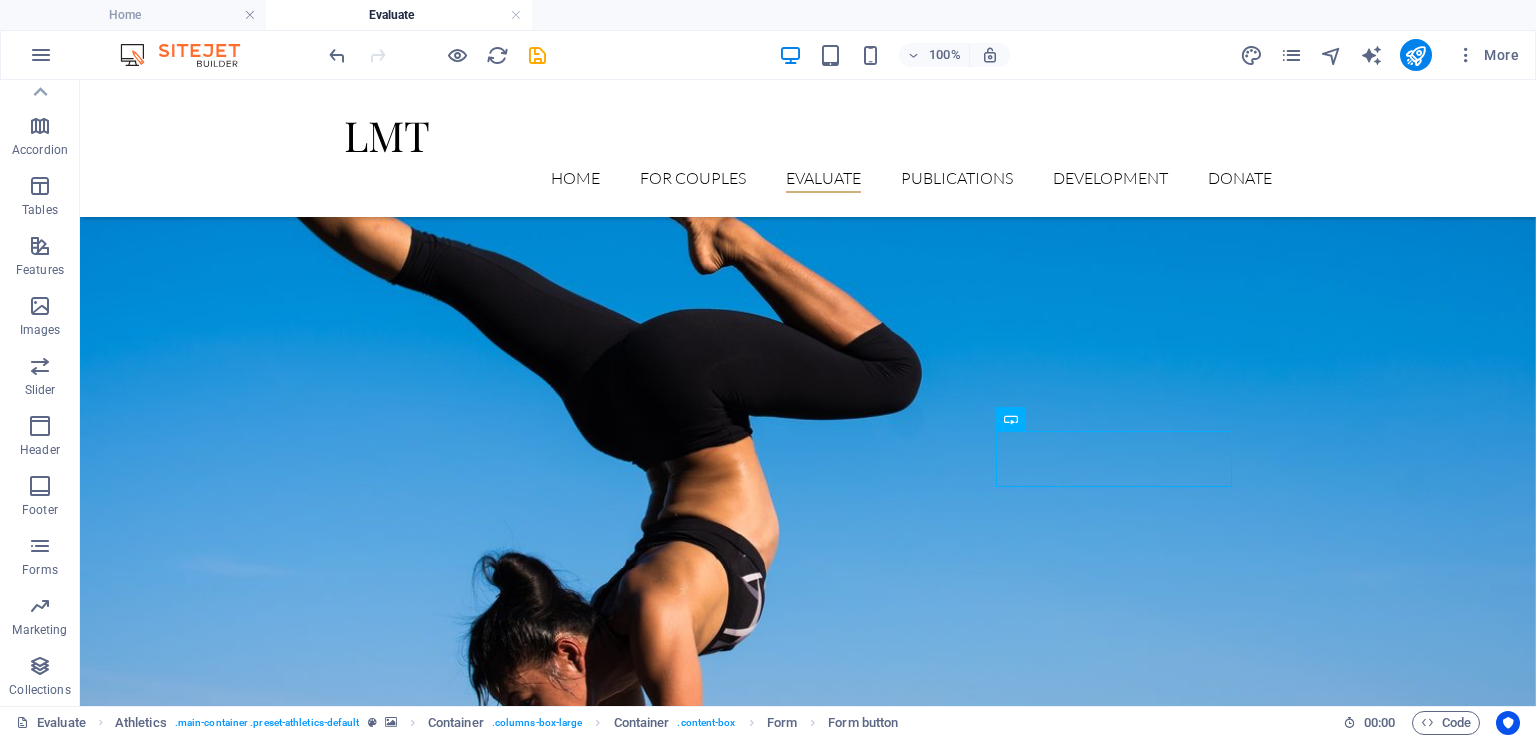 click at bounding box center (808, 402) 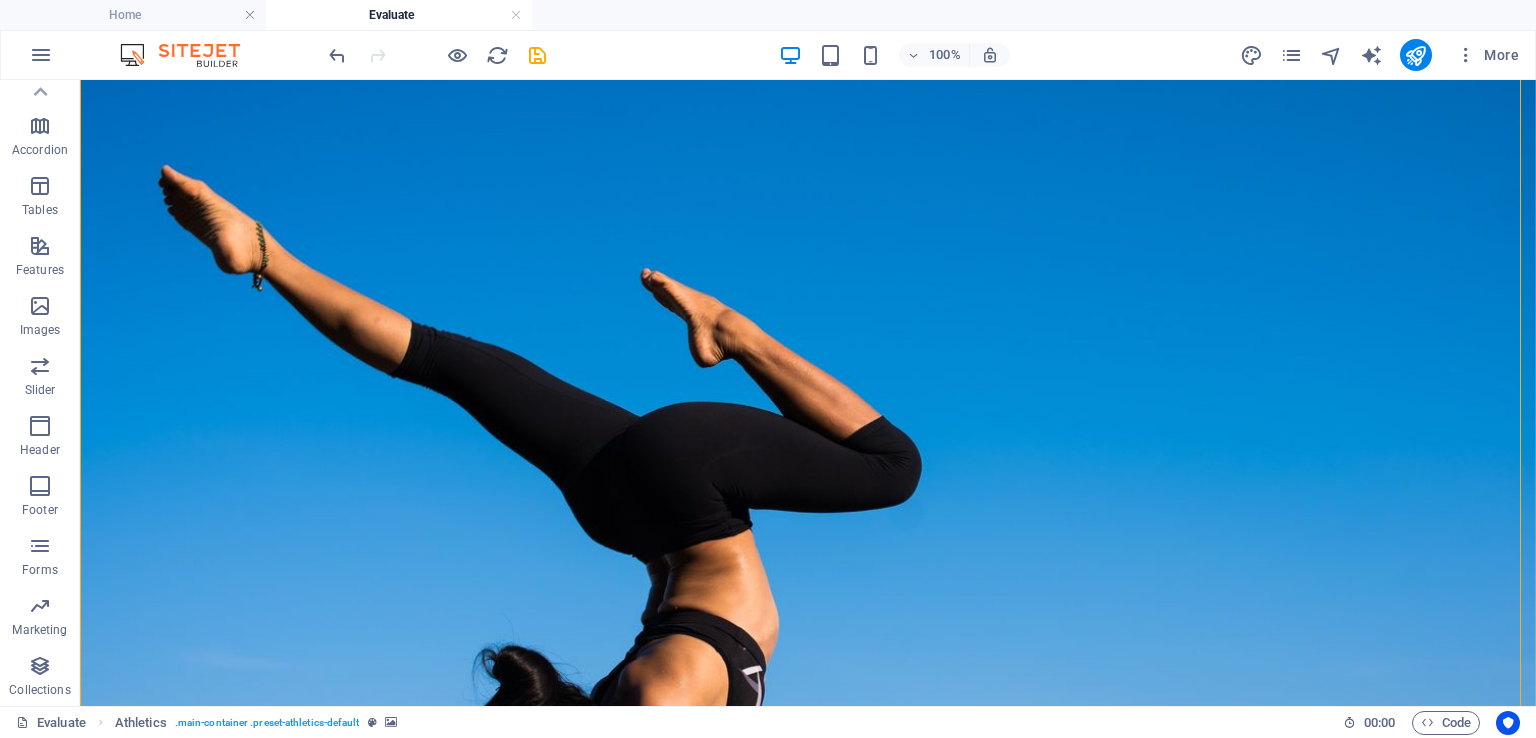 scroll, scrollTop: 400, scrollLeft: 0, axis: vertical 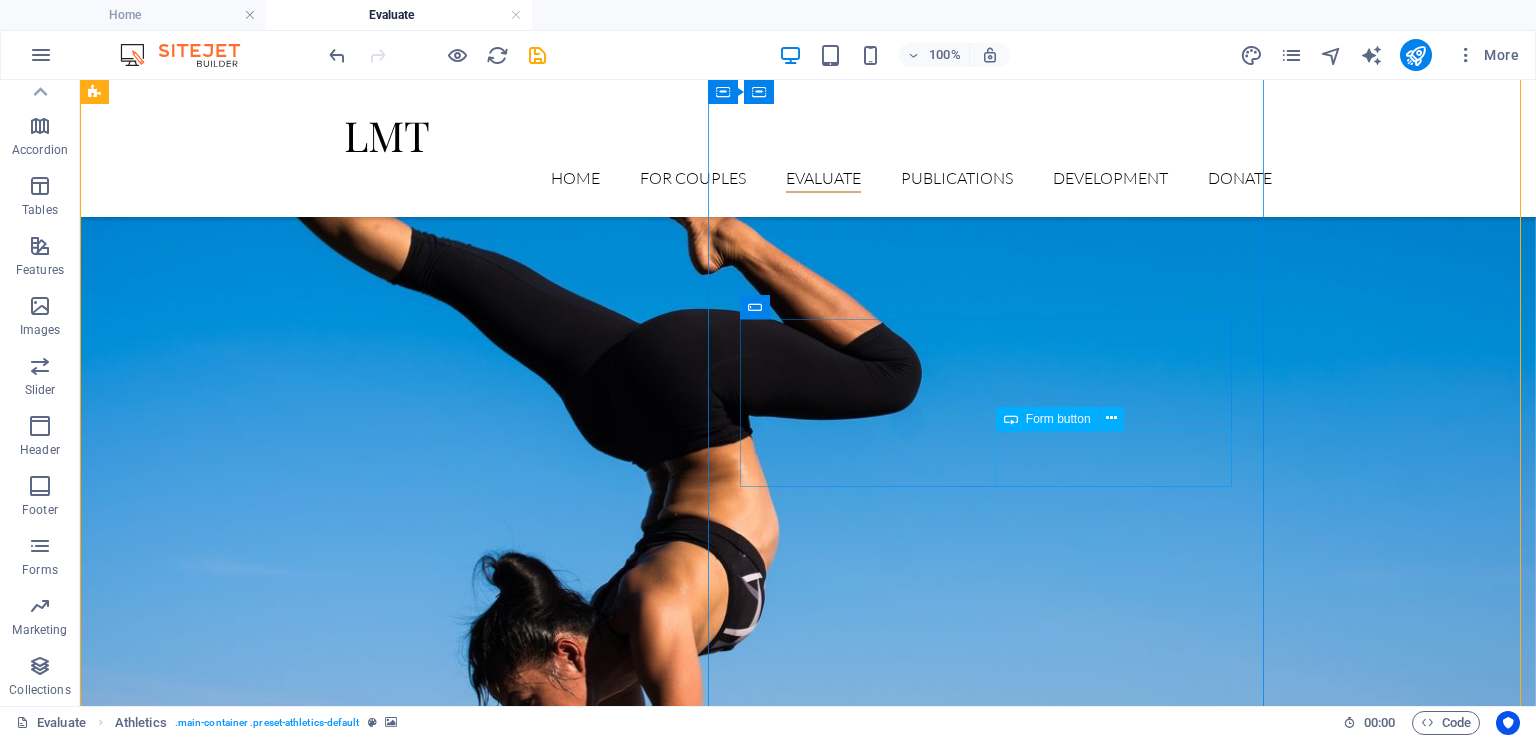 click on "Sign up now" at bounding box center (1032, 1574) 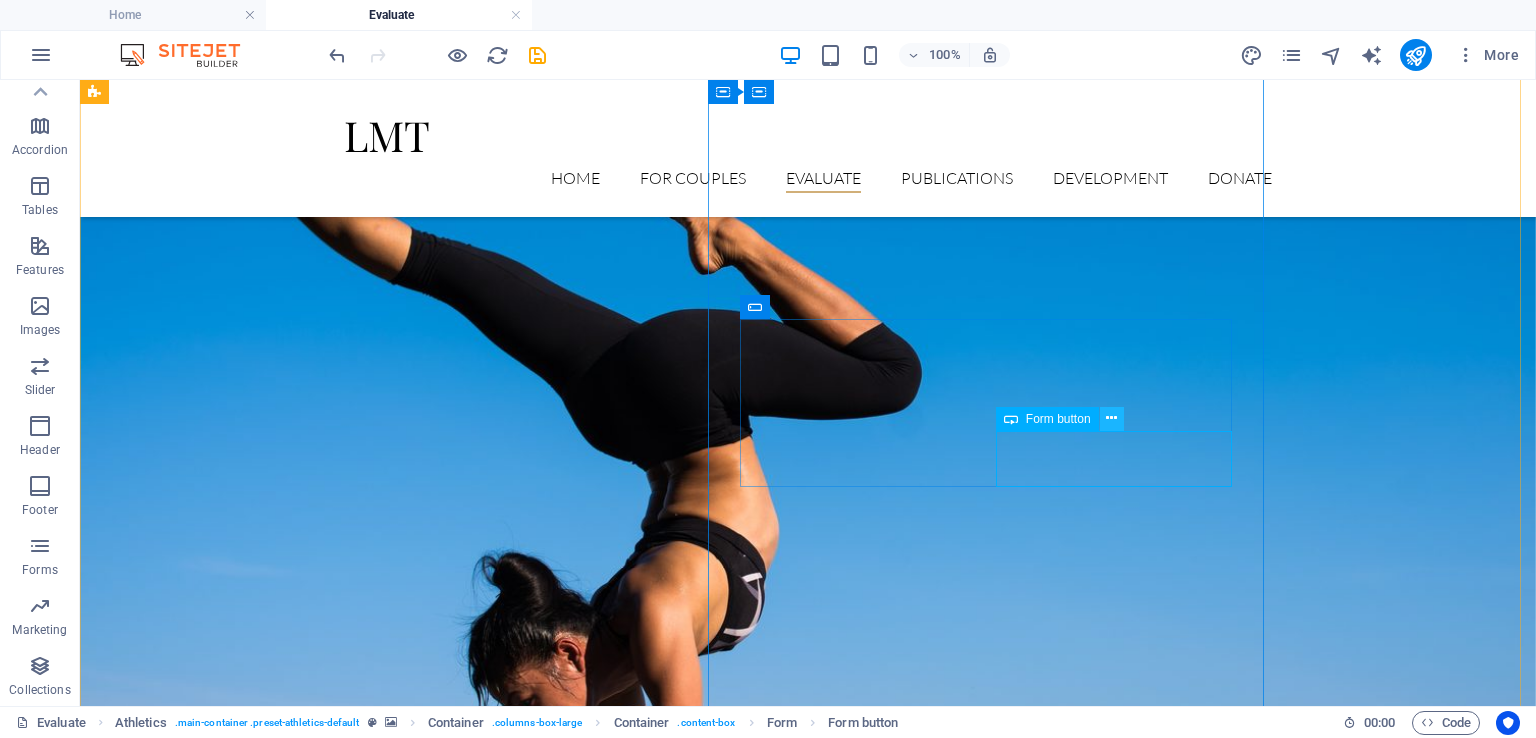 click on "Form button" at bounding box center (1066, 419) 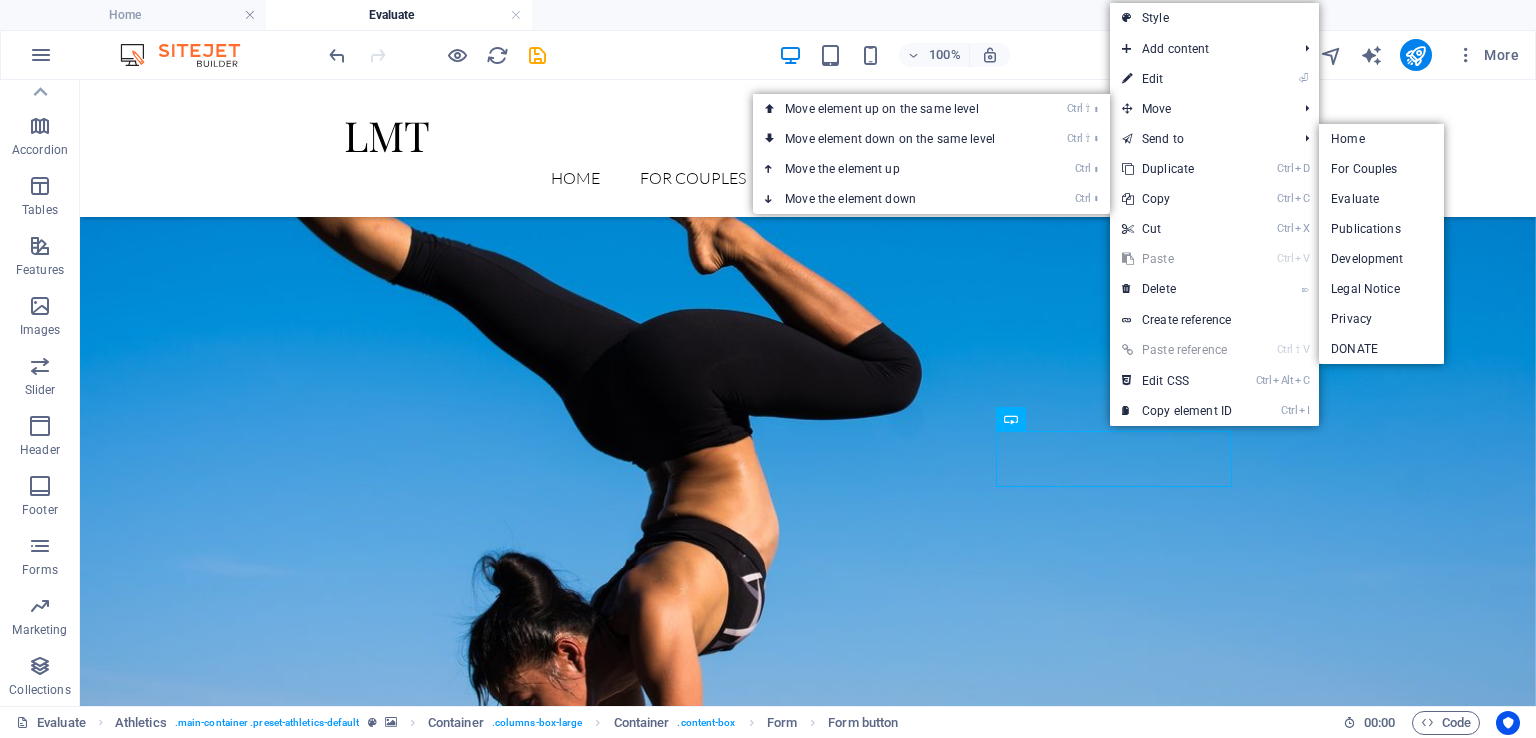 click on "⏎  Edit" at bounding box center [1177, 79] 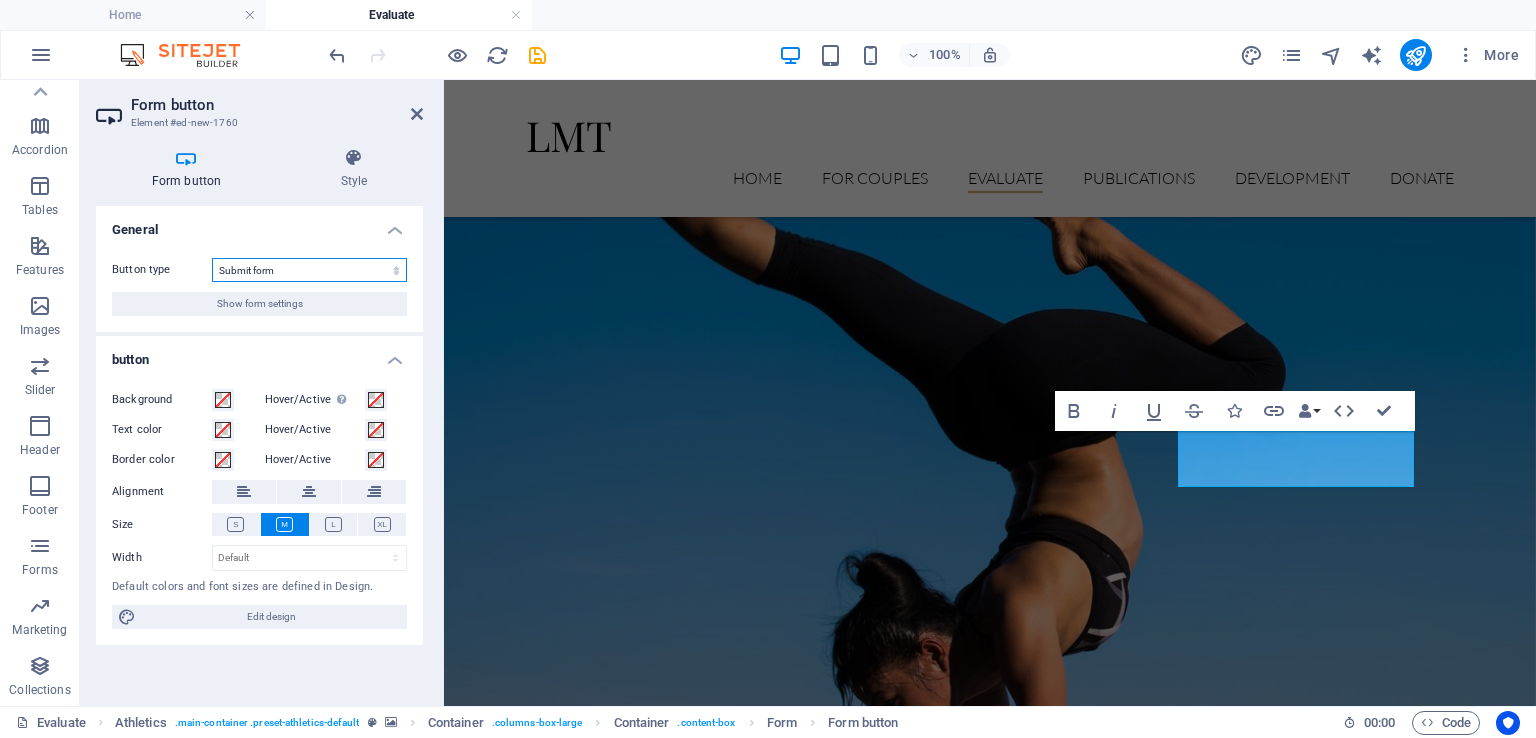click on "Submit form Reset form No action" at bounding box center (309, 270) 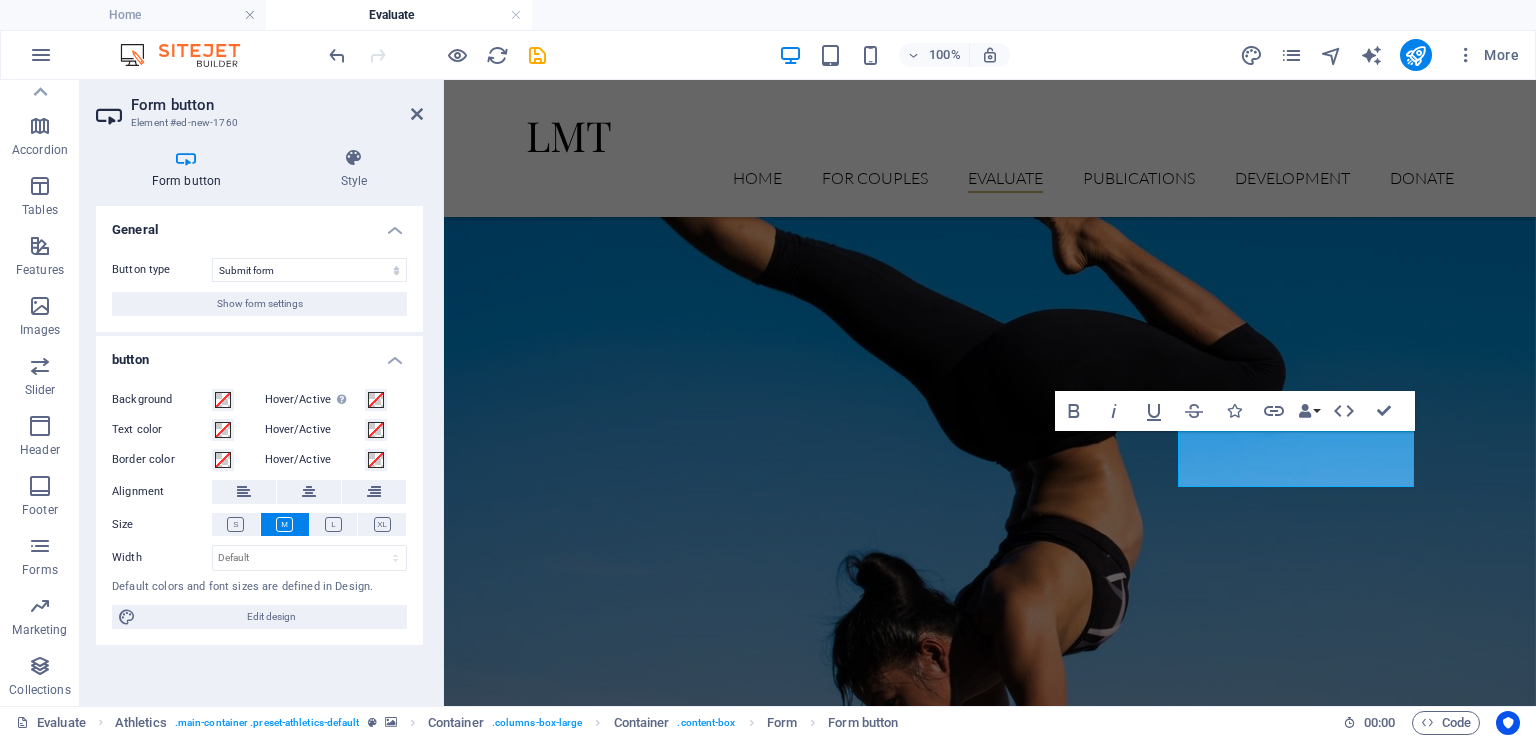 click on "Button type" at bounding box center [162, 270] 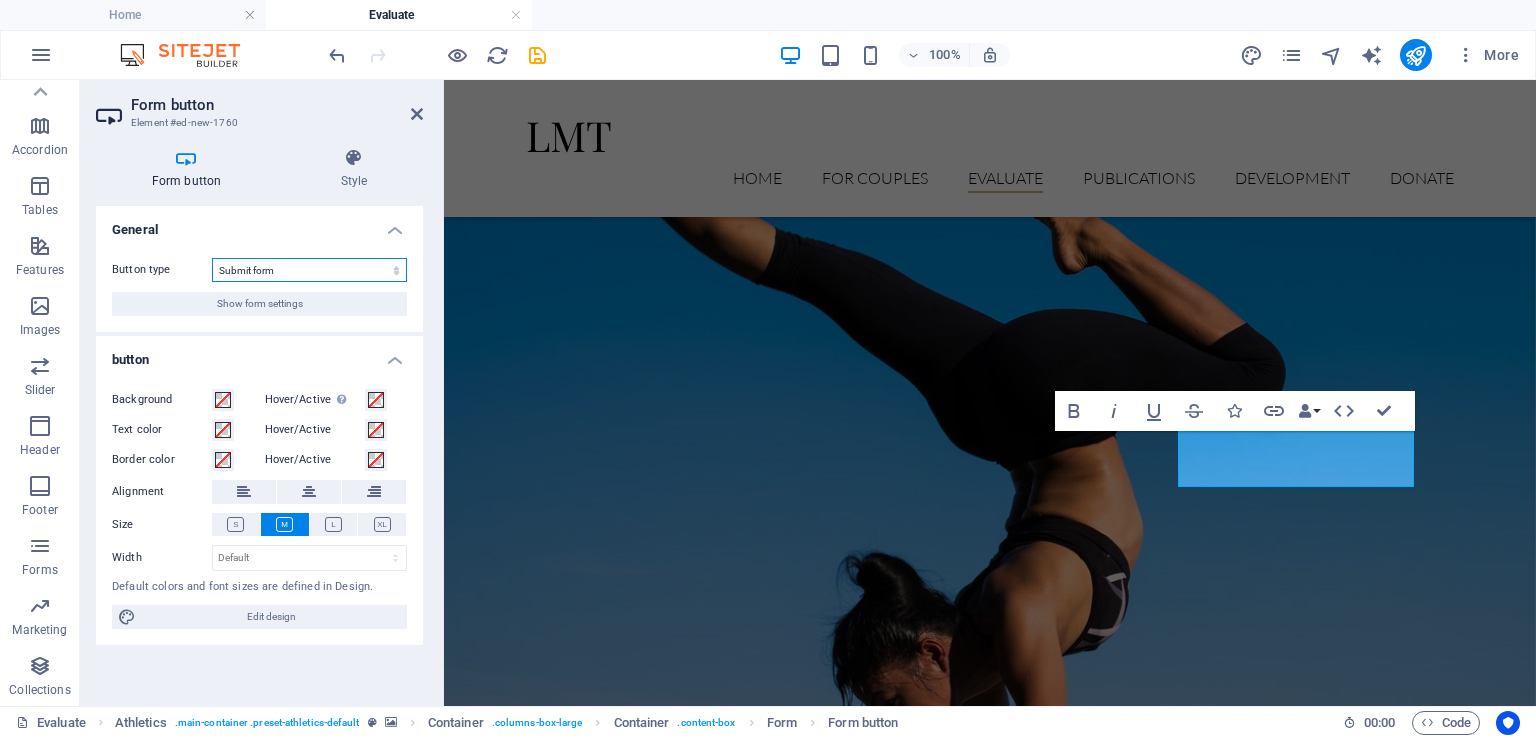 click on "Submit form Reset form No action" at bounding box center [309, 270] 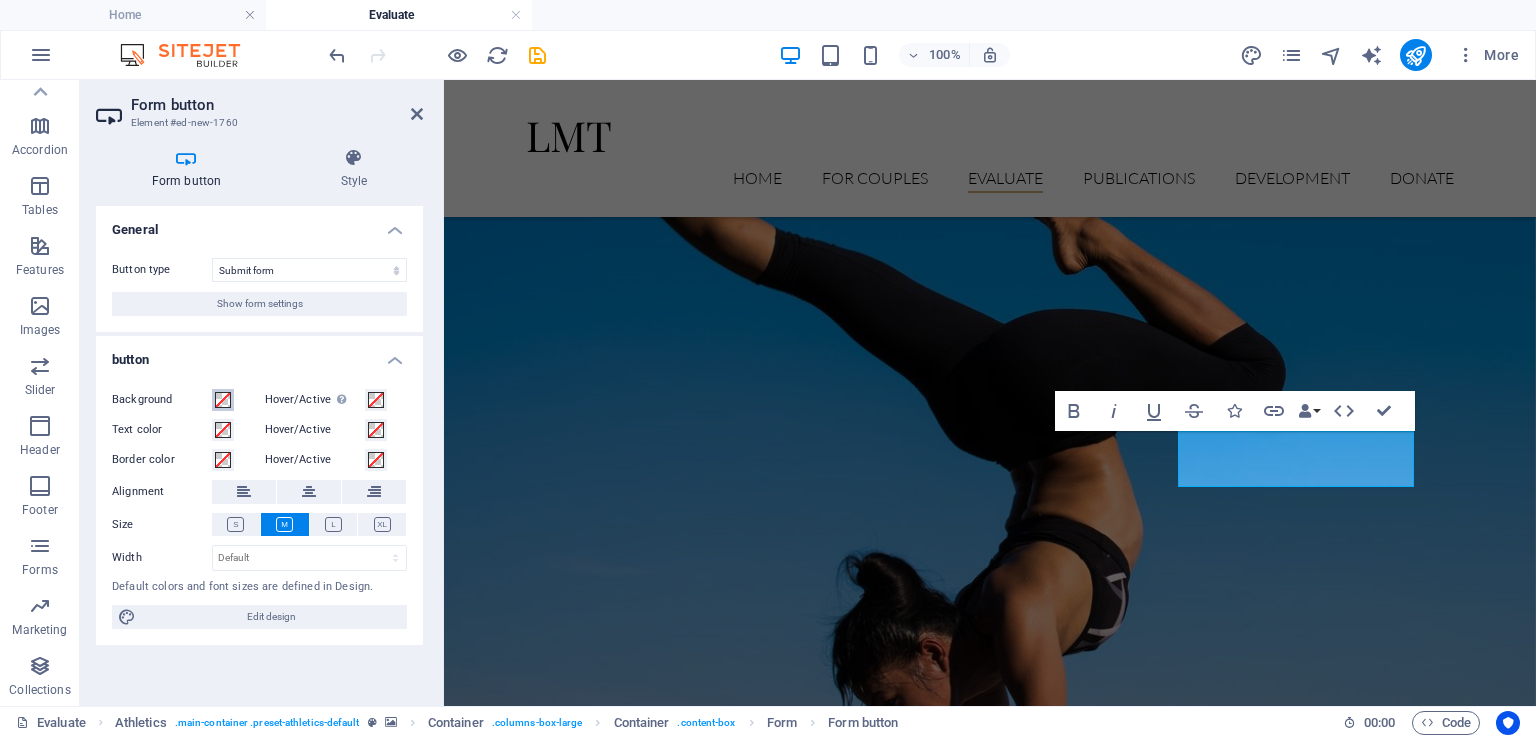 click at bounding box center [223, 400] 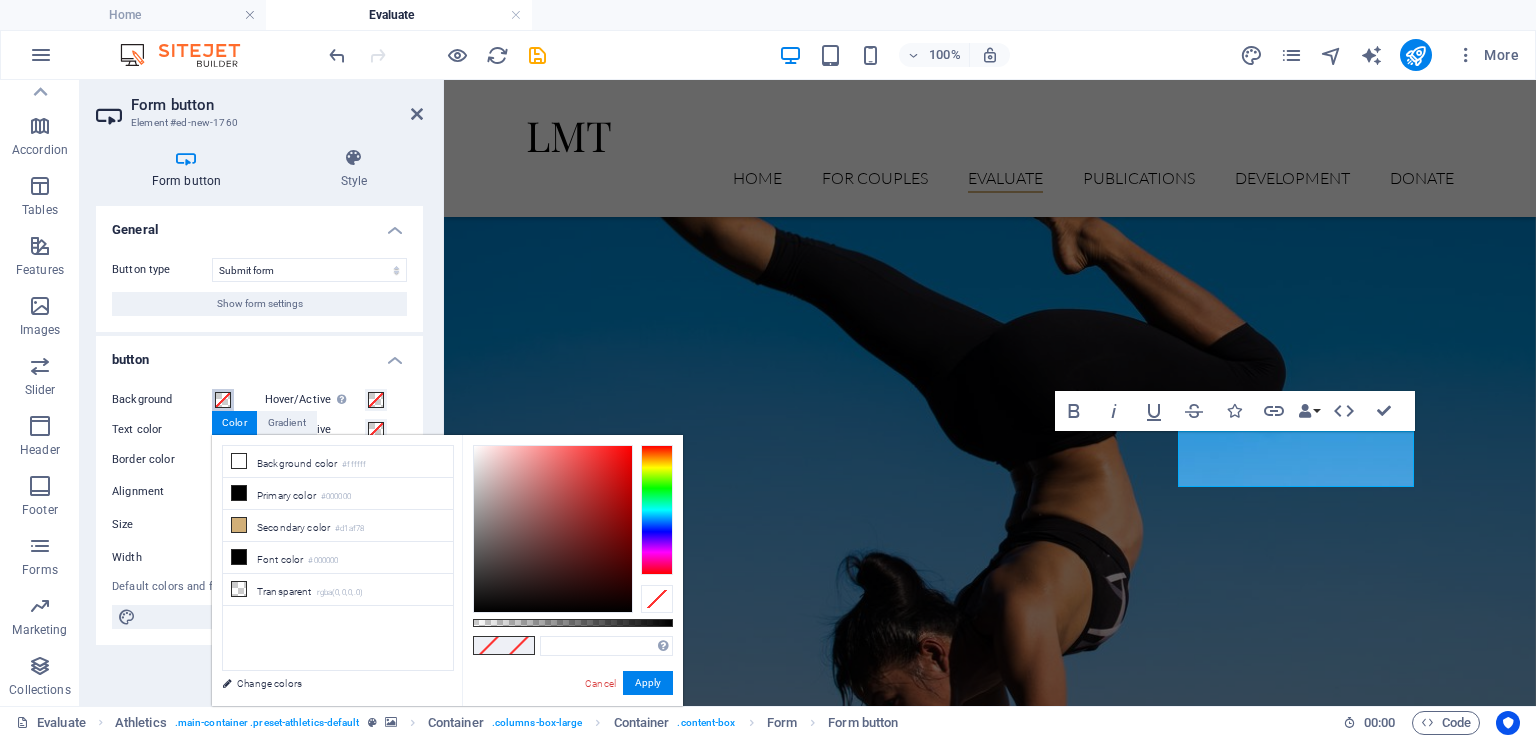 click at bounding box center (223, 400) 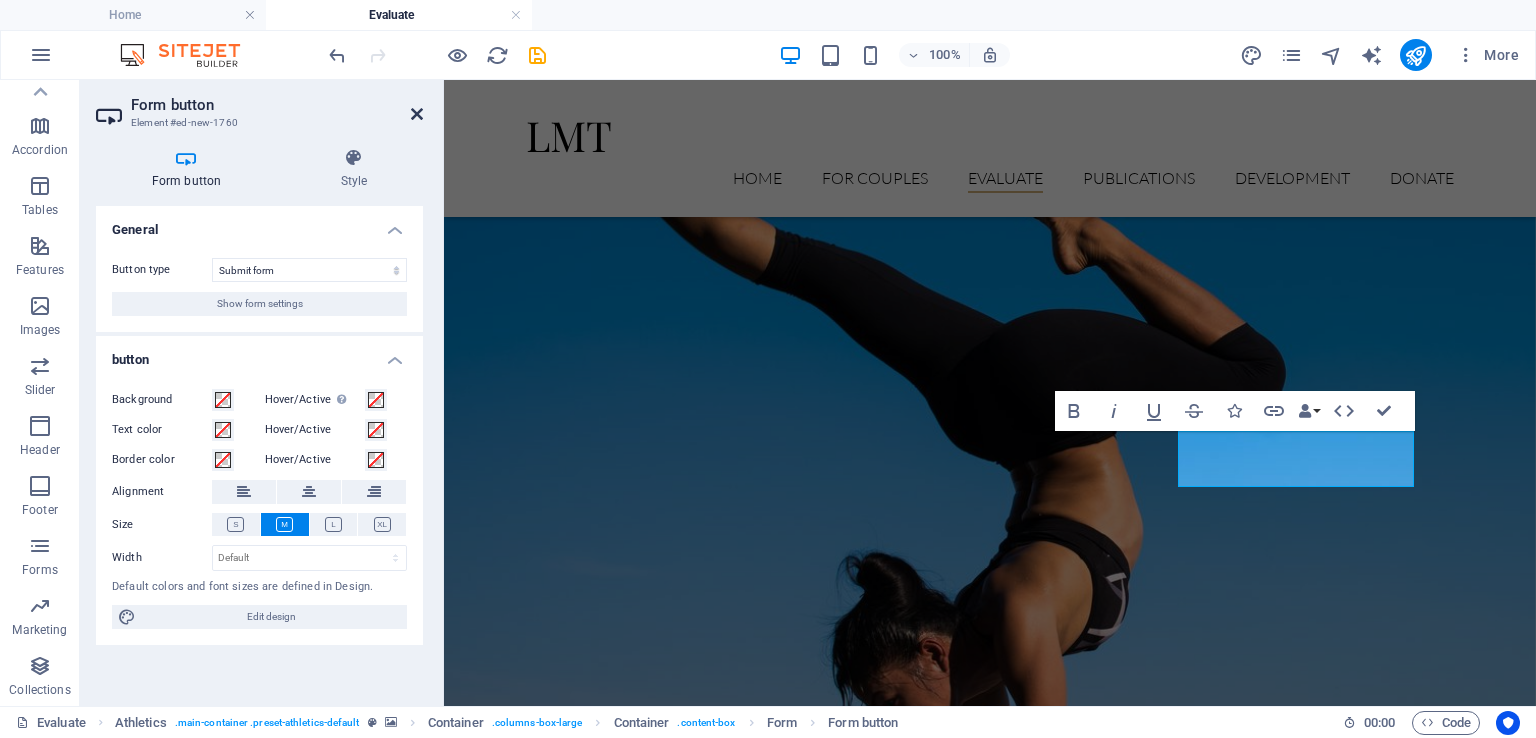 click at bounding box center (417, 114) 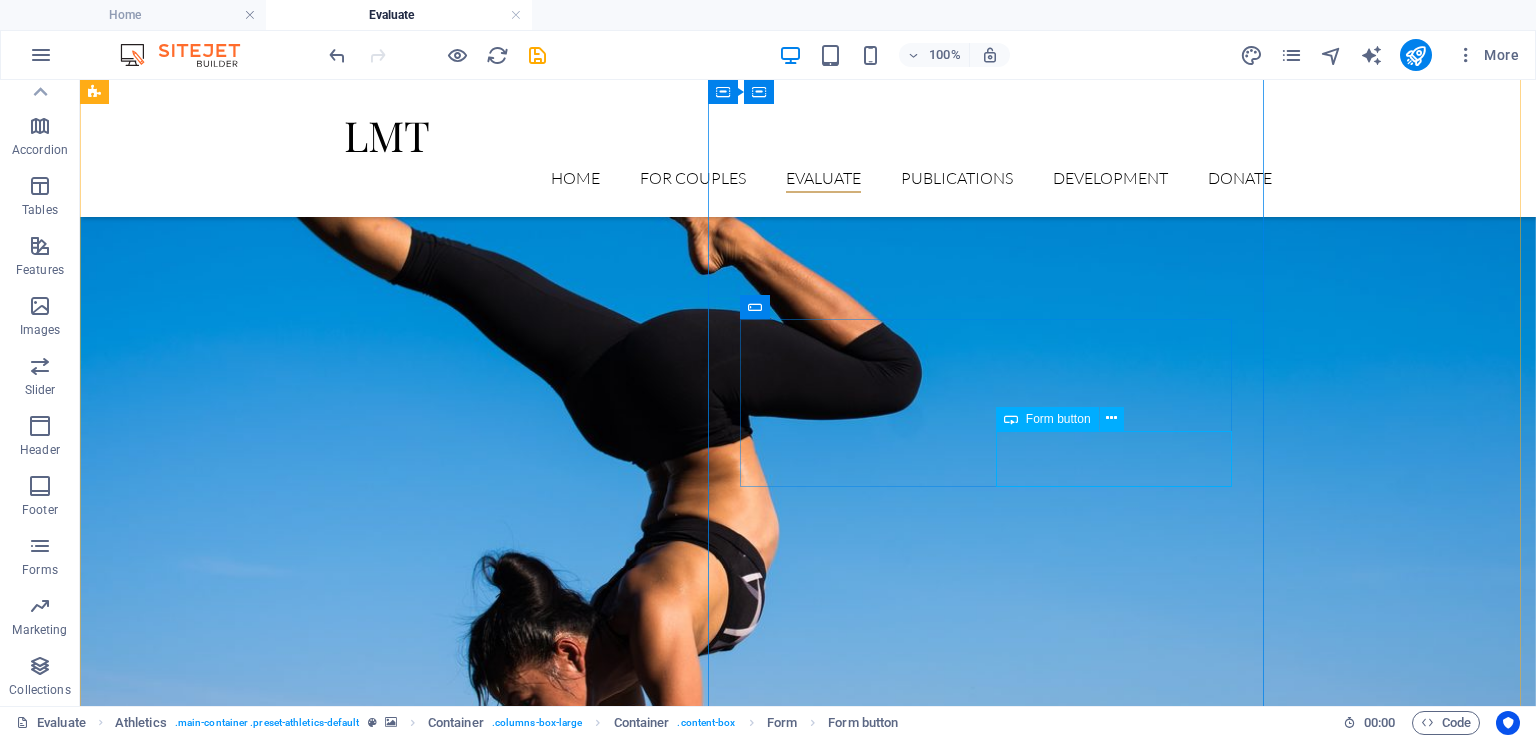 drag, startPoint x: 1048, startPoint y: 413, endPoint x: 1044, endPoint y: 424, distance: 11.7046995 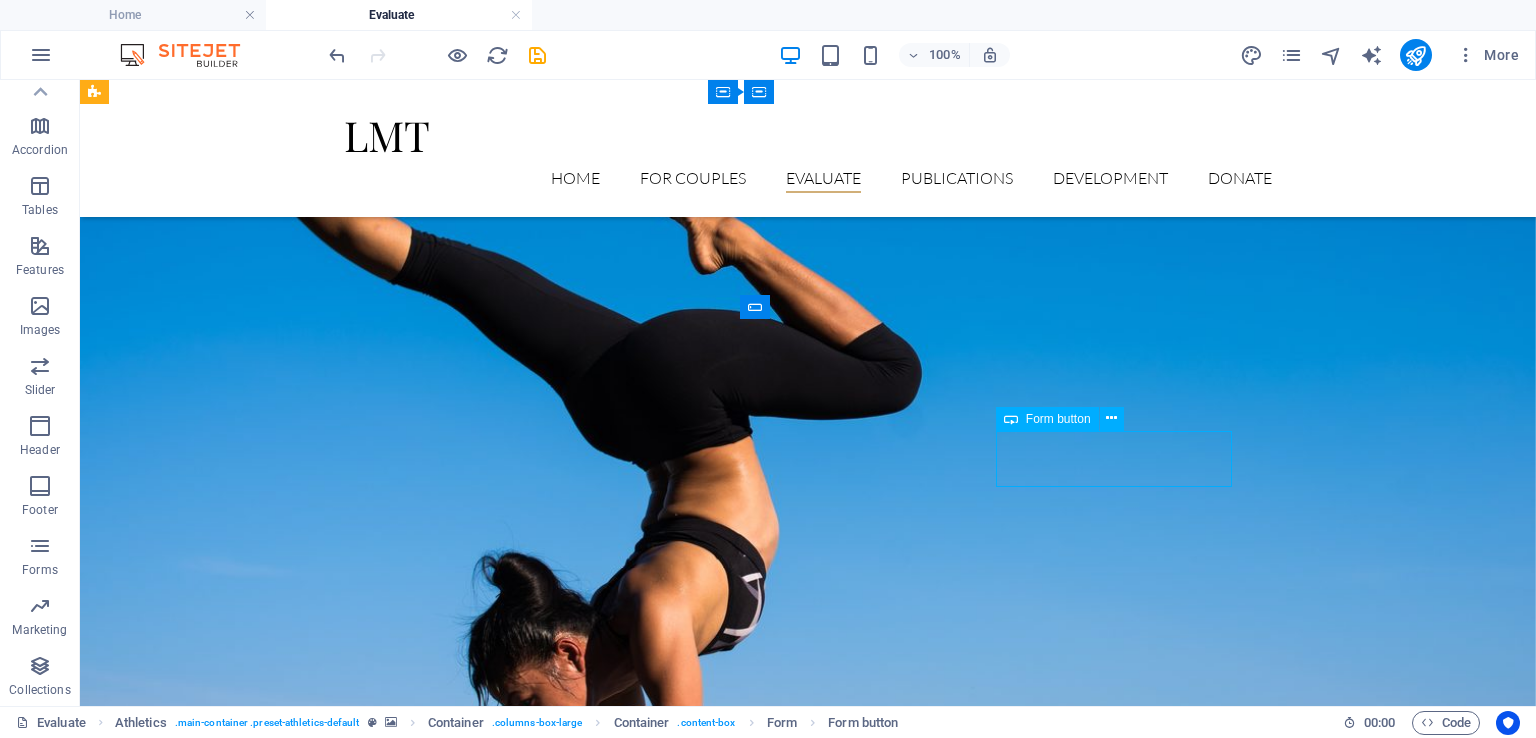 click on "Form button" at bounding box center (1047, 419) 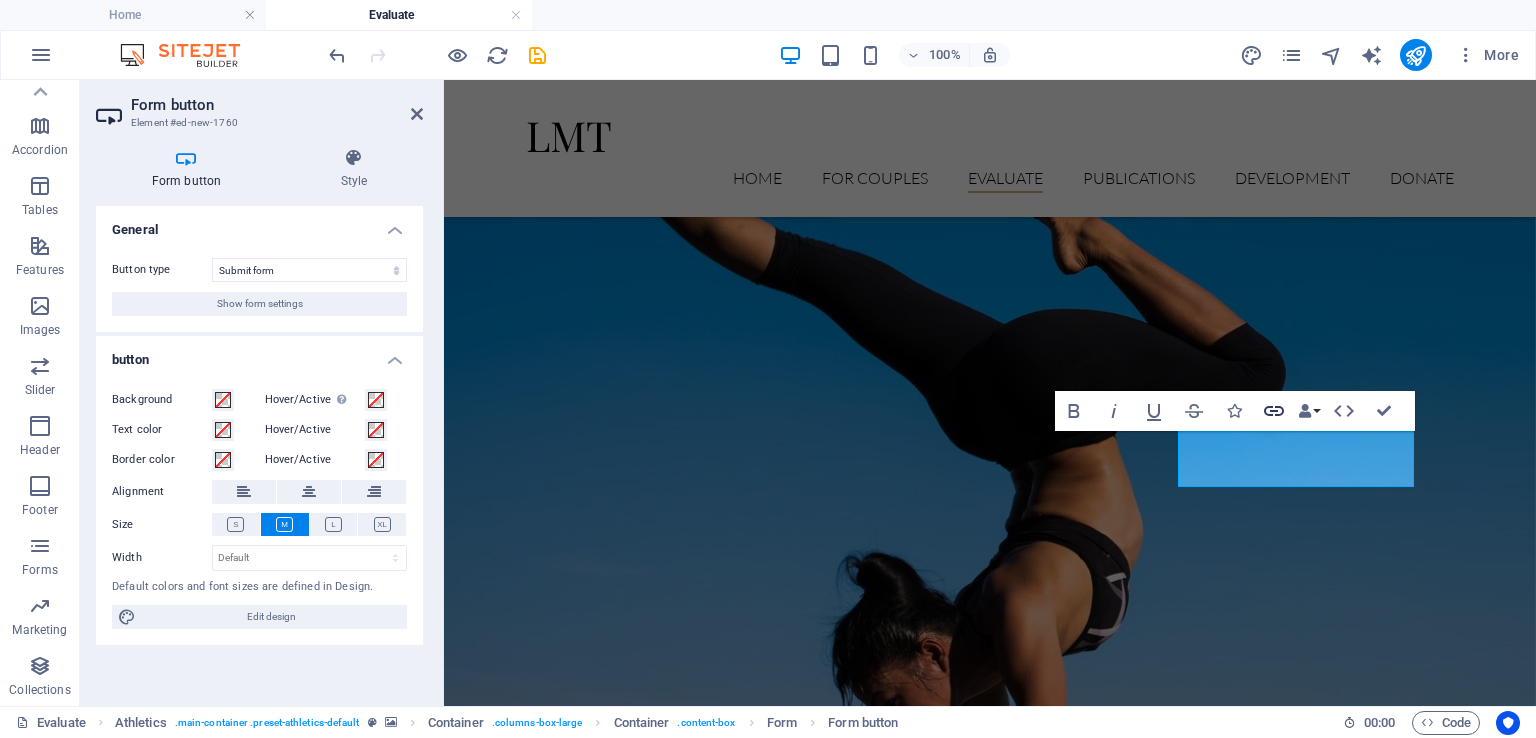 click 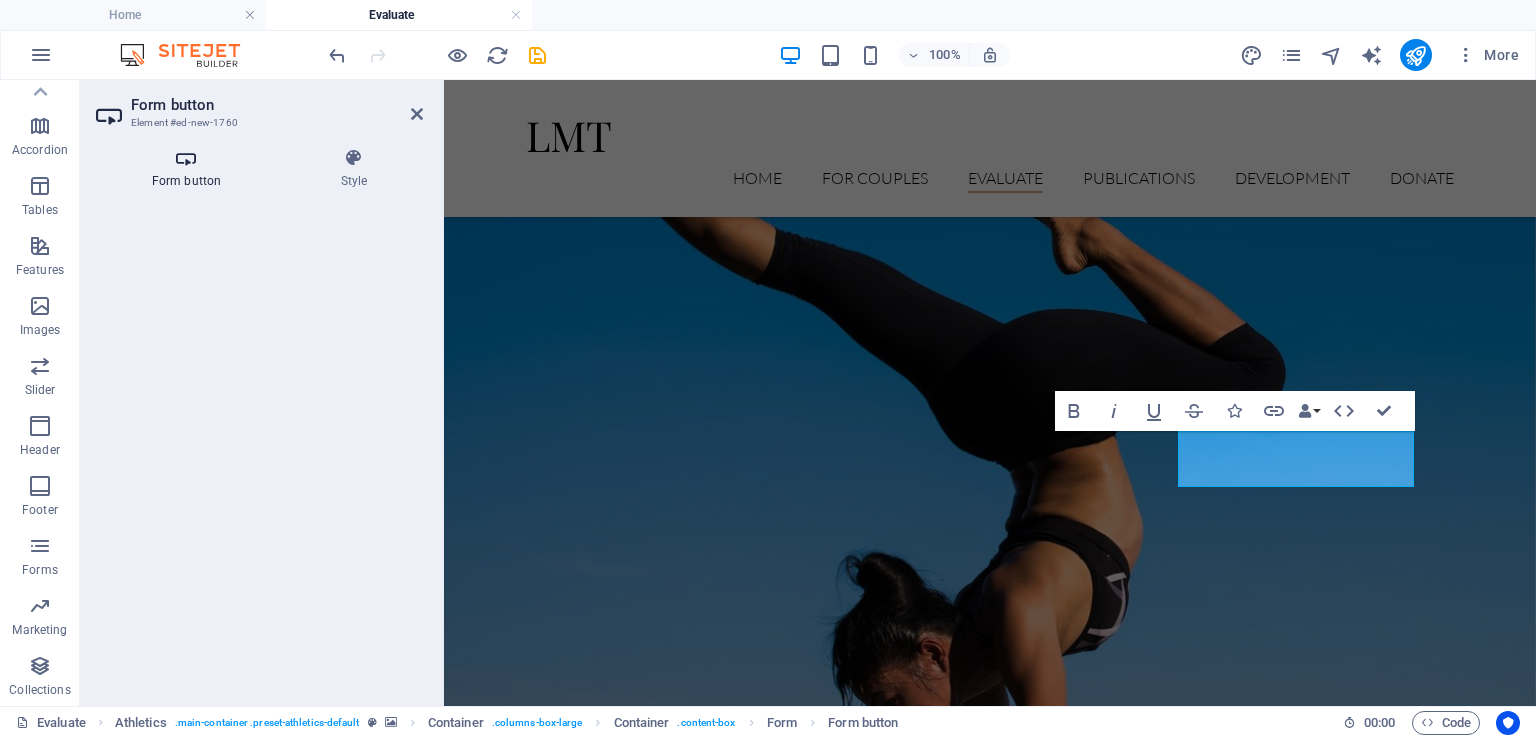 click on "Form button" at bounding box center (190, 169) 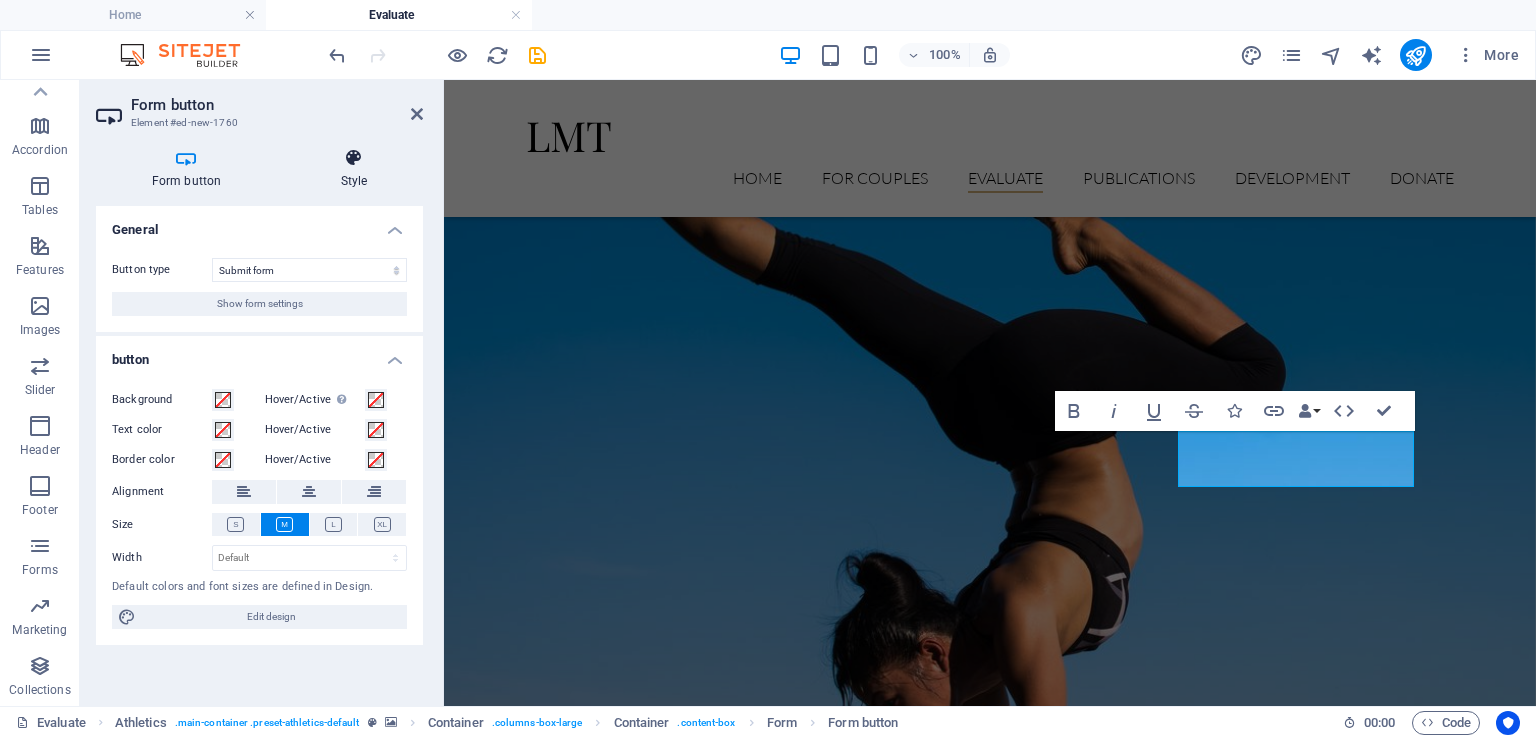 click on "Style" at bounding box center [354, 169] 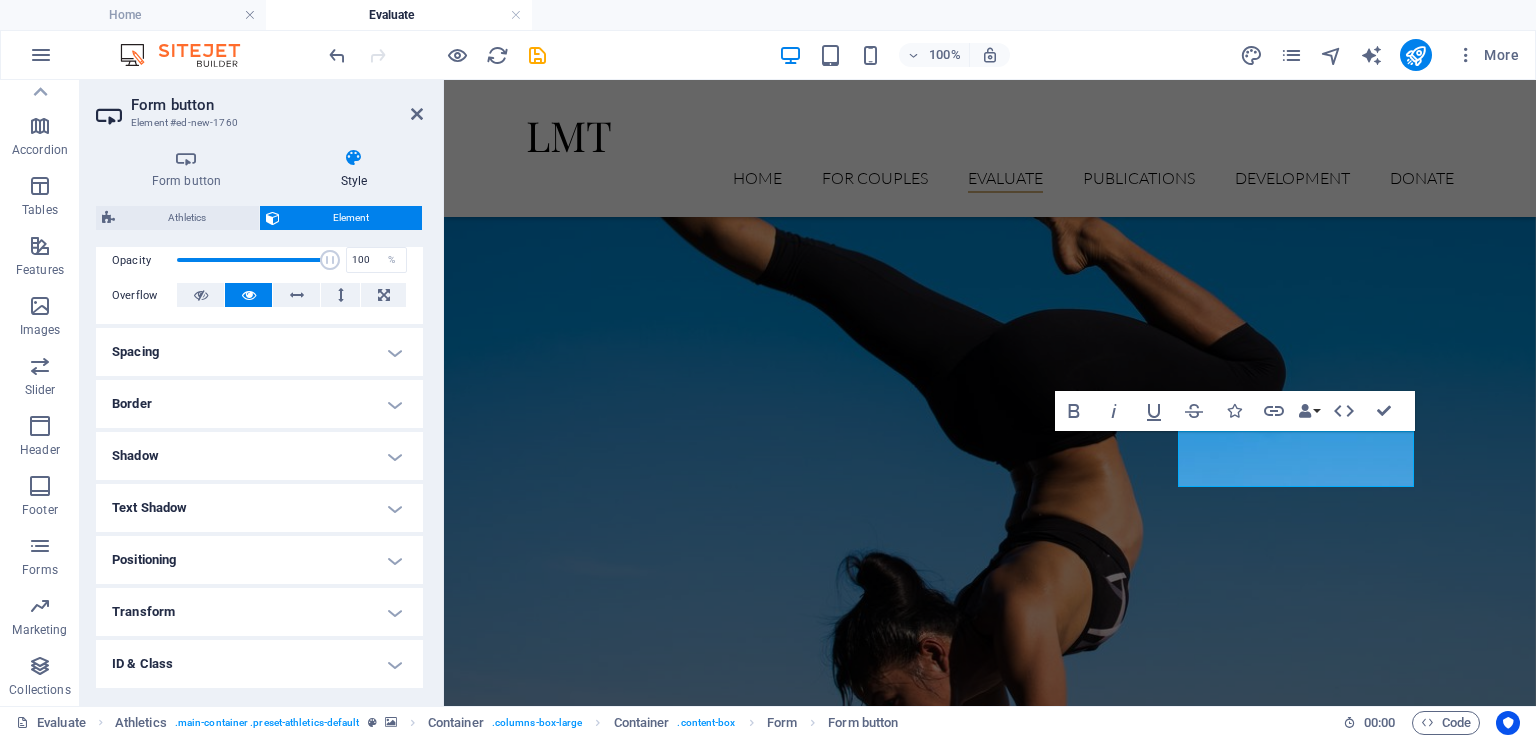 scroll, scrollTop: 401, scrollLeft: 0, axis: vertical 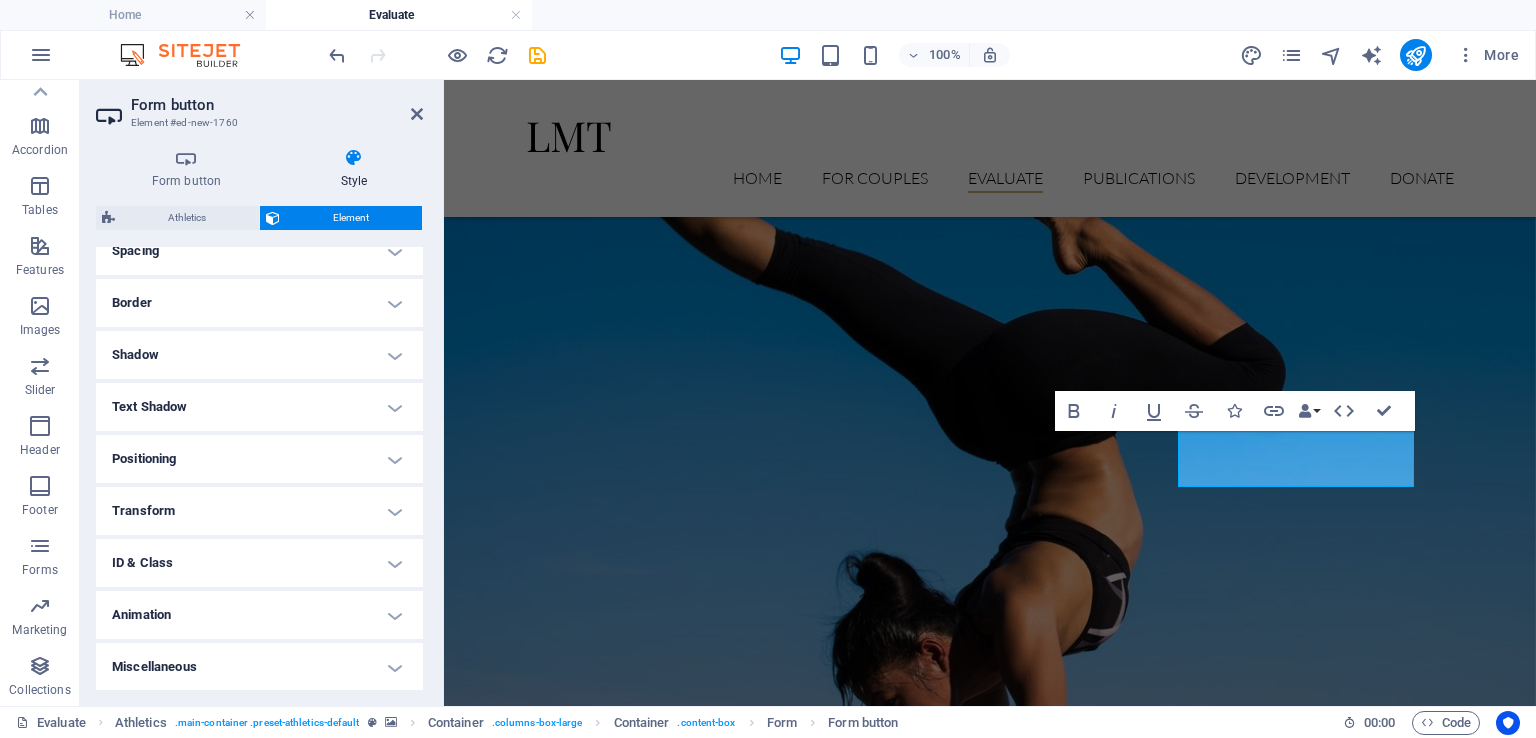 click on "Miscellaneous" at bounding box center (259, 667) 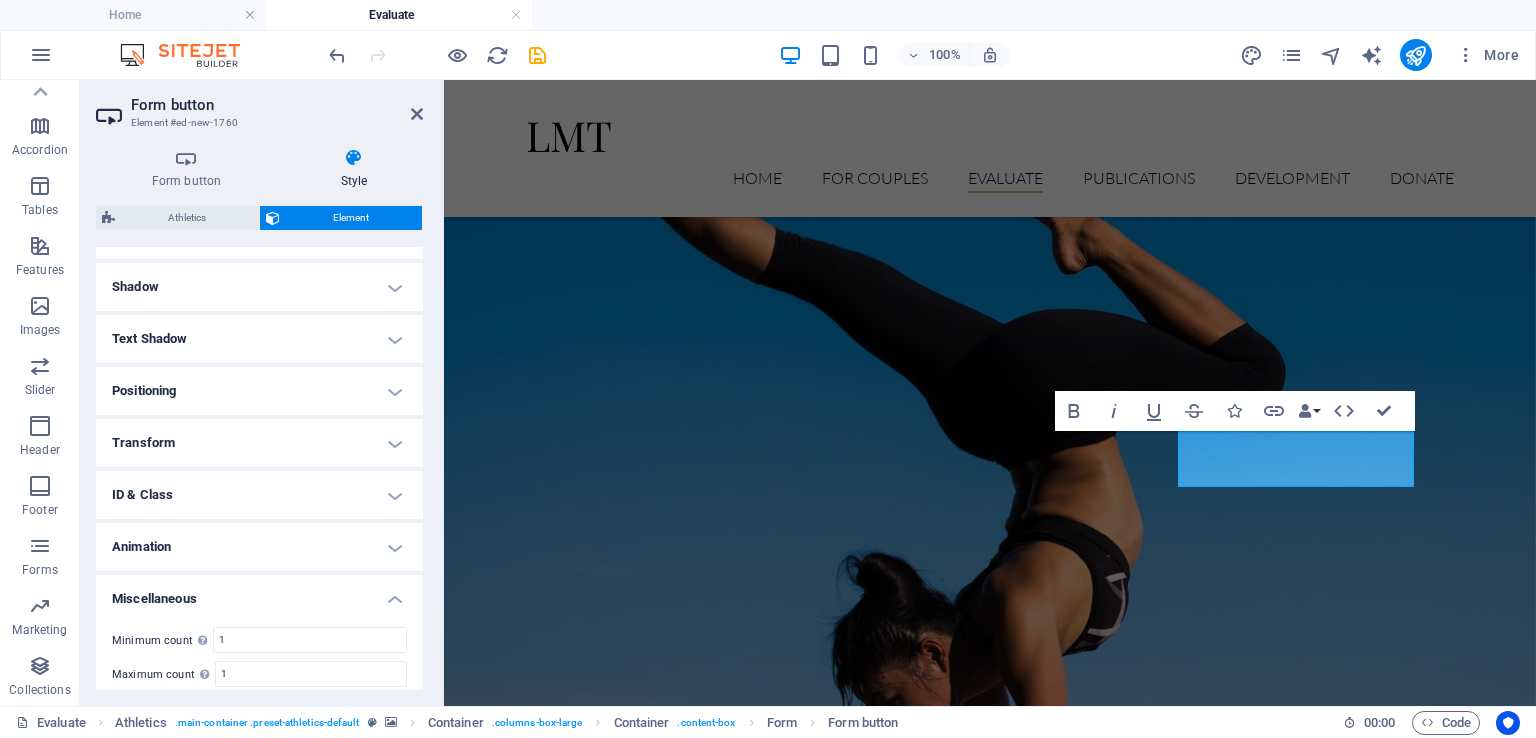 scroll, scrollTop: 524, scrollLeft: 0, axis: vertical 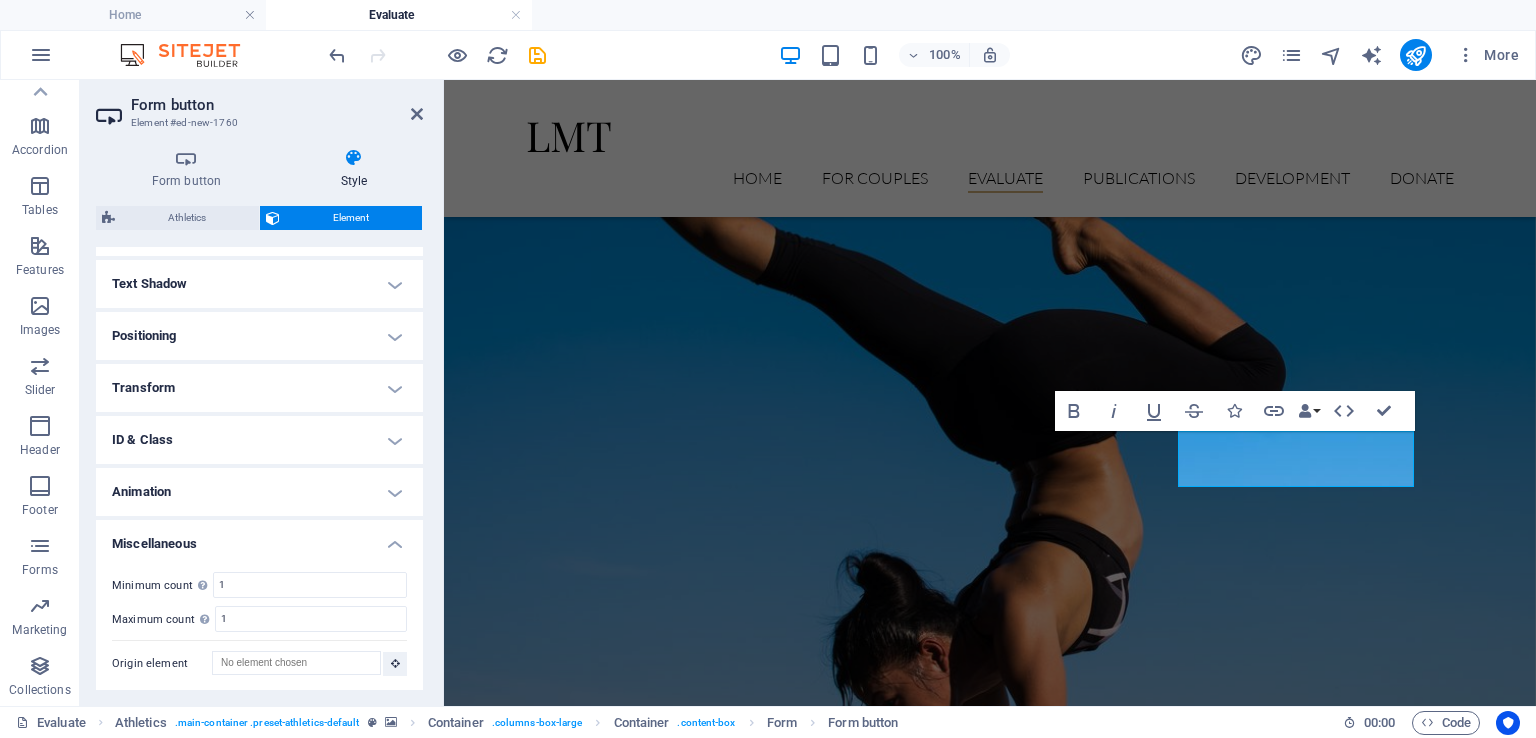 click on "Animation" at bounding box center (259, 492) 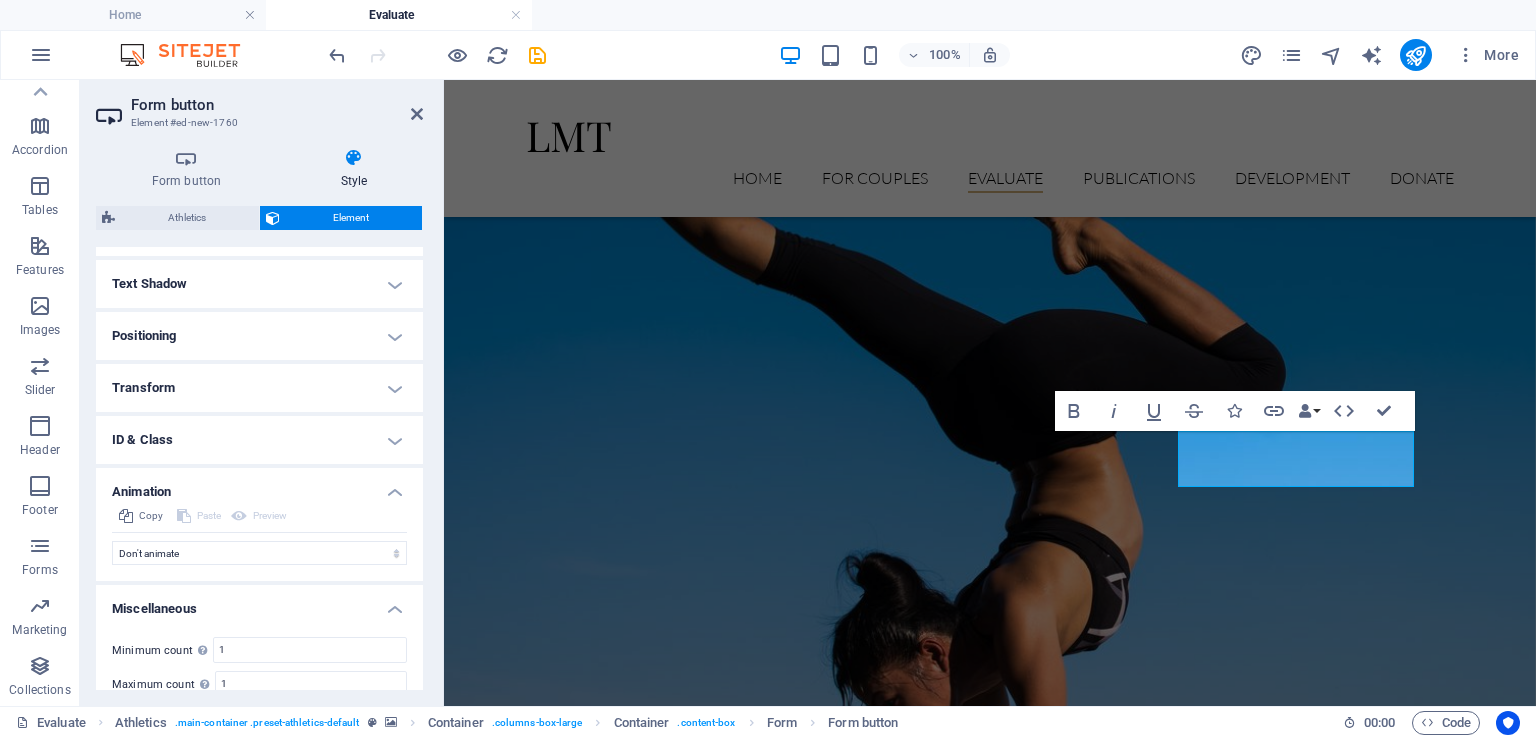 click on "ID & Class" at bounding box center (259, 440) 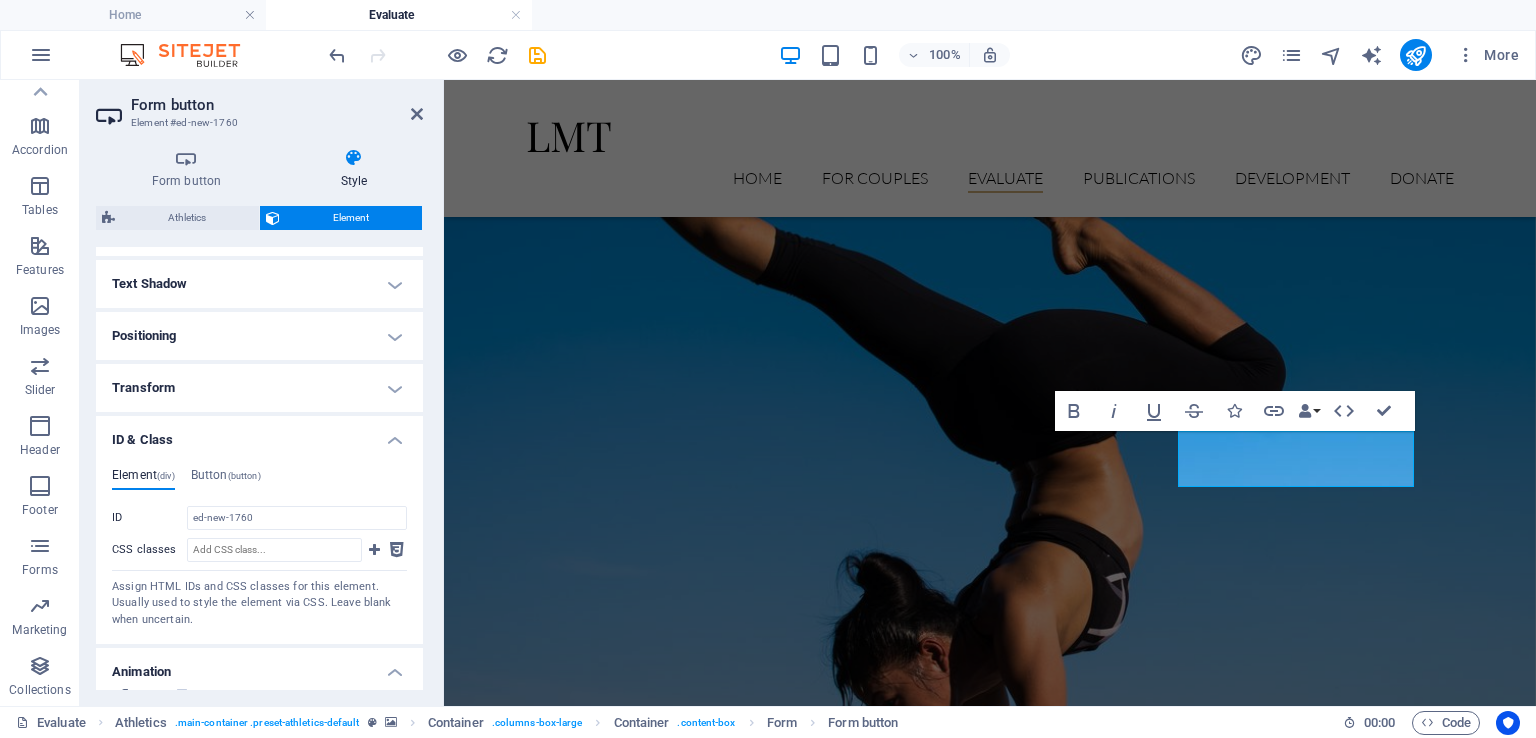 click on "Transform" at bounding box center (259, 388) 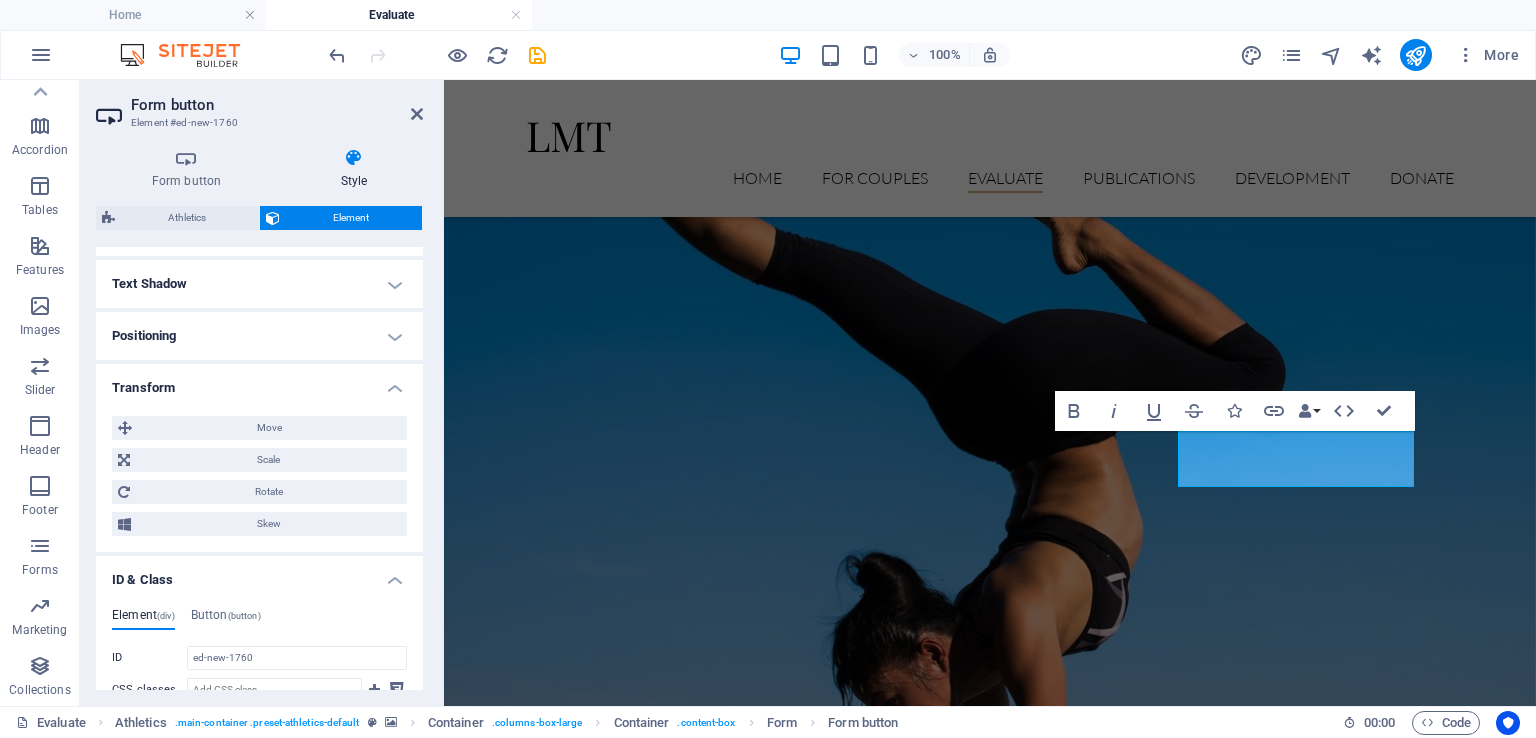 click on "Positioning" at bounding box center [259, 336] 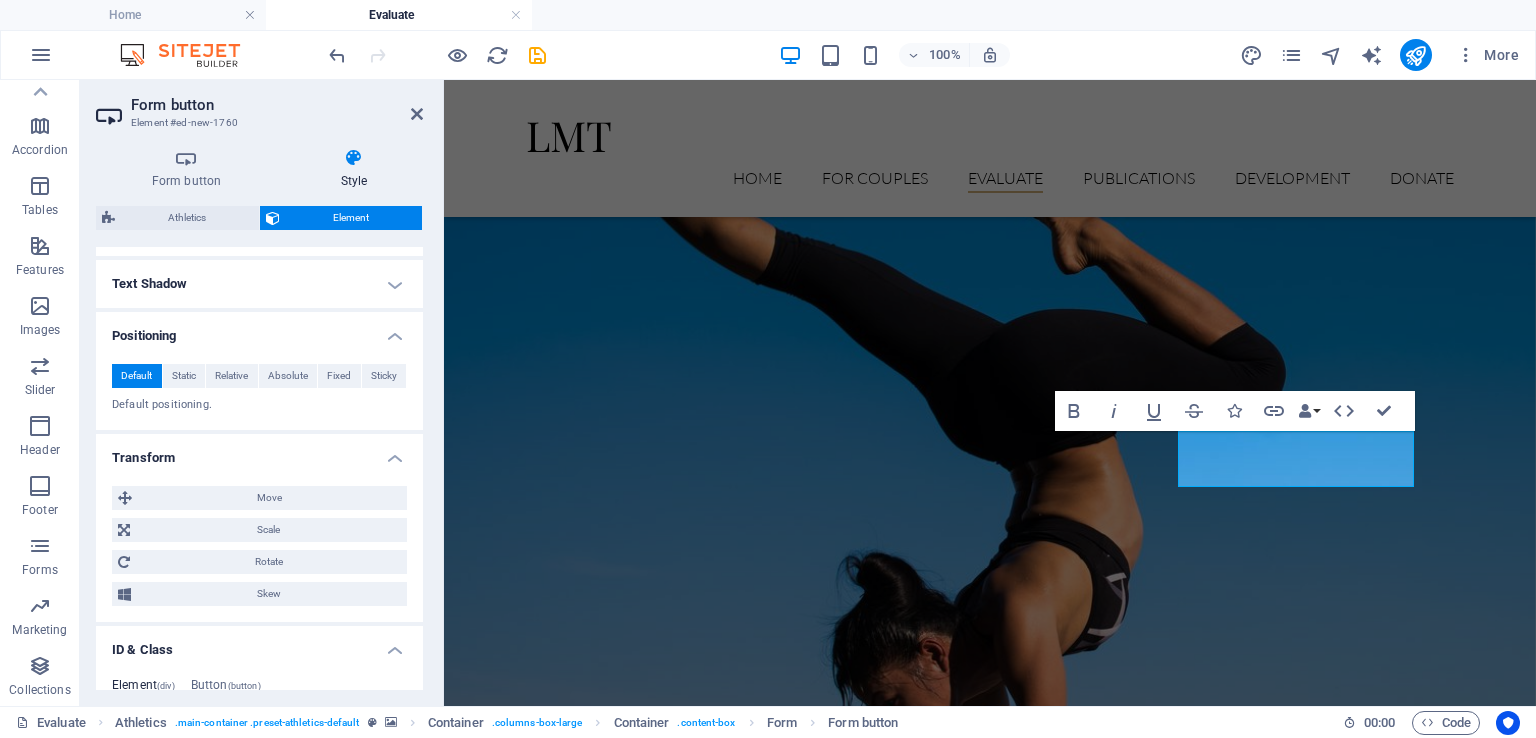 click on "Text Shadow" at bounding box center [259, 284] 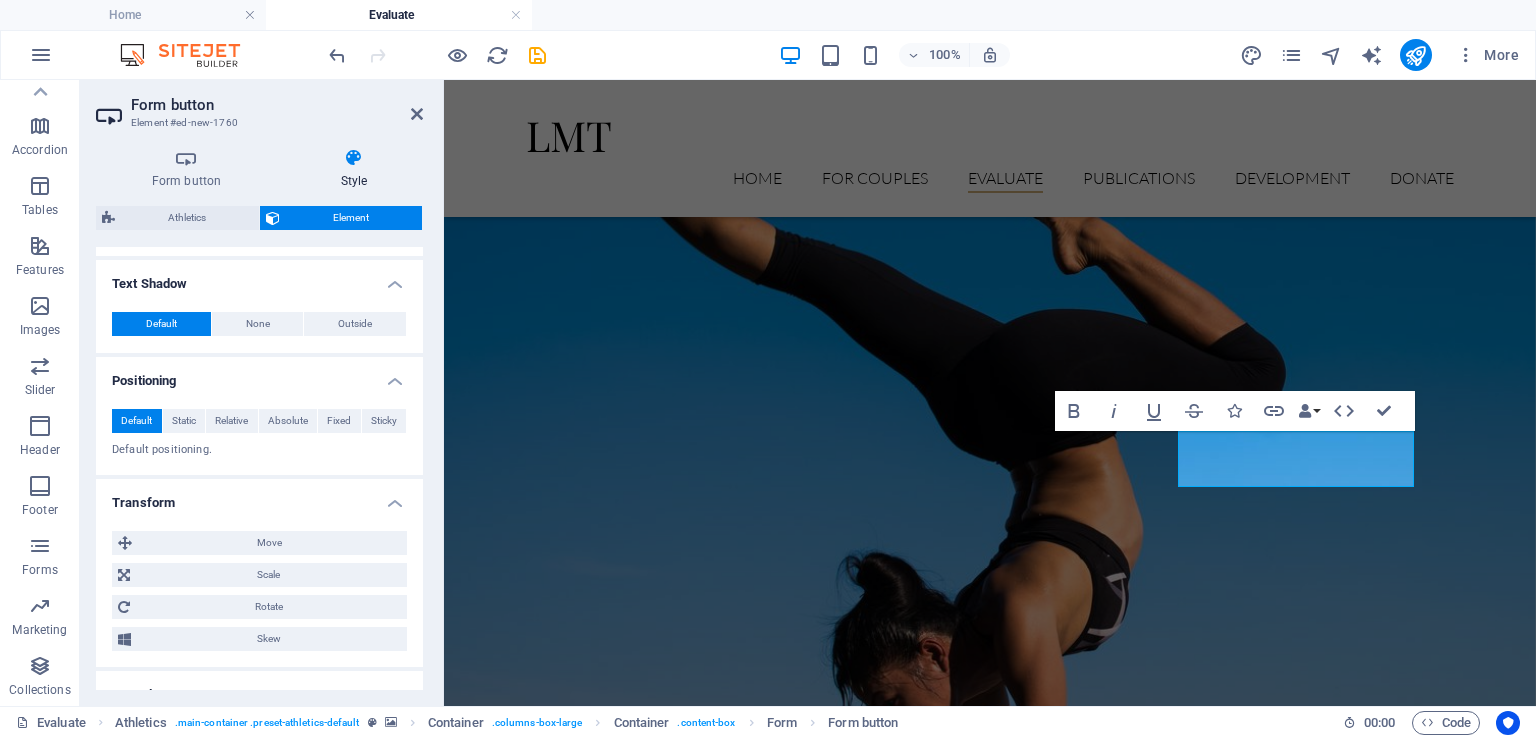 scroll, scrollTop: 224, scrollLeft: 0, axis: vertical 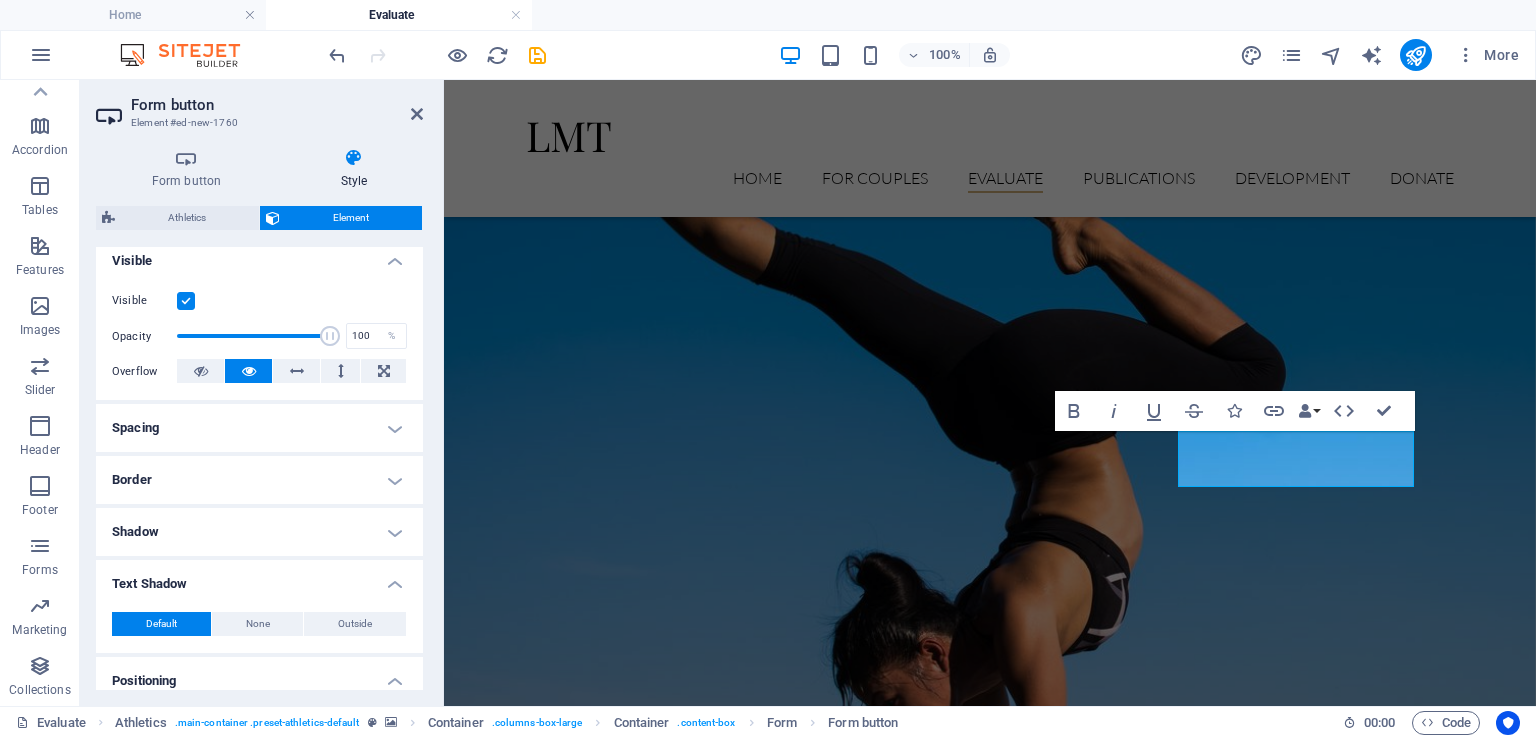 click on "Shadow" at bounding box center [259, 532] 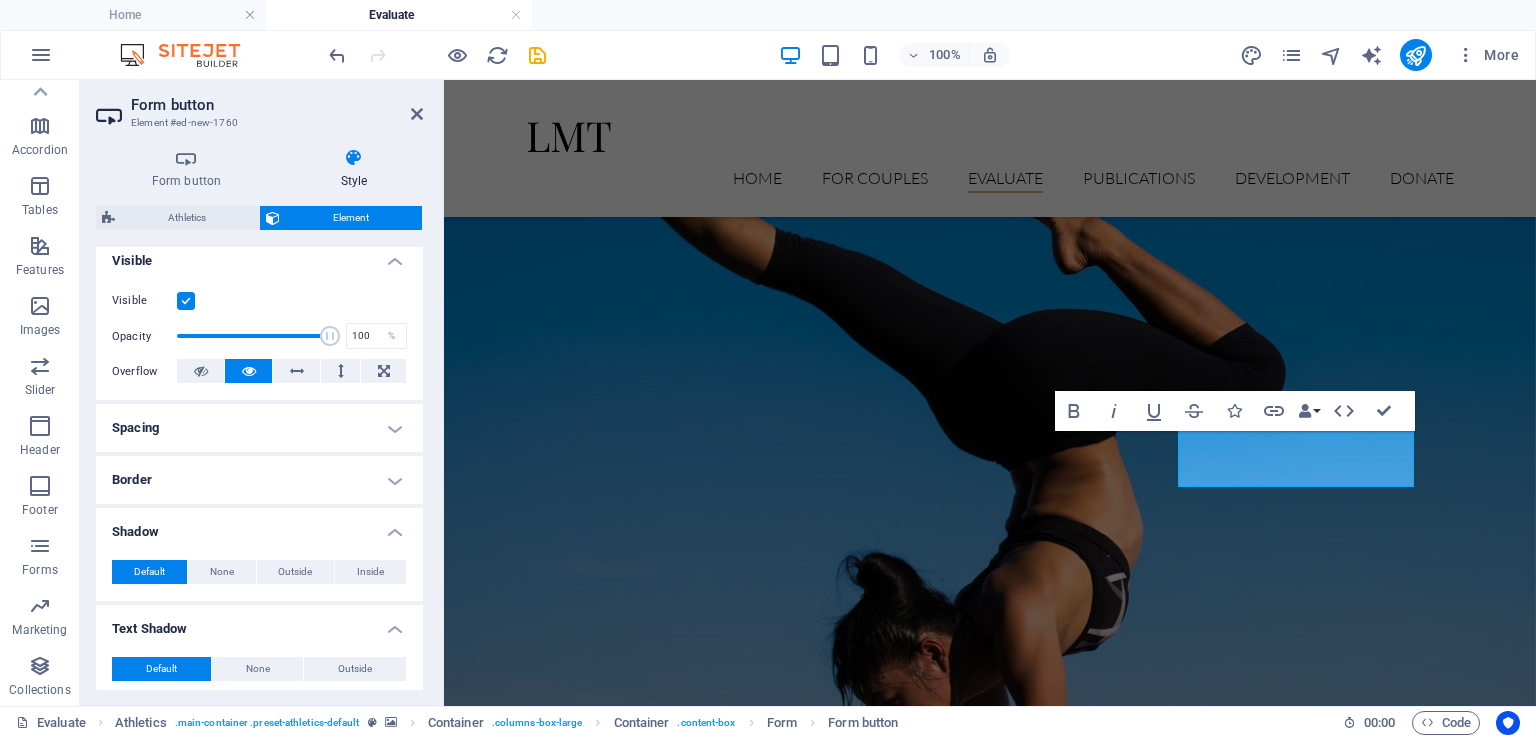 click on "Border" at bounding box center [259, 480] 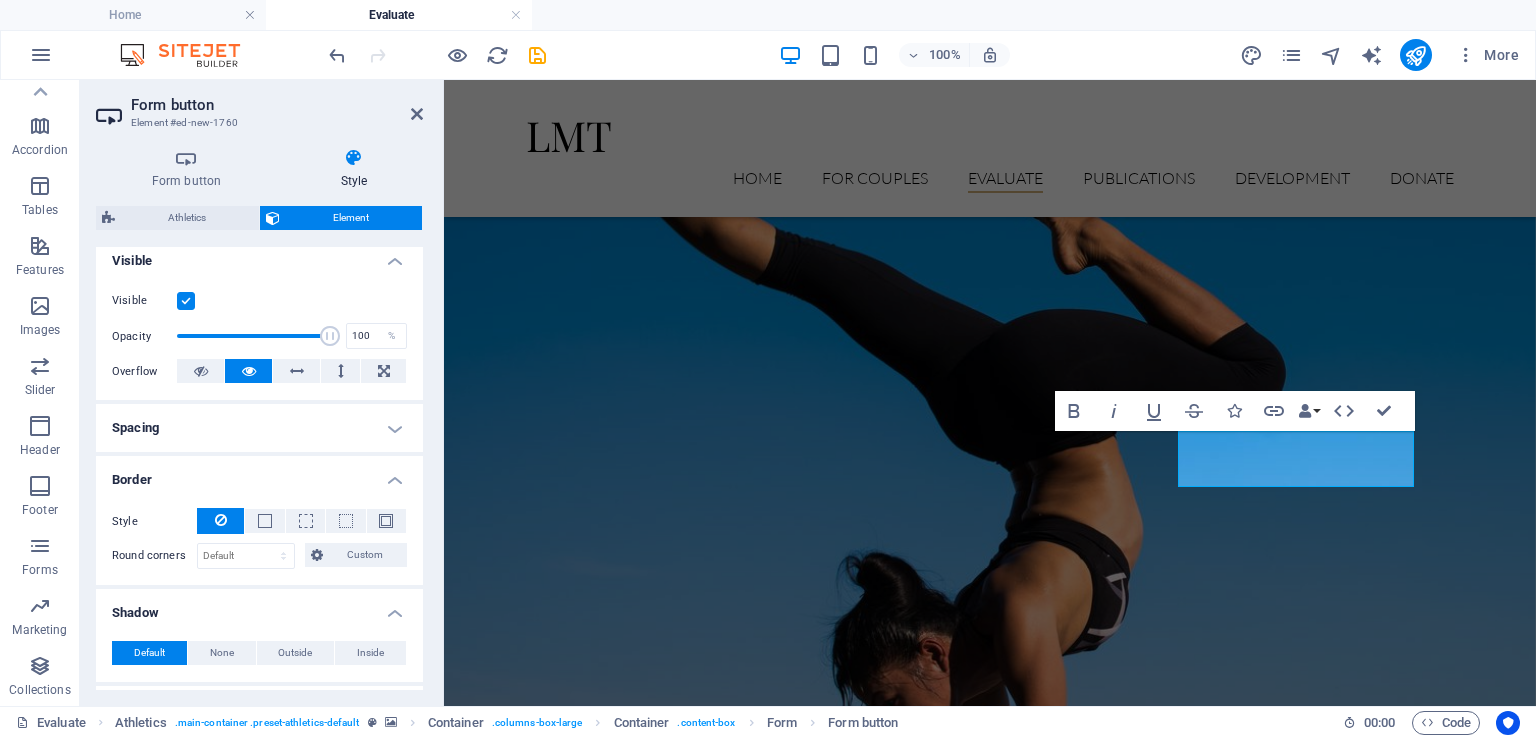 click on "Spacing" at bounding box center (259, 428) 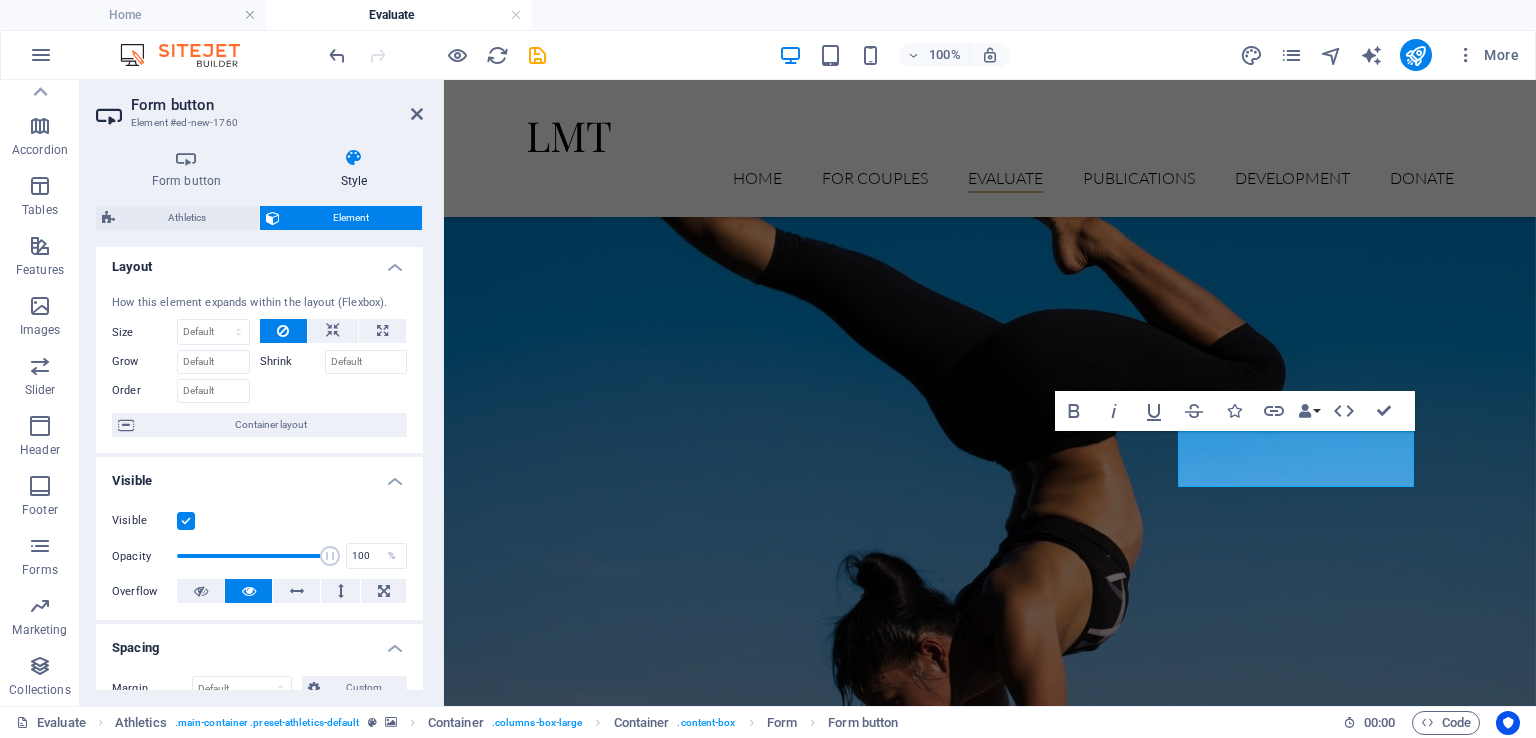 scroll, scrollTop: 0, scrollLeft: 0, axis: both 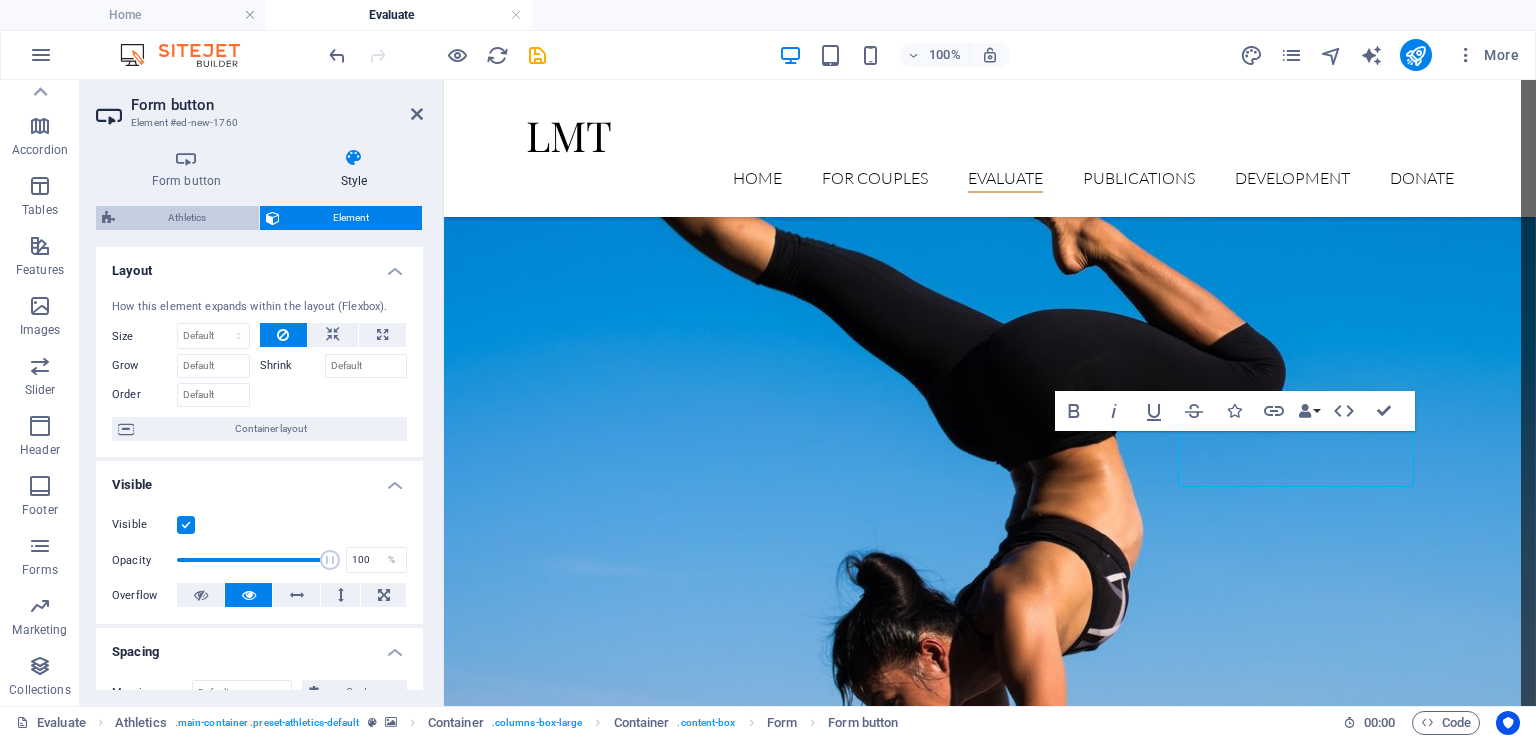 click on "Athletics" at bounding box center (187, 218) 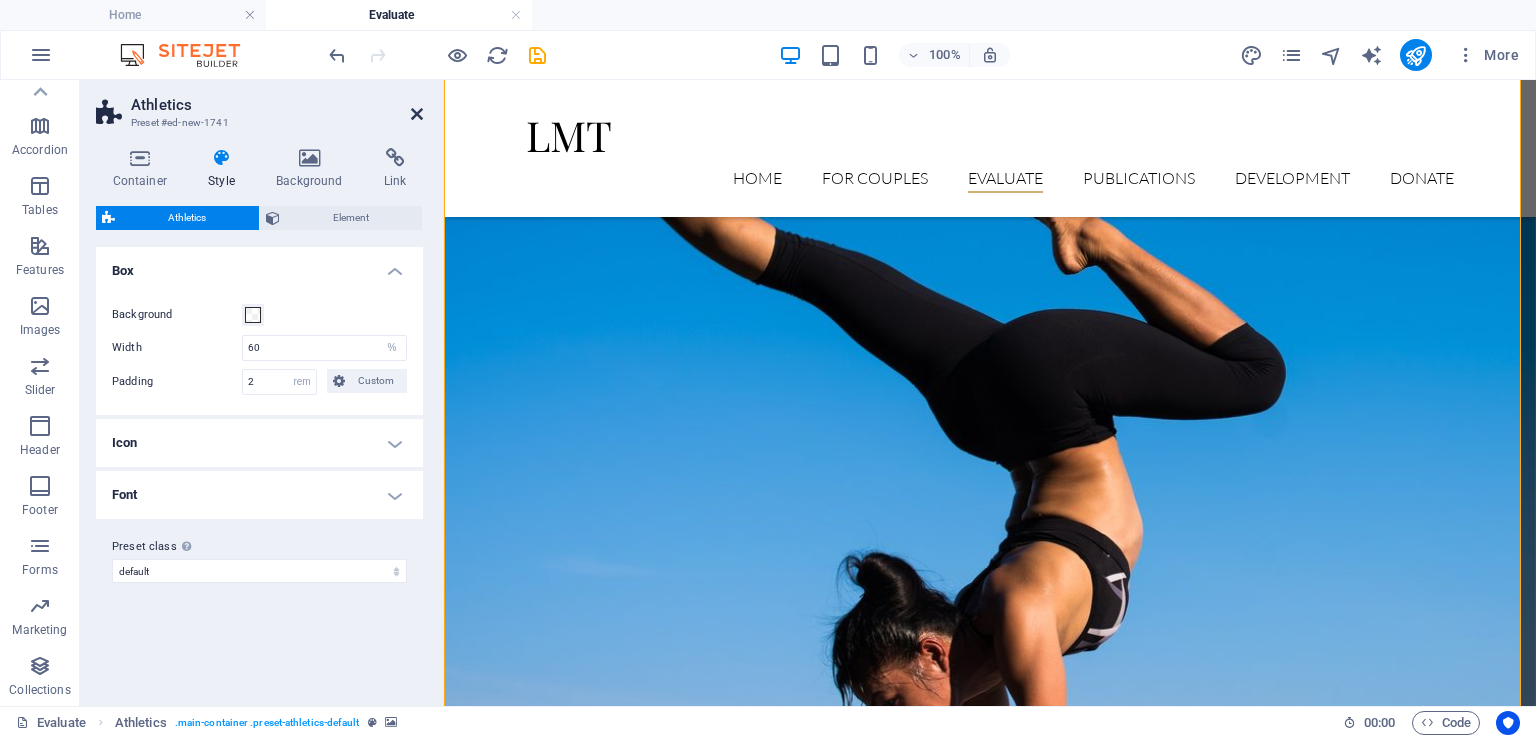 click at bounding box center [417, 114] 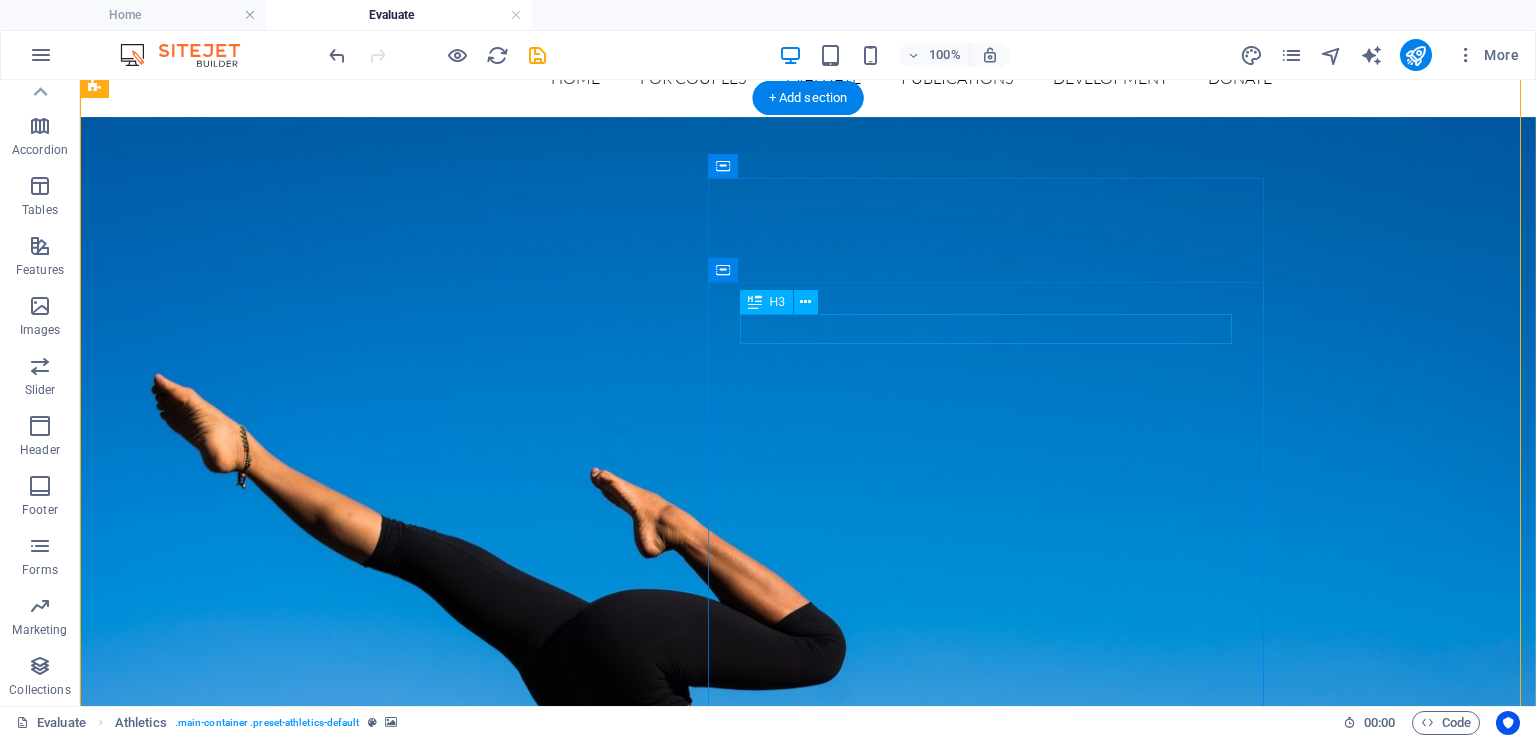 scroll, scrollTop: 0, scrollLeft: 0, axis: both 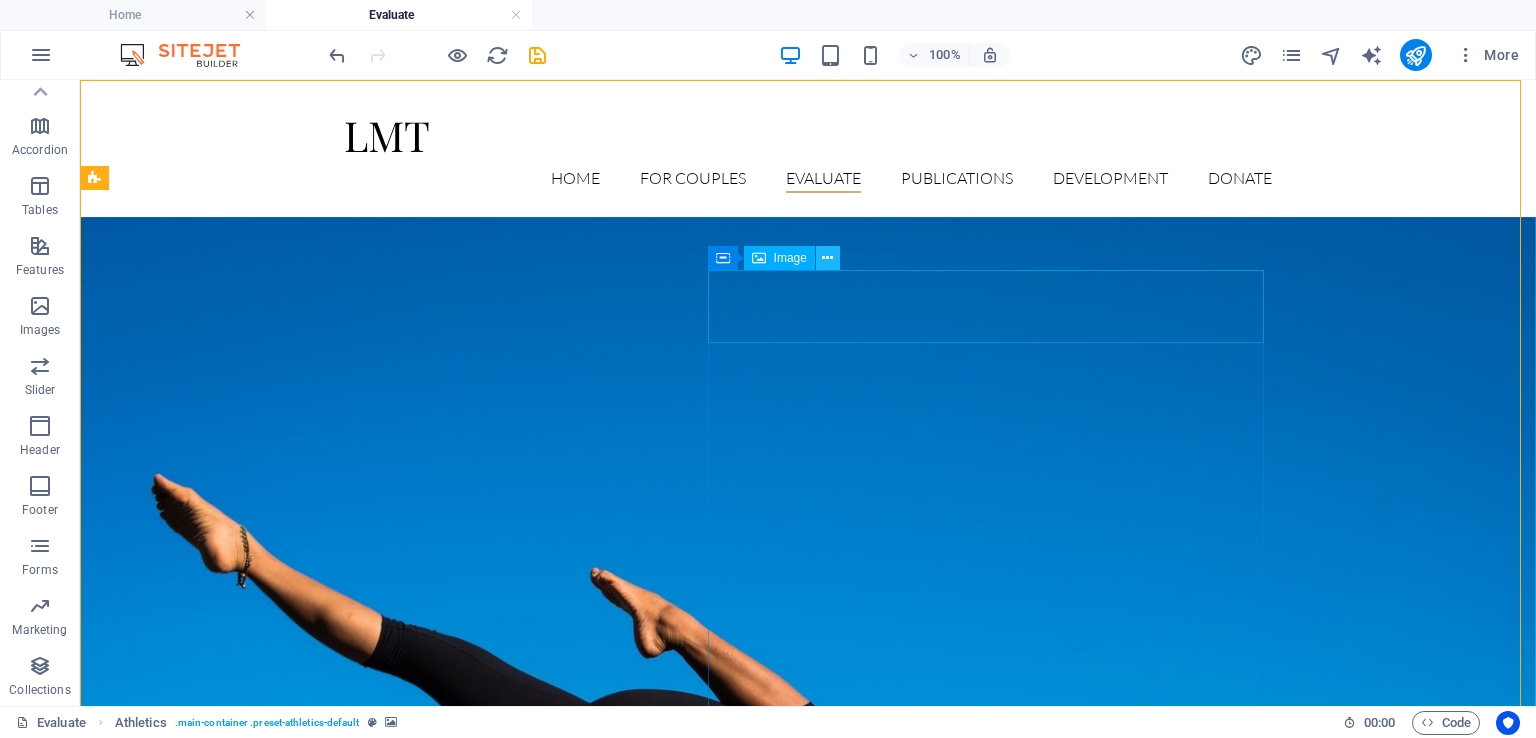 click at bounding box center [827, 258] 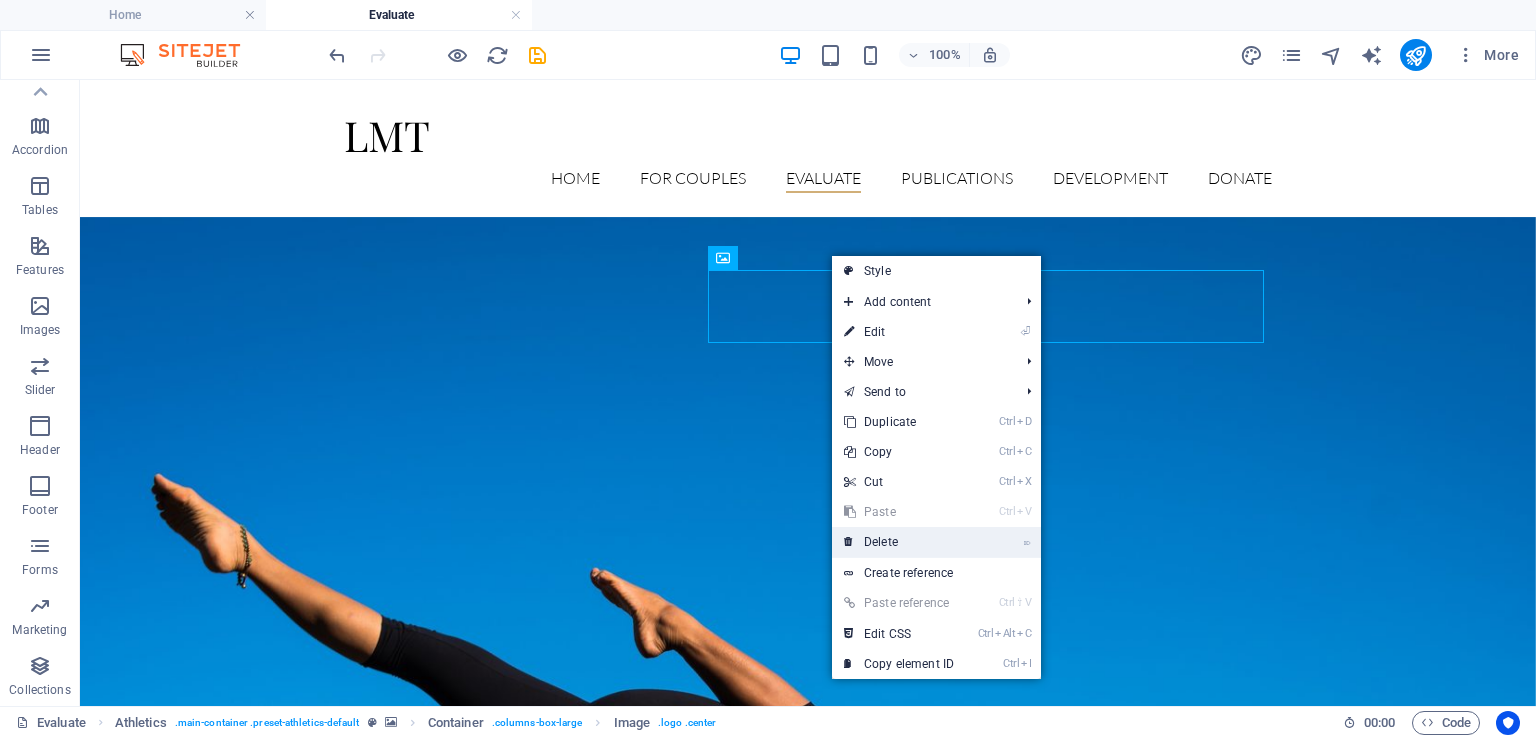 click on "⌦  Delete" at bounding box center (899, 542) 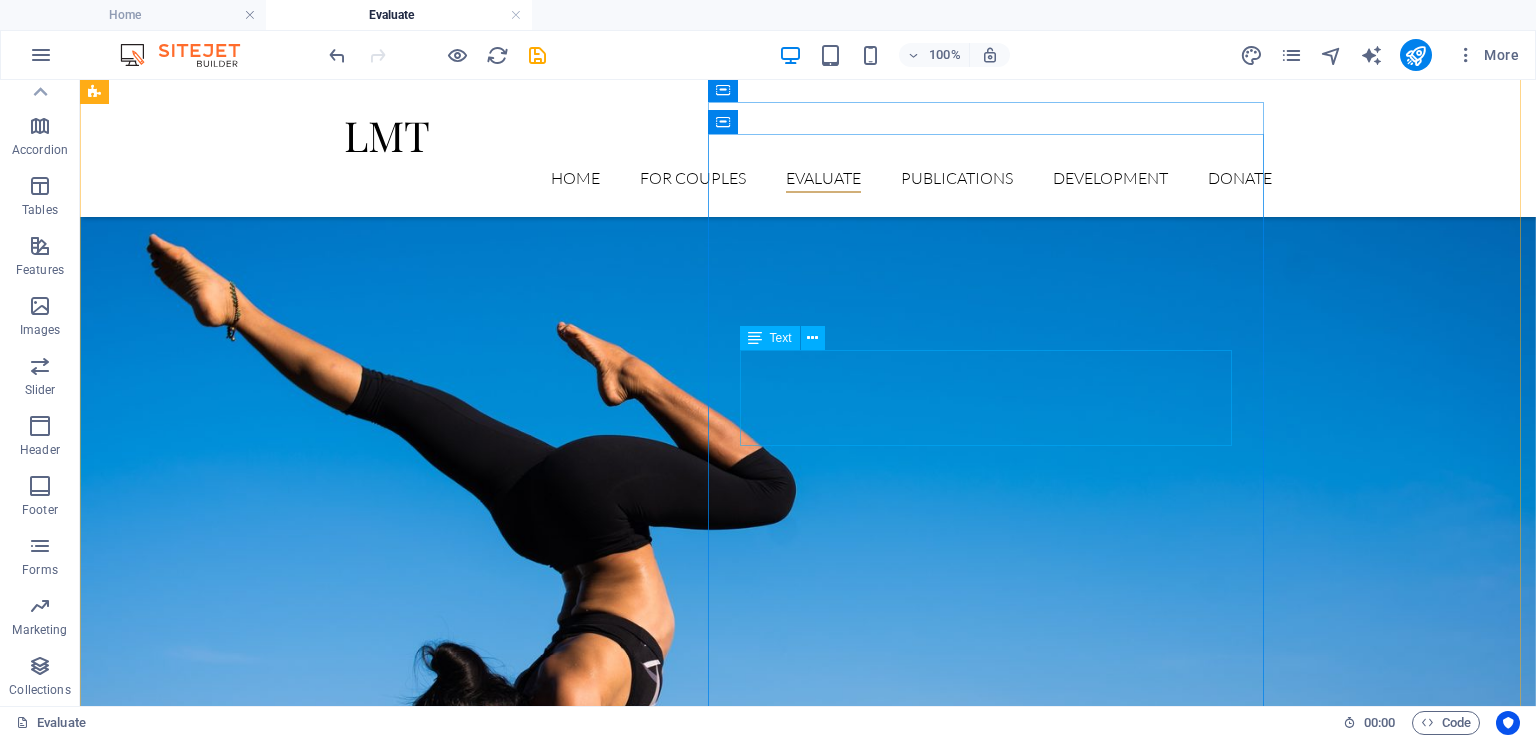 scroll, scrollTop: 200, scrollLeft: 0, axis: vertical 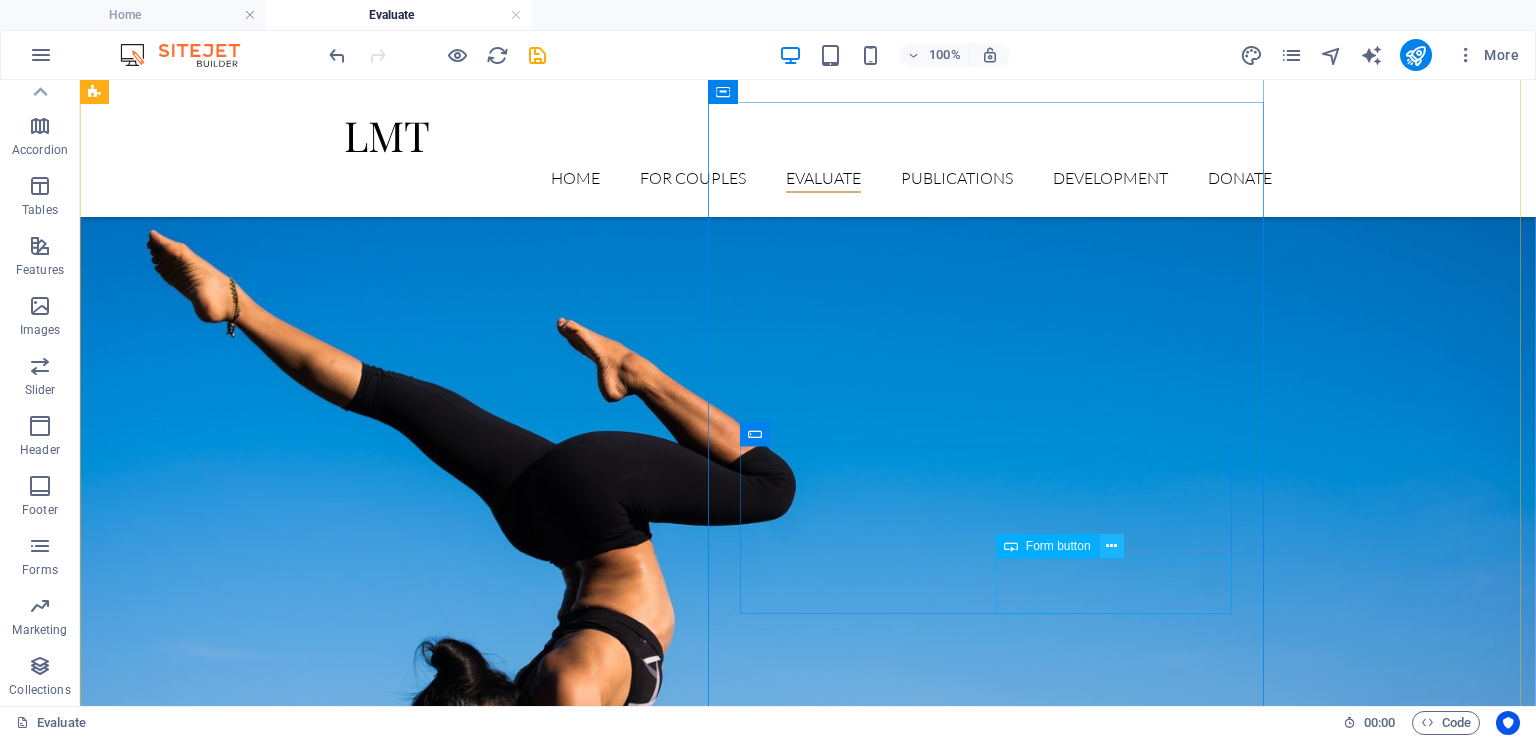 click at bounding box center (1111, 546) 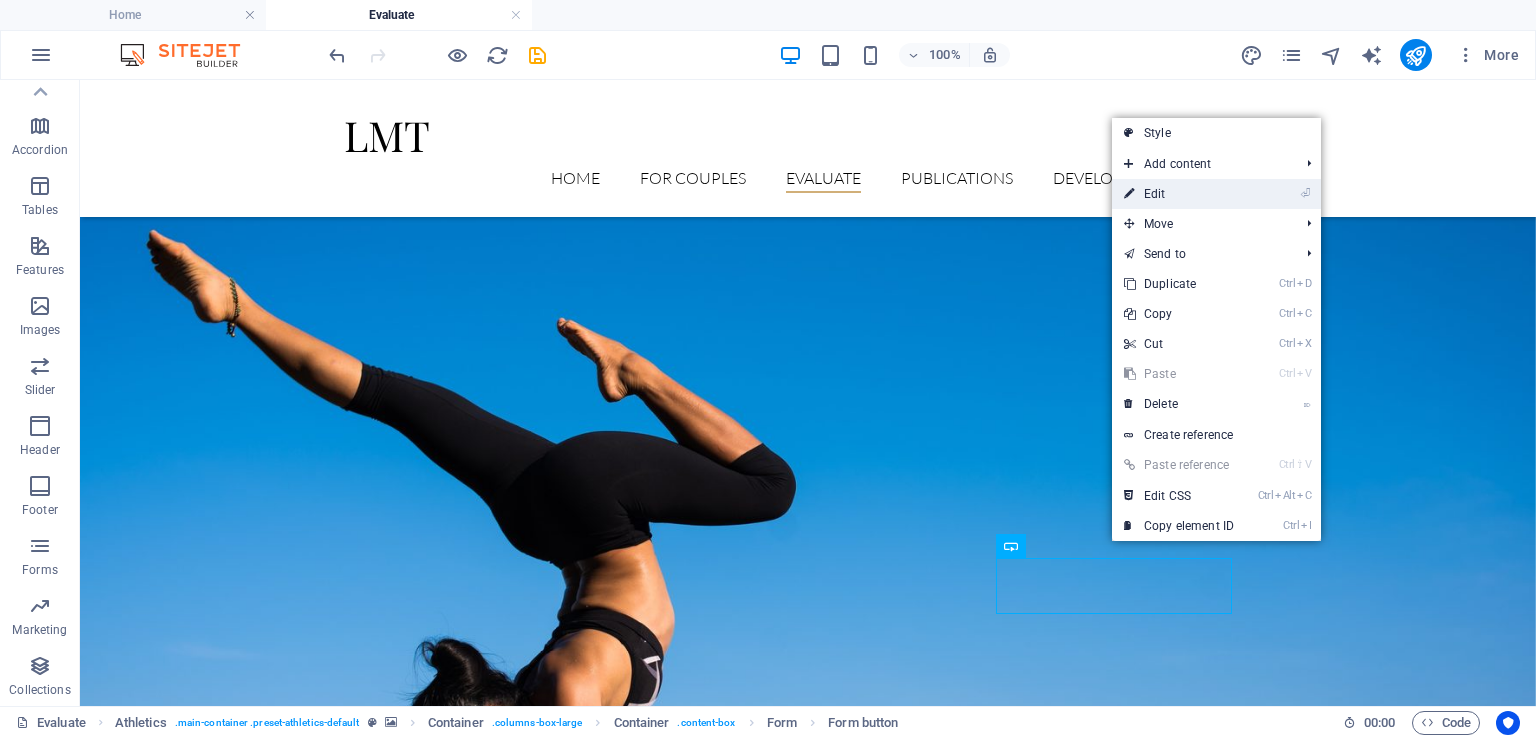 click on "⏎  Edit" at bounding box center [1179, 194] 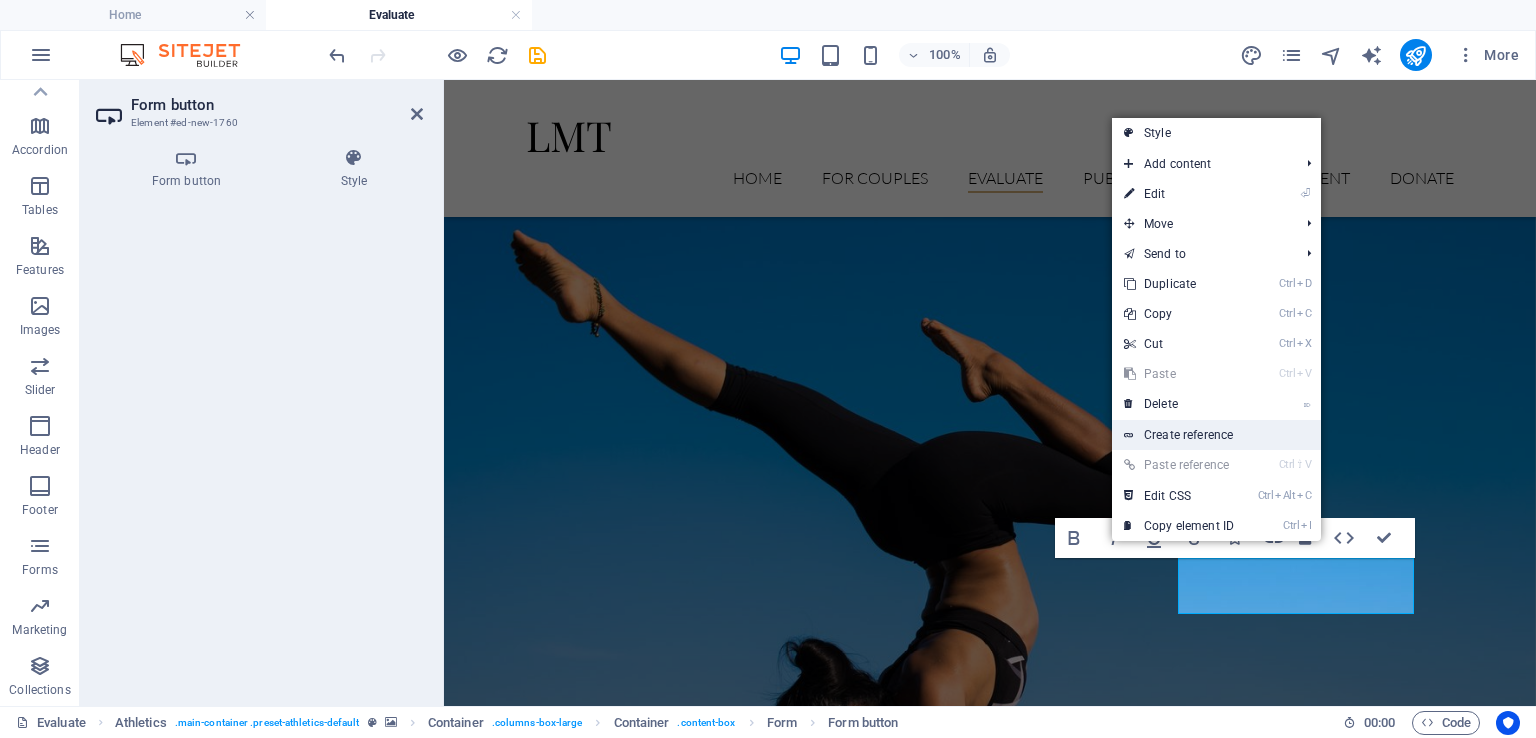 click on "Create reference" at bounding box center (1216, 435) 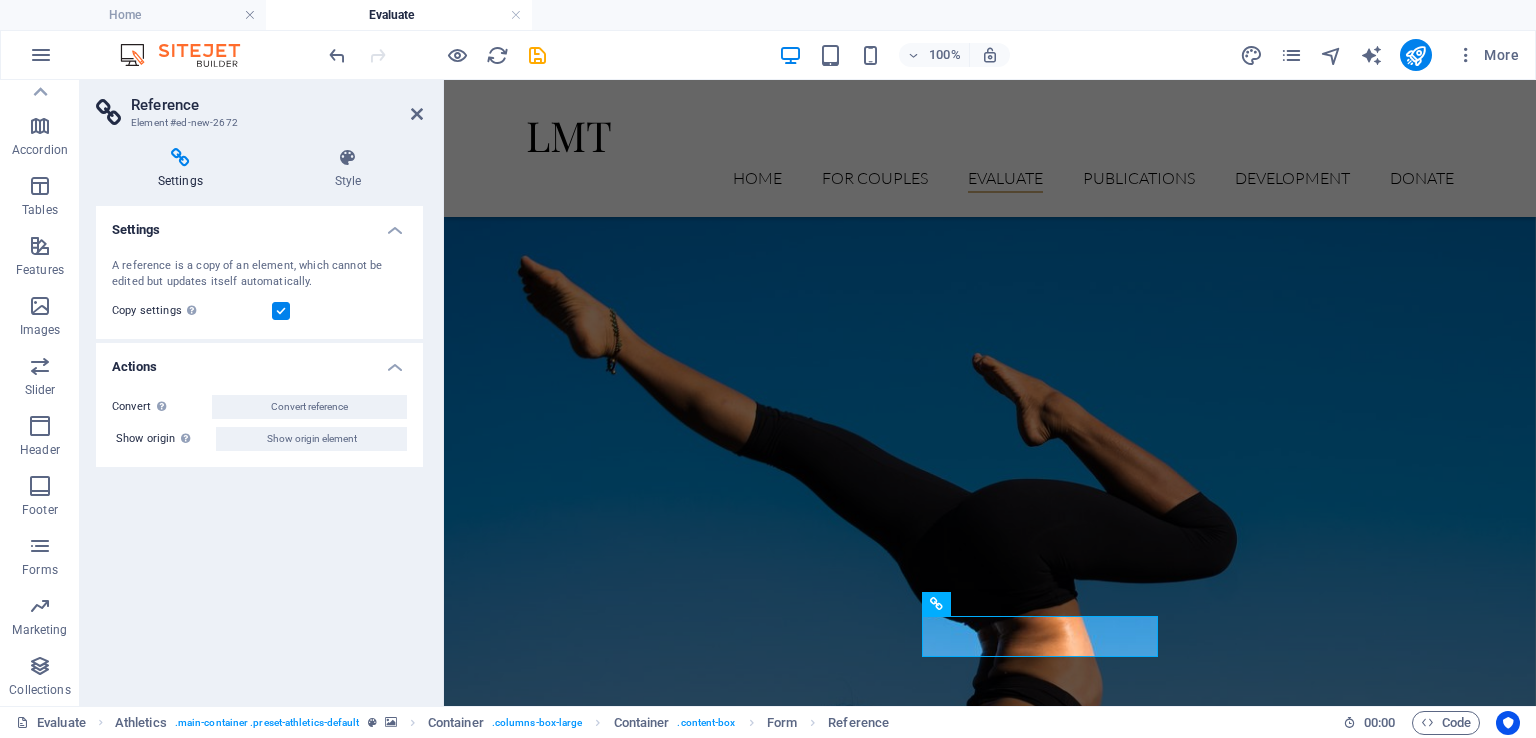 click at bounding box center (180, 158) 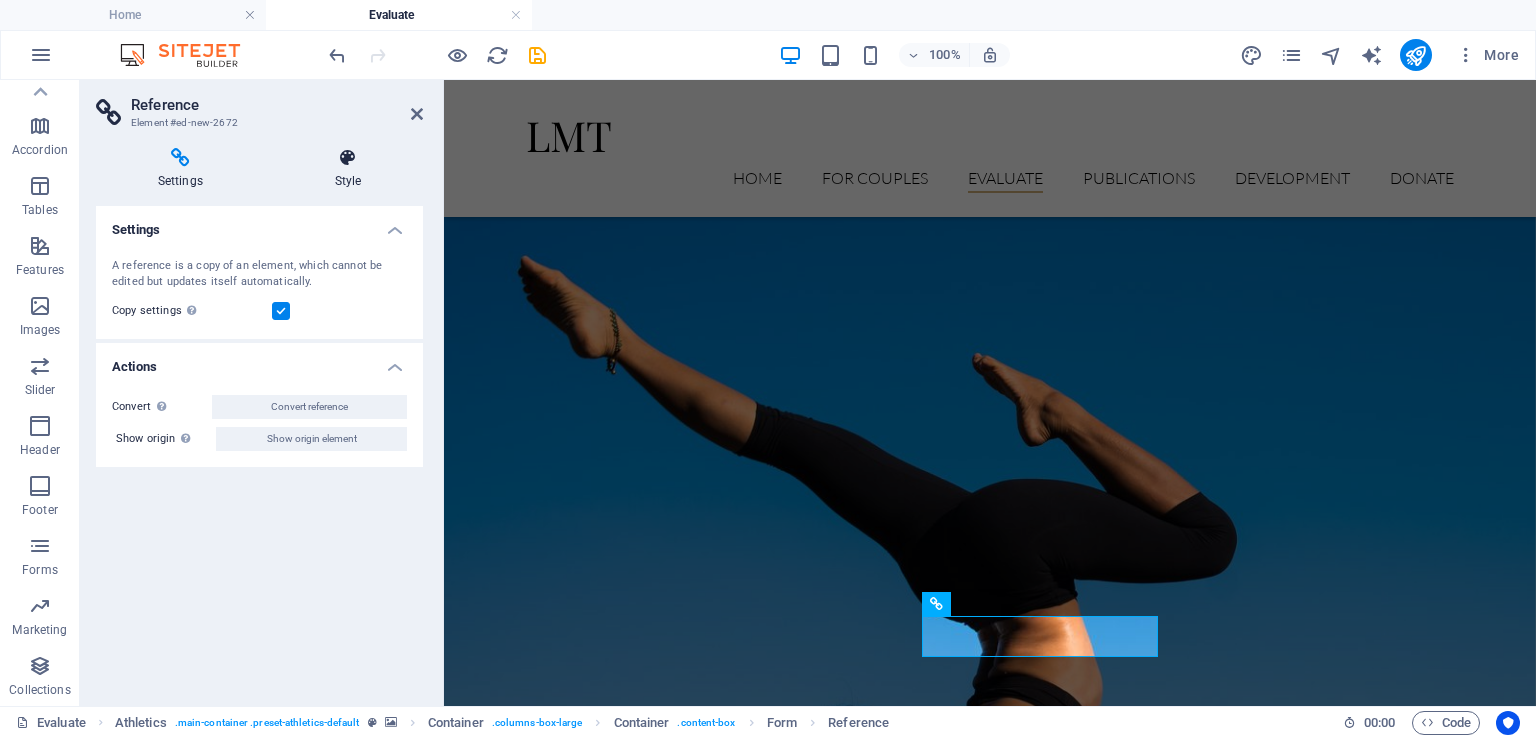 click at bounding box center [348, 158] 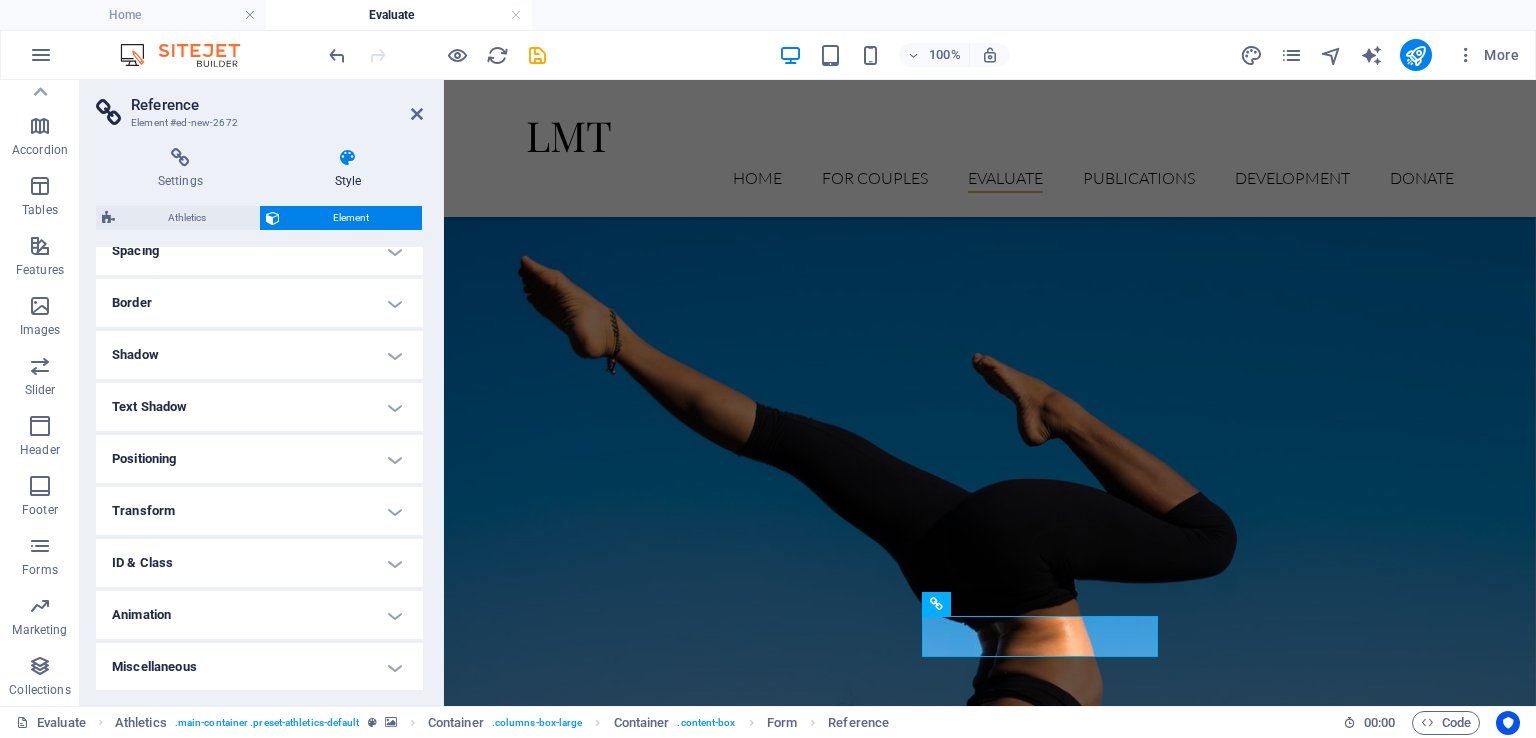 scroll, scrollTop: 0, scrollLeft: 0, axis: both 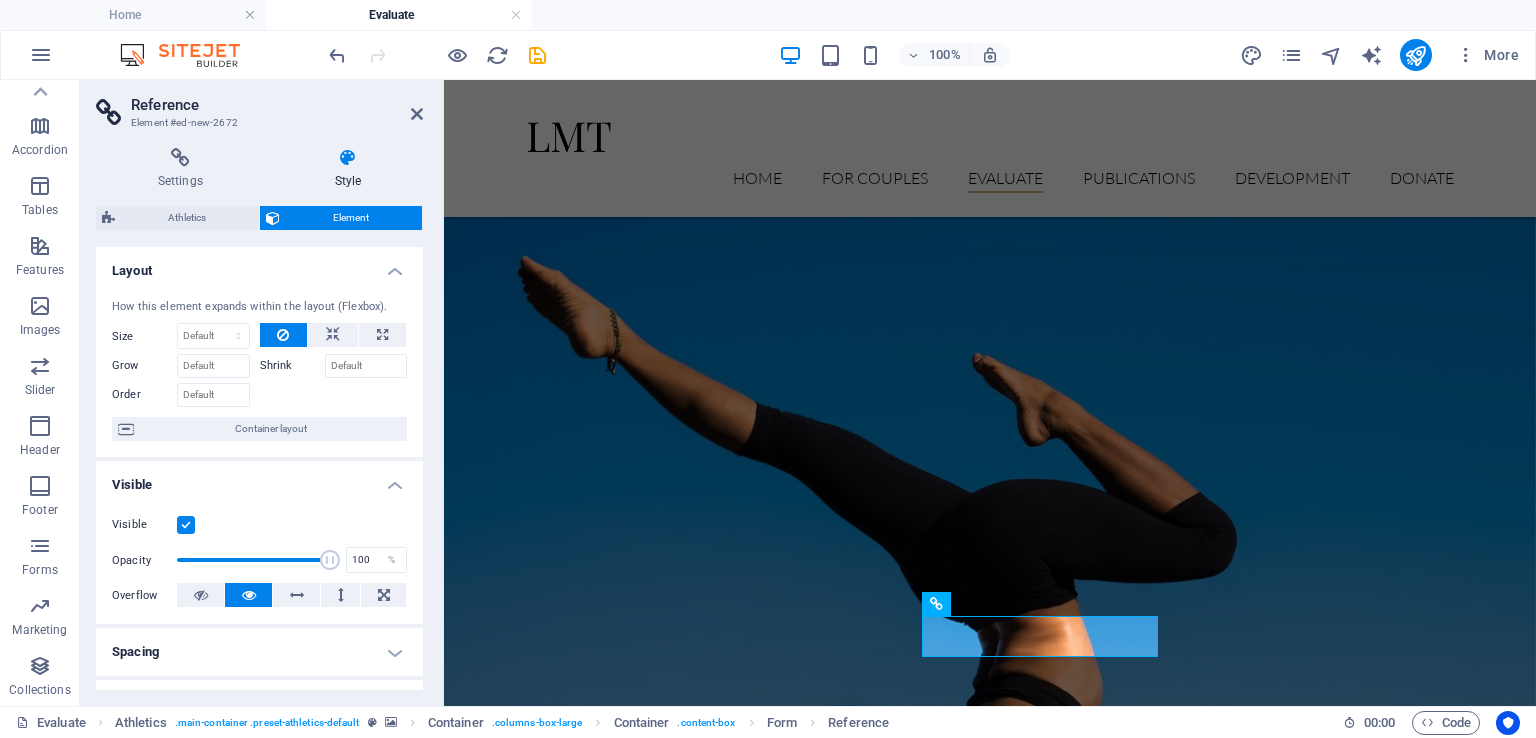 click on "Reference" at bounding box center (277, 105) 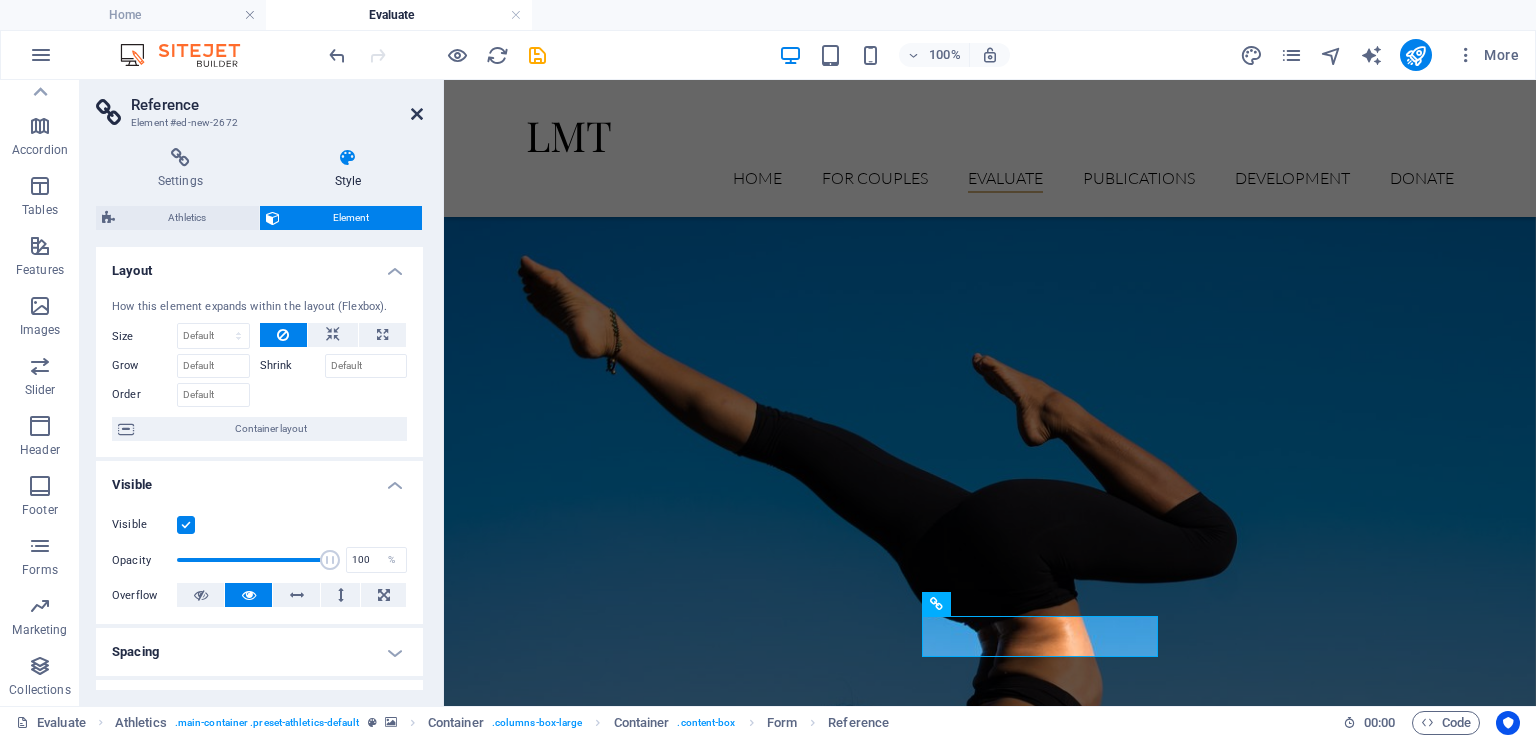 click at bounding box center [417, 114] 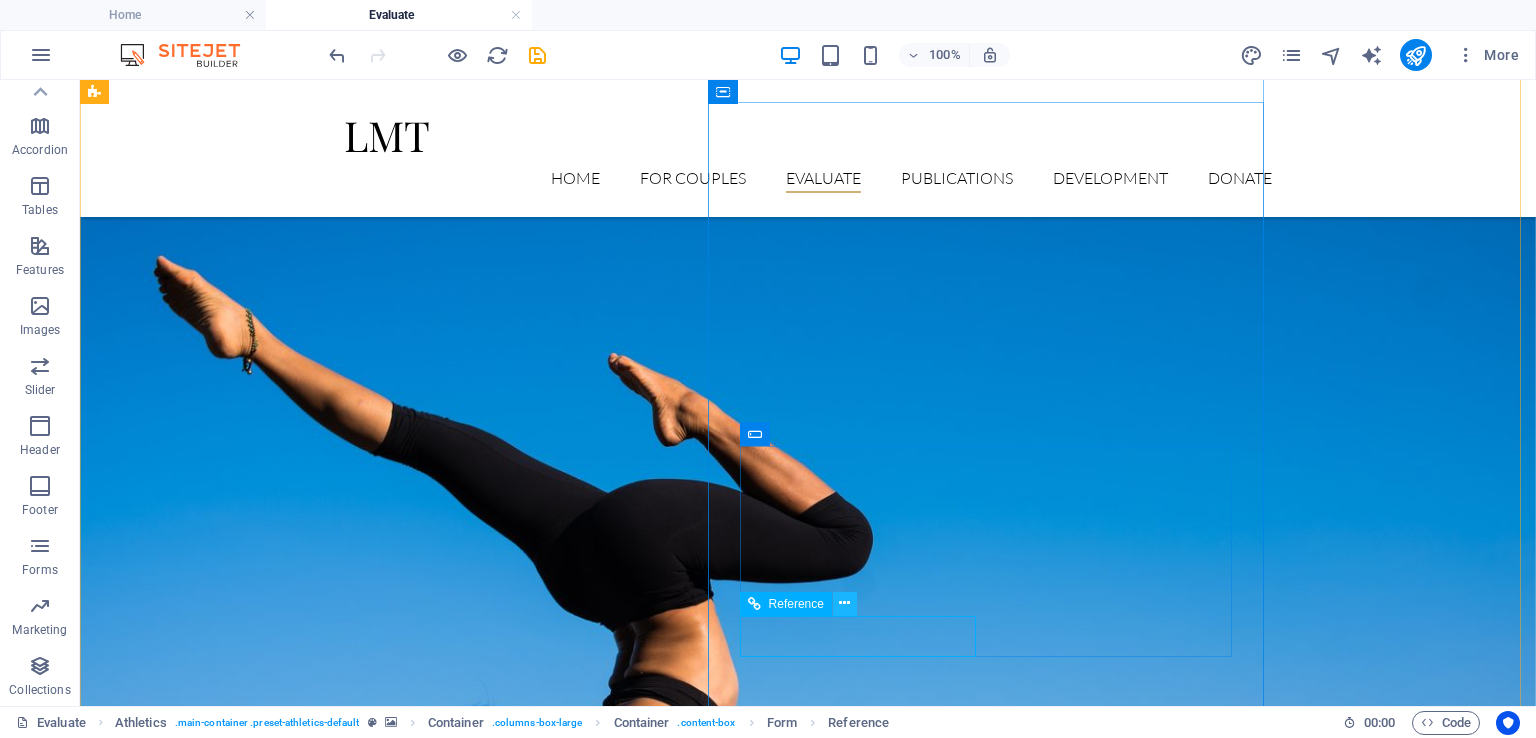 click at bounding box center [844, 603] 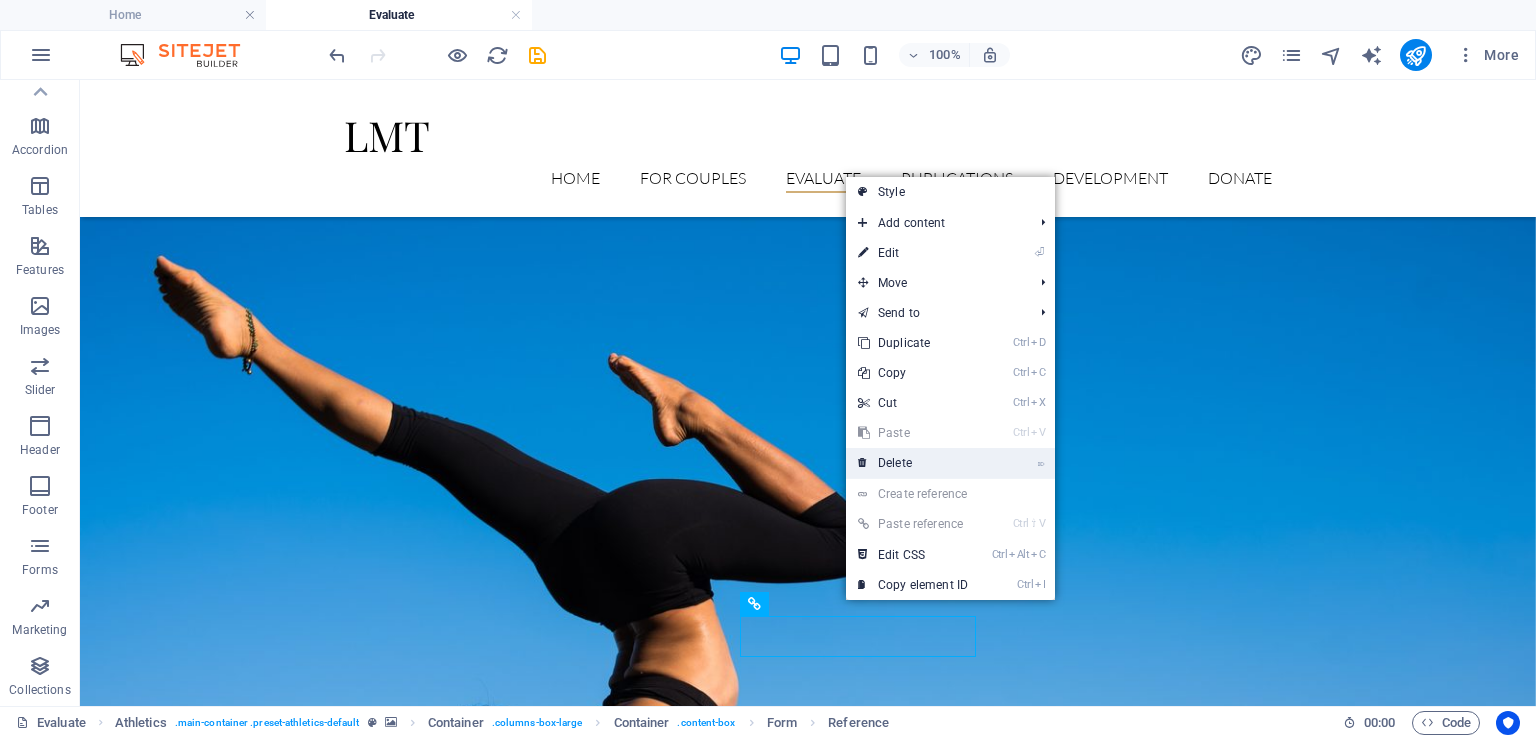 click on "⌦  Delete" at bounding box center (913, 463) 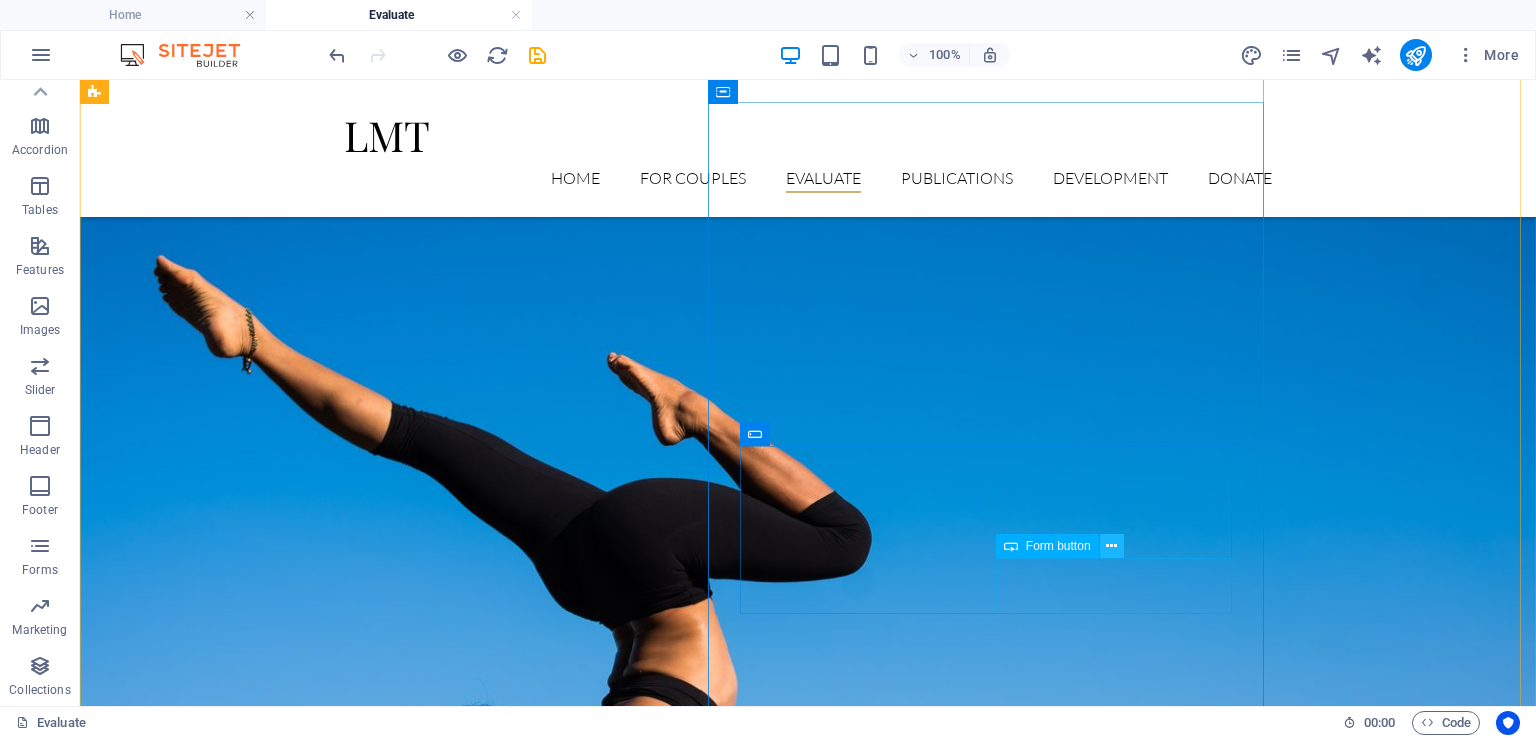 click at bounding box center (1111, 546) 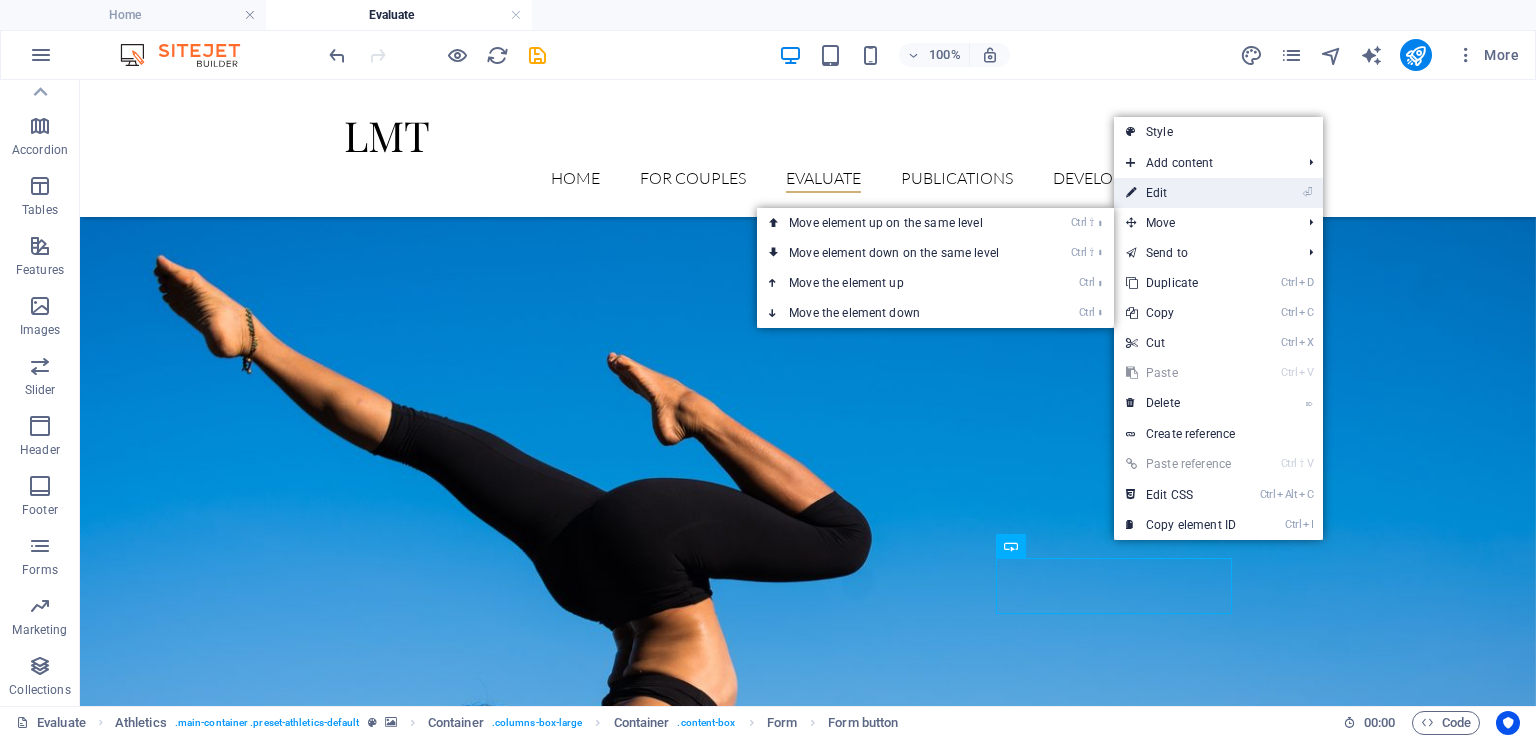 click on "⏎  Edit" at bounding box center [1181, 193] 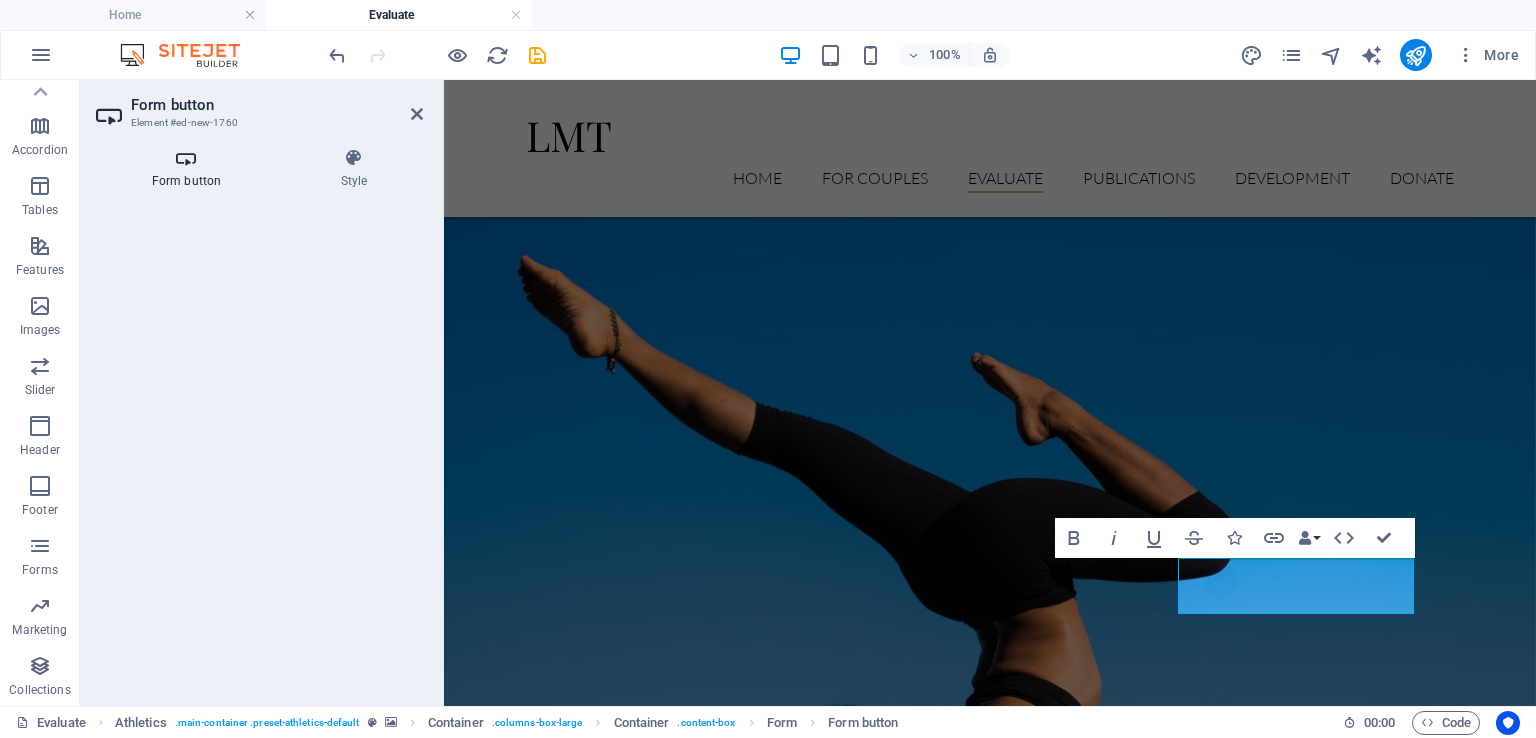 click on "Form button" at bounding box center [190, 169] 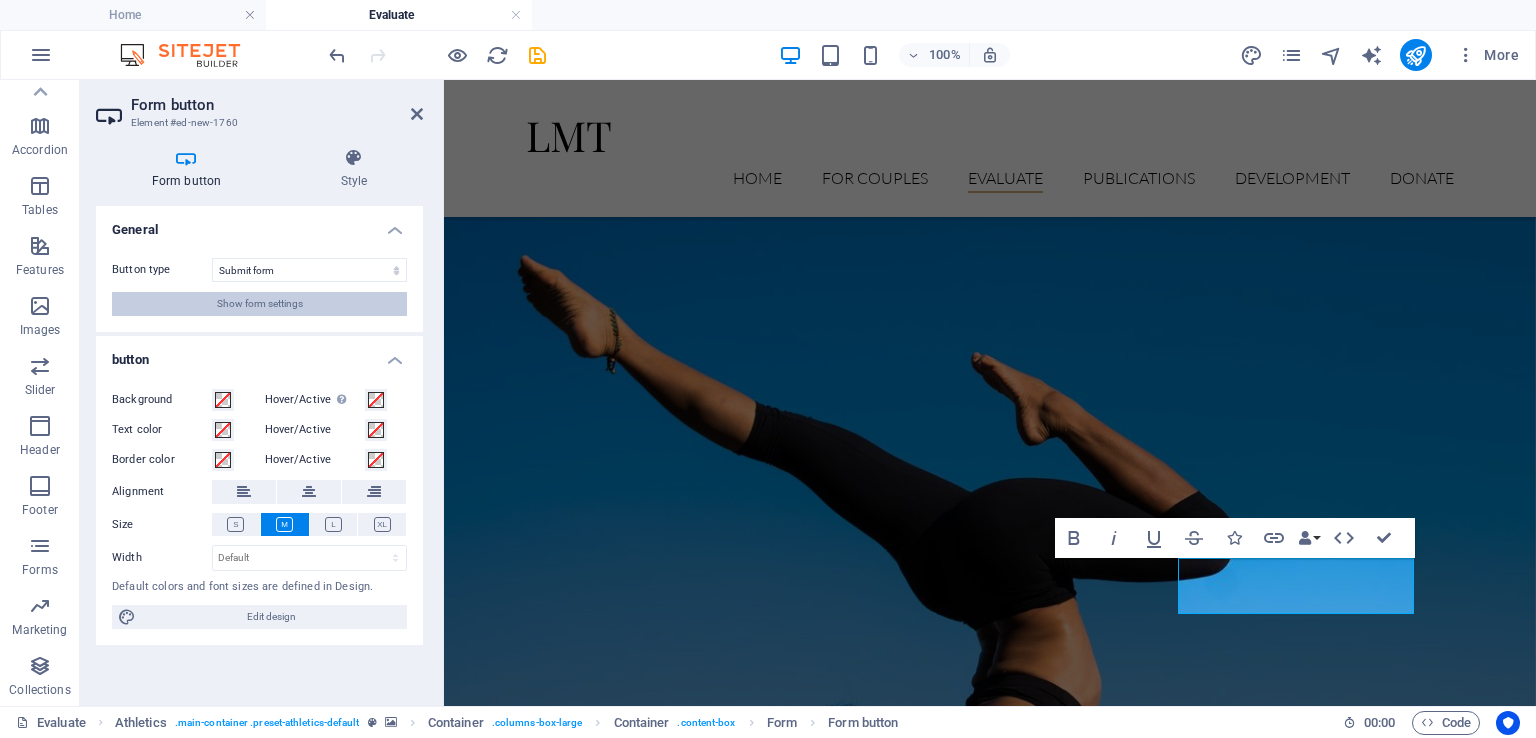 click on "Show form settings" at bounding box center (260, 304) 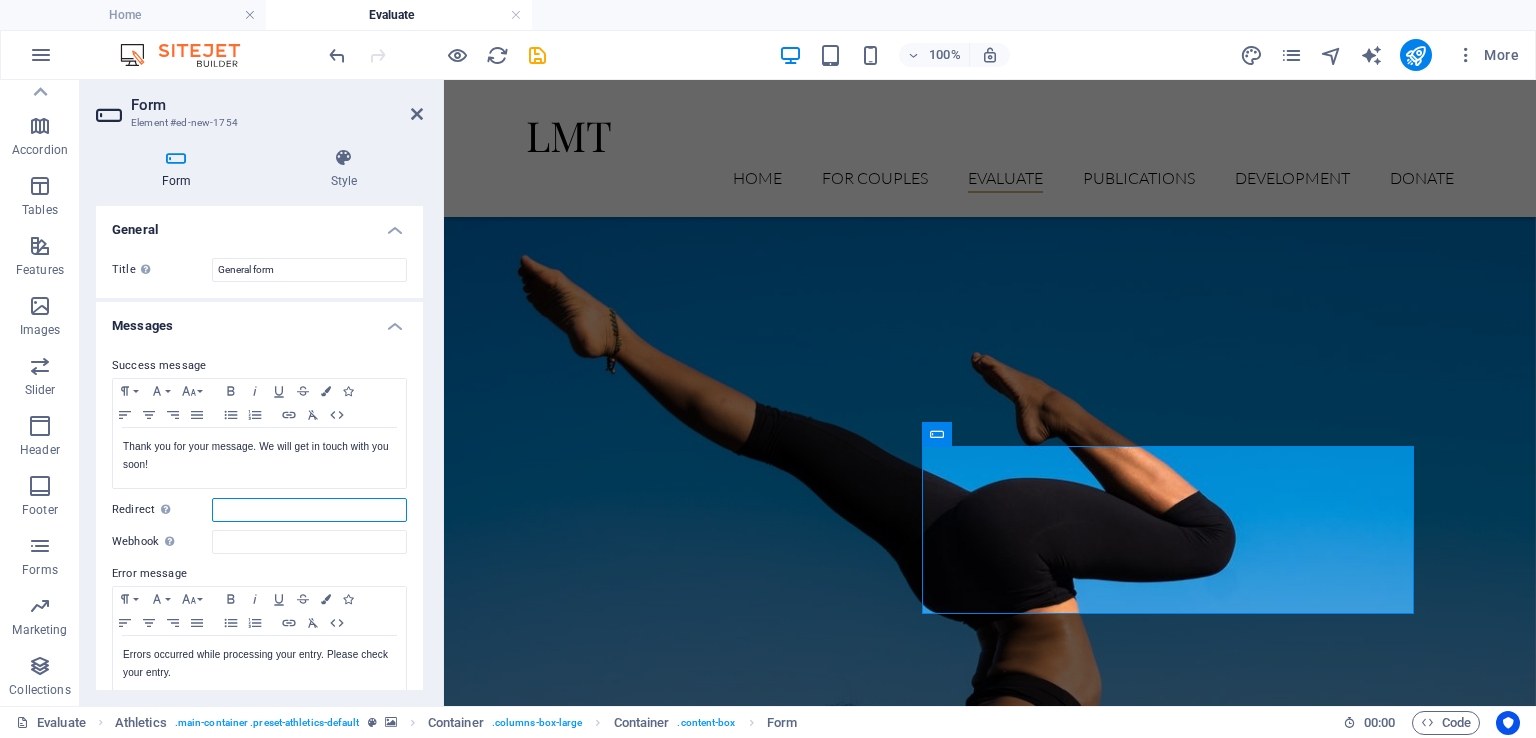 click on "Redirect Define a redirect target upon successful form submission; for example, a success page." at bounding box center (309, 510) 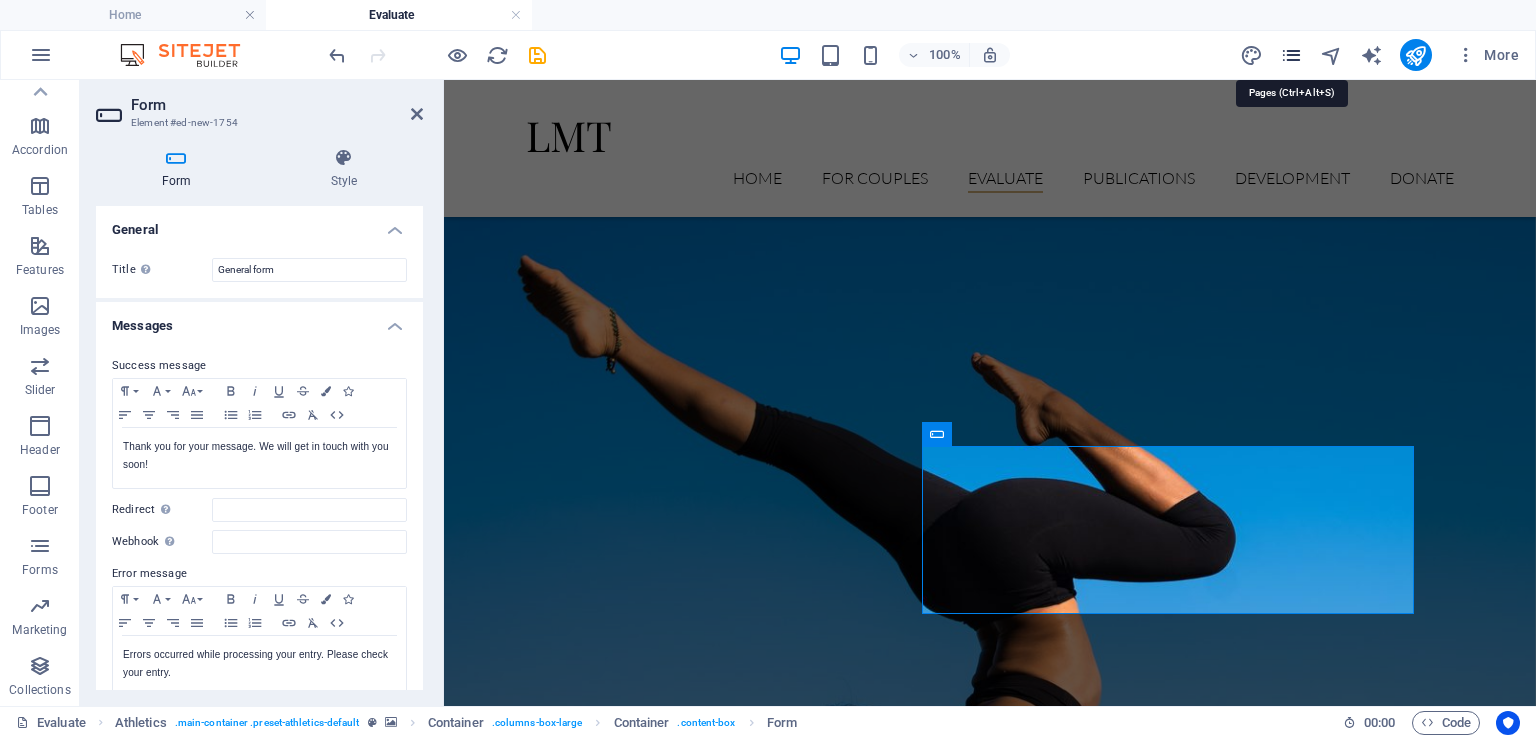 click at bounding box center [1291, 55] 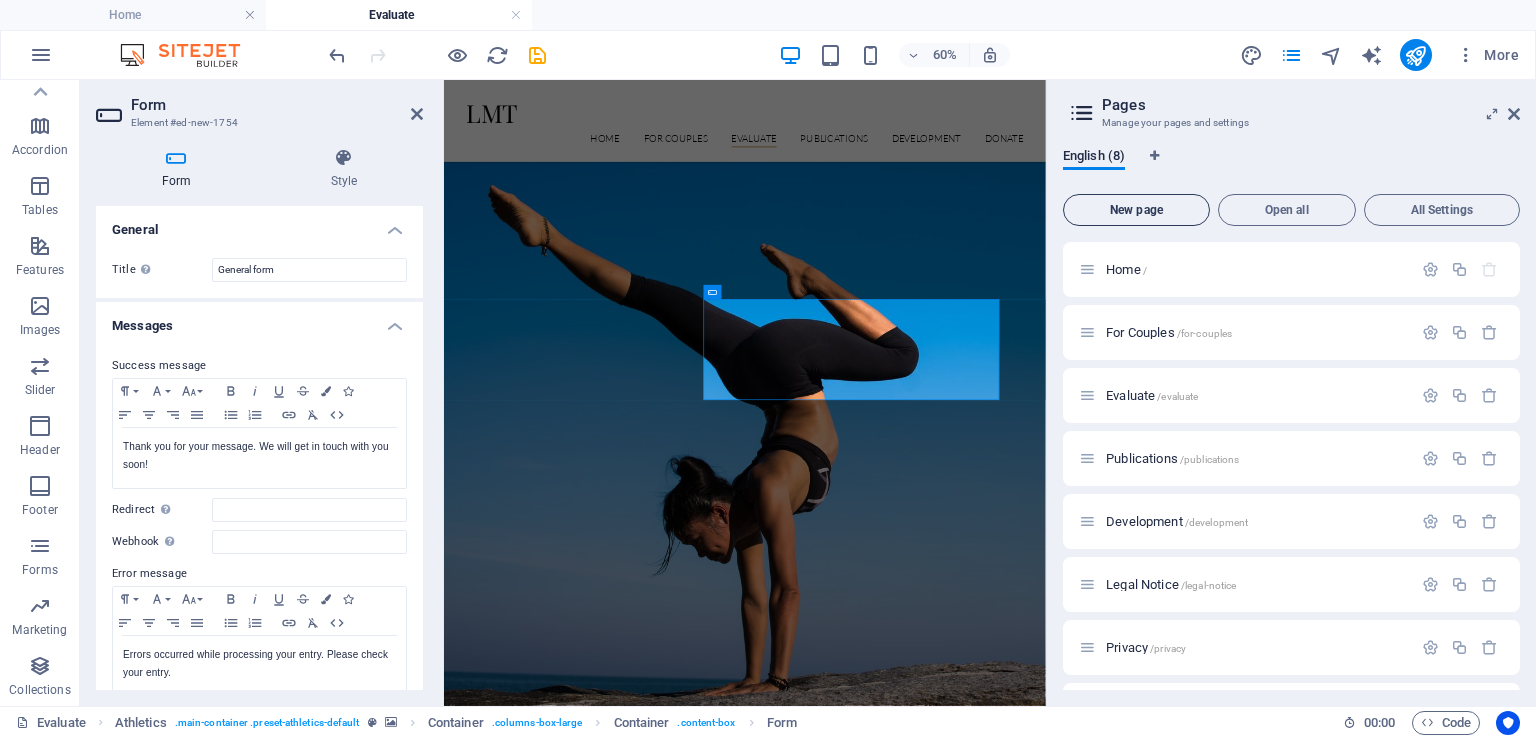 click on "New page" at bounding box center [1136, 210] 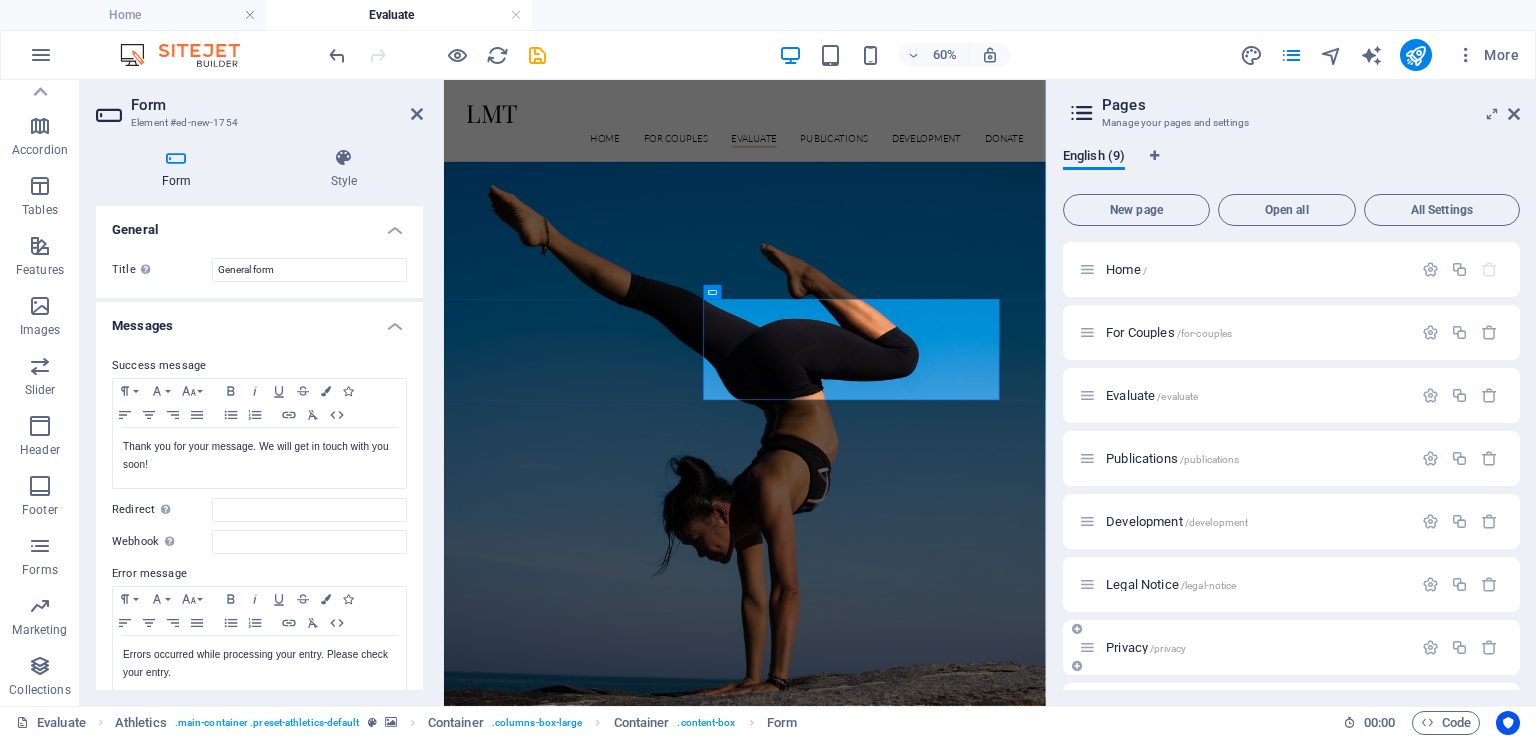 scroll, scrollTop: 383, scrollLeft: 0, axis: vertical 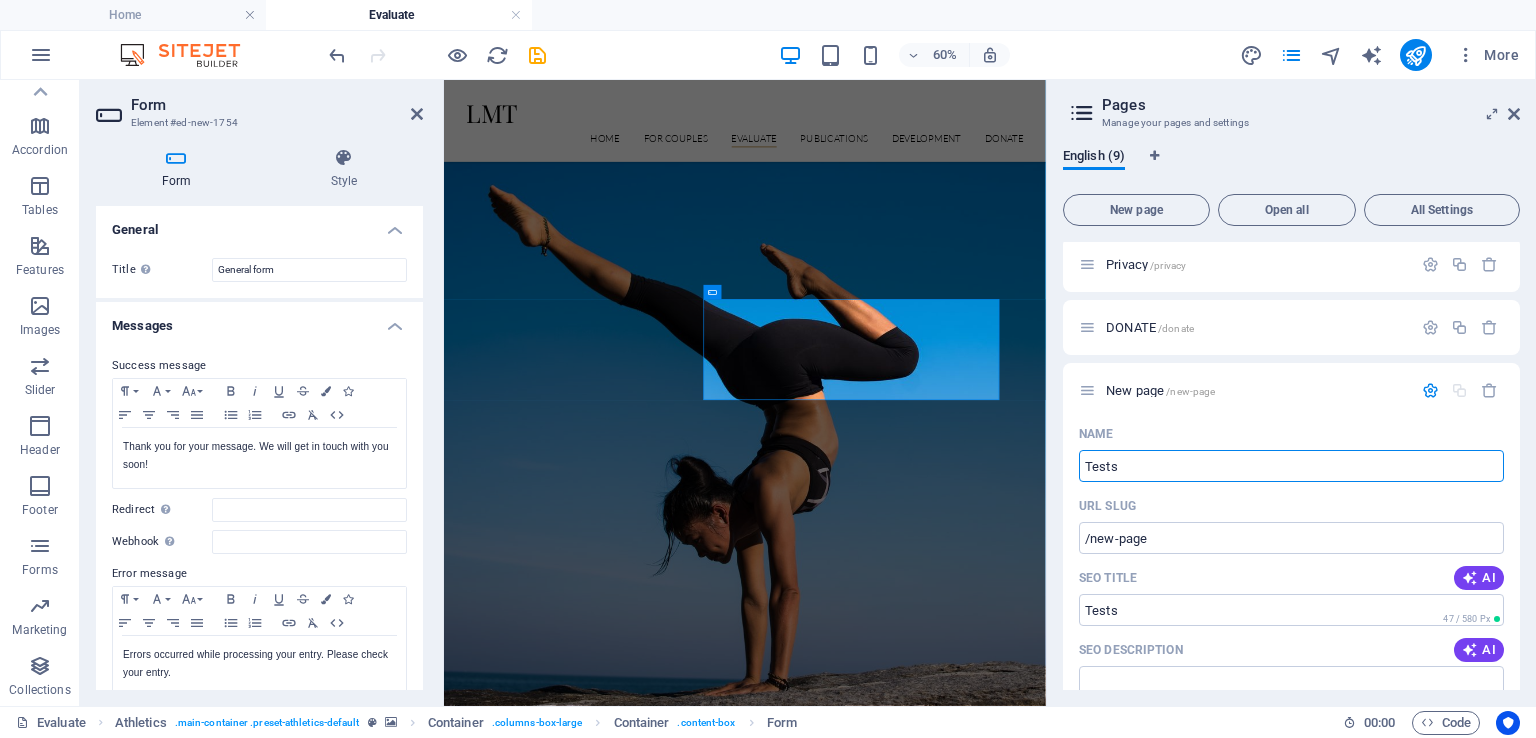 type on "Tests" 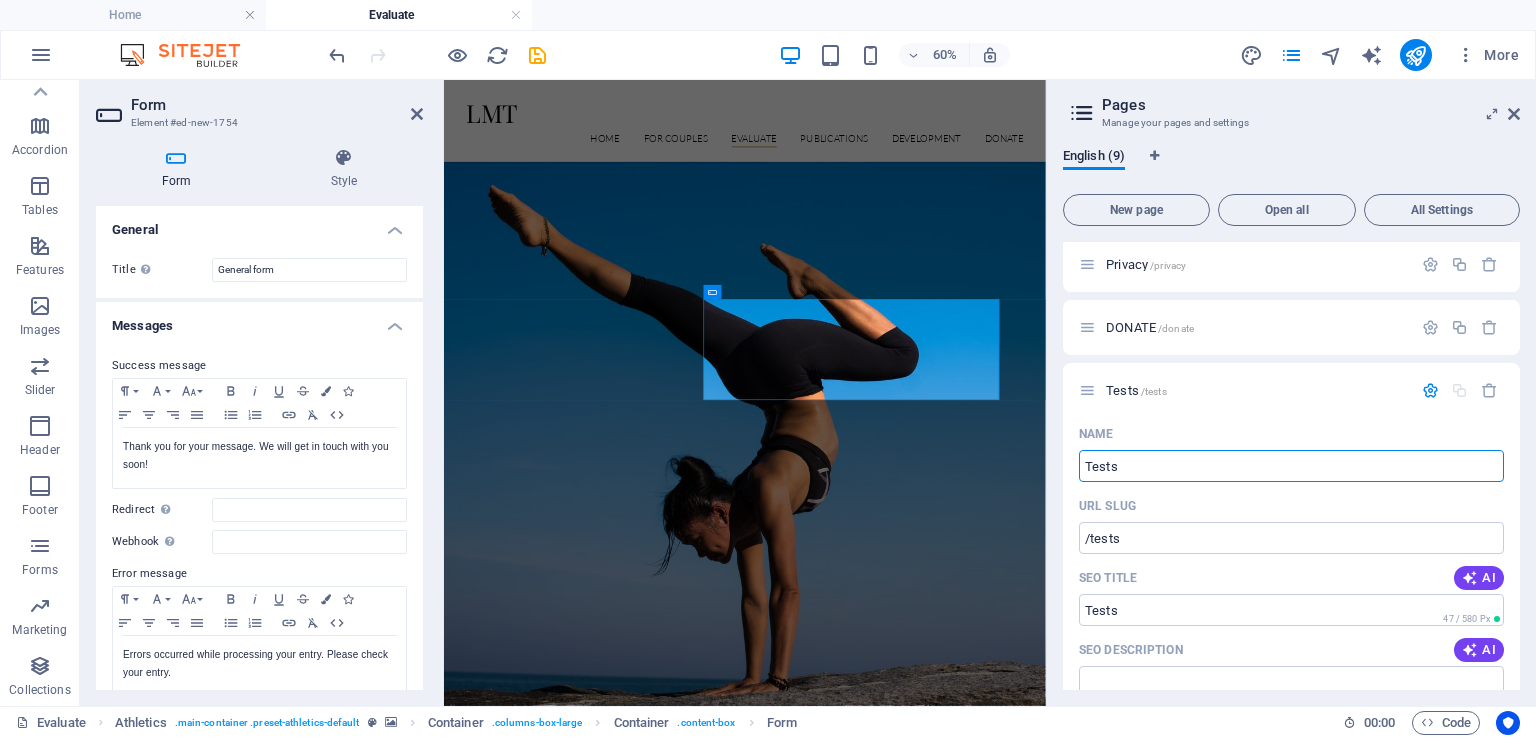type on "Tests" 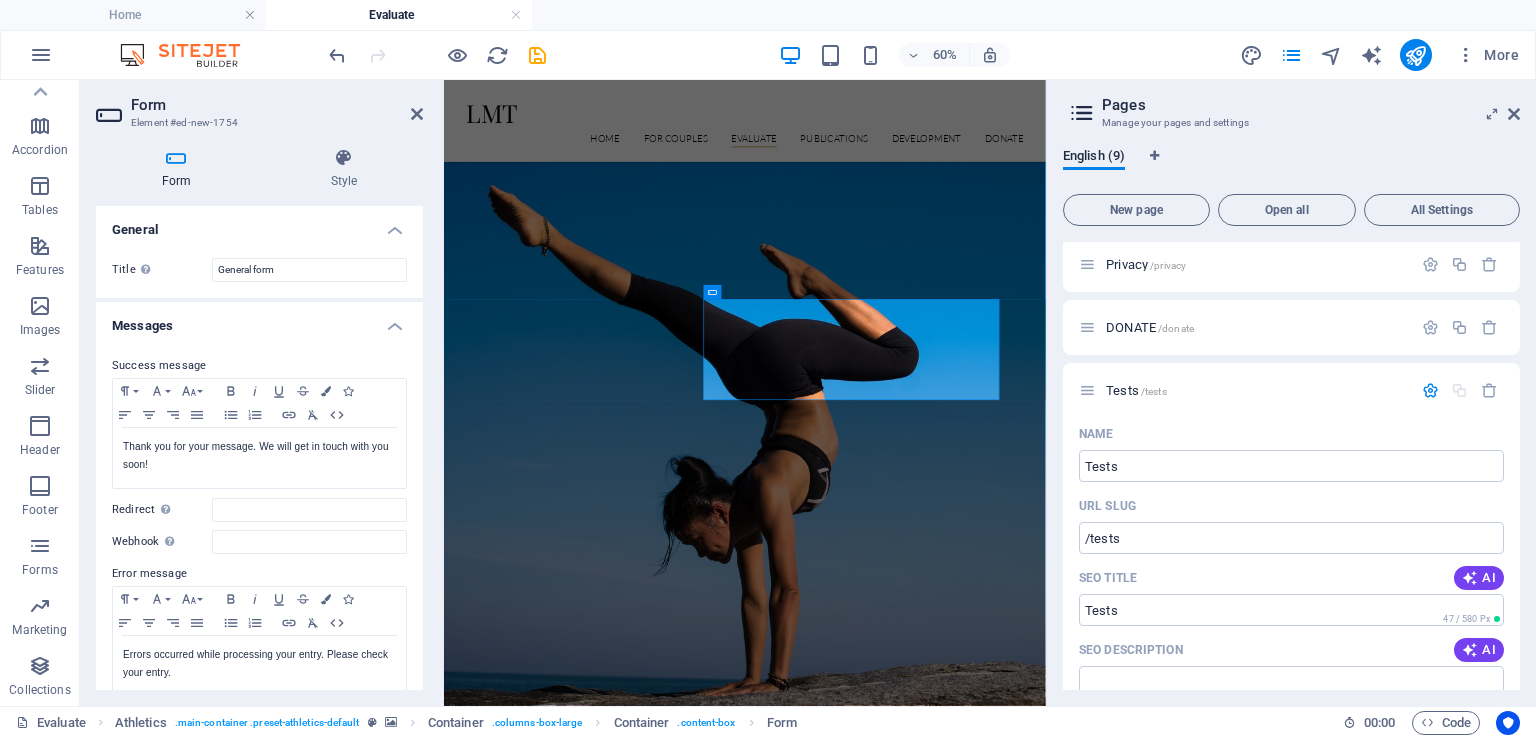 click on "English (9) New page Open all All Settings Home / For Couples /for-couples Evaluate /evaluate Publications /publications Development /development Legal Notice /legal-notice Privacy /privacy DONATE /donate Tests /tests Name Tests ​ URL SLUG /tests ​ SEO Title AI ​ 47 / 580 Px SEO Description AI ​ 0 / 990 Px SEO Keywords AI ​ Settings Menu Noindex Preview Mobile Desktop www.example.com tests Meta tags ​ Preview Image (Open Graph) Drag files here, click to choose files or select files from Files or our free stock photos & videos More Settings" at bounding box center (1291, 419) 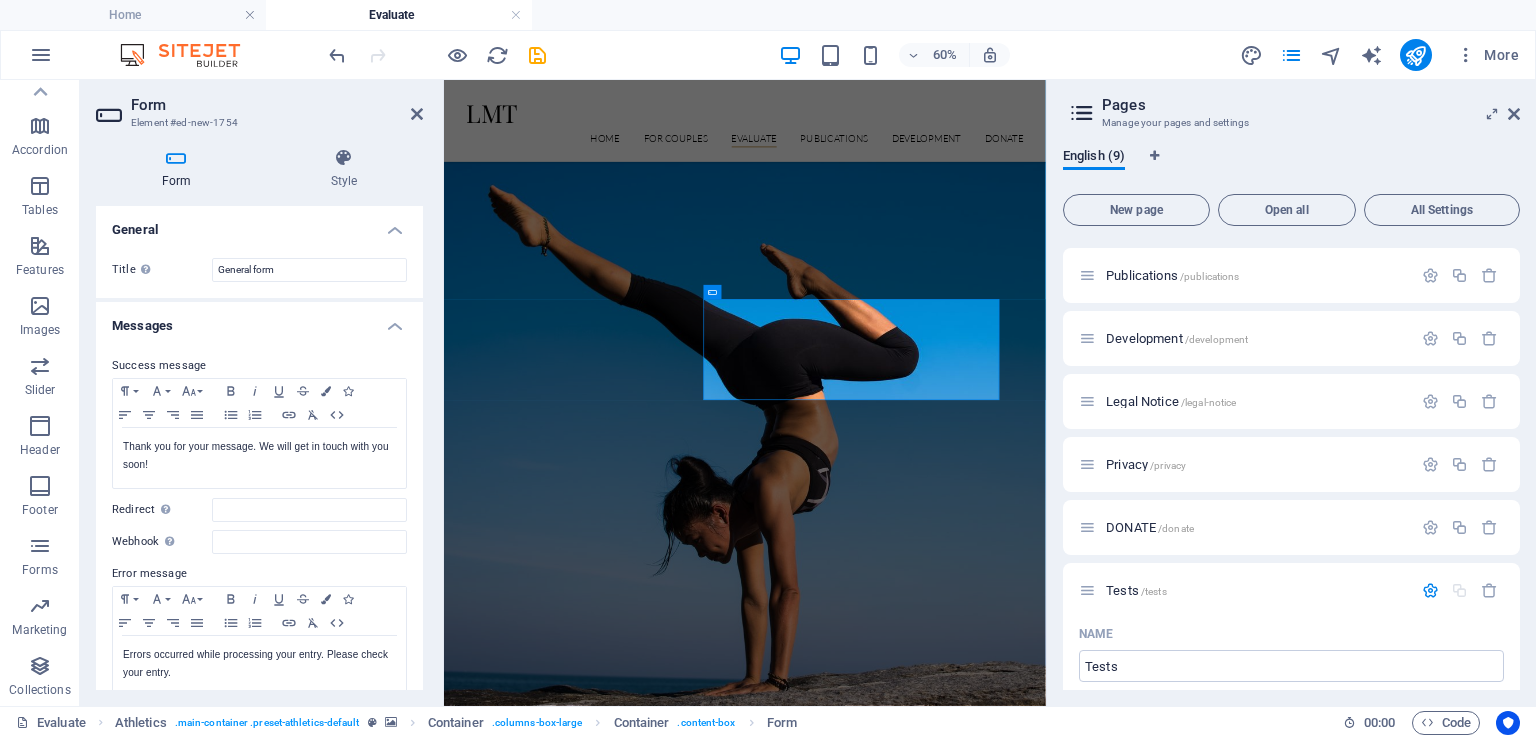 scroll, scrollTop: 283, scrollLeft: 0, axis: vertical 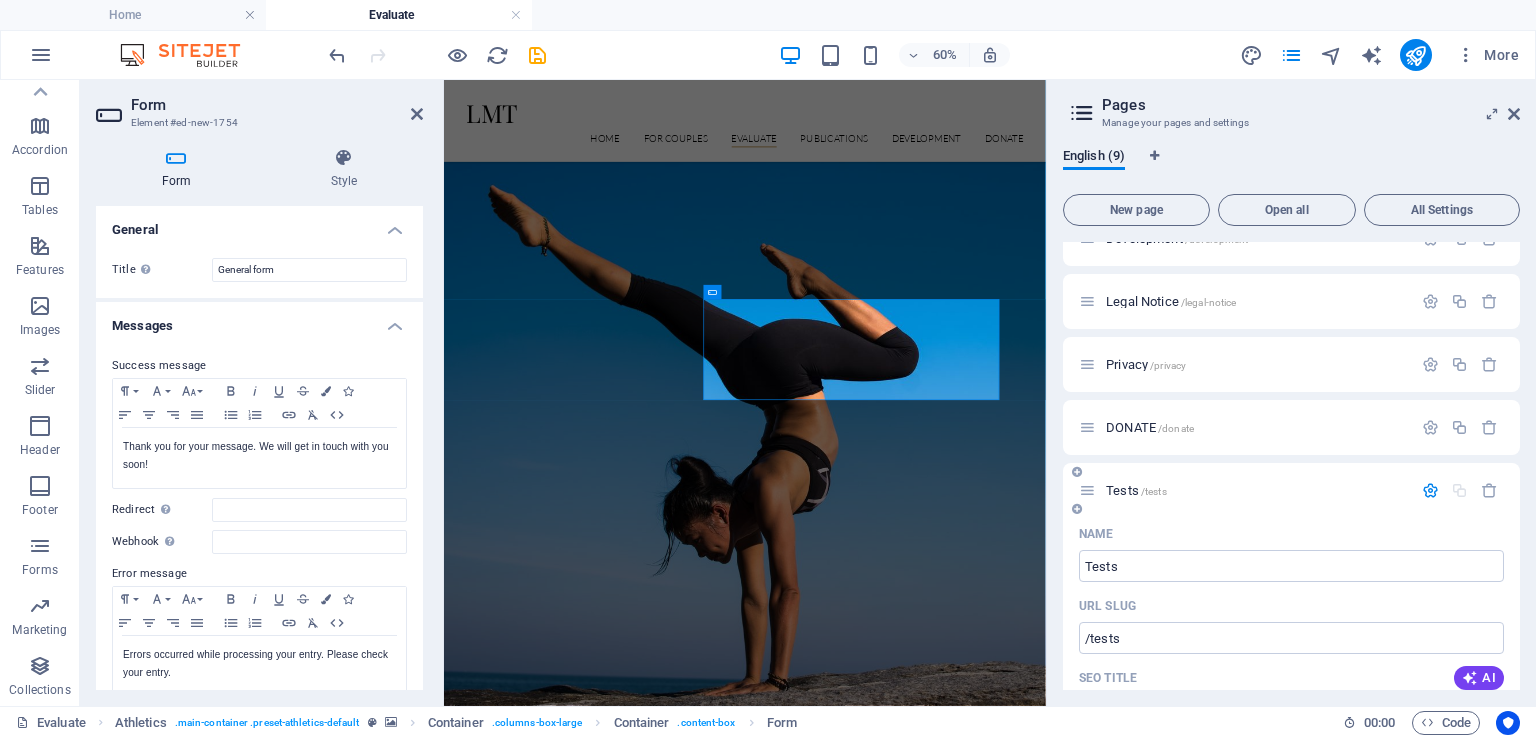click at bounding box center [1430, 490] 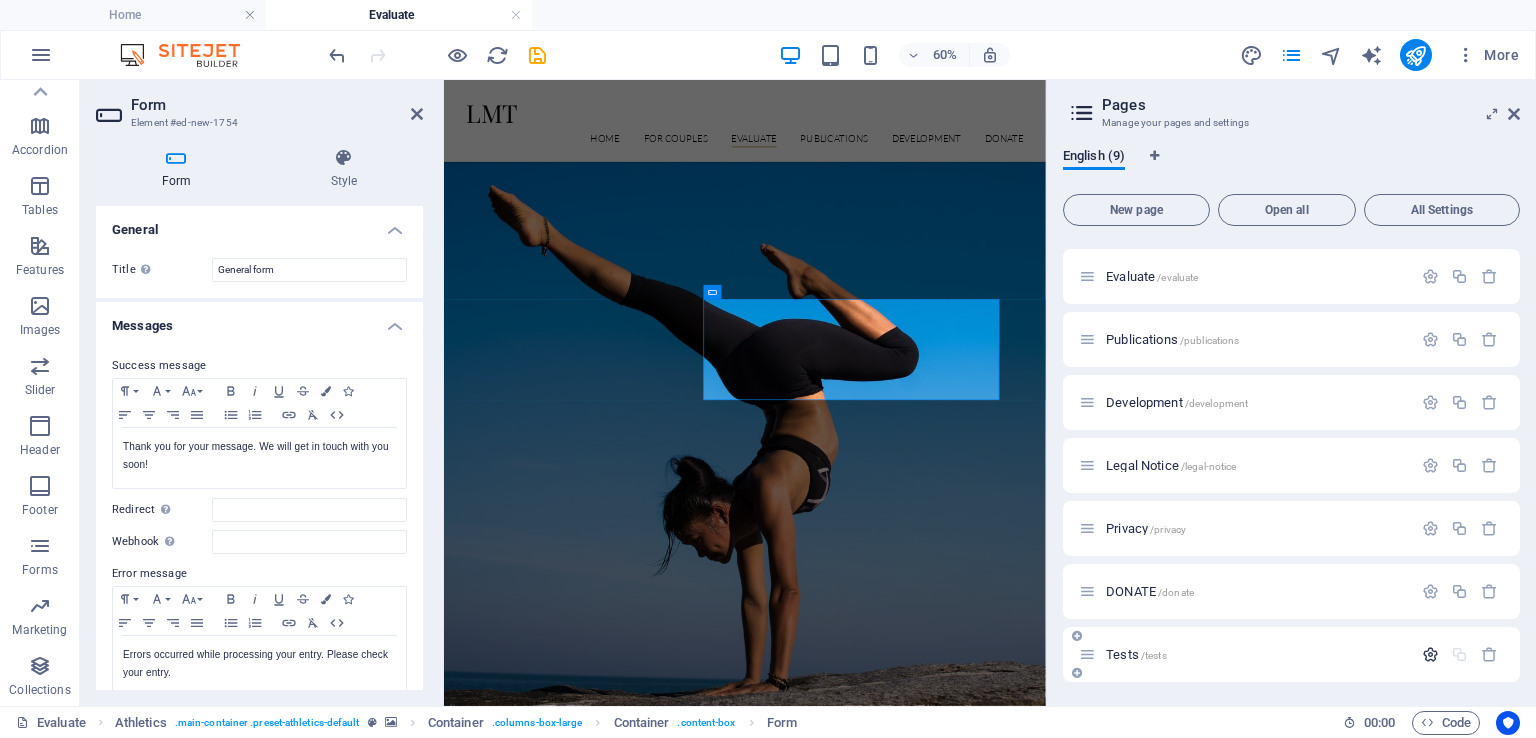 click at bounding box center [1430, 654] 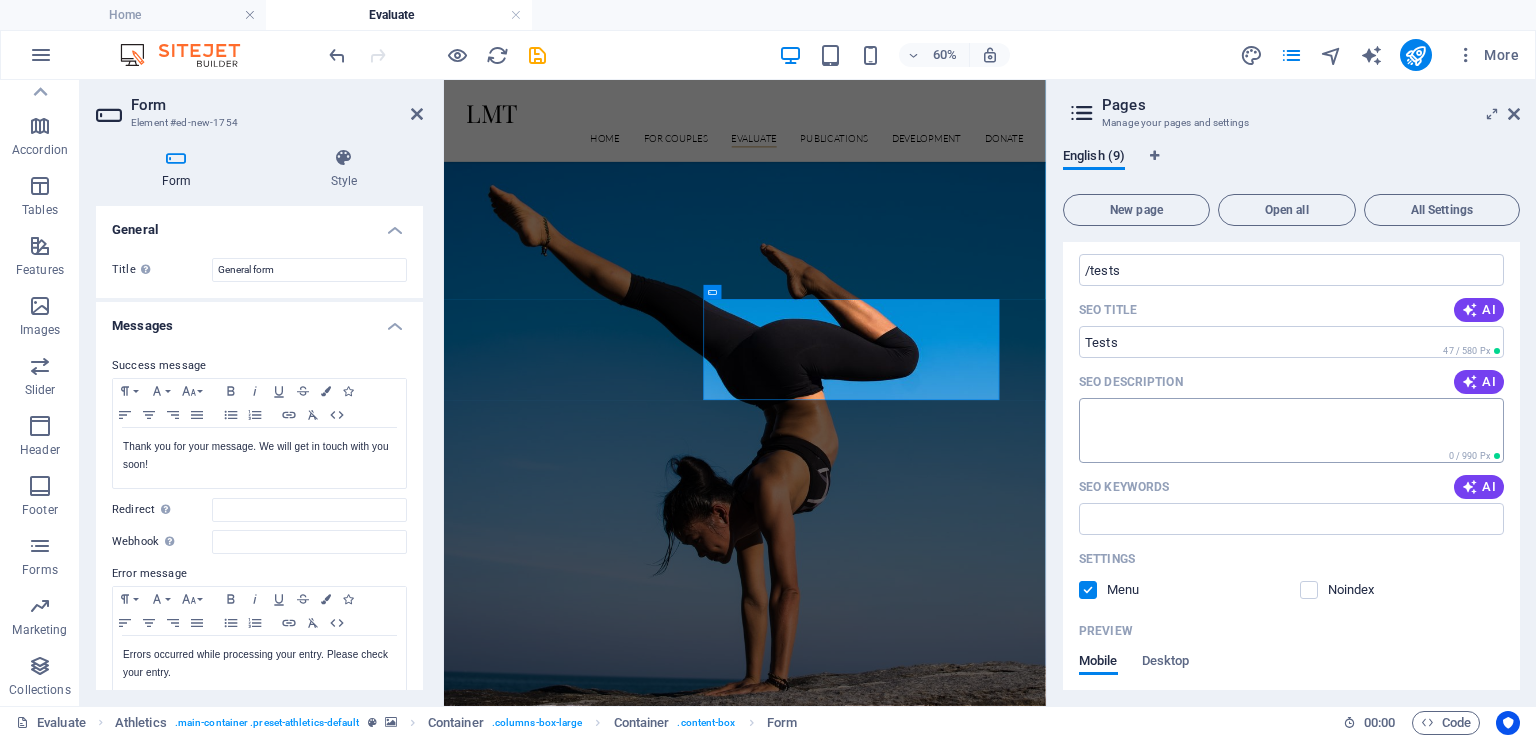 scroll, scrollTop: 683, scrollLeft: 0, axis: vertical 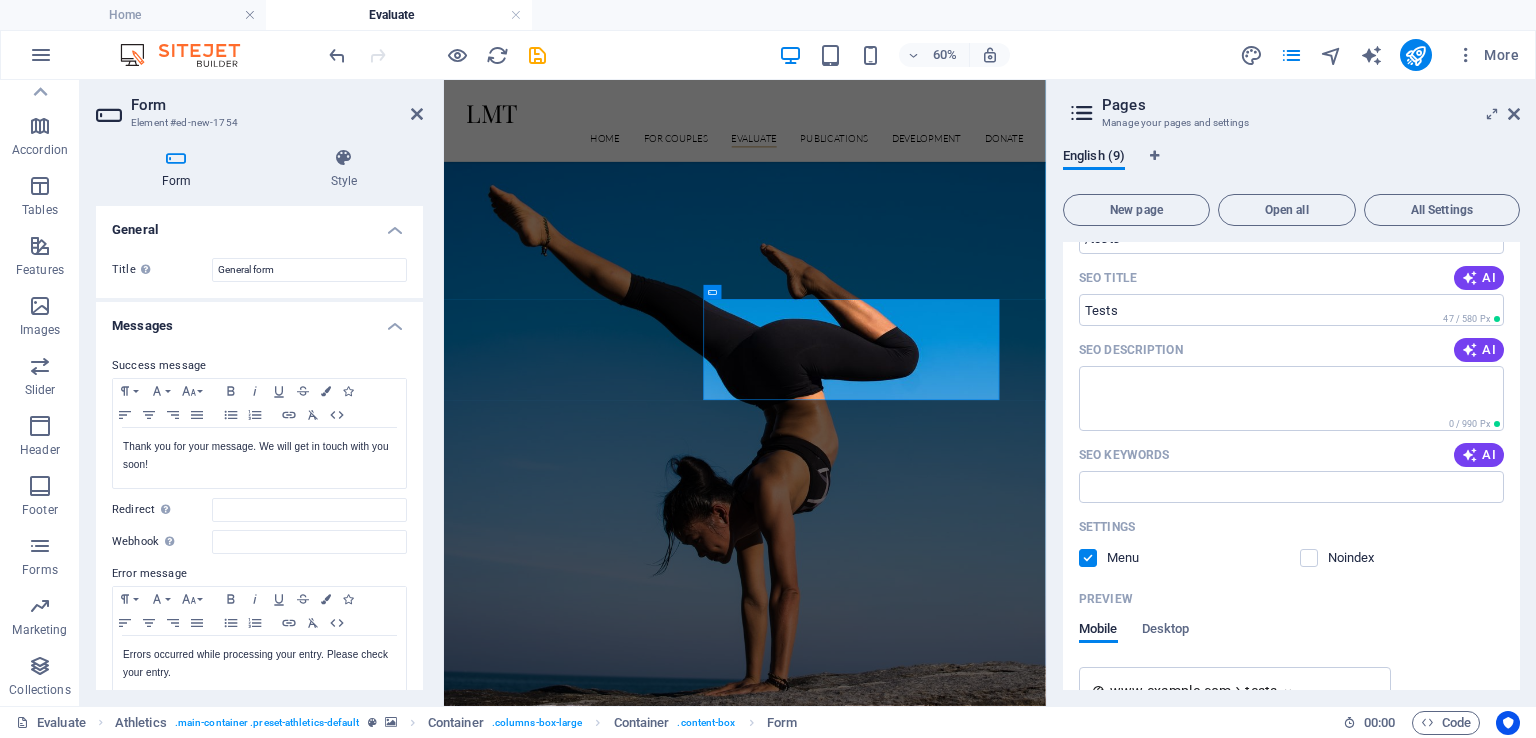 click at bounding box center (1088, 558) 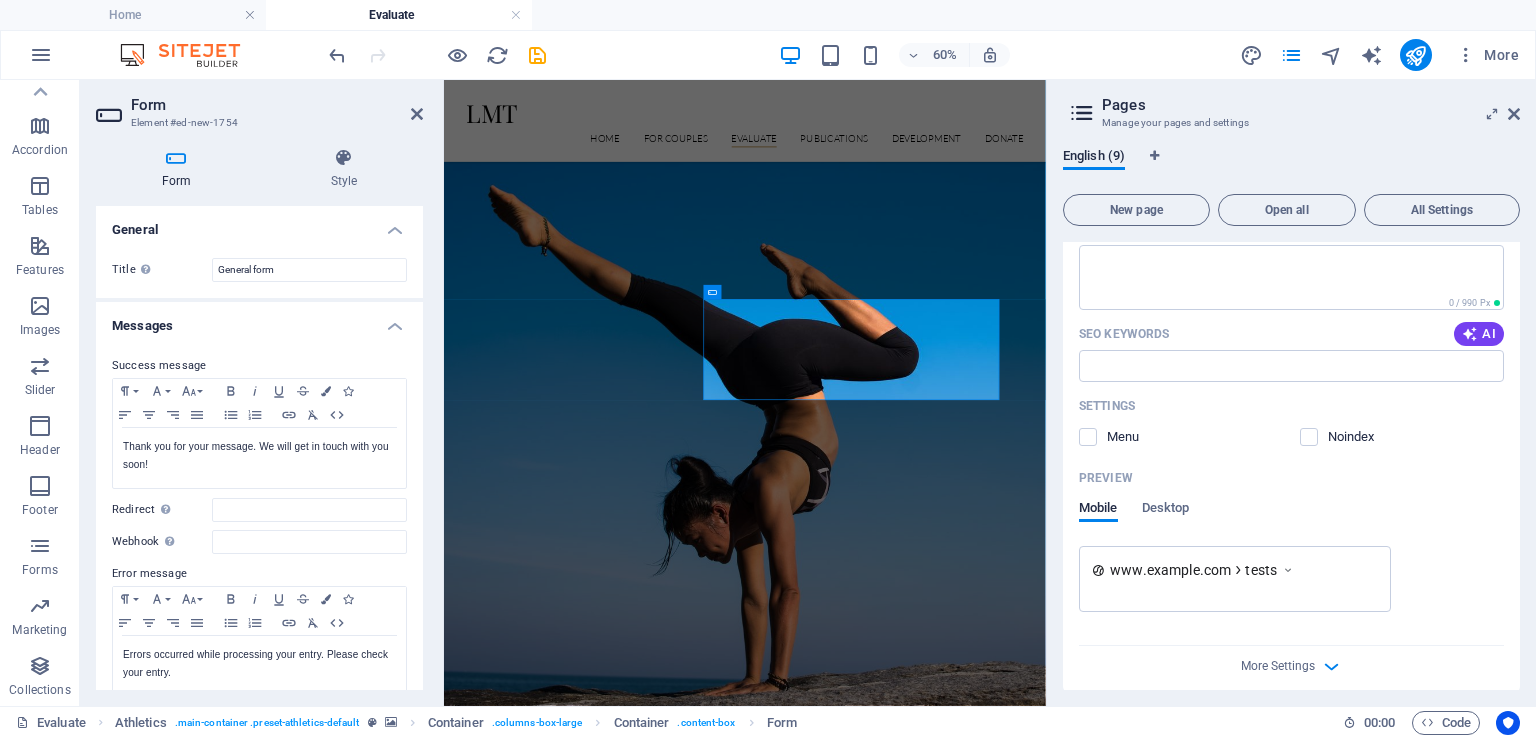 scroll, scrollTop: 816, scrollLeft: 0, axis: vertical 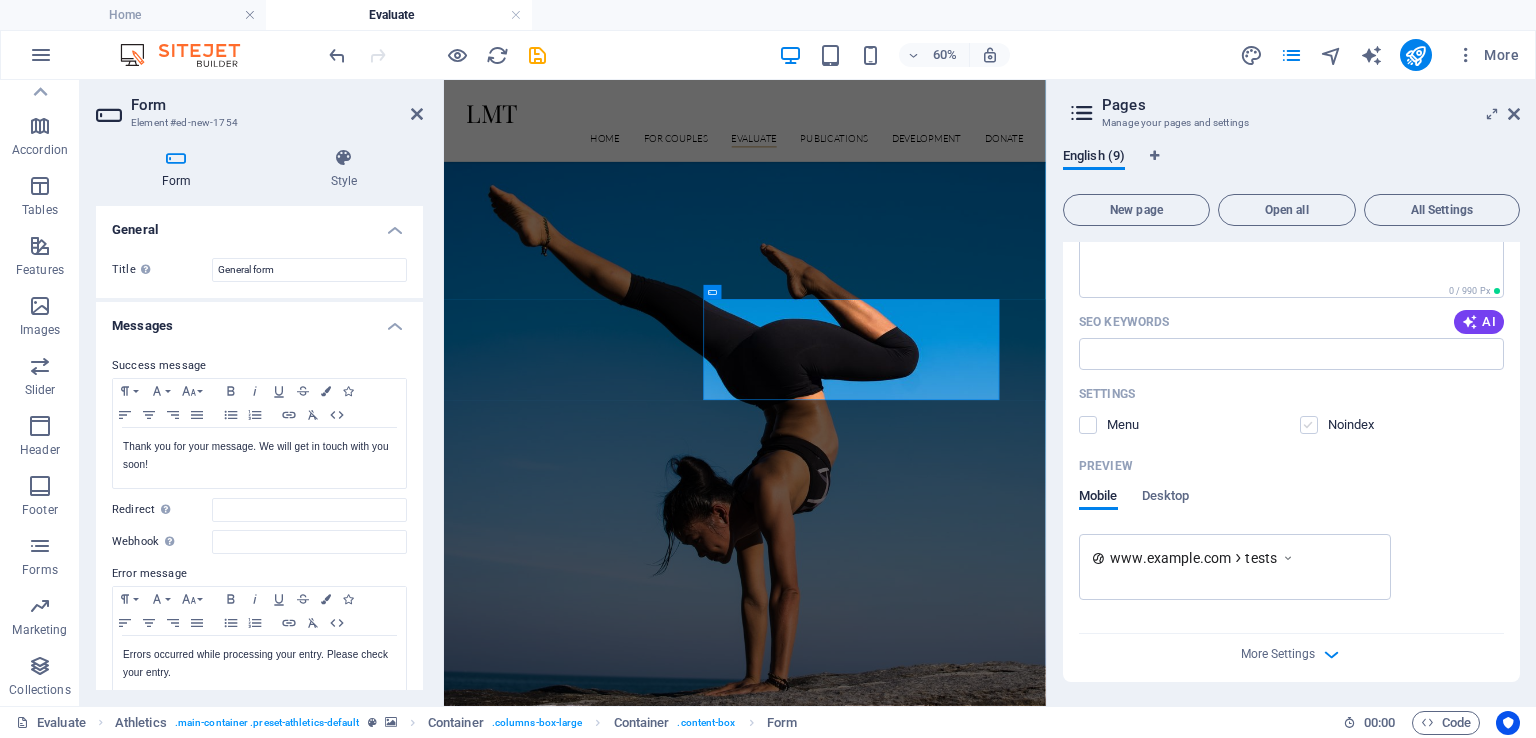 click at bounding box center [1309, 425] 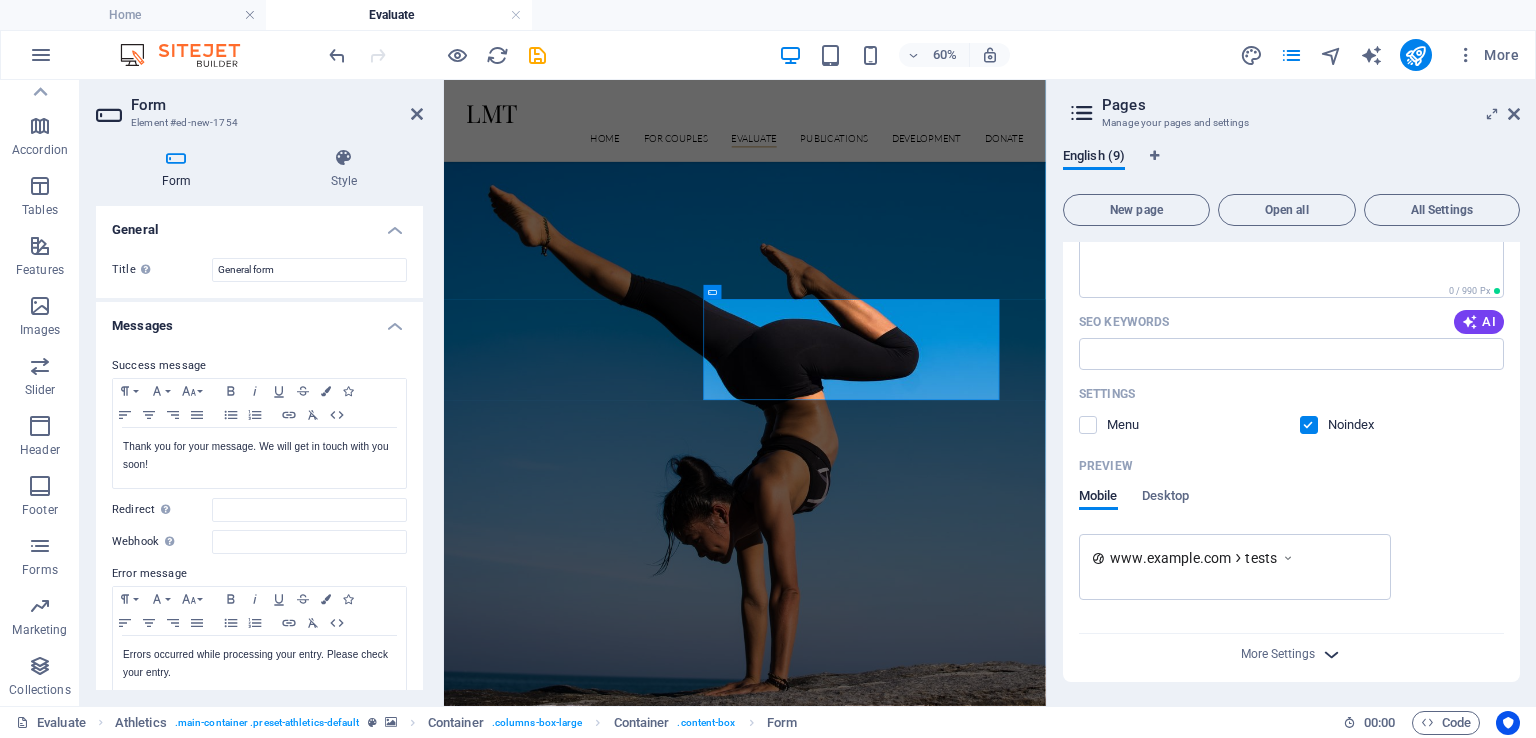 click at bounding box center [1331, 654] 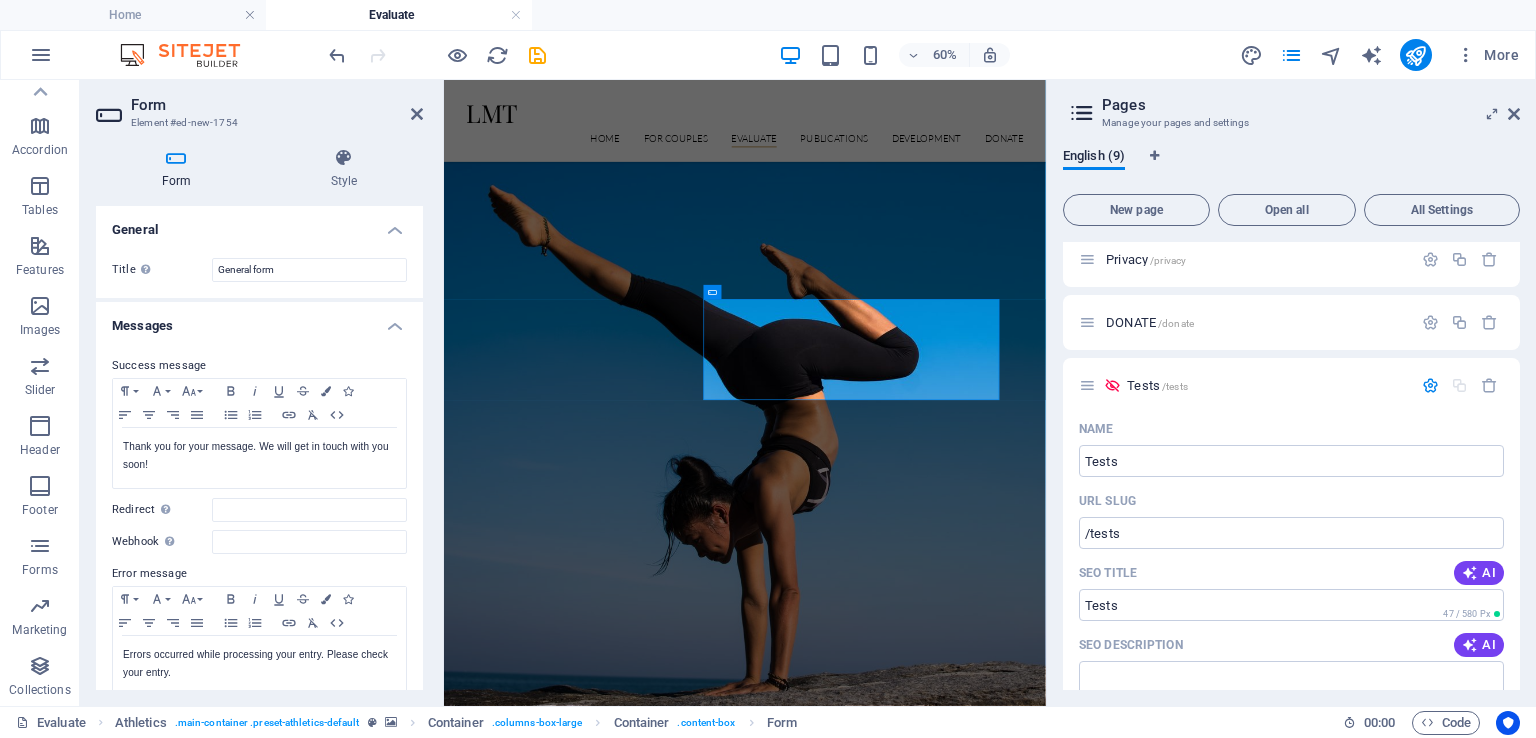 scroll, scrollTop: 400, scrollLeft: 0, axis: vertical 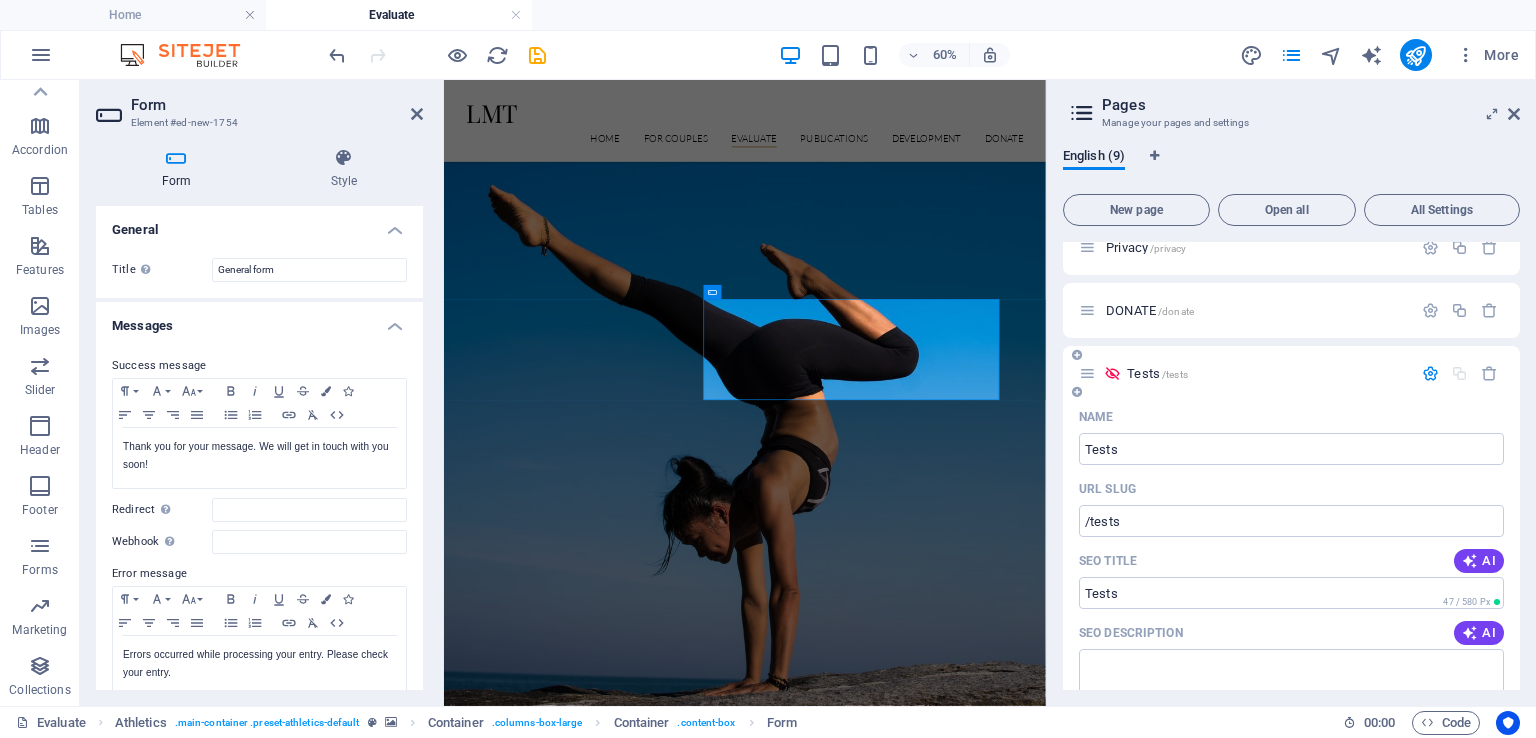 click at bounding box center (1430, 373) 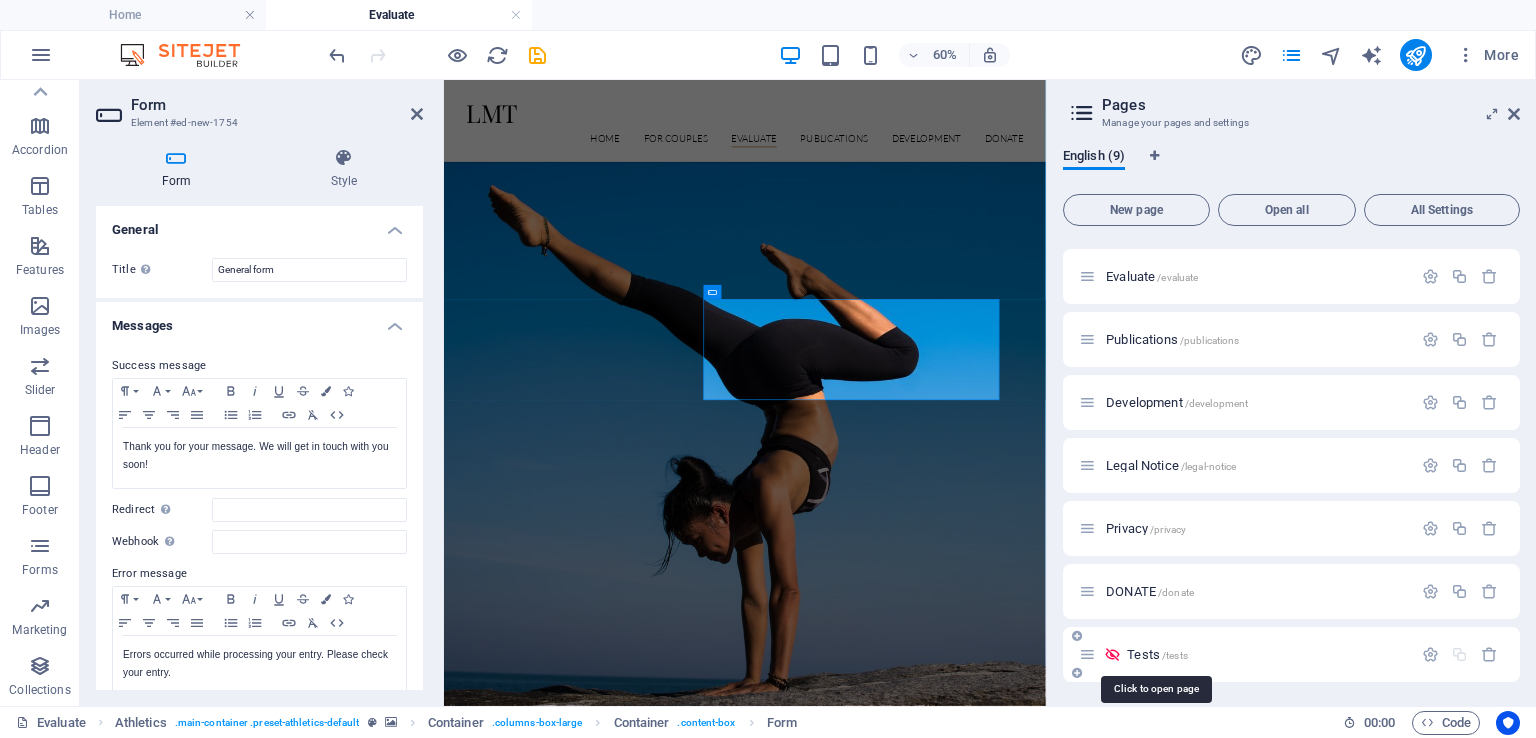 click on "Tests /tests" at bounding box center [1157, 654] 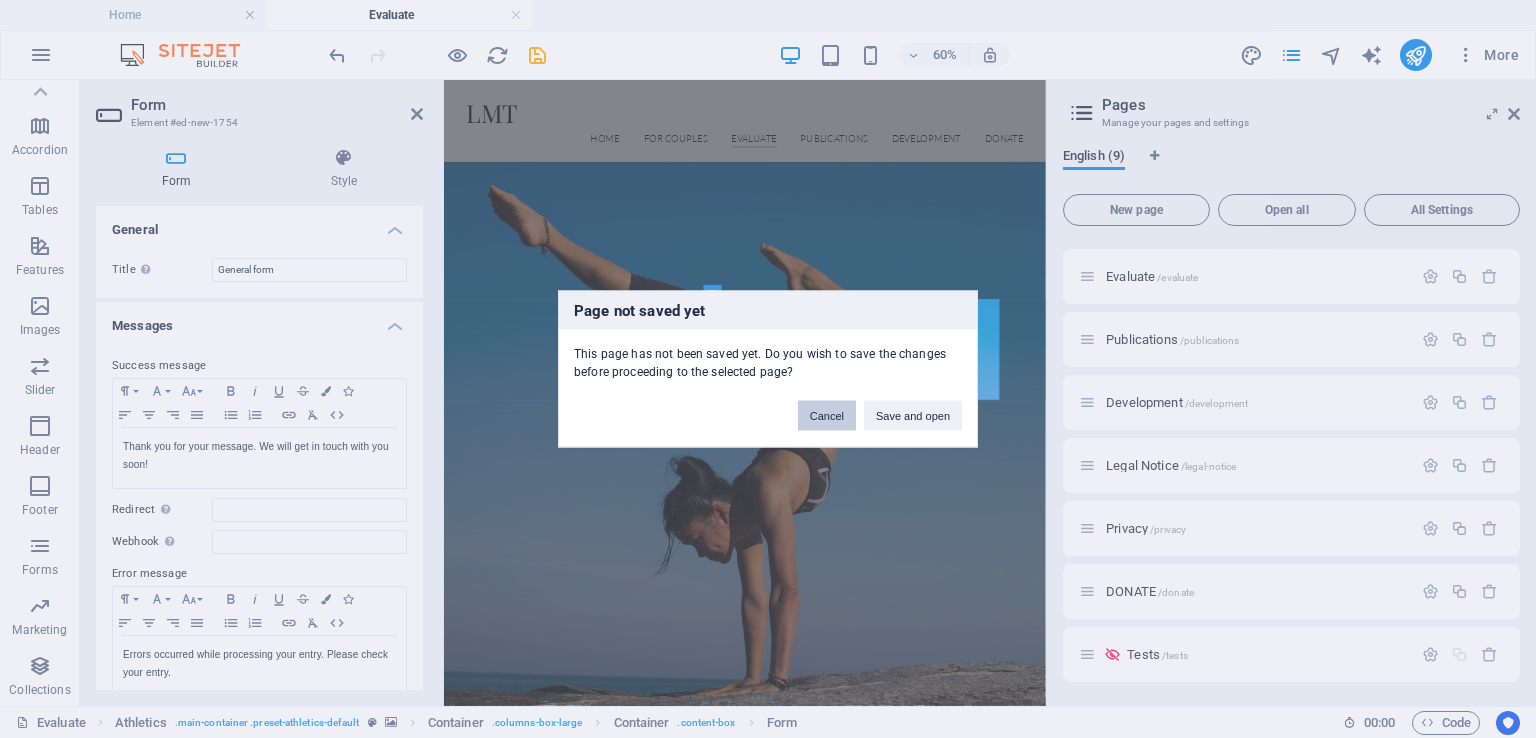 click on "Cancel" at bounding box center (827, 416) 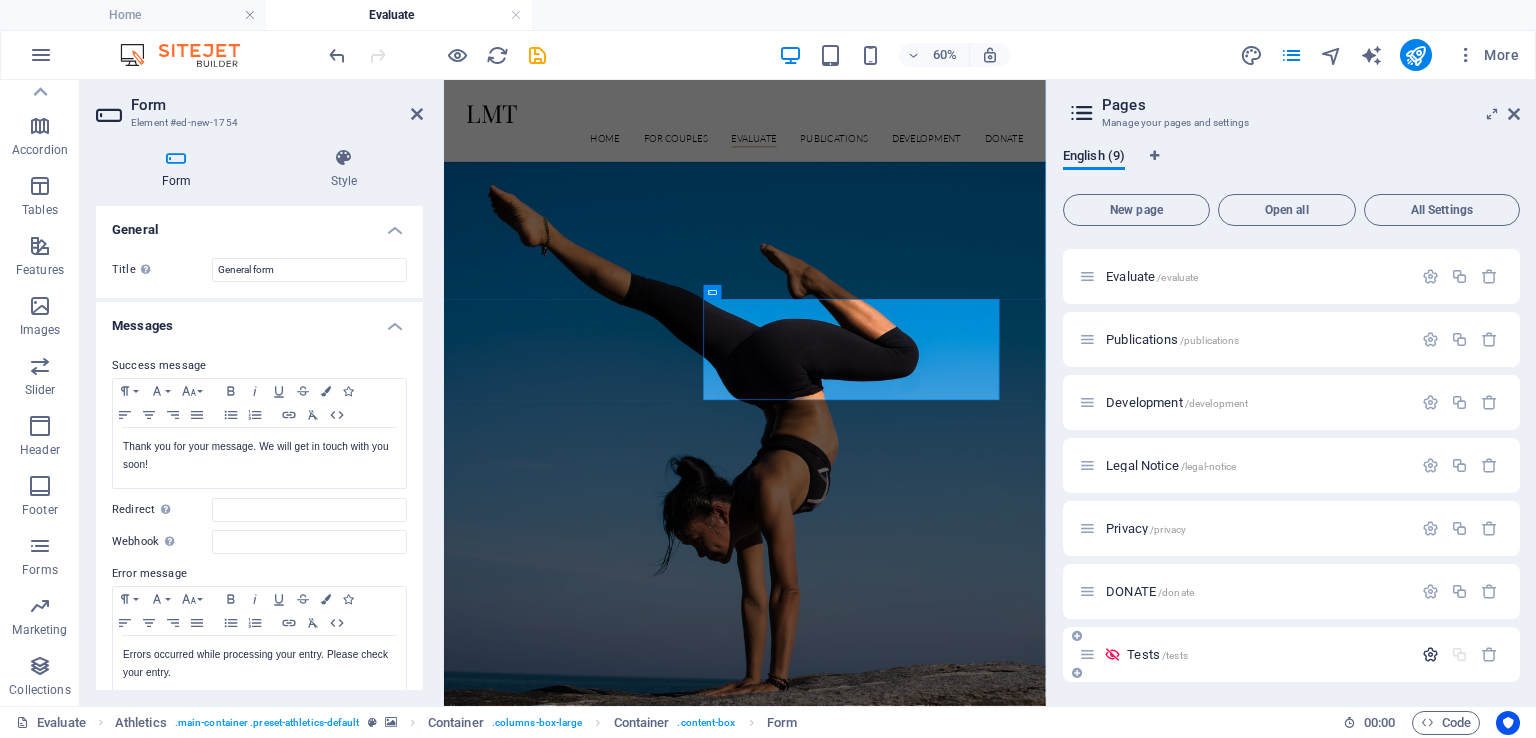 click at bounding box center [1430, 654] 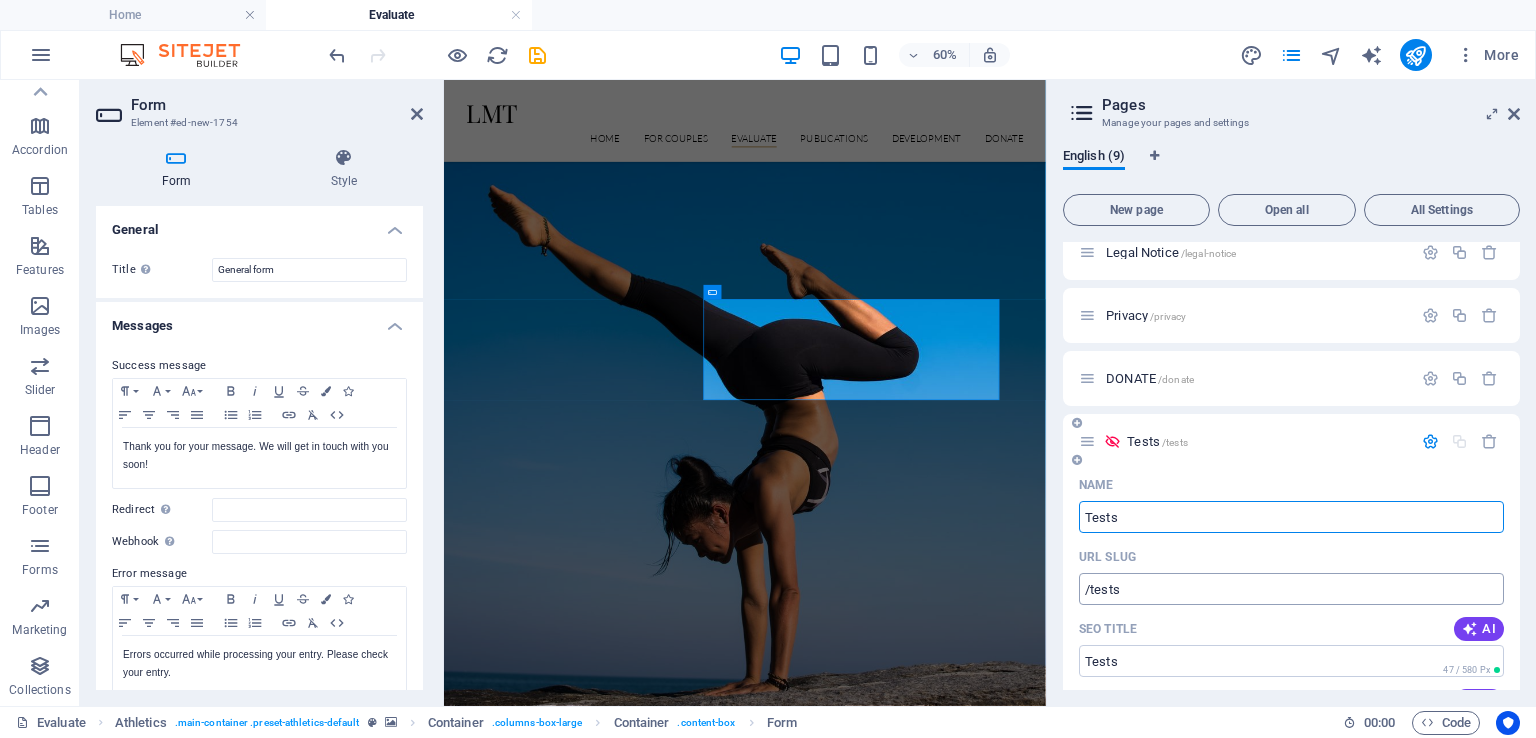 scroll, scrollTop: 416, scrollLeft: 0, axis: vertical 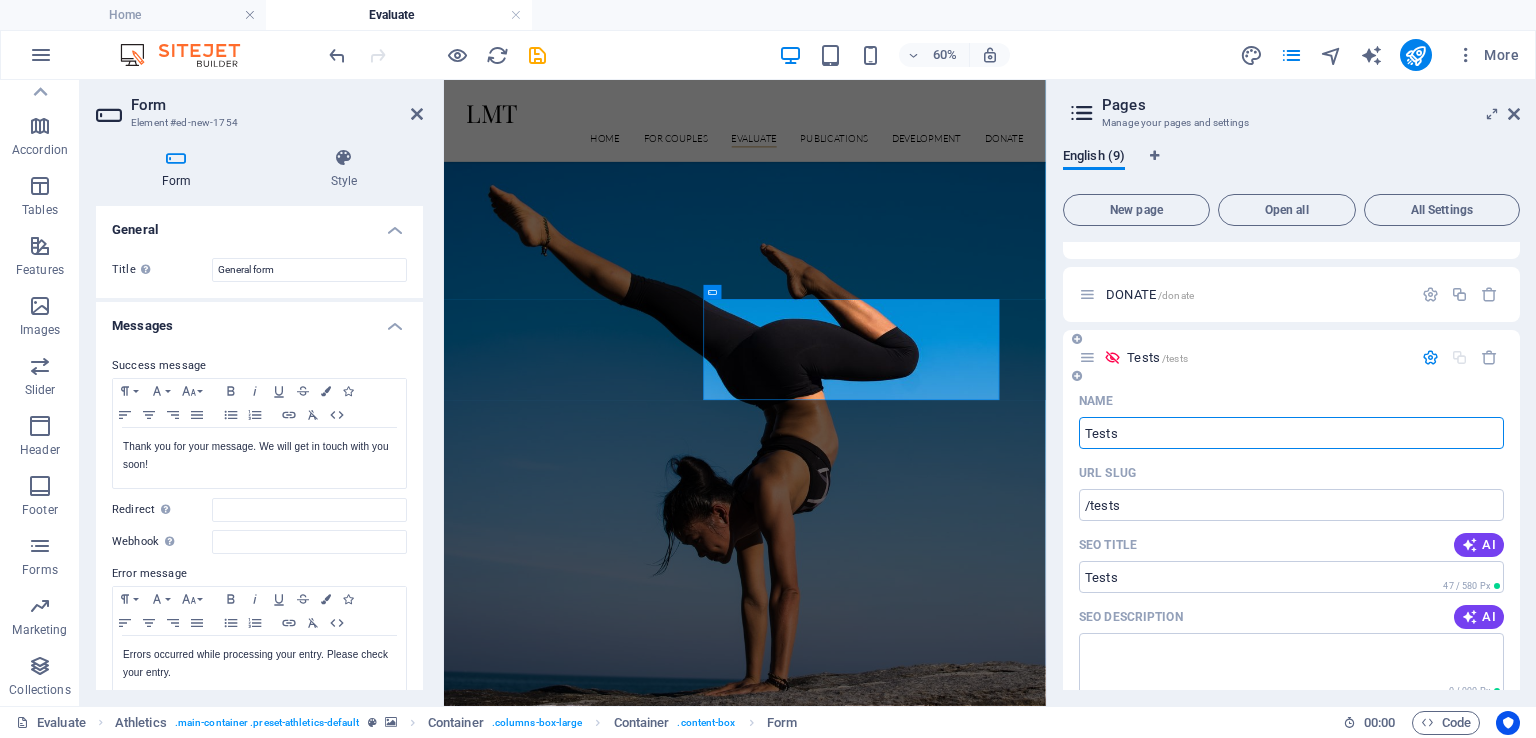 click at bounding box center (1087, 357) 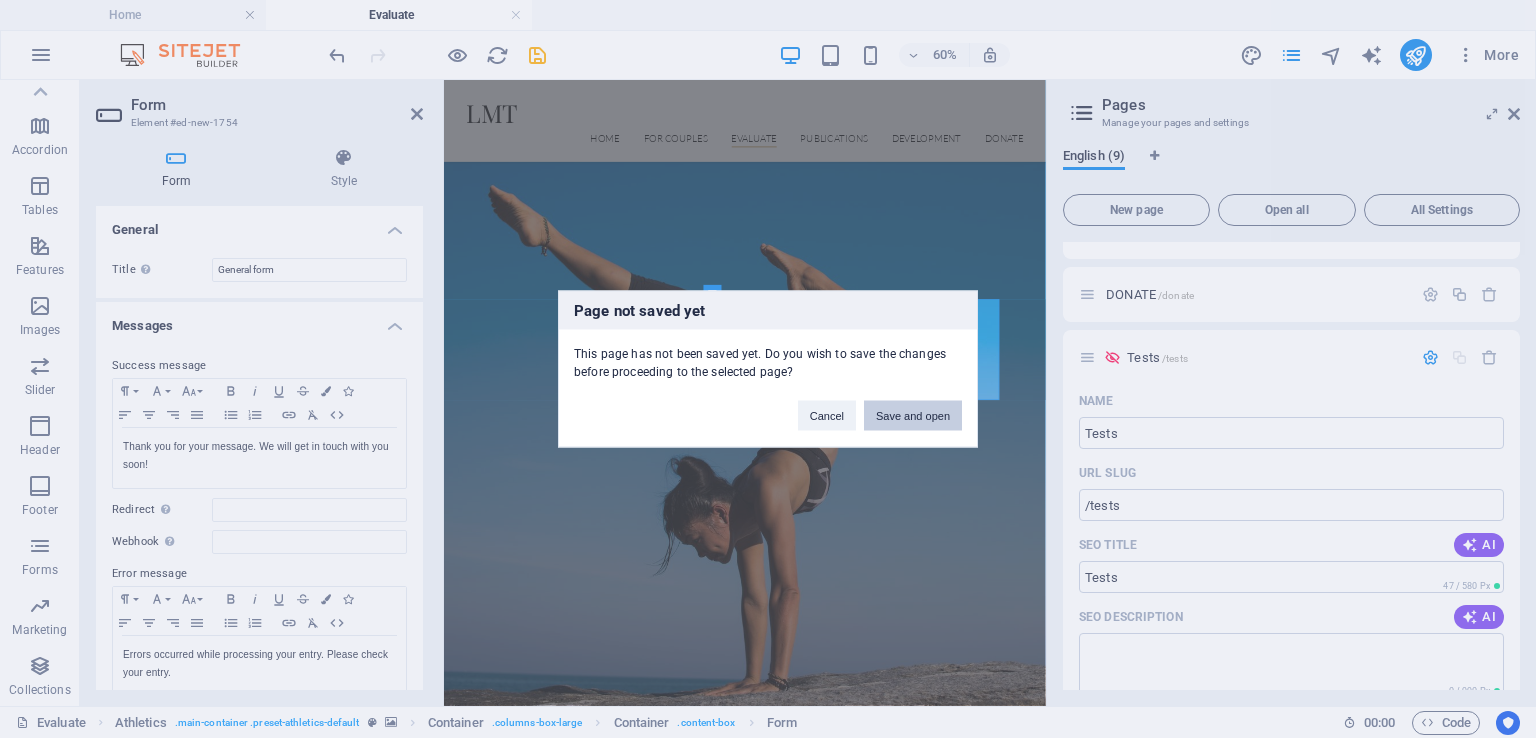 click on "Save and open" at bounding box center (913, 416) 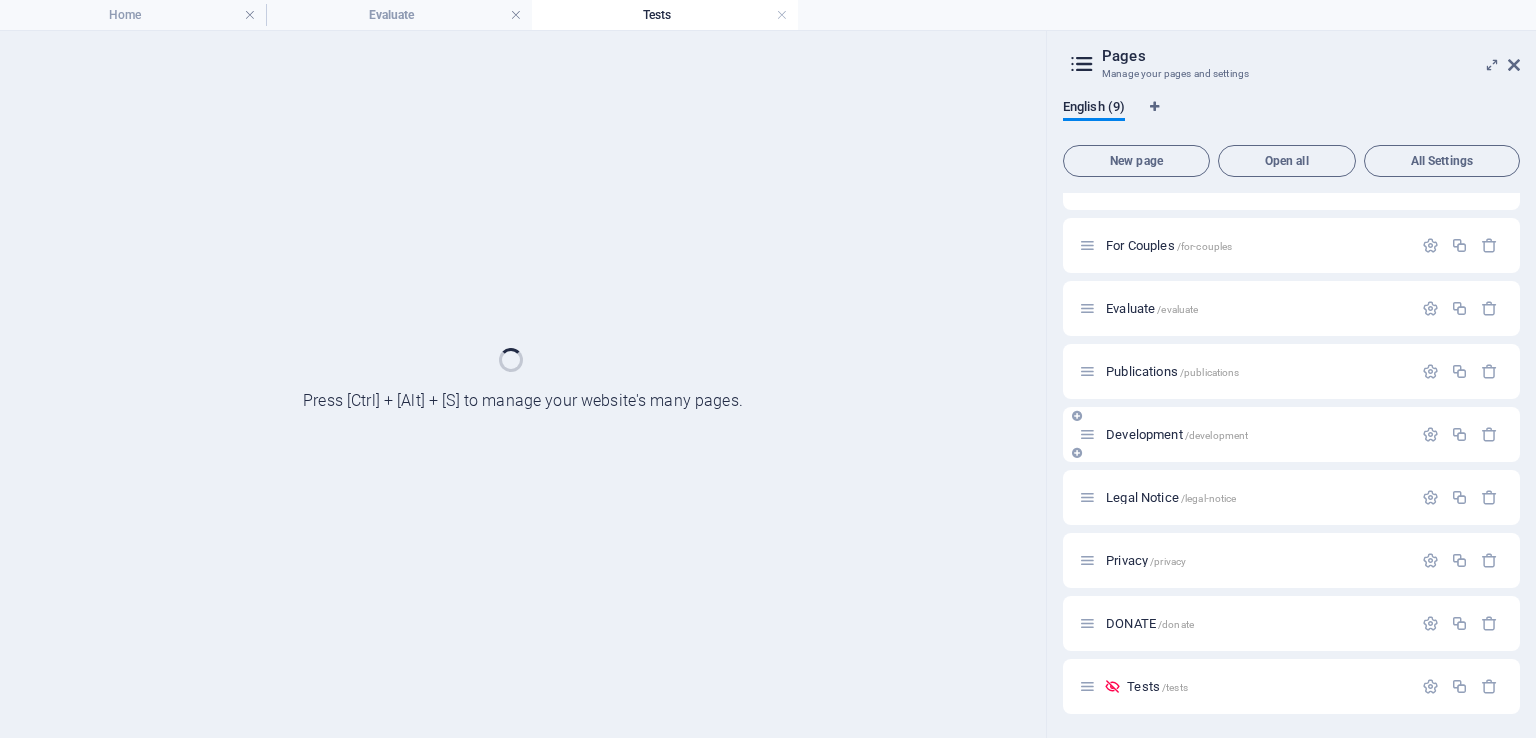 scroll, scrollTop: 0, scrollLeft: 0, axis: both 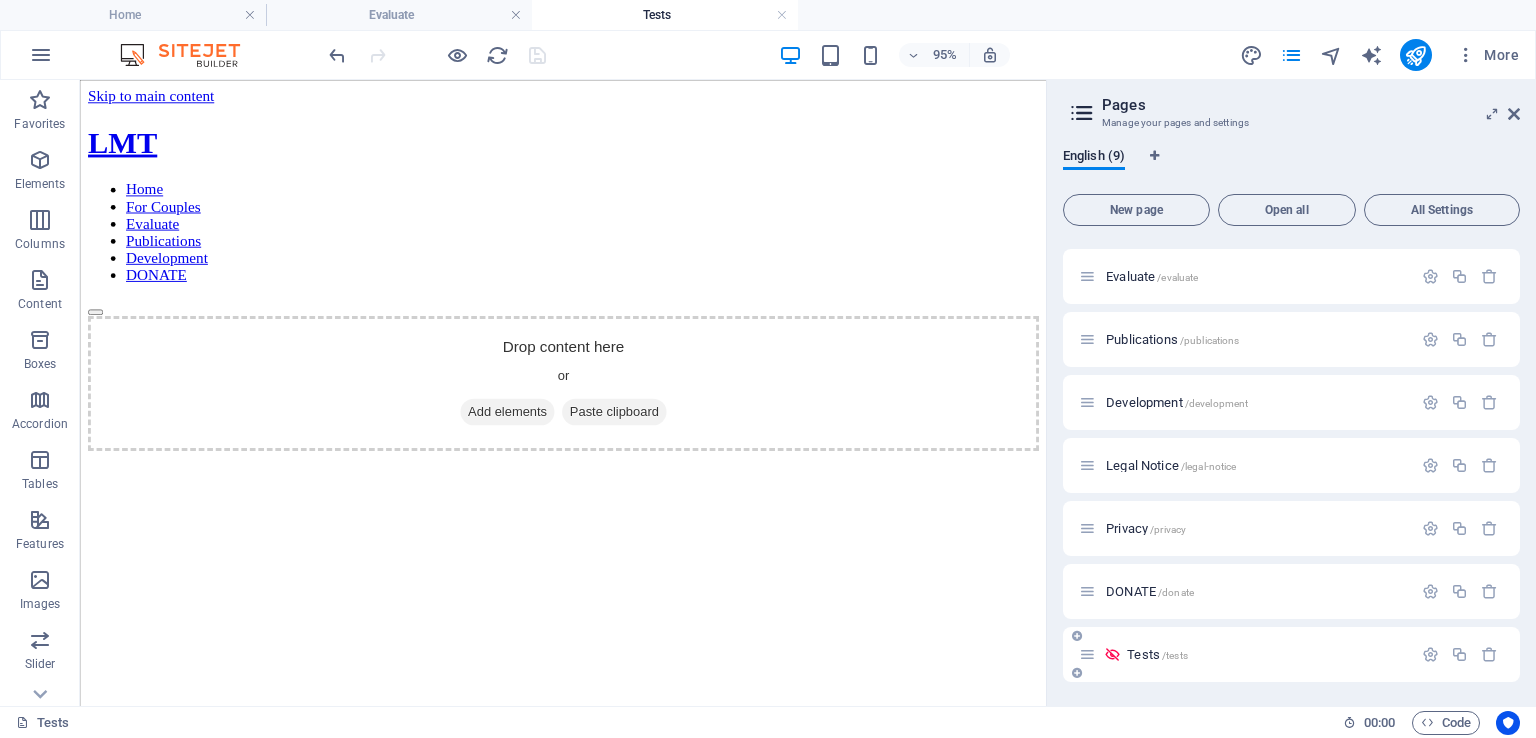 click on "Tests /tests" at bounding box center (1157, 654) 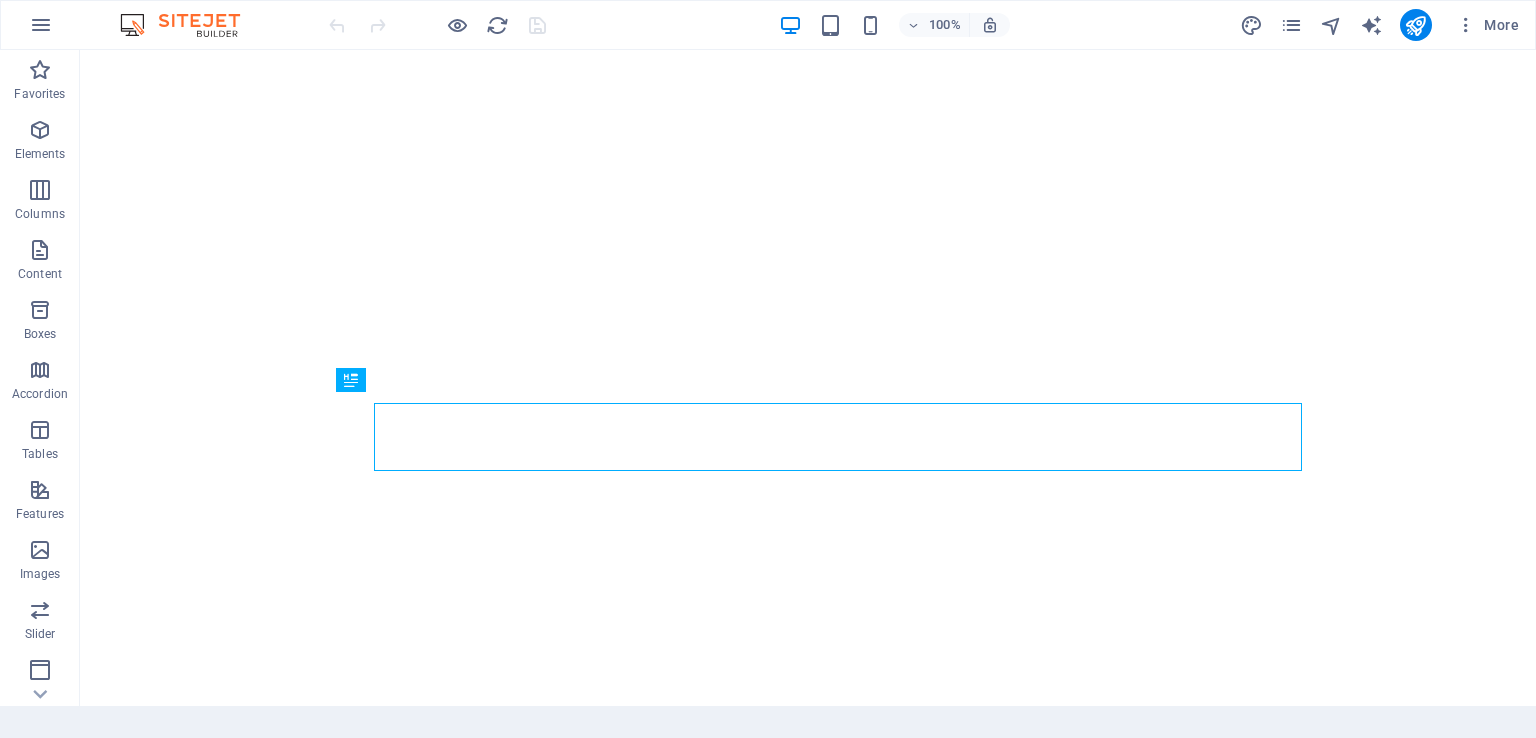scroll, scrollTop: 0, scrollLeft: 0, axis: both 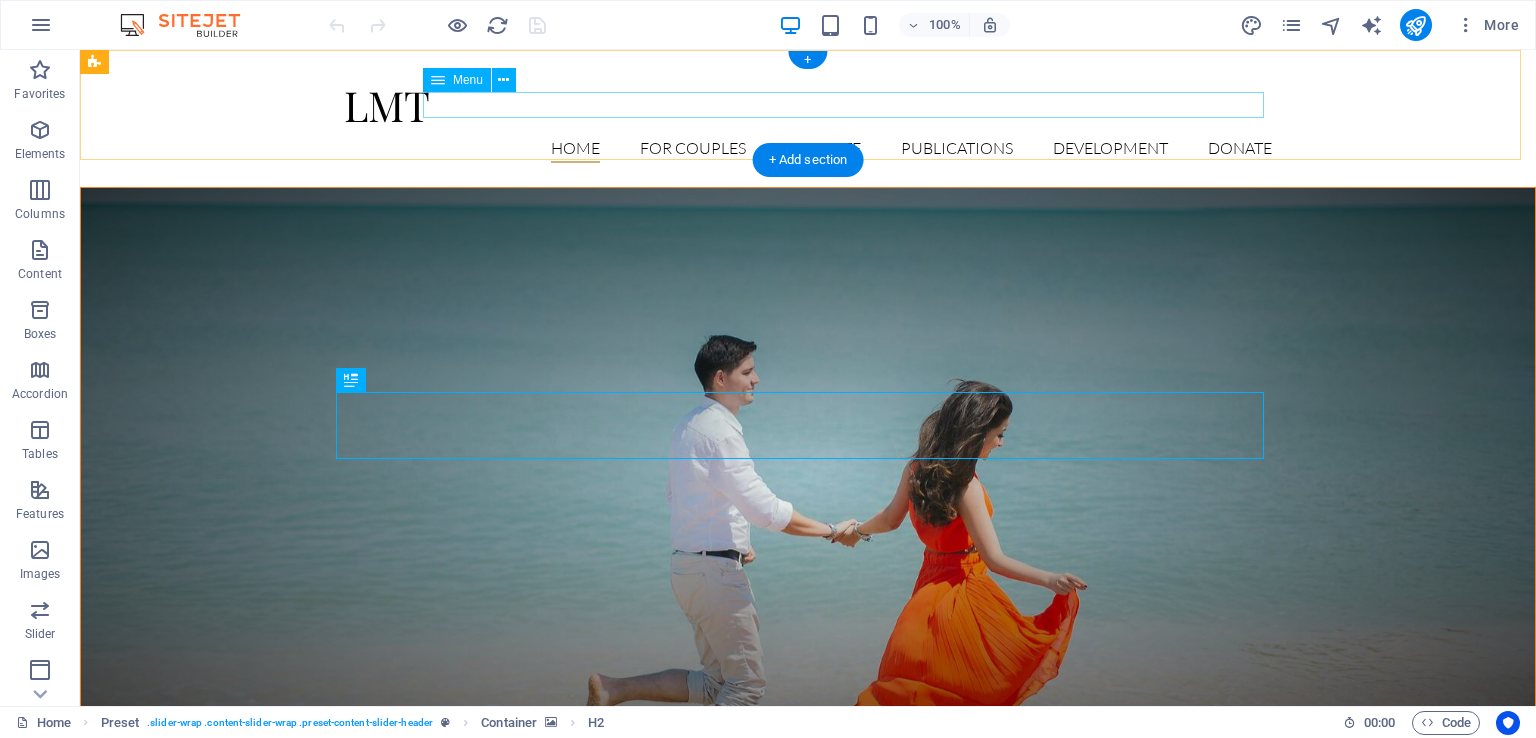 click on "Home For Couples Evaluate Publications Development DONATE" at bounding box center [808, 149] 